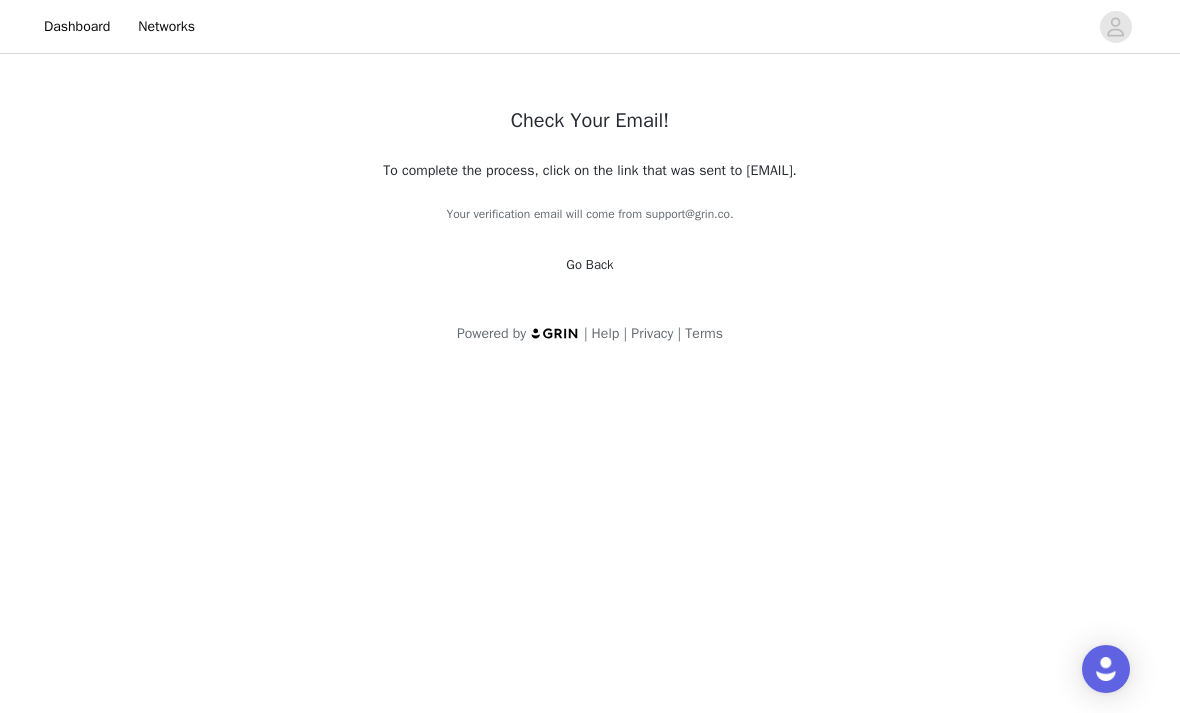 scroll, scrollTop: 0, scrollLeft: 0, axis: both 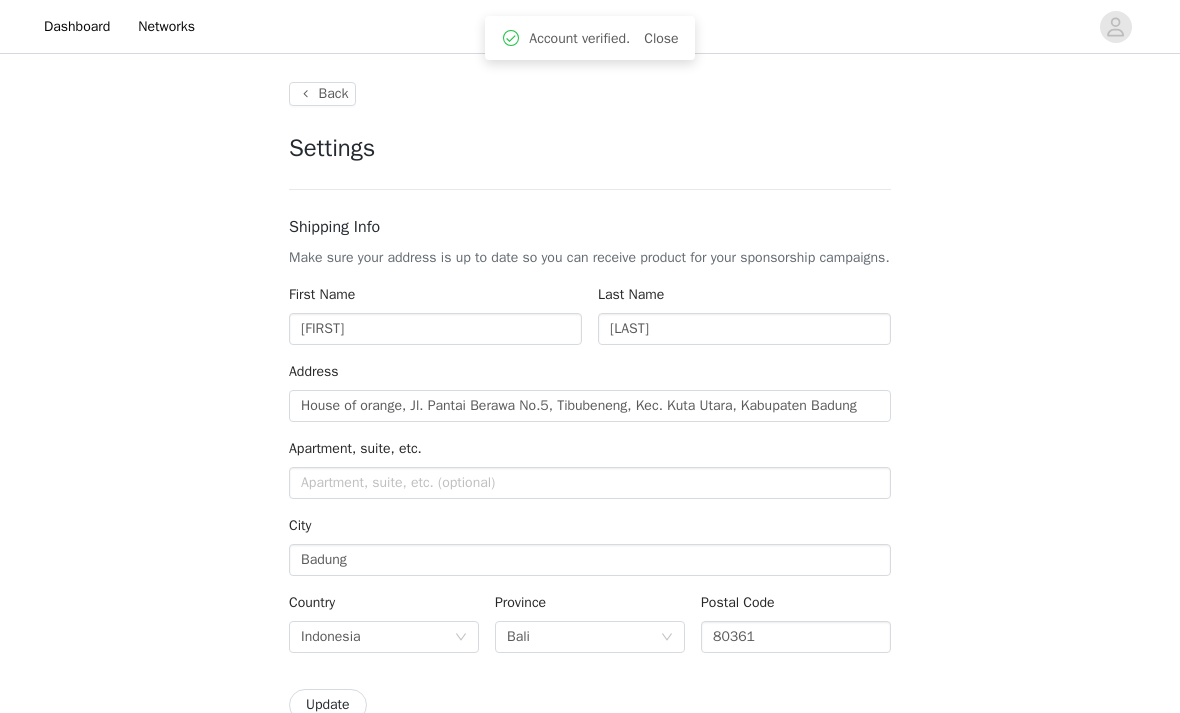 type on "+1 (United States)" 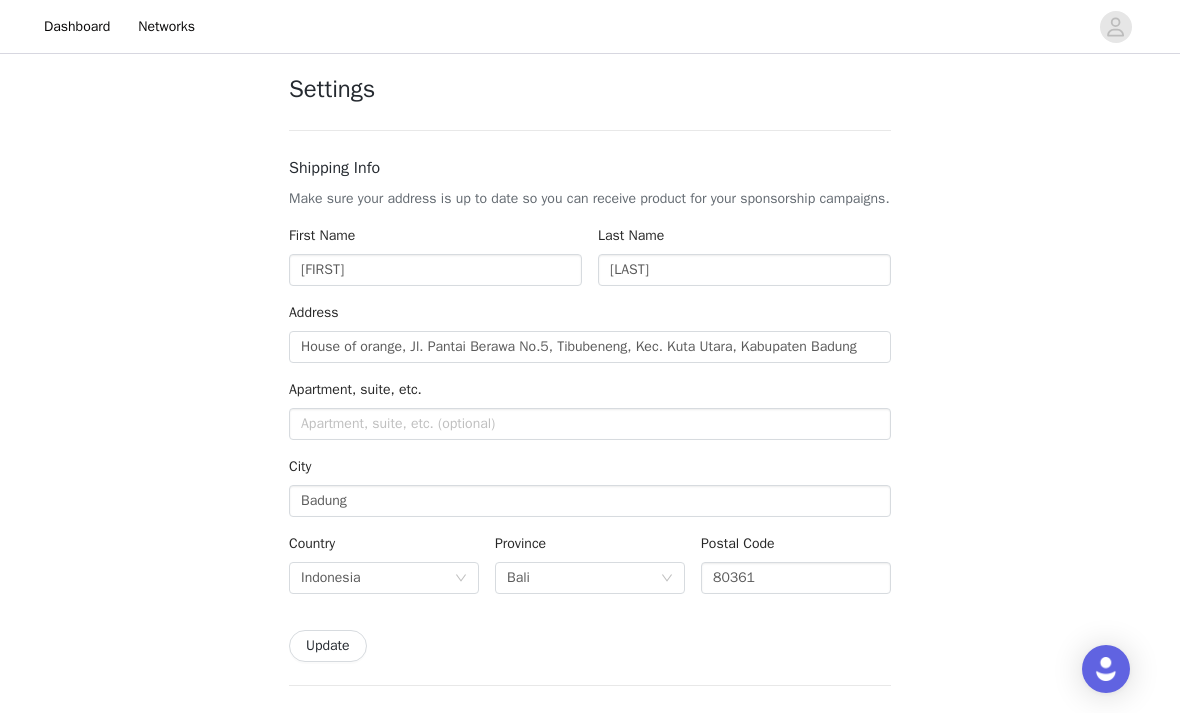 scroll, scrollTop: 58, scrollLeft: 0, axis: vertical 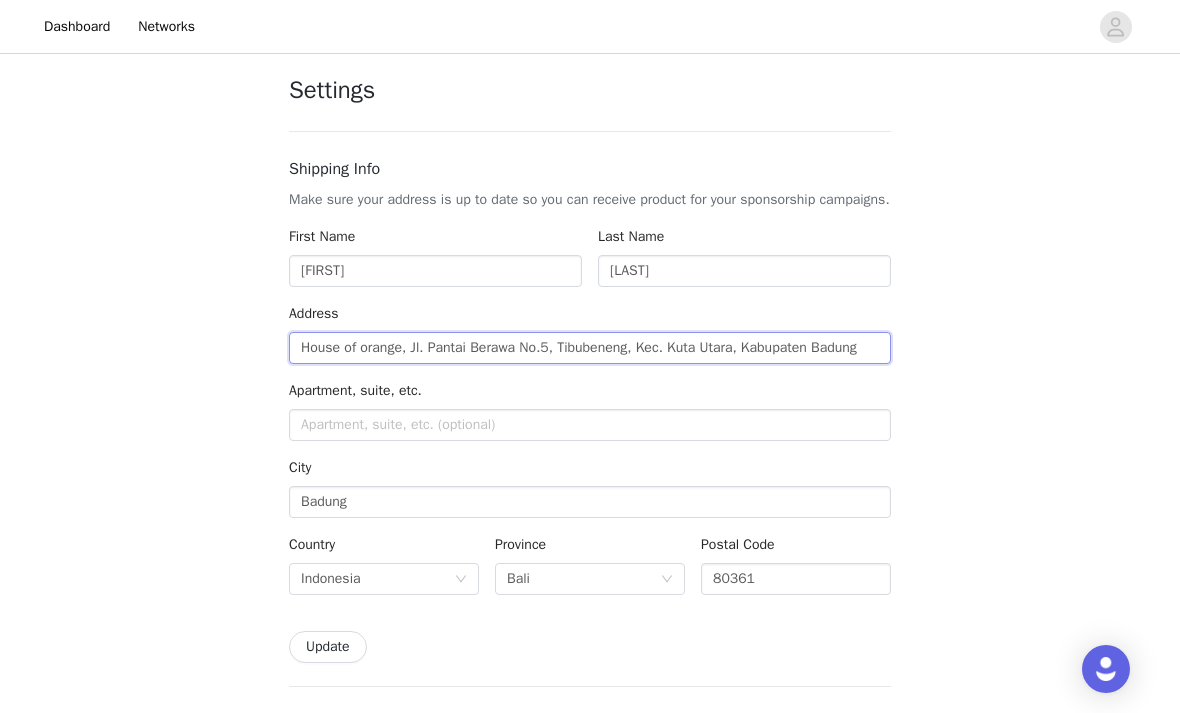 click on "House of orange, Jl. Pantai Berawa No.5, Tibubeneng, Kec. Kuta Utara, Kabupaten Badung" at bounding box center [590, 348] 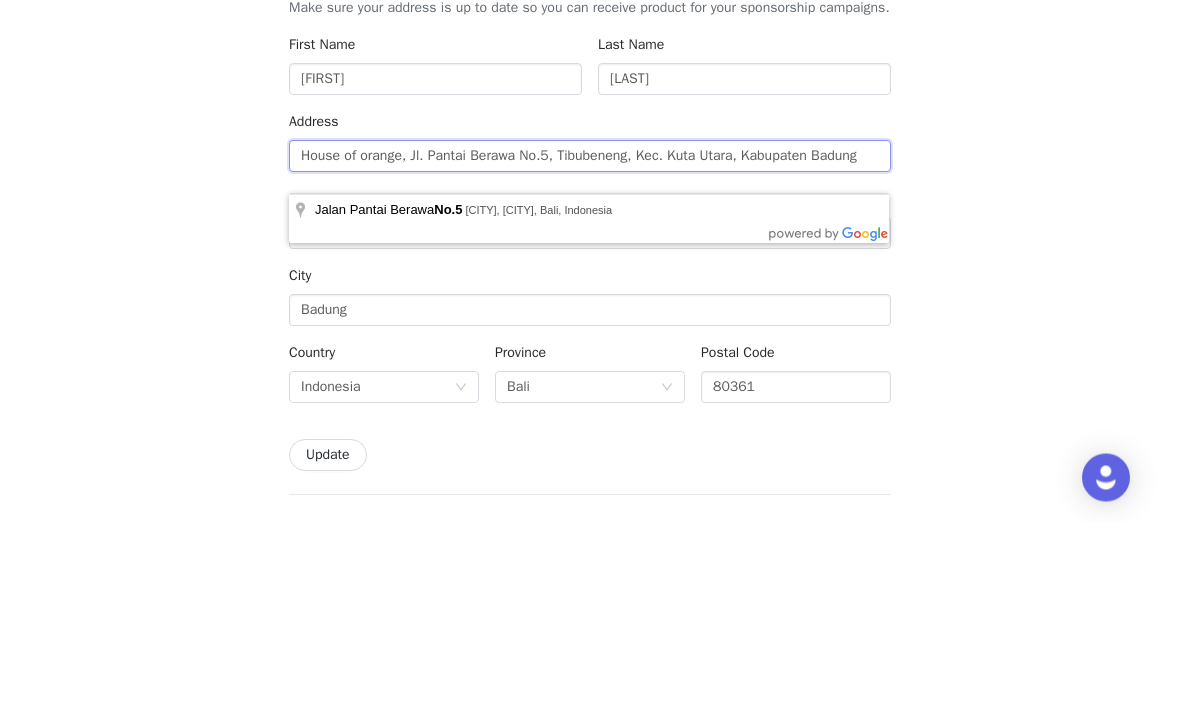 click on "House of orange, Jl. Pantai Berawa No.5, Tibubeneng, Kec. Kuta Utara, Kabupaten Badung" at bounding box center [590, 348] 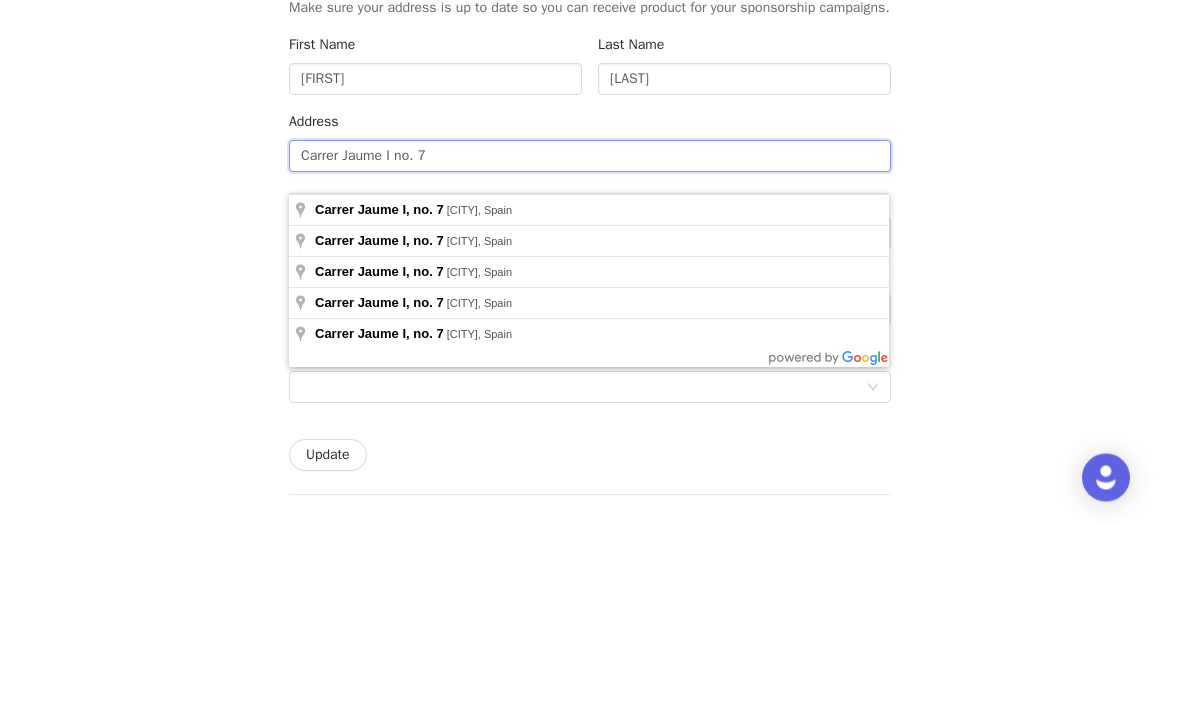 scroll, scrollTop: 249, scrollLeft: 0, axis: vertical 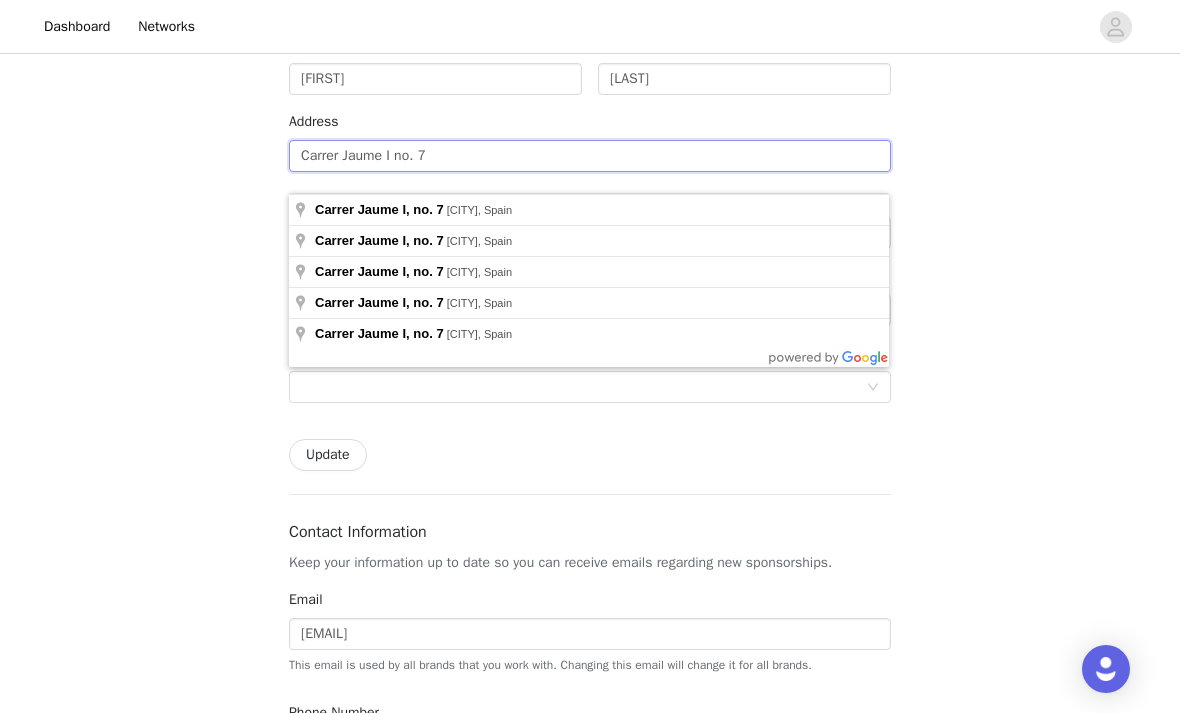 click on "Carrer Jaume I no. 7" at bounding box center [590, 156] 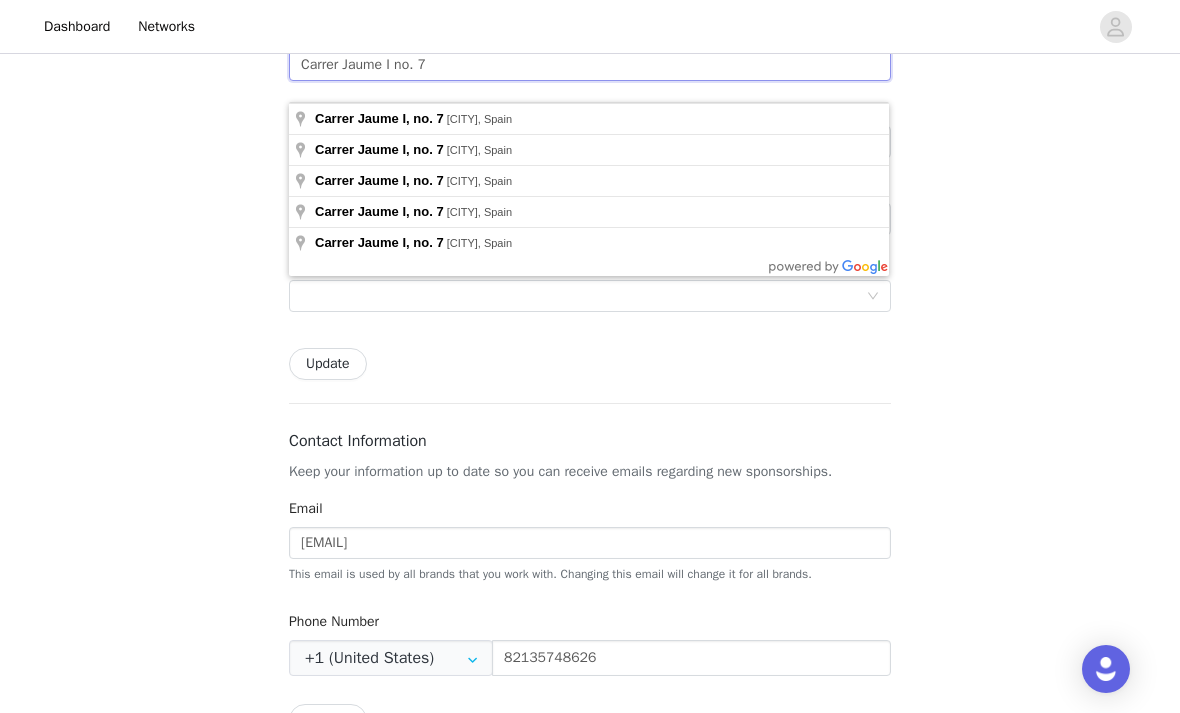 scroll, scrollTop: 342, scrollLeft: 0, axis: vertical 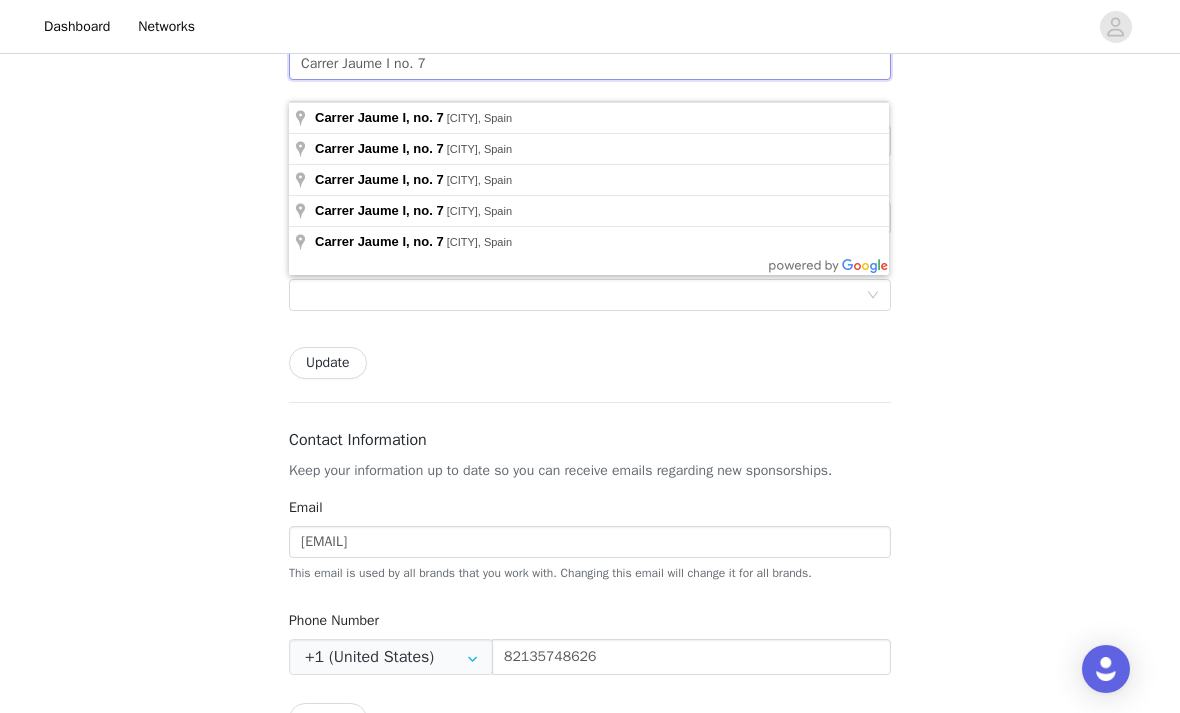 type on "Carrer Jaume I no. 7" 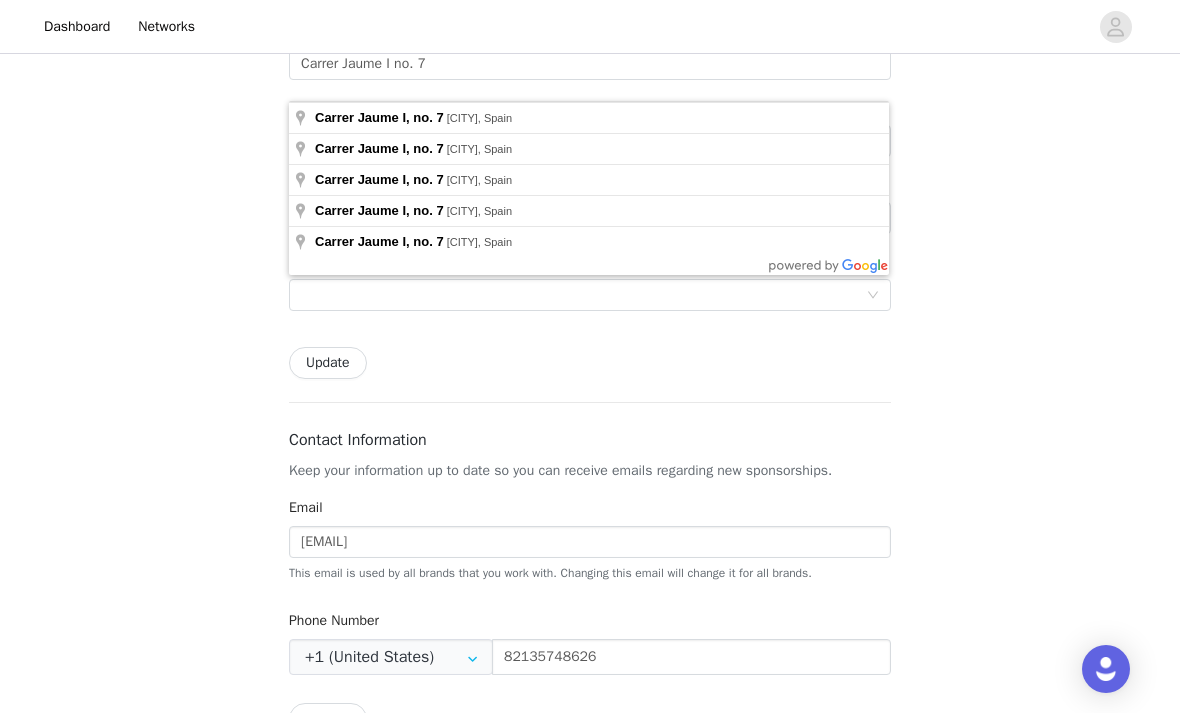 click on "Back   Settings           Shipping Info
Make sure your address is up to date so you can receive product for your sponsorship
campaigns.
First Name Nicola   Last Name Kinghorn   Address Carrer Jaume I no. 7   Apartment, suite, etc.   City   Country         Update     Contact Information
Keep your information up to date so you can receive emails regarding new sponsorships.
Email nicolakinghorn@gmail.com This email is used by all brands that you work with. Changing this email will change it for all brands.   Phone Number +1 (United States) +1 (United States) +1 (Canada) +44 (United Kingdom) +61 (Australia) +55 (Brazil) +52 (Mexico) +86 (China) +91 (India) +7 (Russia) +39 (Italy) +64 (New Zealand) +81 (Japan) +353 (Ireland) +93 (Afghanistan) +358 (Aland Islands) +355 (Albania) +213 (Algeria) +376 (Andorra) +244 (Angola) +1264 (Anguilla) +1268 (Antigua And Barbuda) +54 (Argentina) +53 (Cuba)" at bounding box center (590, 619) 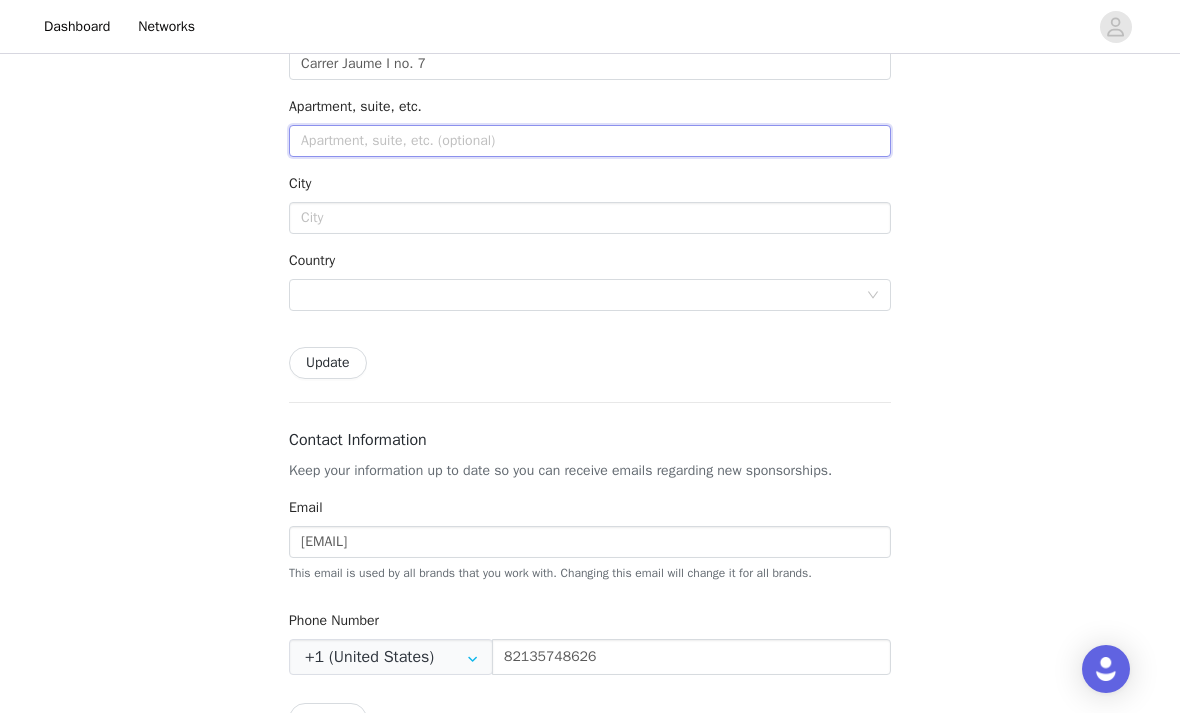 click at bounding box center [590, 141] 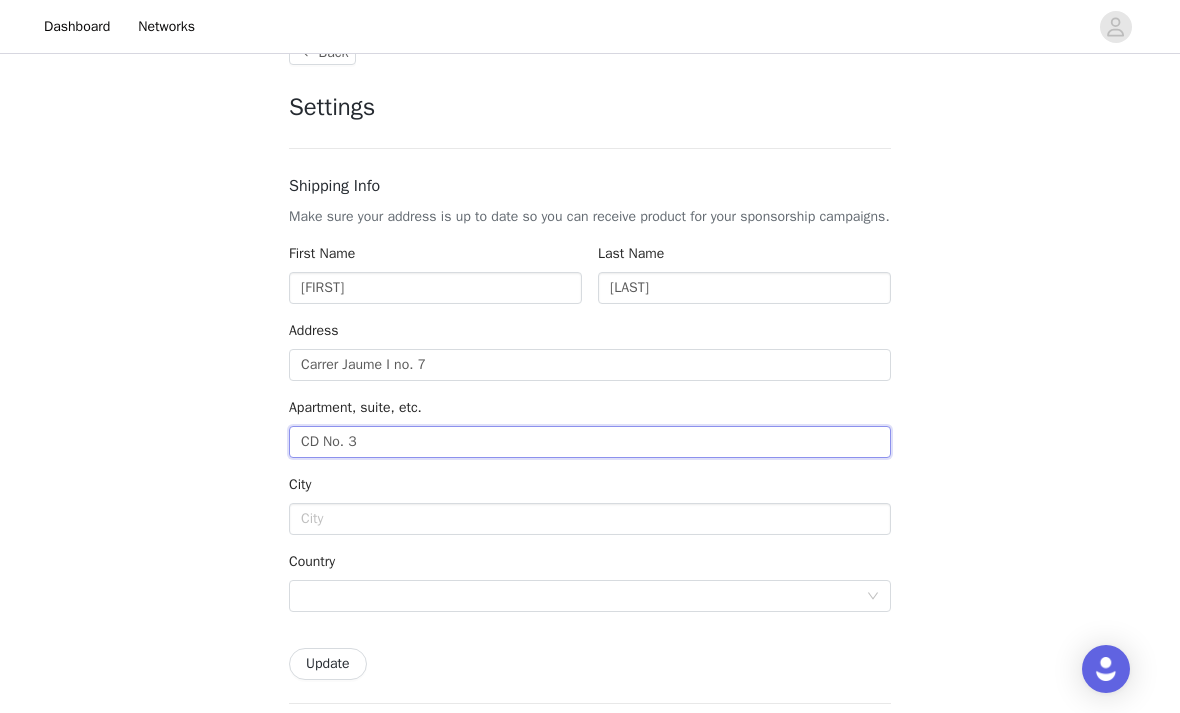 scroll, scrollTop: 0, scrollLeft: 0, axis: both 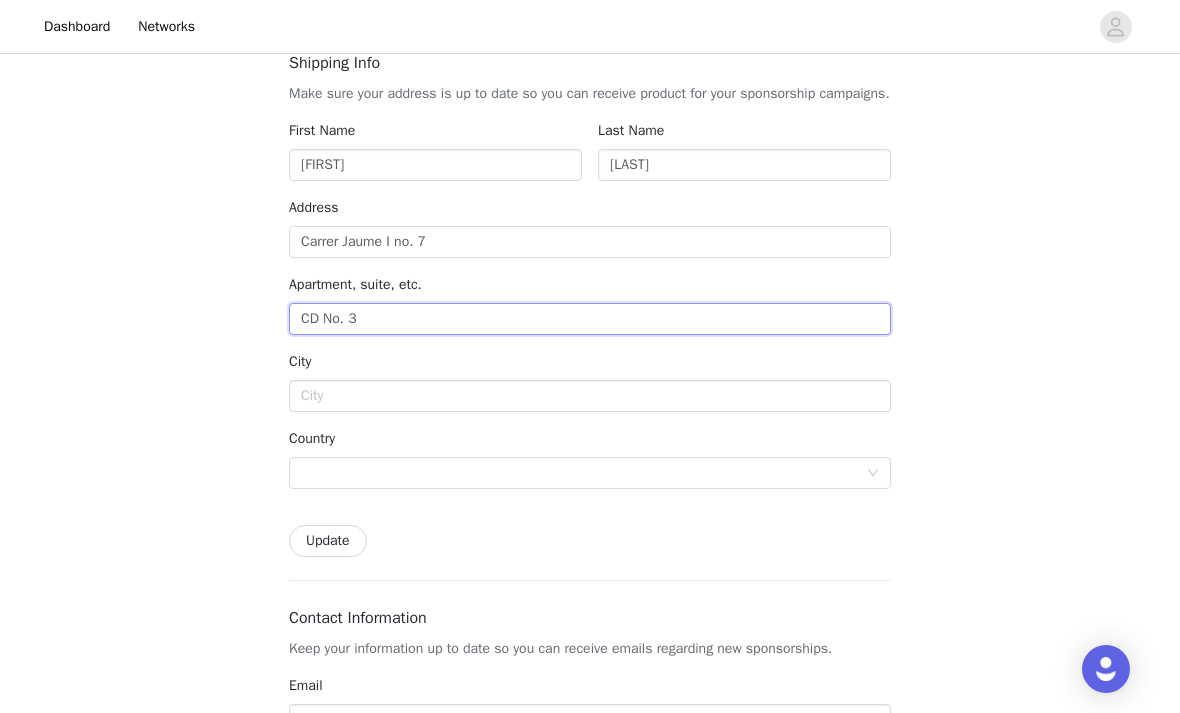 click on "CD No. 3" at bounding box center (590, 319) 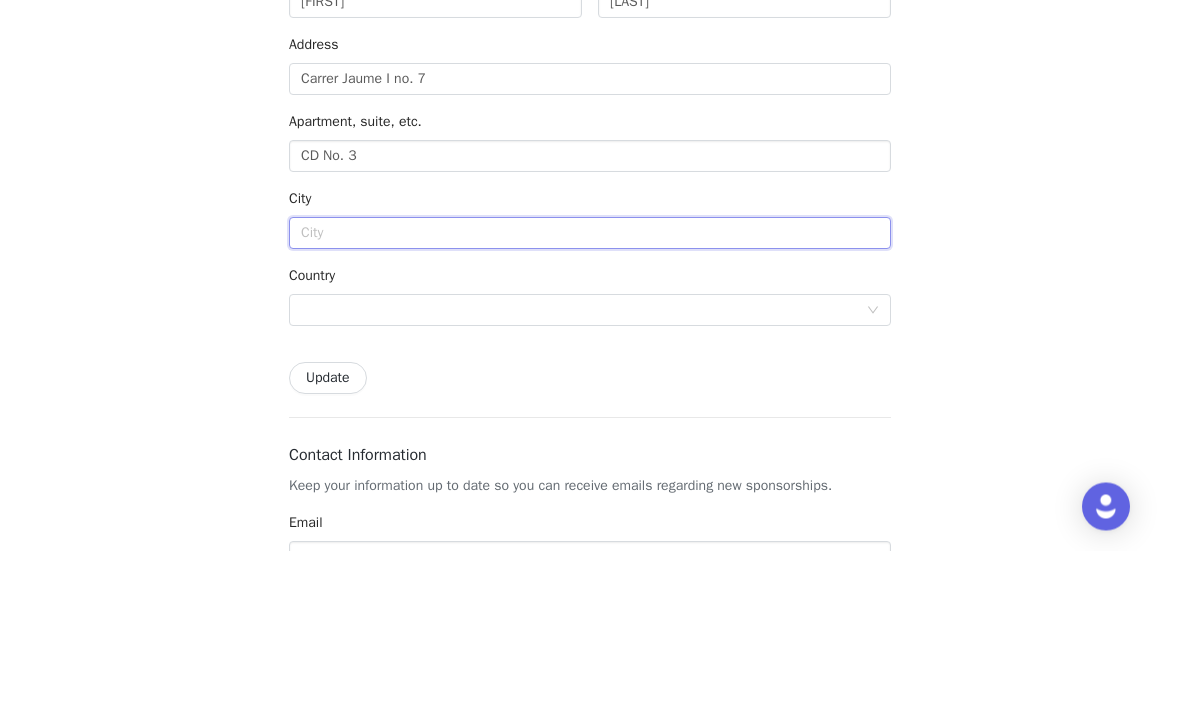 click at bounding box center [590, 396] 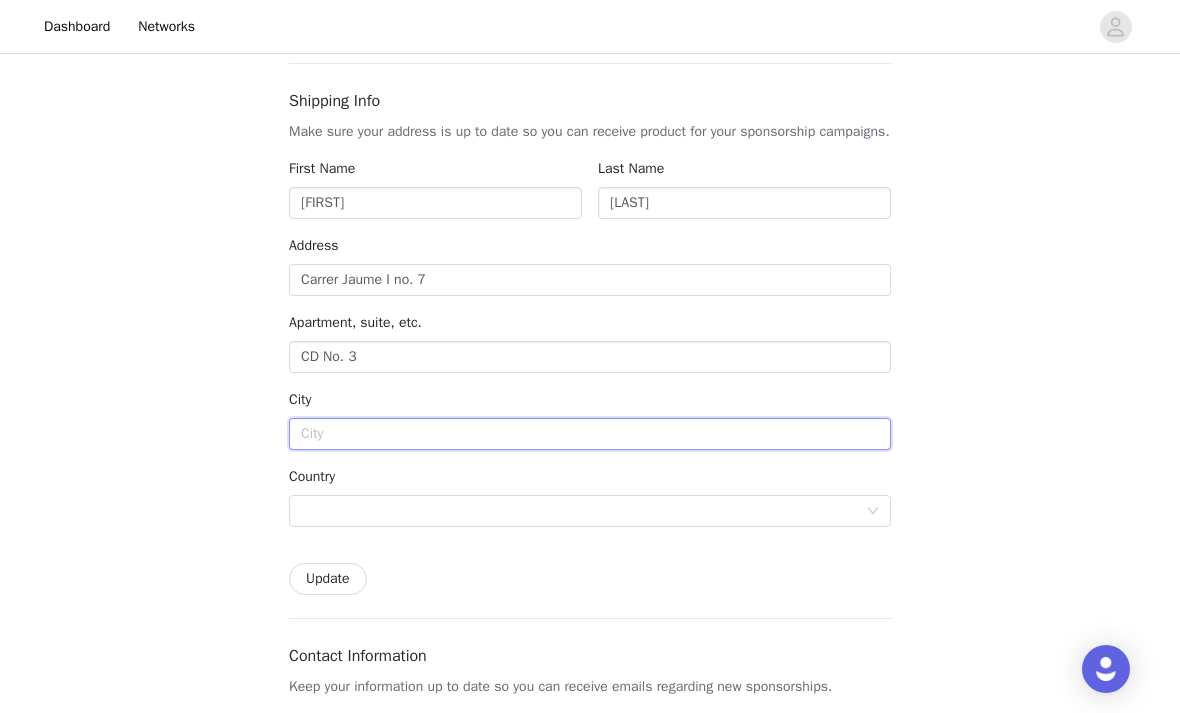 scroll, scrollTop: 123, scrollLeft: 0, axis: vertical 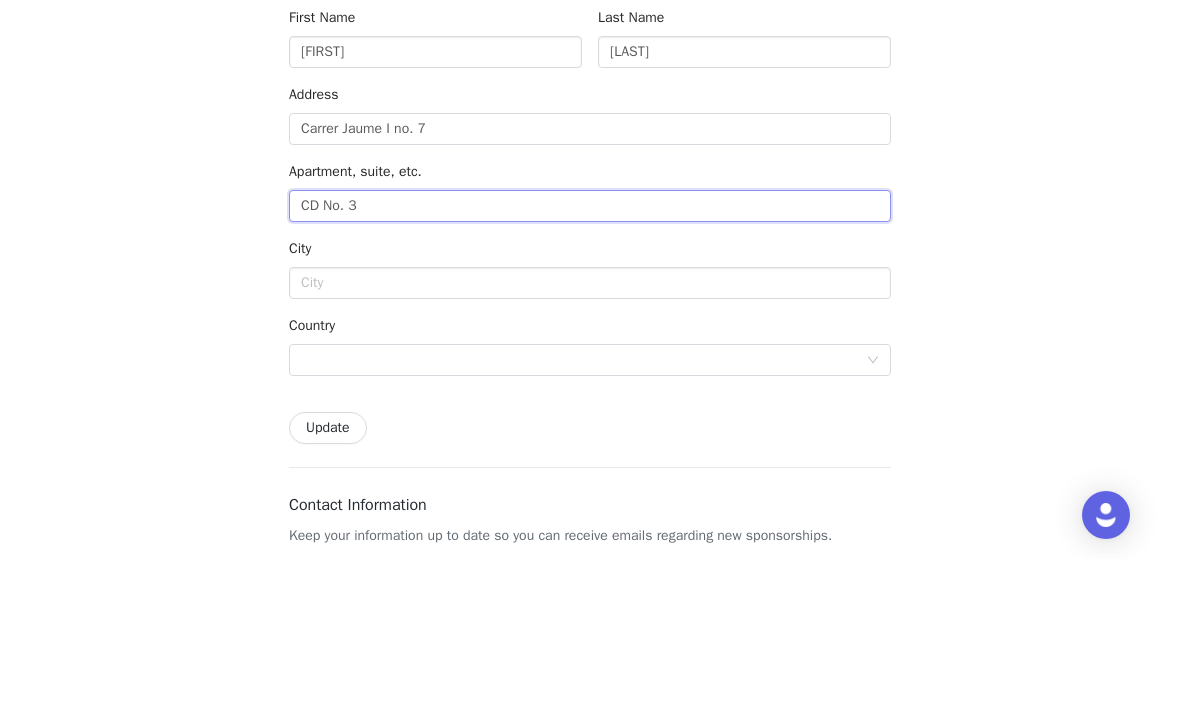 click on "CD No. 3" at bounding box center (590, 360) 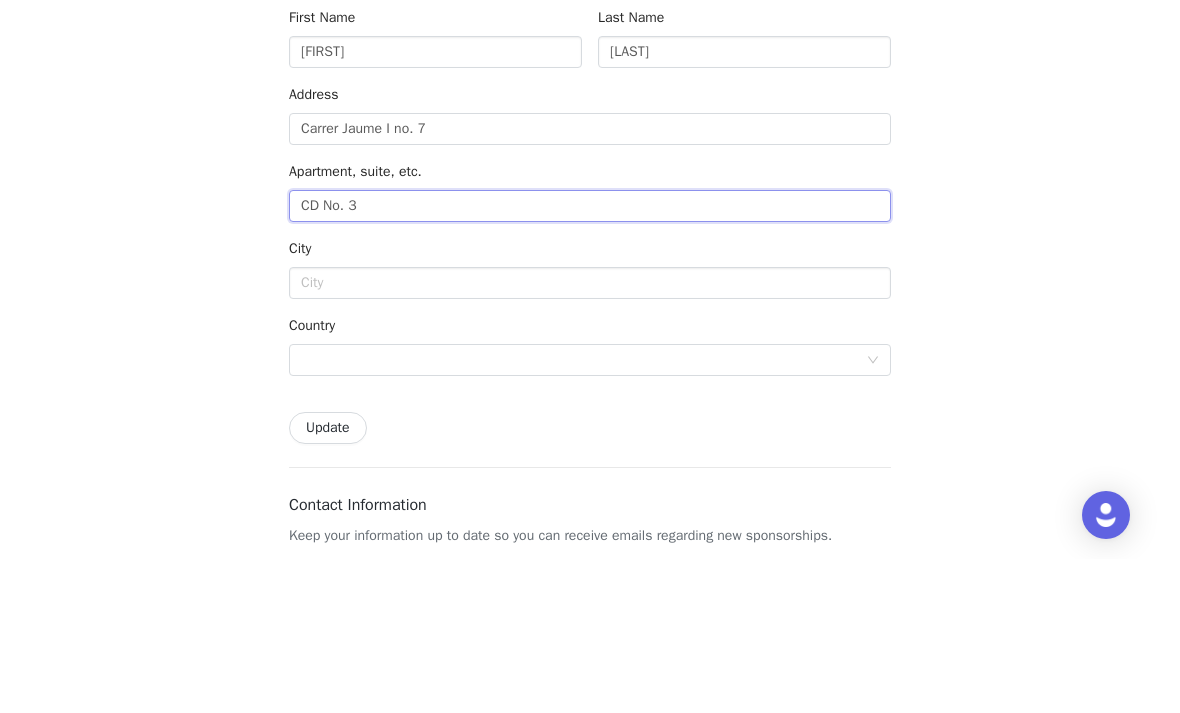 paste on "arrer Jaume I no. 7  CD No. 3  43813 Alio" 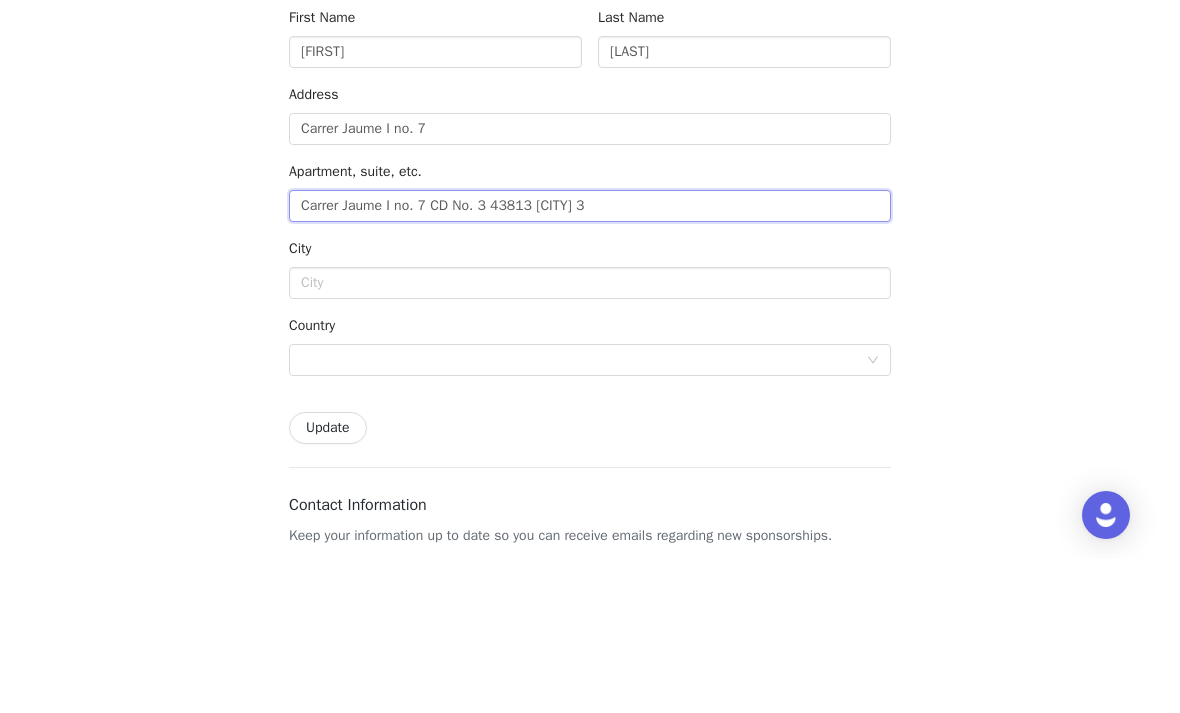 click on "Carrer Jaume I no. 7  CD No. 3  43813 Alio  3" at bounding box center [590, 360] 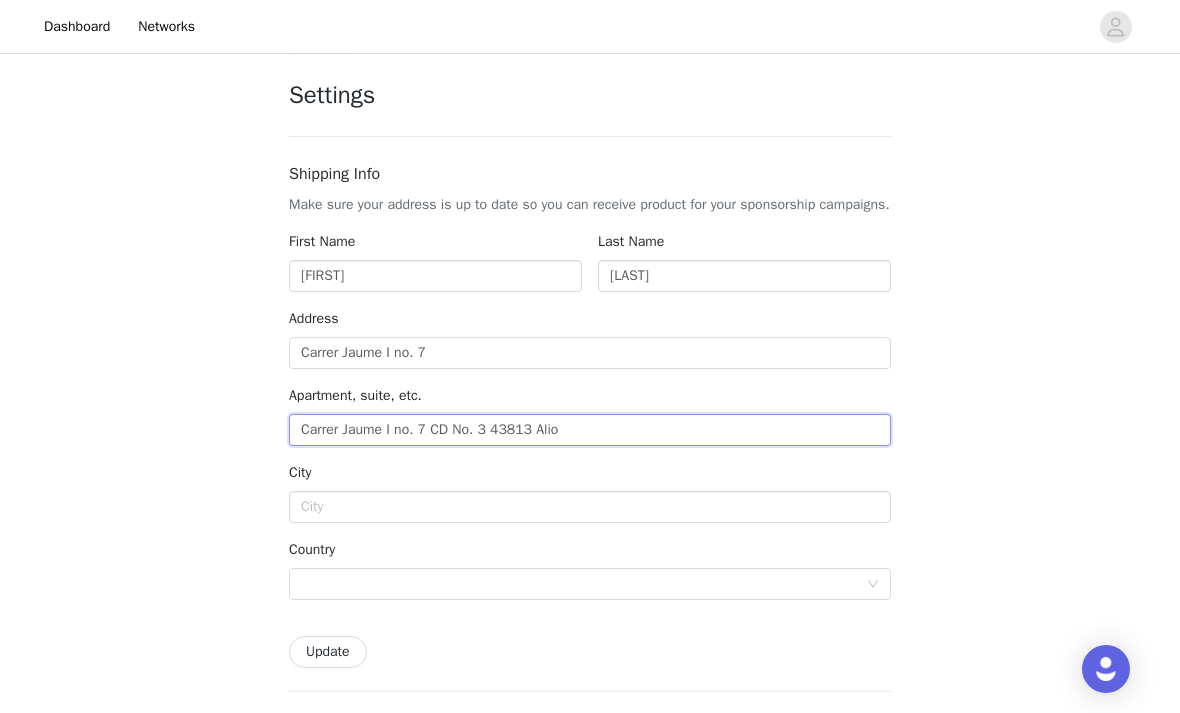 scroll, scrollTop: 0, scrollLeft: 0, axis: both 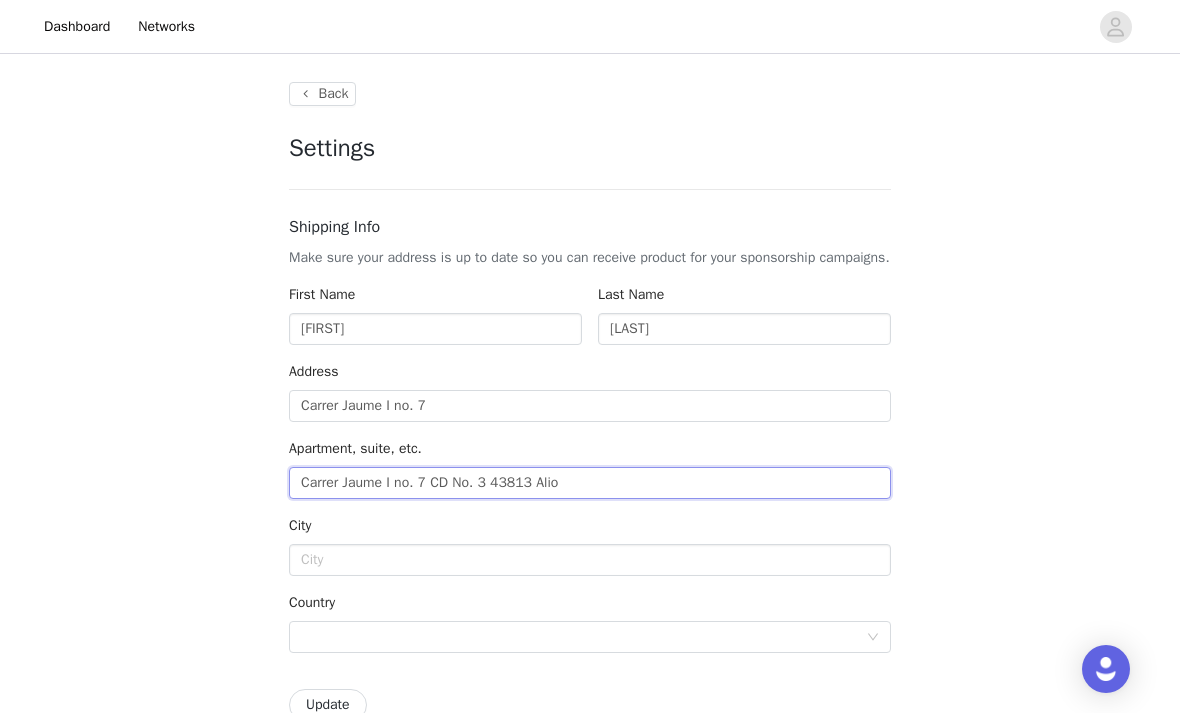 click on "Carrer Jaume I no. 7  CD No. 3  43813 Alio" at bounding box center [590, 483] 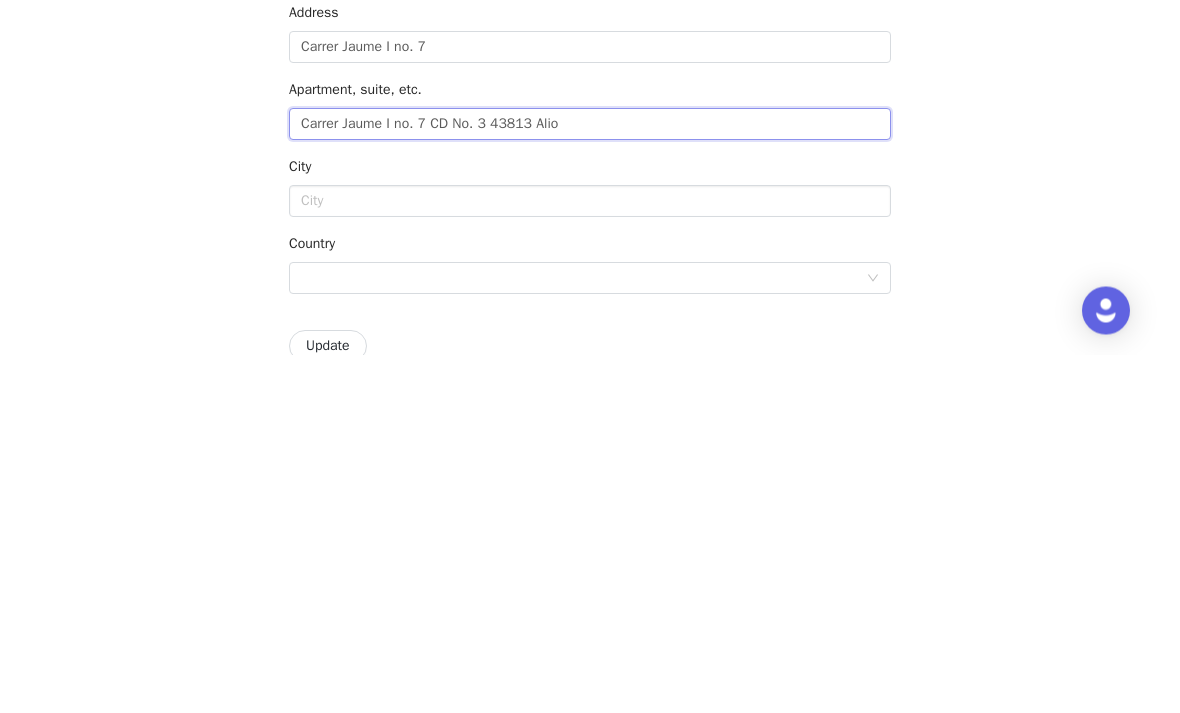 click on "Carrer Jaume I no. 7  CD No. 3  43813 Alio" at bounding box center [590, 483] 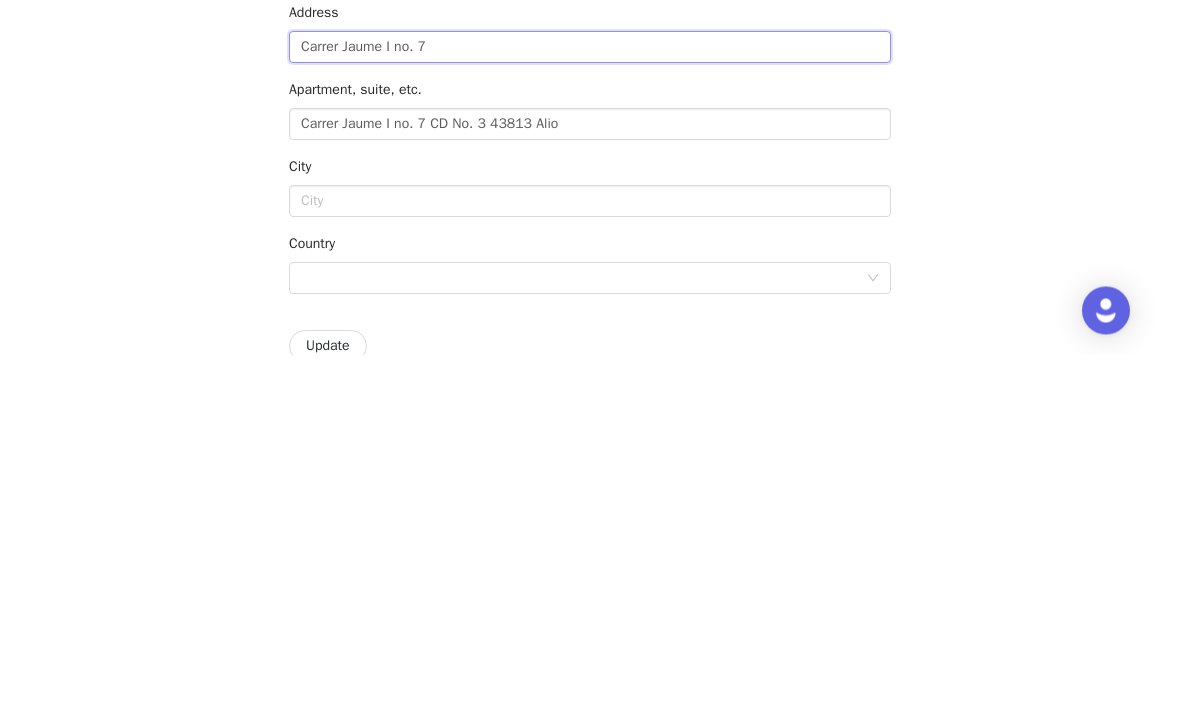 click on "Carrer Jaume I no. 7" at bounding box center [590, 406] 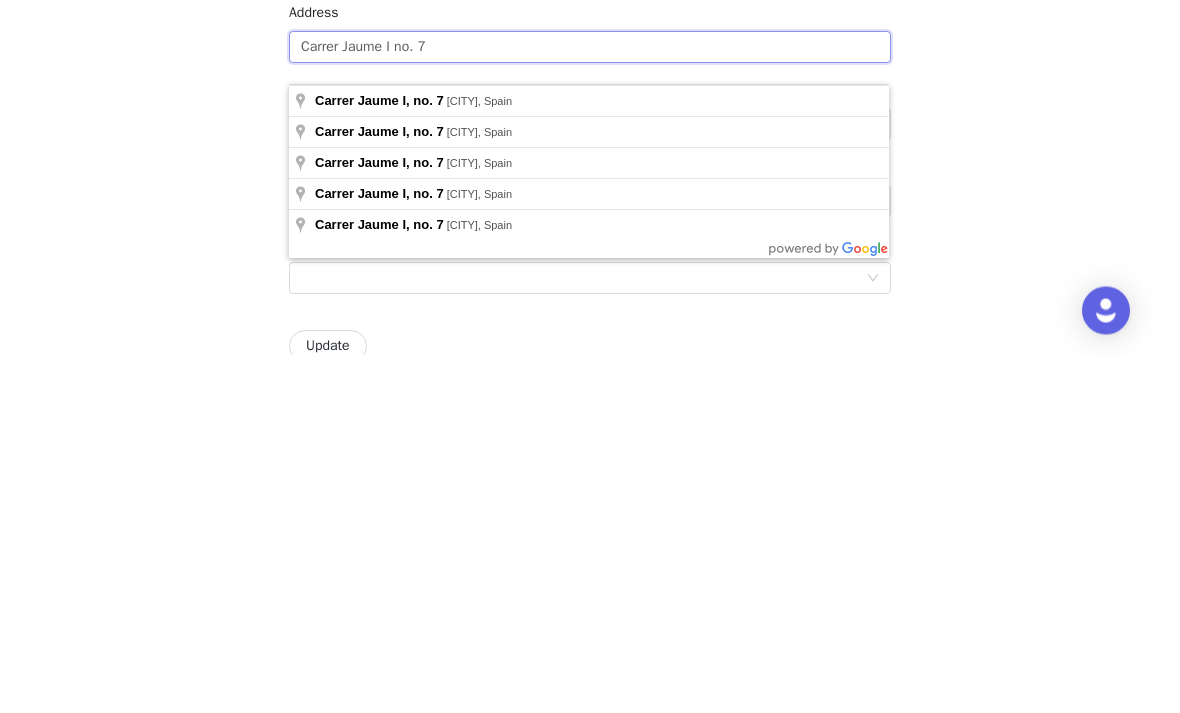 click on "Carrer Jaume I no. 7" at bounding box center [590, 406] 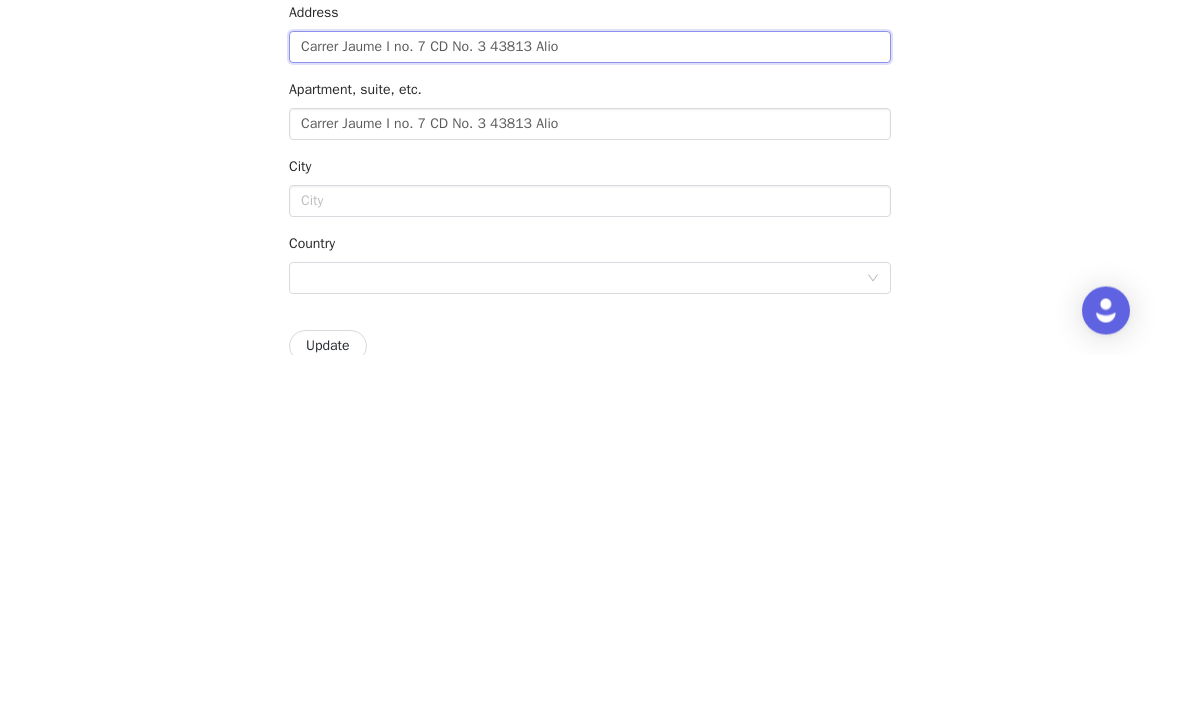 type on "Carrer Jaume I no. 7  CD No. 3  43813 Alio" 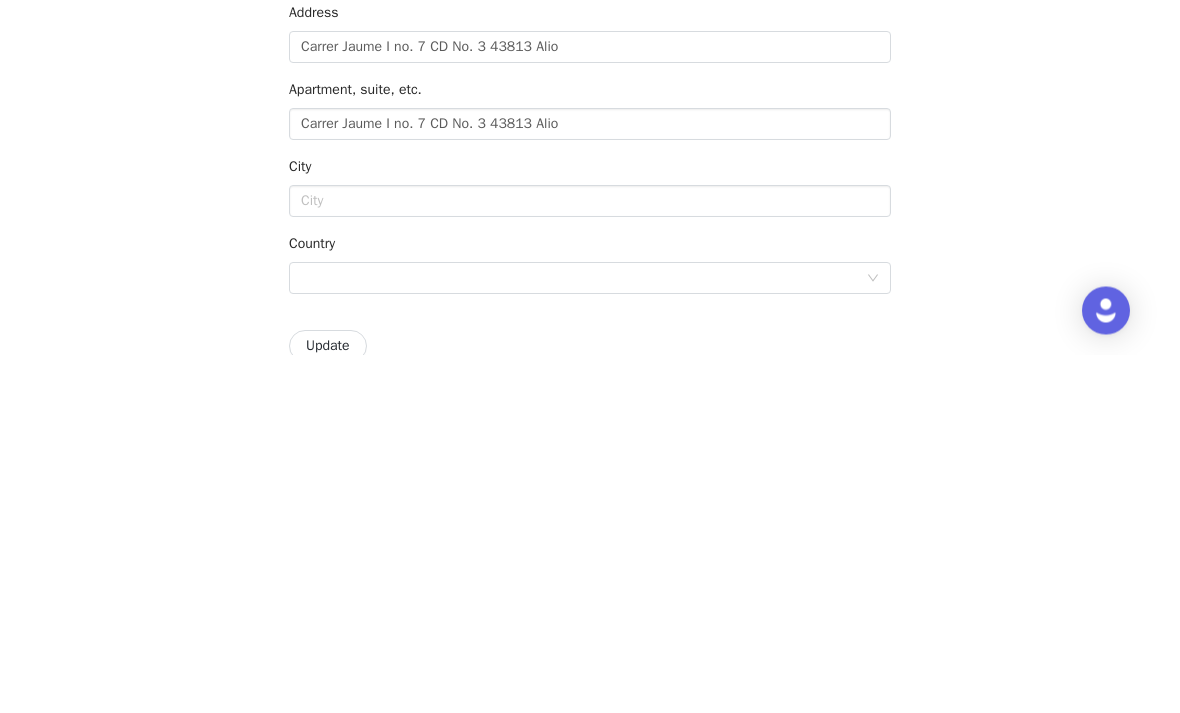click on "Back   Settings           Shipping Info
Make sure your address is up to date so you can receive product for your sponsorship
campaigns.
First Name Nicola   Last Name Kinghorn   Address Carrer Jaume I no. 7  CD No. 3  43813 Alio   Apartment, suite, etc. Carrer Jaume I no. 7  CD No. 3  43813 Alio   City   Country         Update     Contact Information
Keep your information up to date so you can receive emails regarding new sponsorships.
Email nicolakinghorn@gmail.com This email is used by all brands that you work with. Changing this email will change it for all brands.   Phone Number +1 (United States) +1 (United States) +1 (Canada) +44 (United Kingdom) +61 (Australia) +55 (Brazil) +52 (Mexico) +86 (China) +91 (India) +7 (Russia) +39 (Italy) +64 (New Zealand) +81 (Japan) +353 (Ireland) +93 (Afghanistan) +358 (Aland Islands) +355 (Albania) +213 (Algeria) +376 (Andorra) +244 (Angola)" at bounding box center (590, 961) 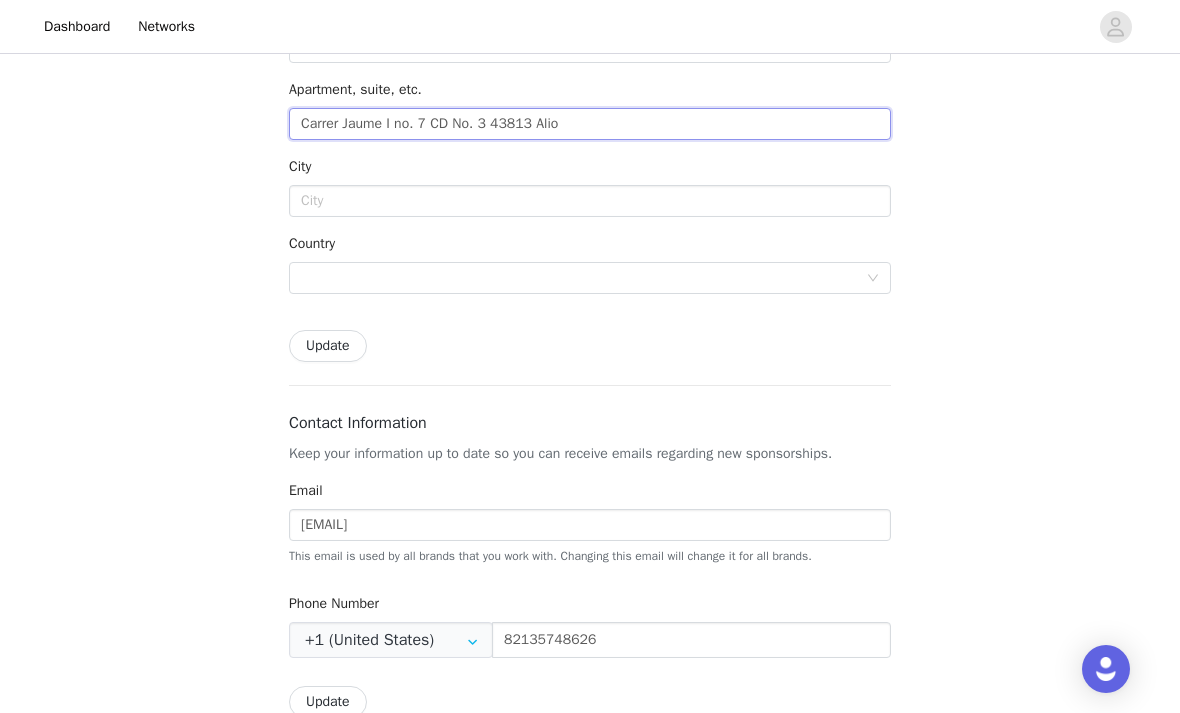 click on "Carrer Jaume I no. 7  CD No. 3  43813 Alio" at bounding box center [590, 124] 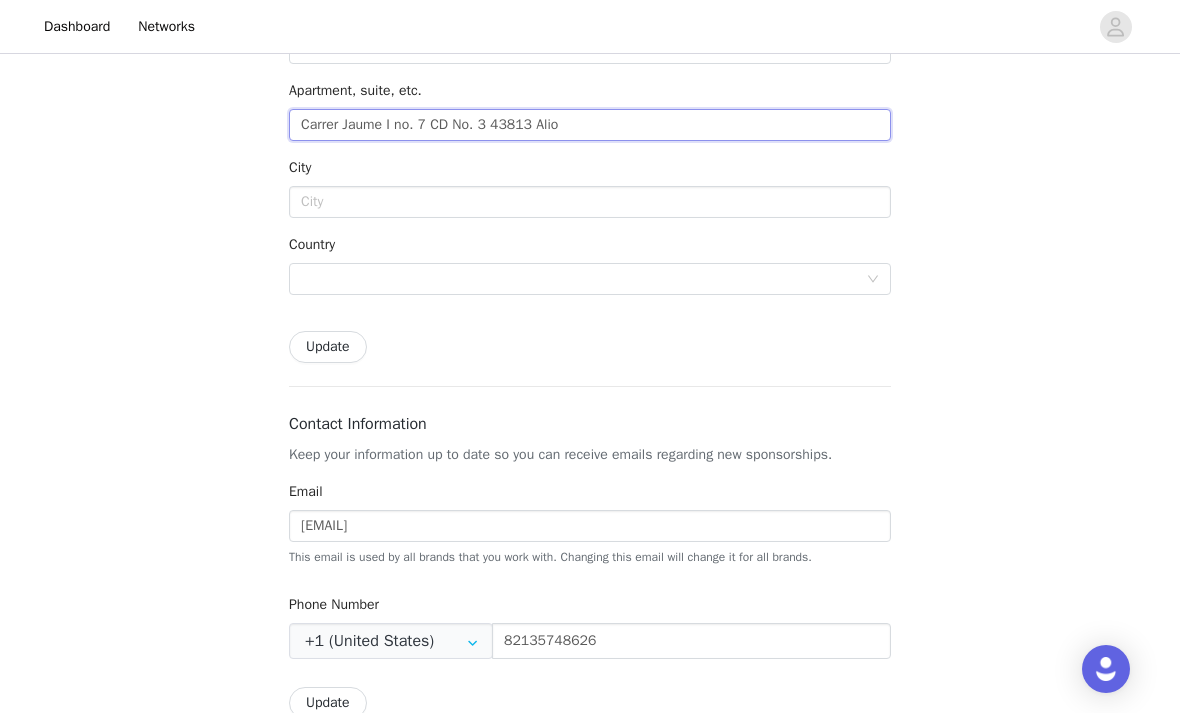 click on "Carrer Jaume I no. 7  CD No. 3  43813 Alio" at bounding box center [590, 125] 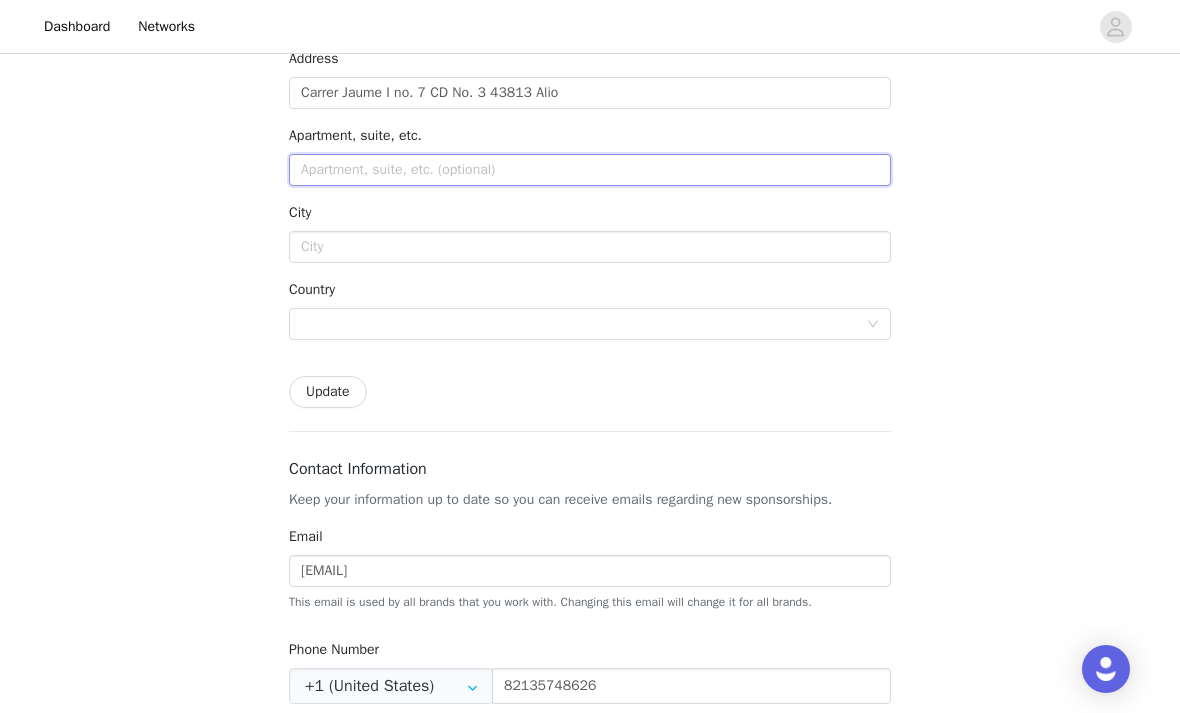 scroll, scrollTop: 312, scrollLeft: 0, axis: vertical 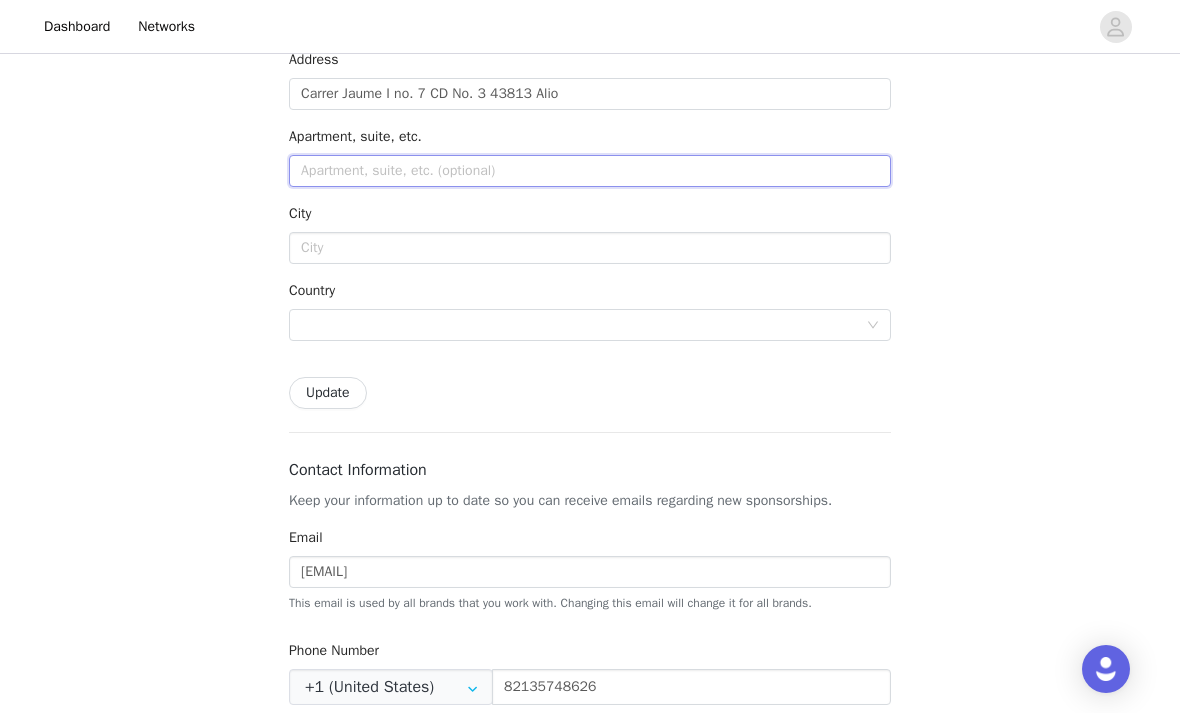 type 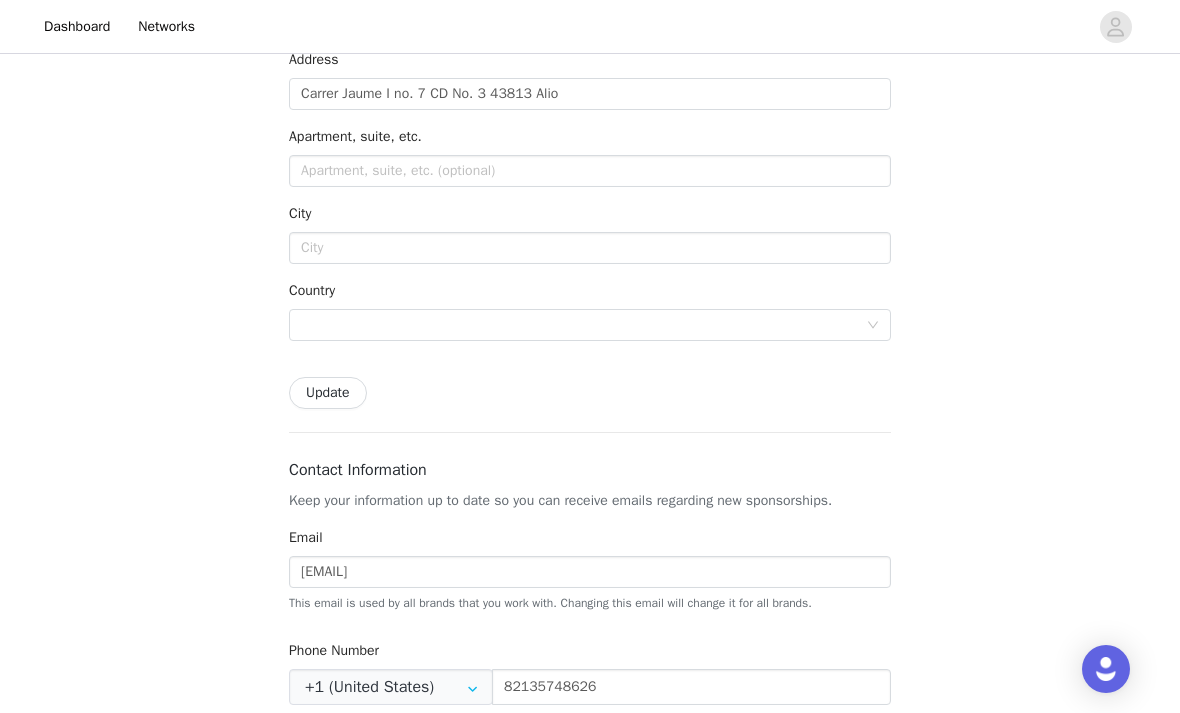 click on "City" at bounding box center [300, 213] 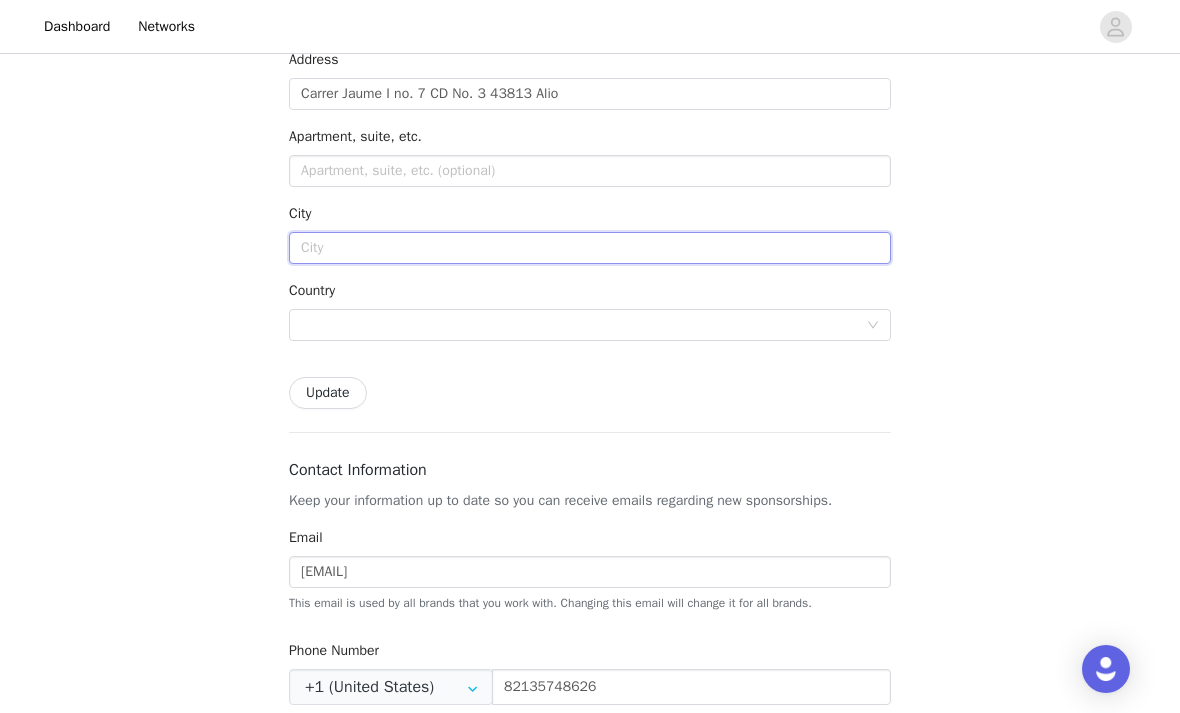click at bounding box center [590, 248] 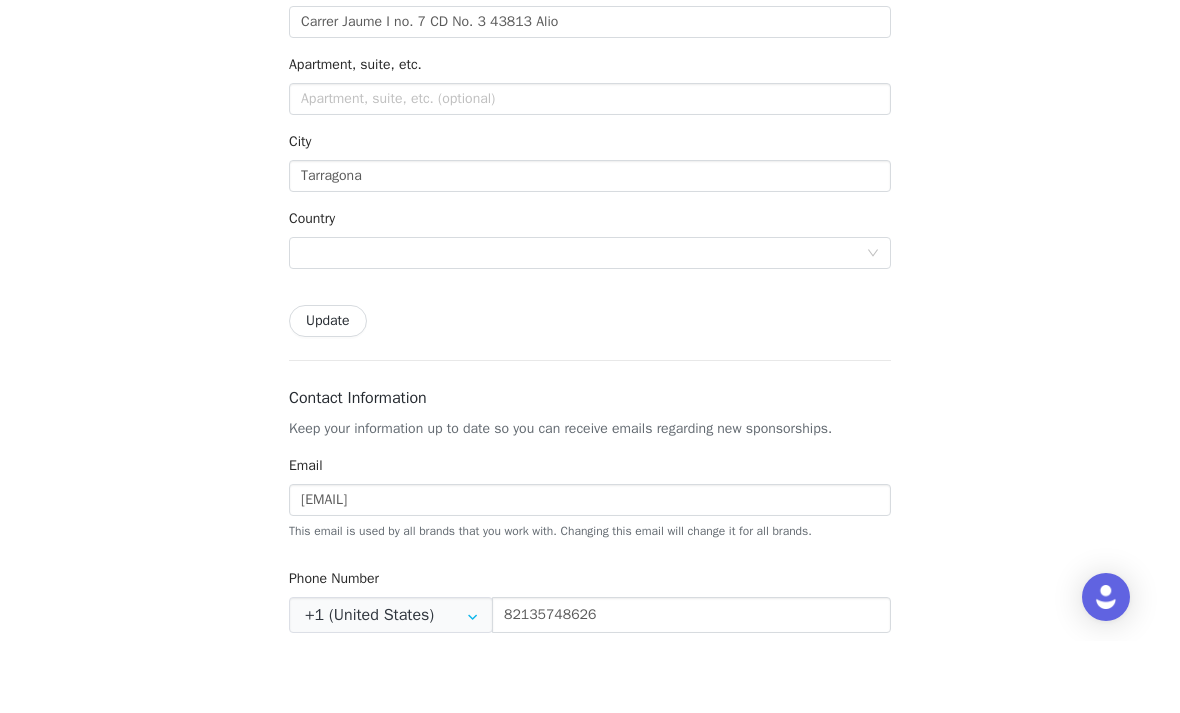 scroll, scrollTop: 384, scrollLeft: 0, axis: vertical 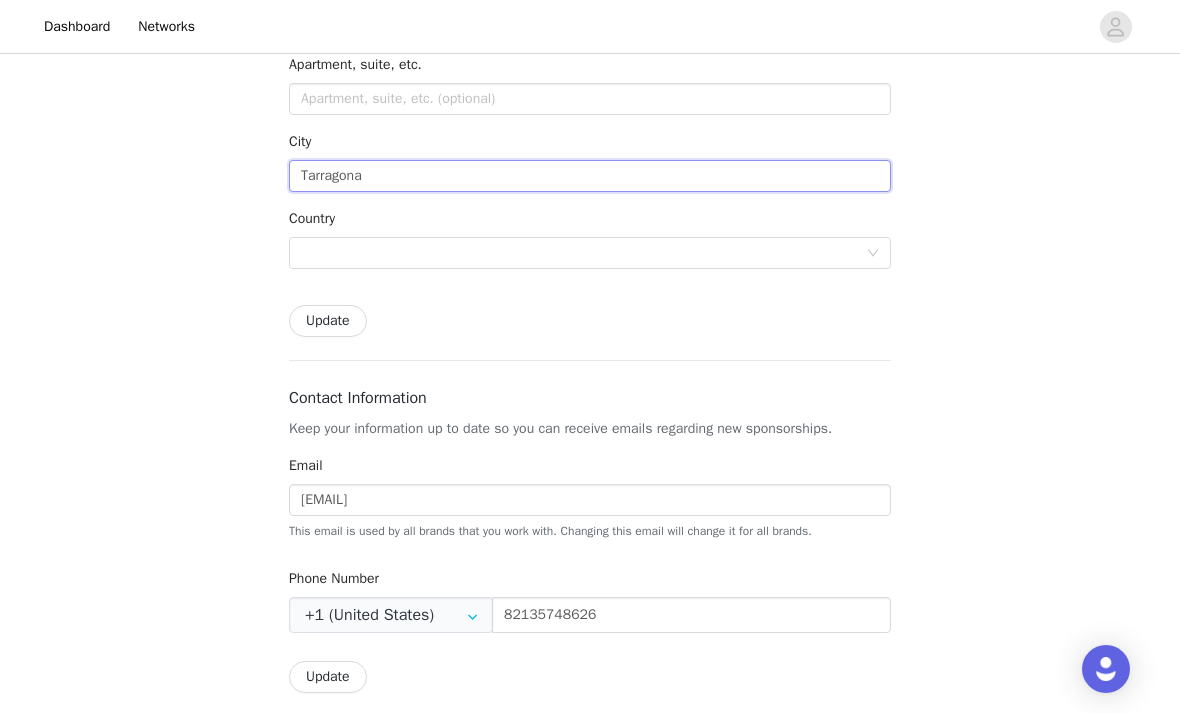 type on "Tarragona" 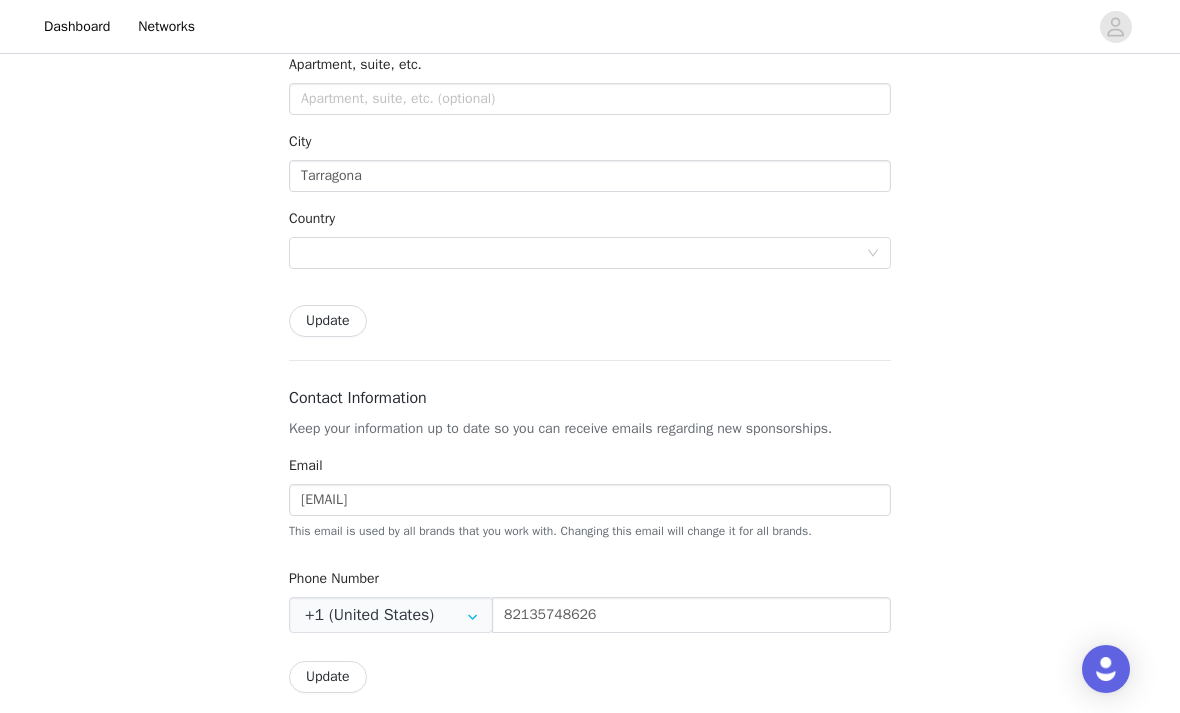 click at bounding box center (583, 253) 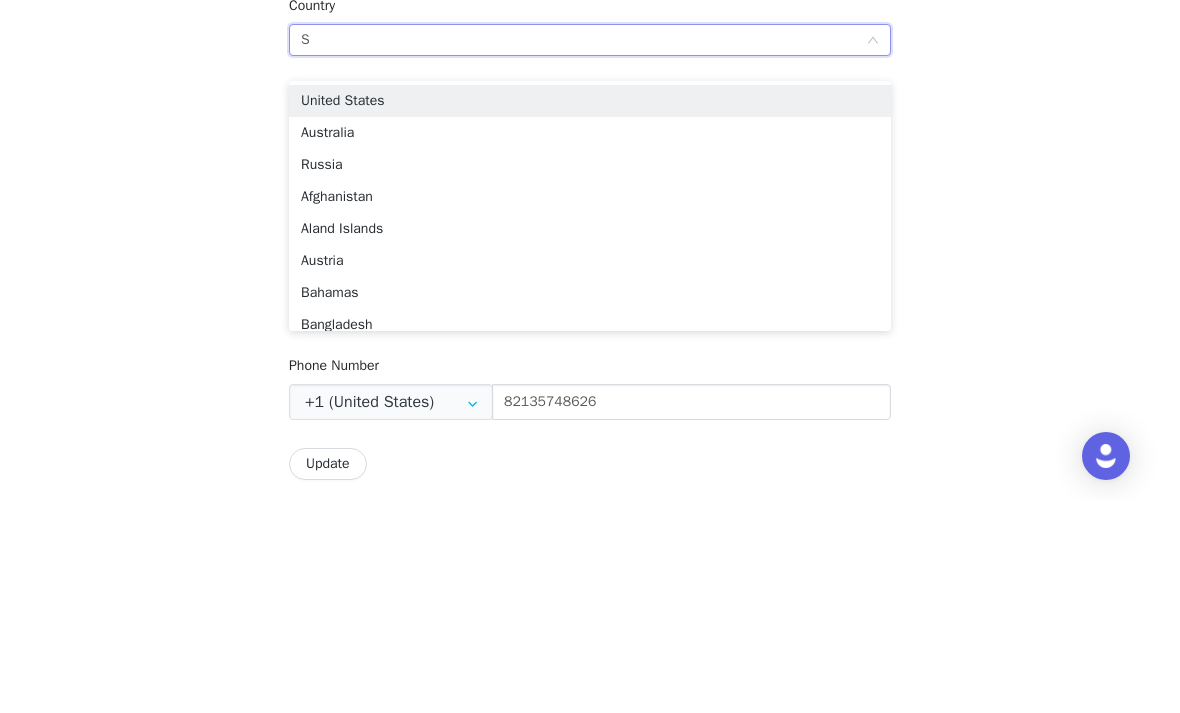 type on "Sp" 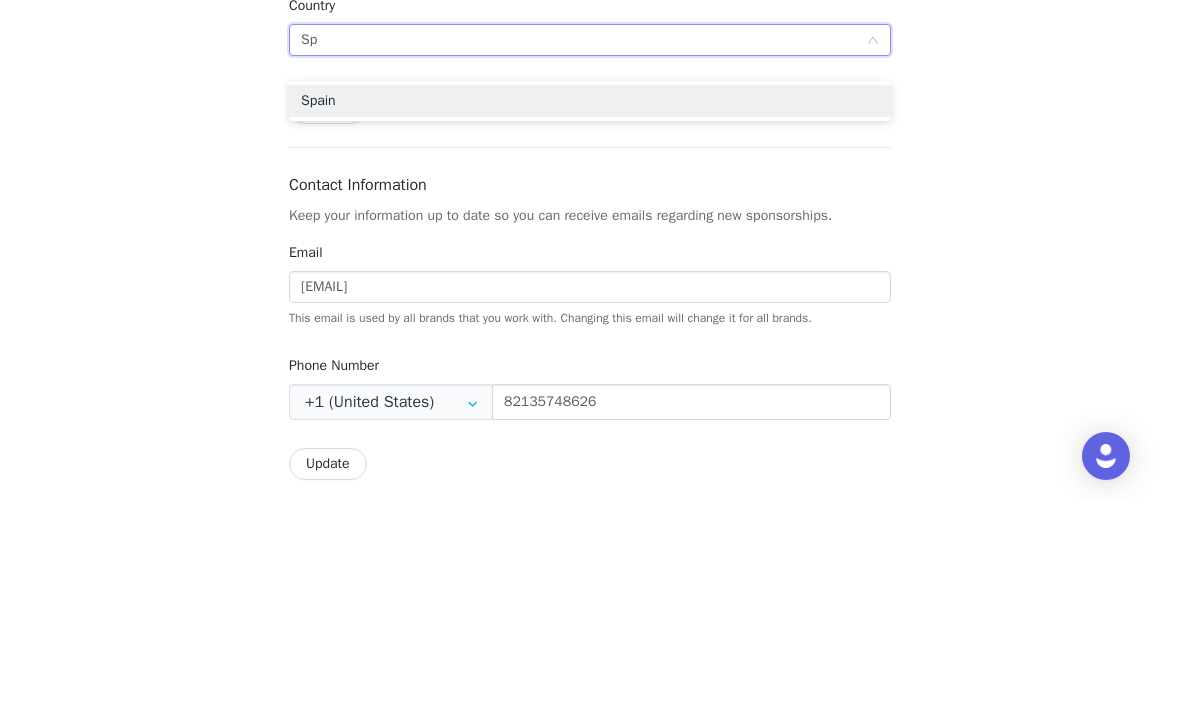 click on "Spain" at bounding box center [590, 314] 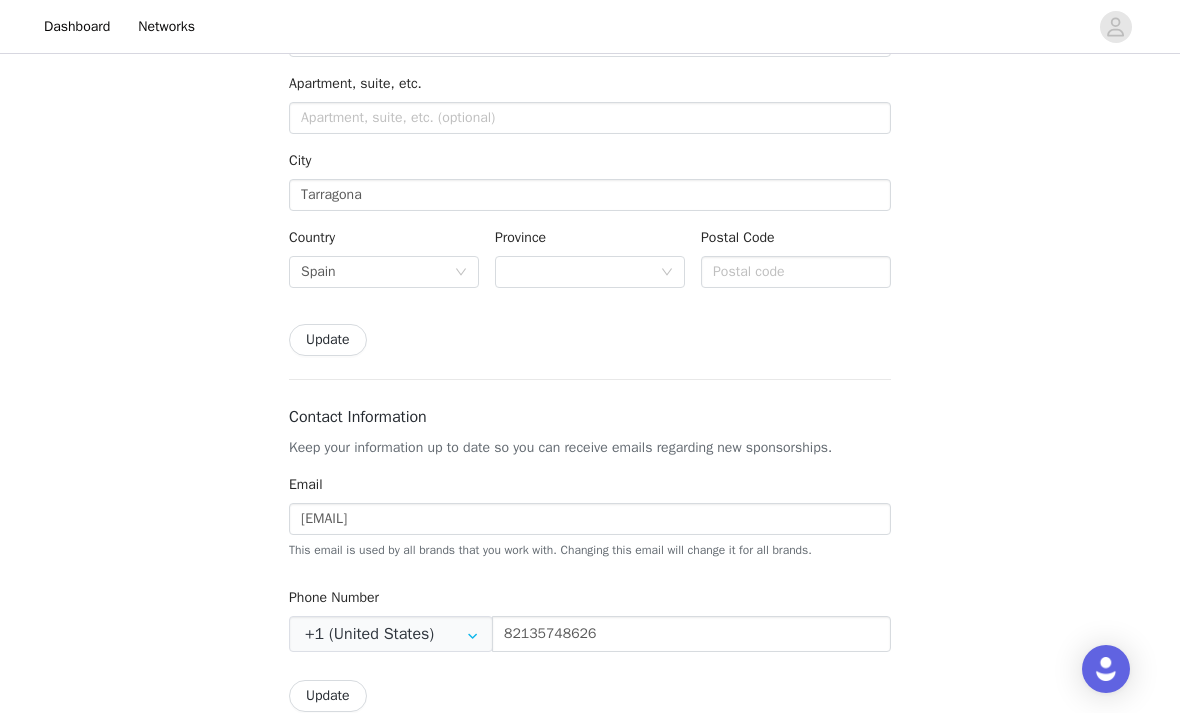 scroll, scrollTop: 363, scrollLeft: 0, axis: vertical 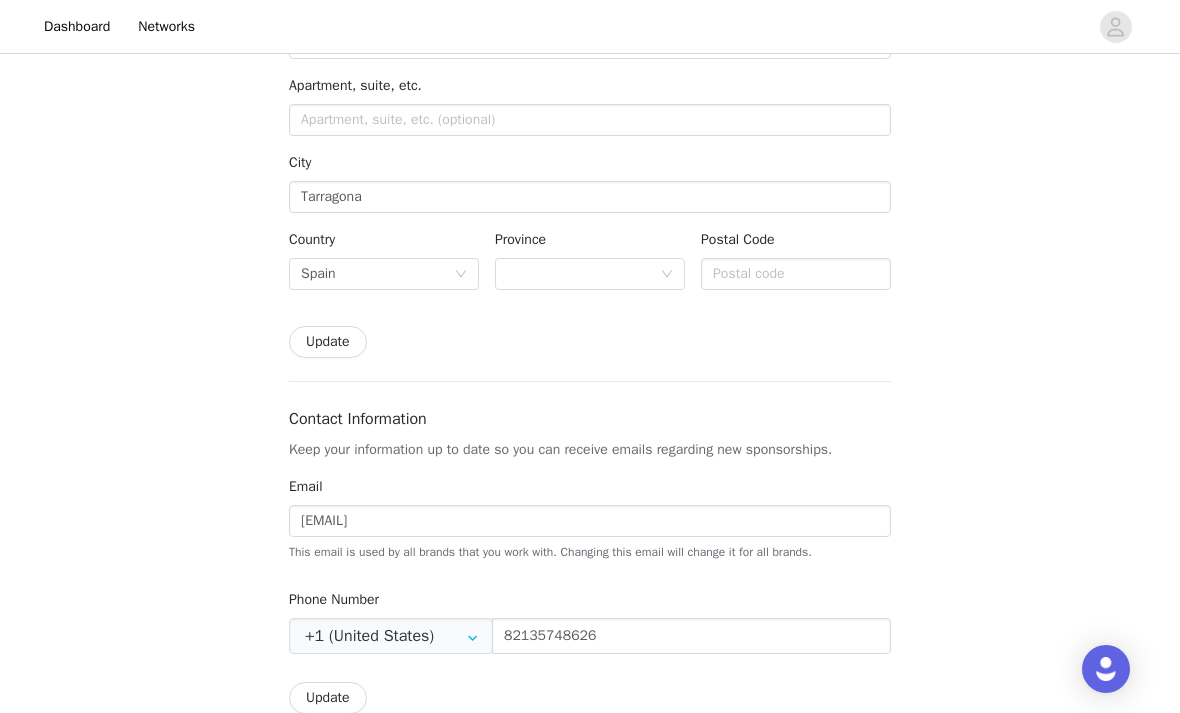 click at bounding box center (583, 274) 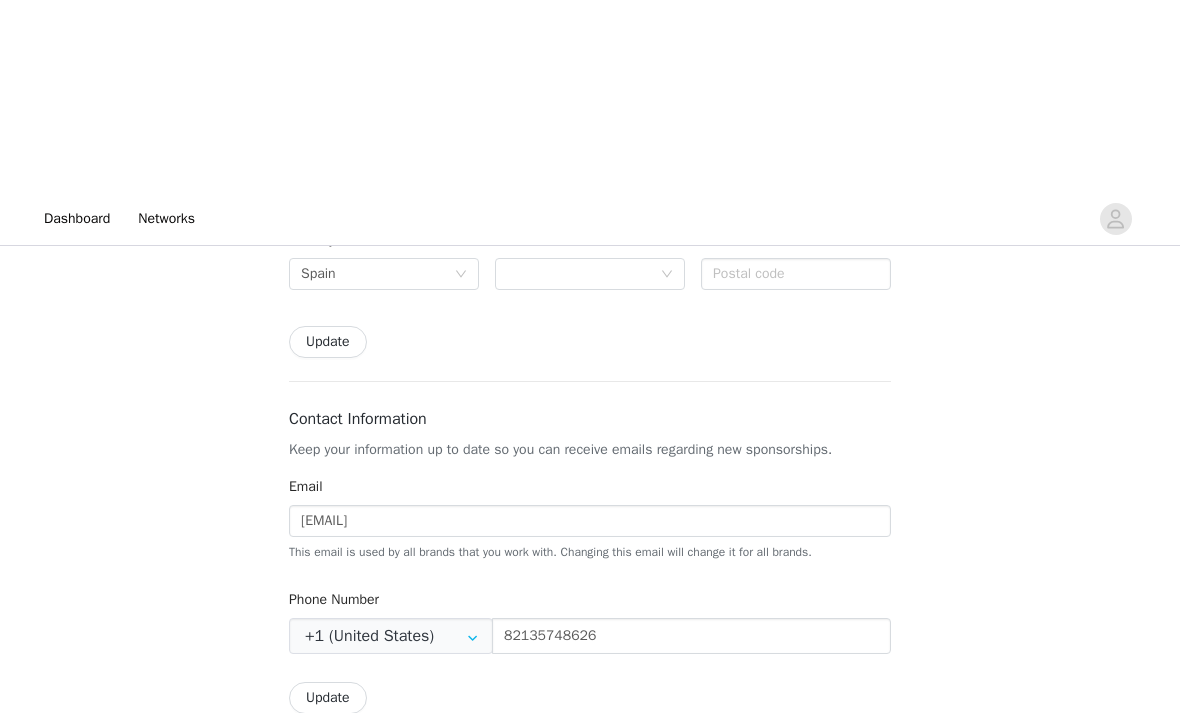 scroll, scrollTop: 553, scrollLeft: 0, axis: vertical 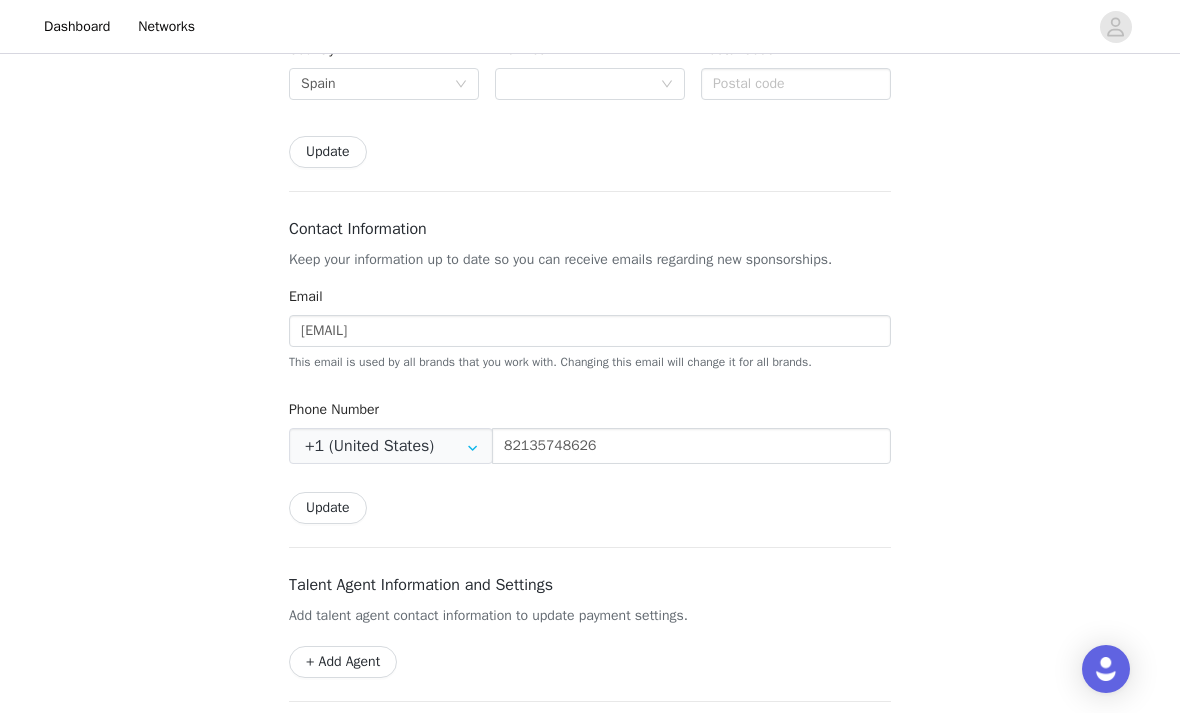 click at bounding box center (583, 84) 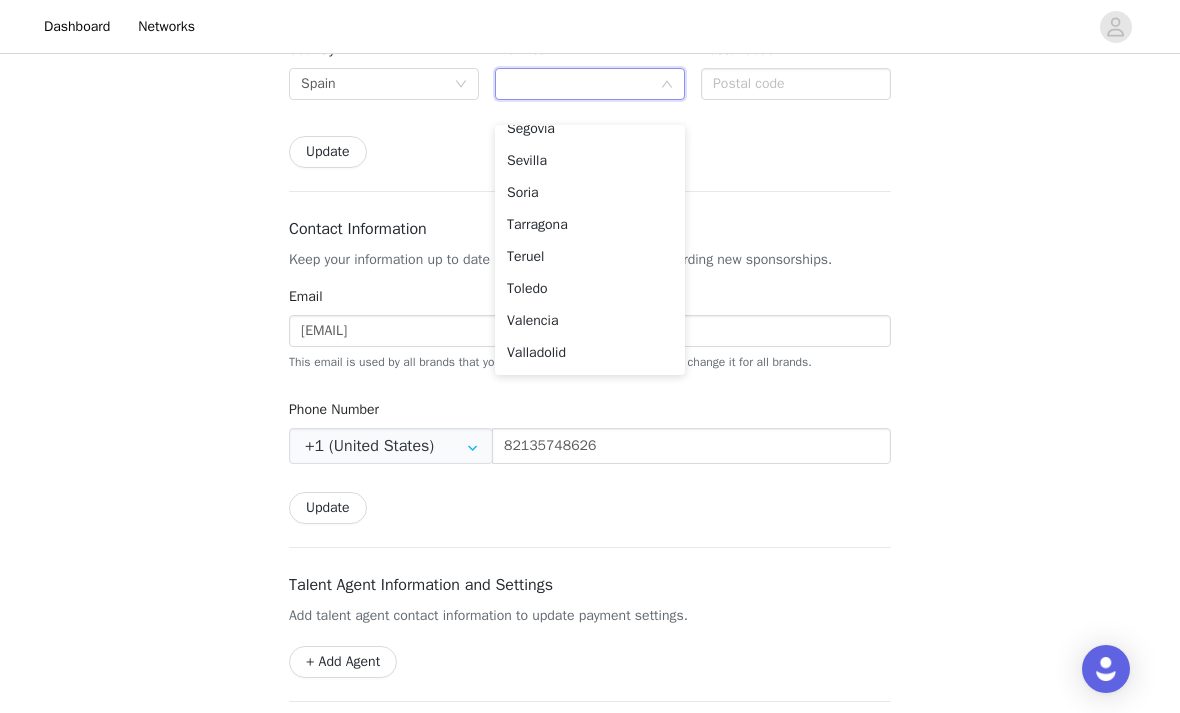scroll, scrollTop: 1327, scrollLeft: 0, axis: vertical 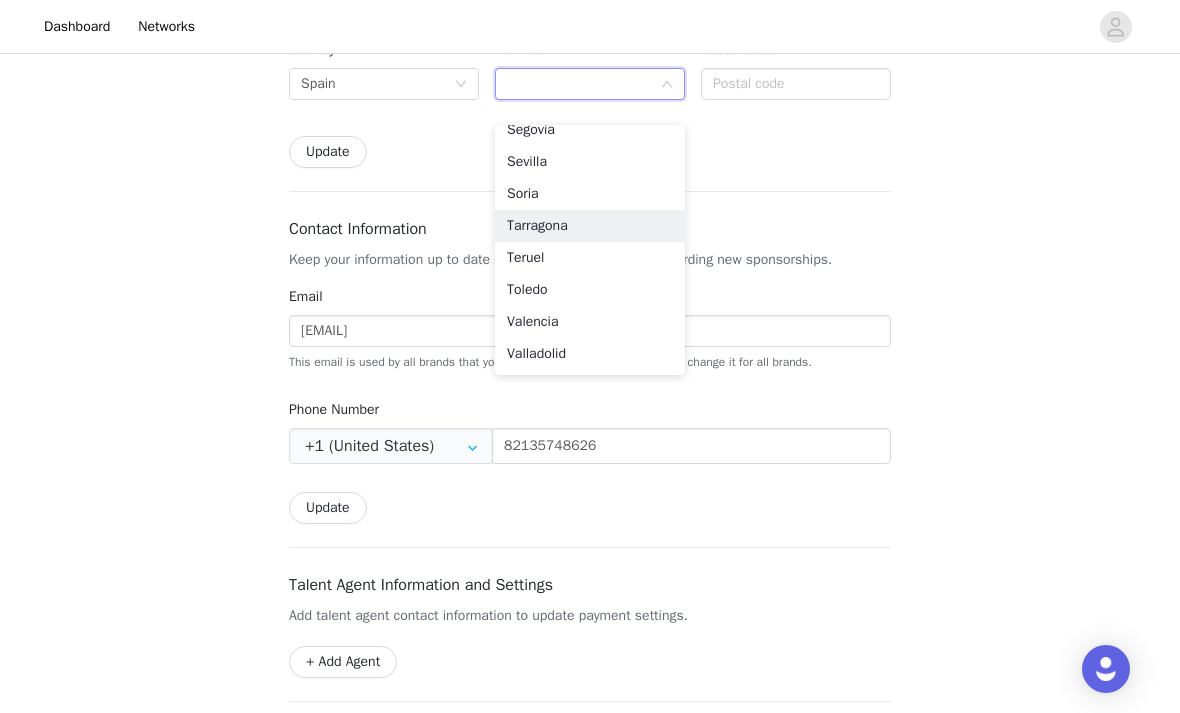 click on "Tarragona" at bounding box center (590, 226) 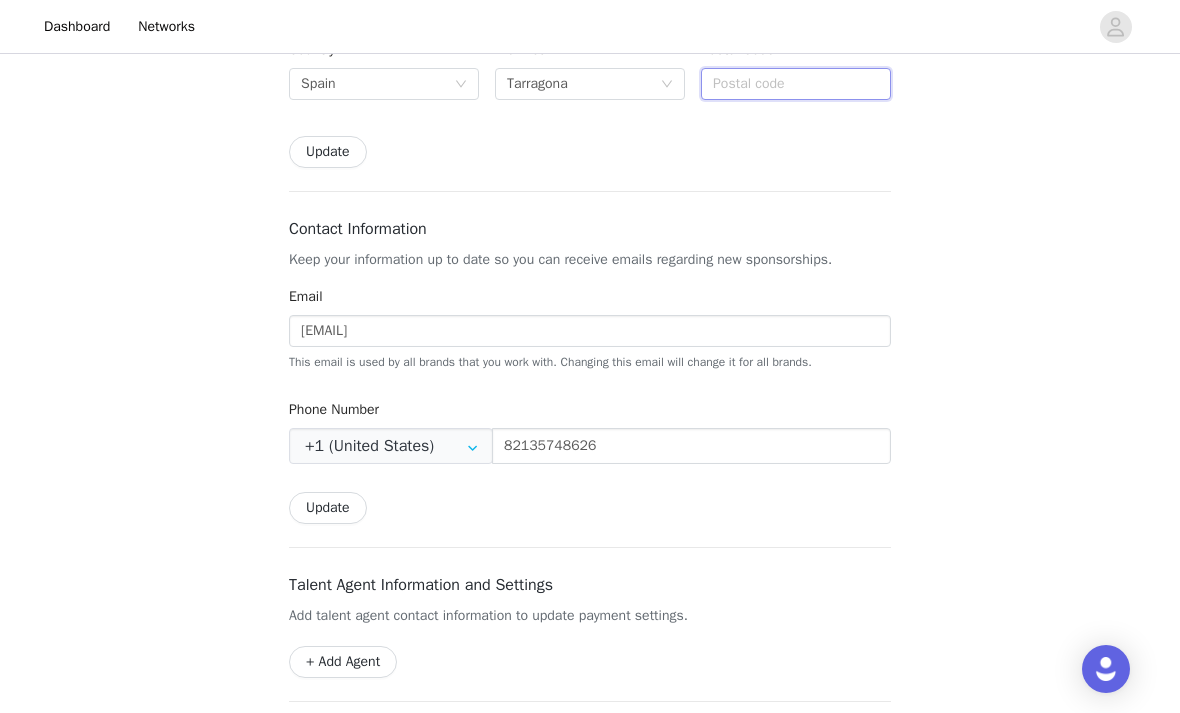 click at bounding box center (796, 84) 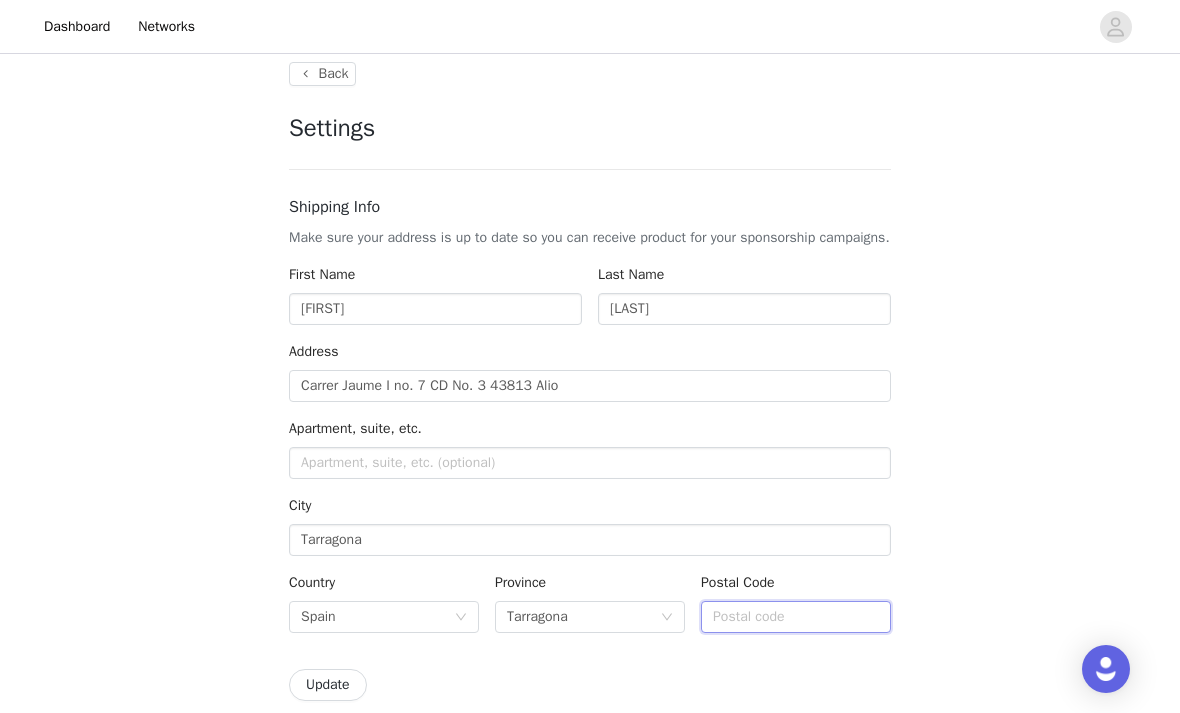 scroll, scrollTop: 0, scrollLeft: 0, axis: both 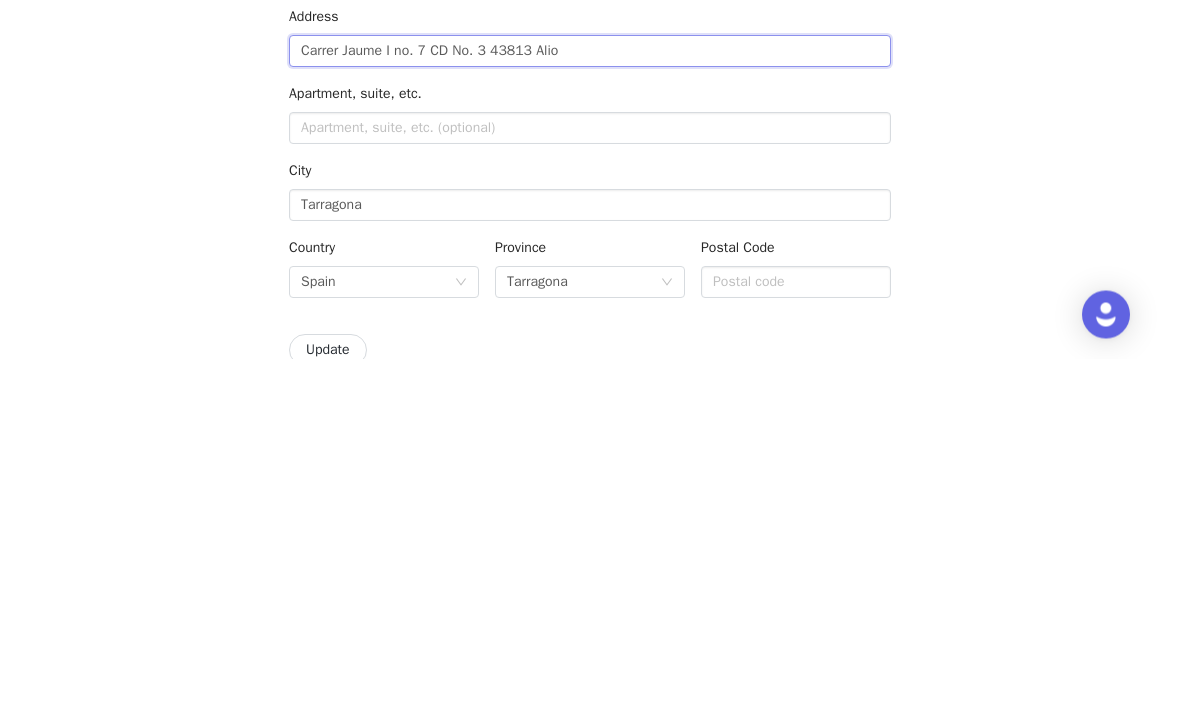 click on "Carrer Jaume I no. 7  CD No. 3  43813 Alio" at bounding box center [590, 406] 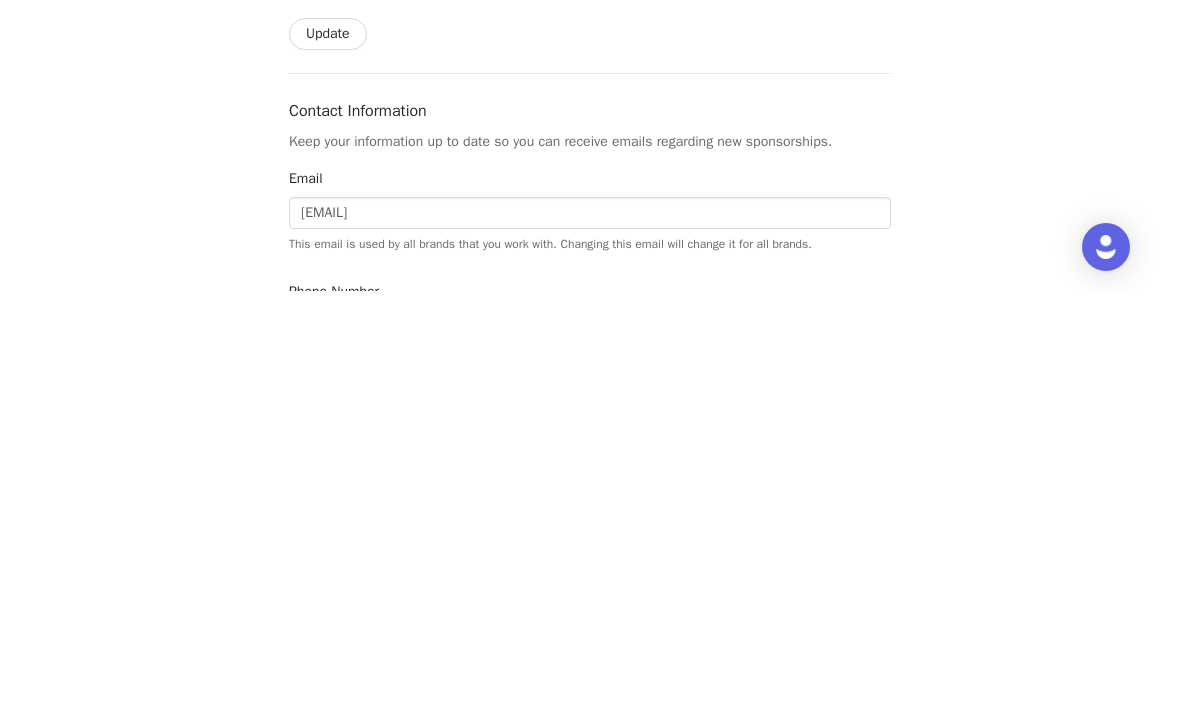 scroll, scrollTop: 316, scrollLeft: 0, axis: vertical 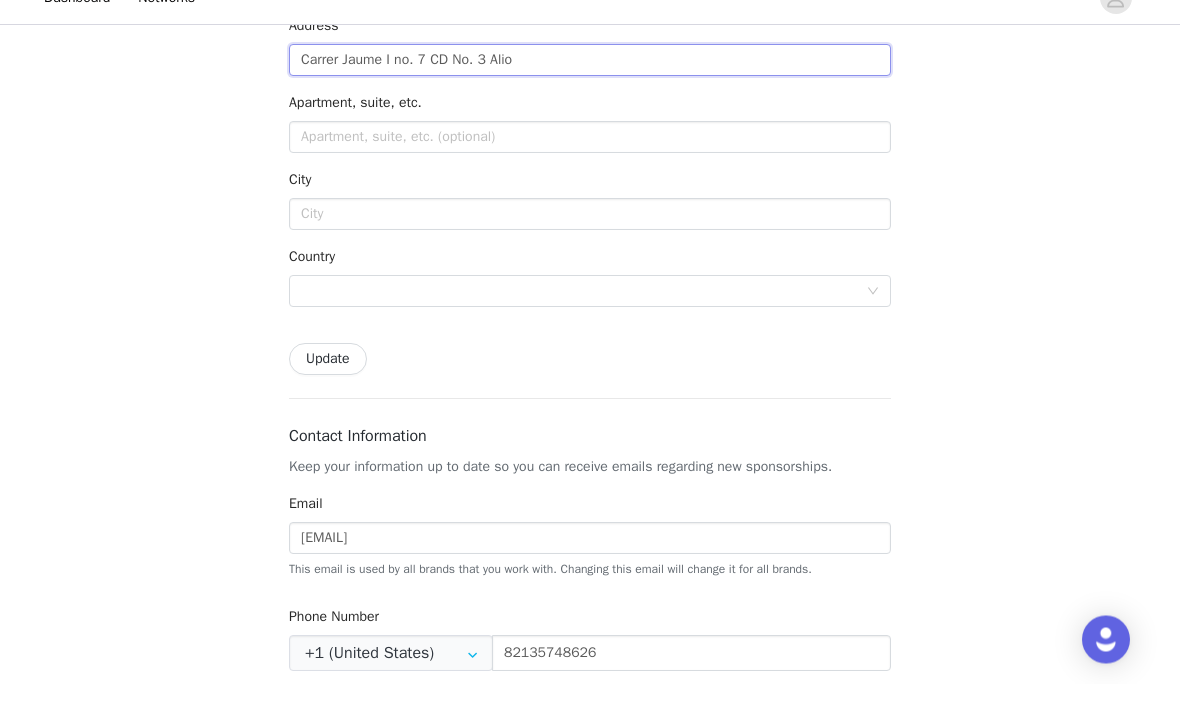 type on "Carrer Jaume I no. 7  CD No. 3  Alio" 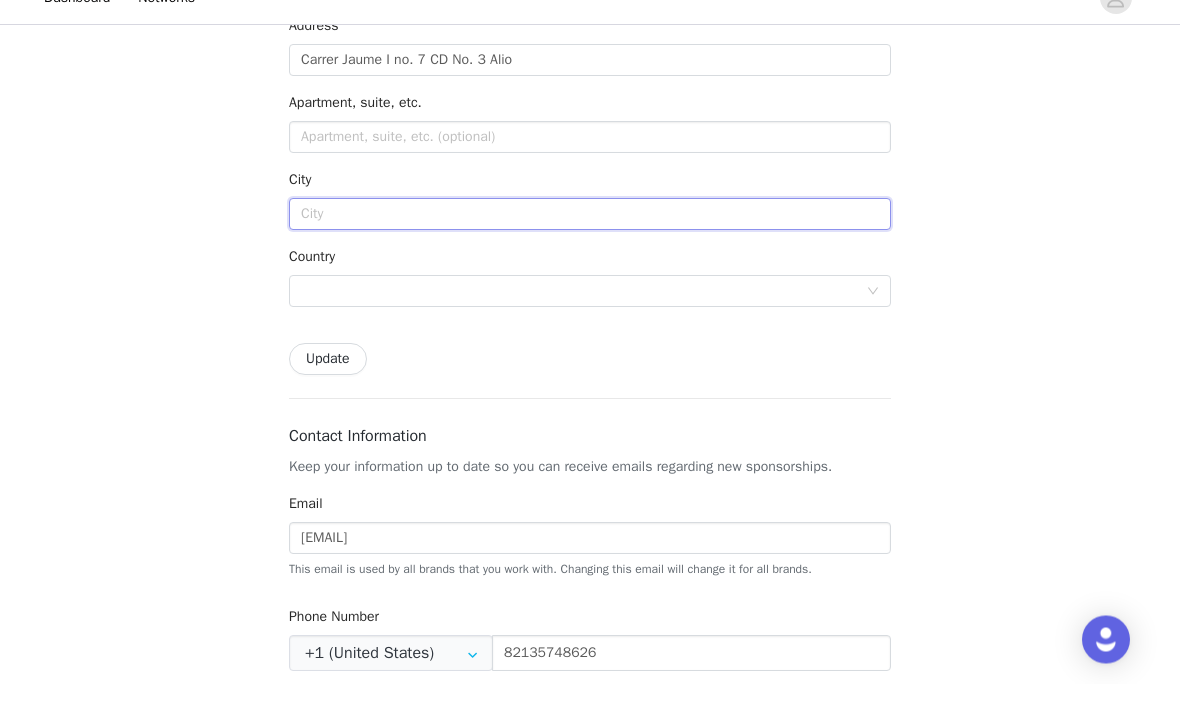 click at bounding box center [590, 244] 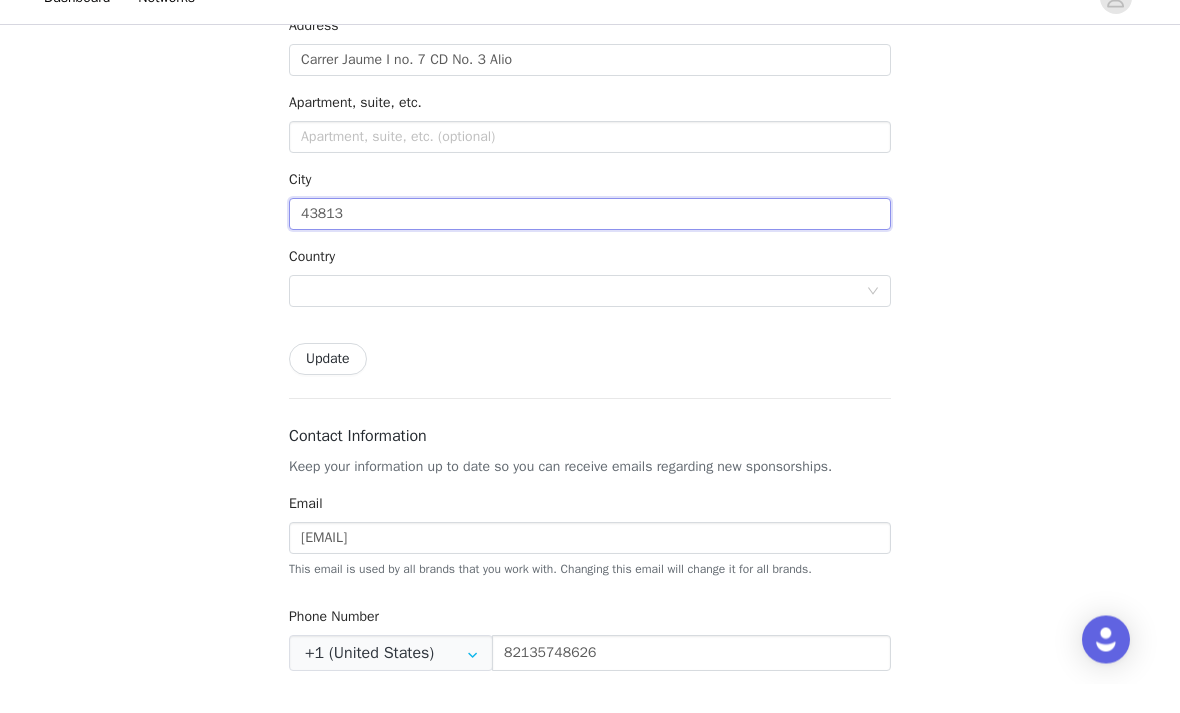 type on "43813" 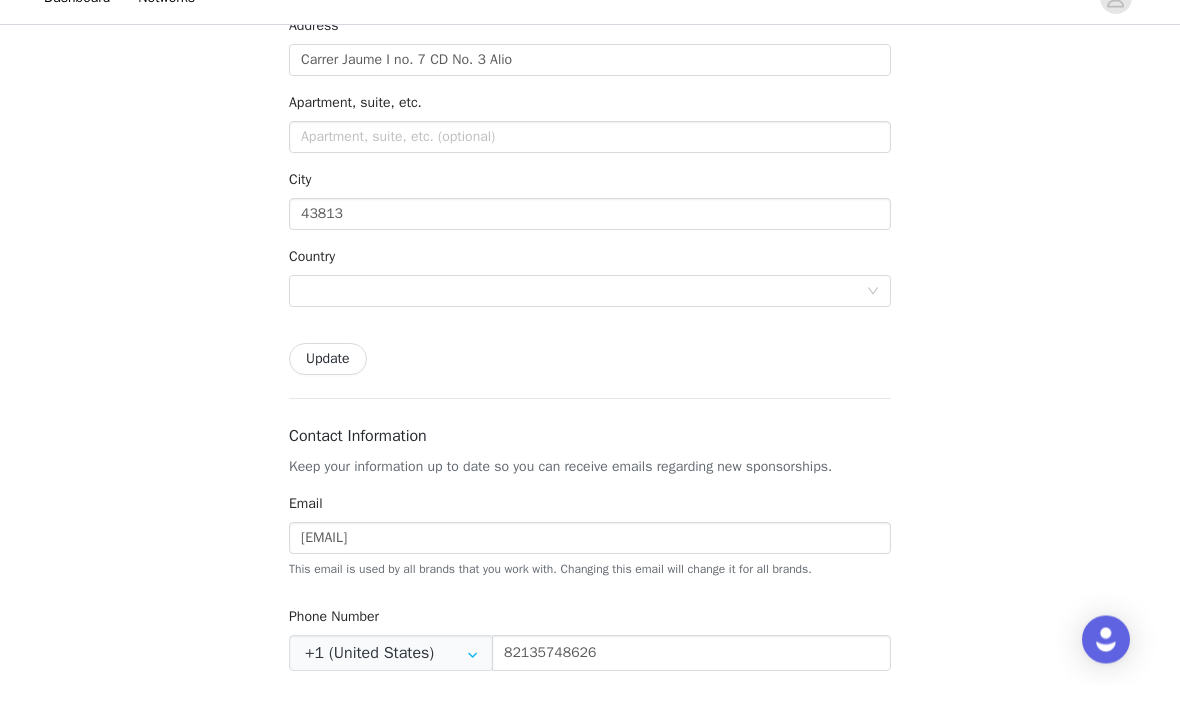 click at bounding box center [583, 321] 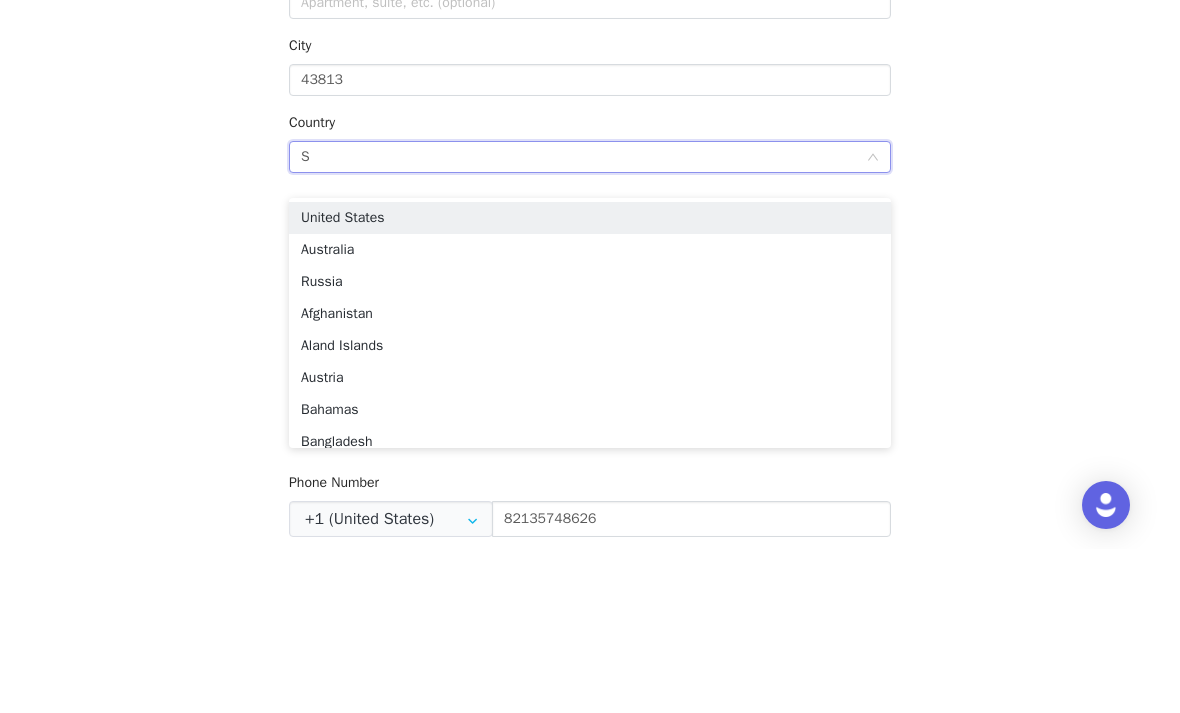 type on "Sp" 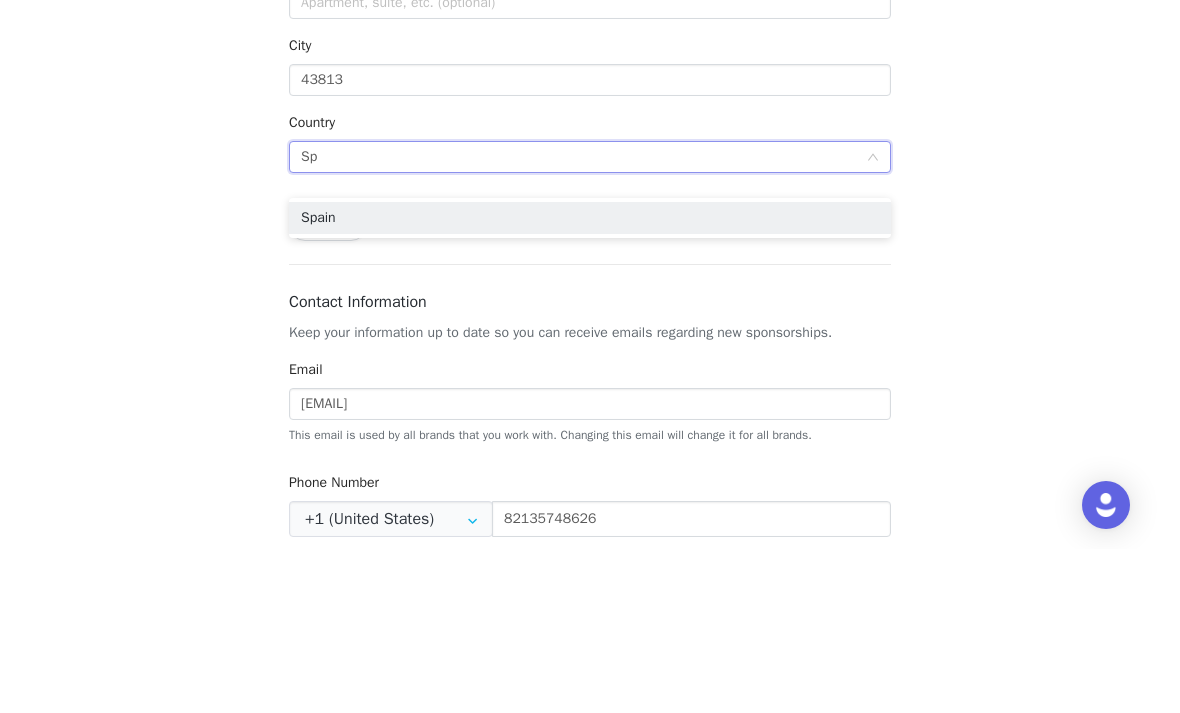 click on "Spain" at bounding box center [590, 382] 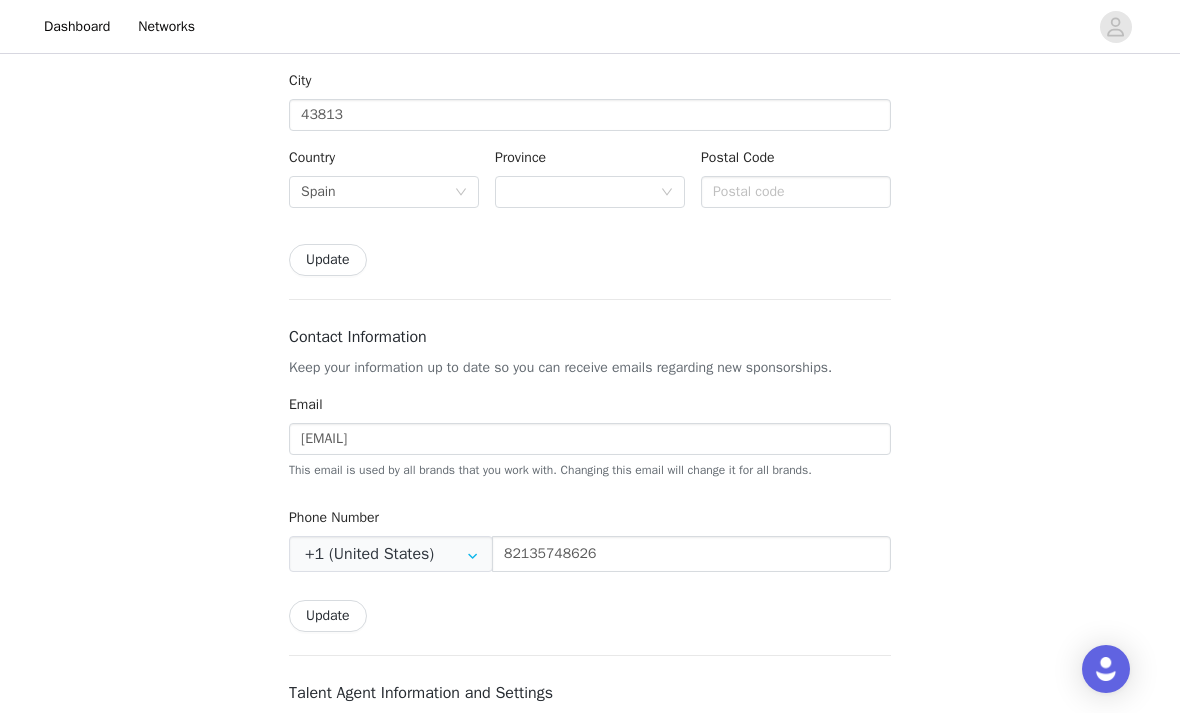scroll, scrollTop: 341, scrollLeft: 0, axis: vertical 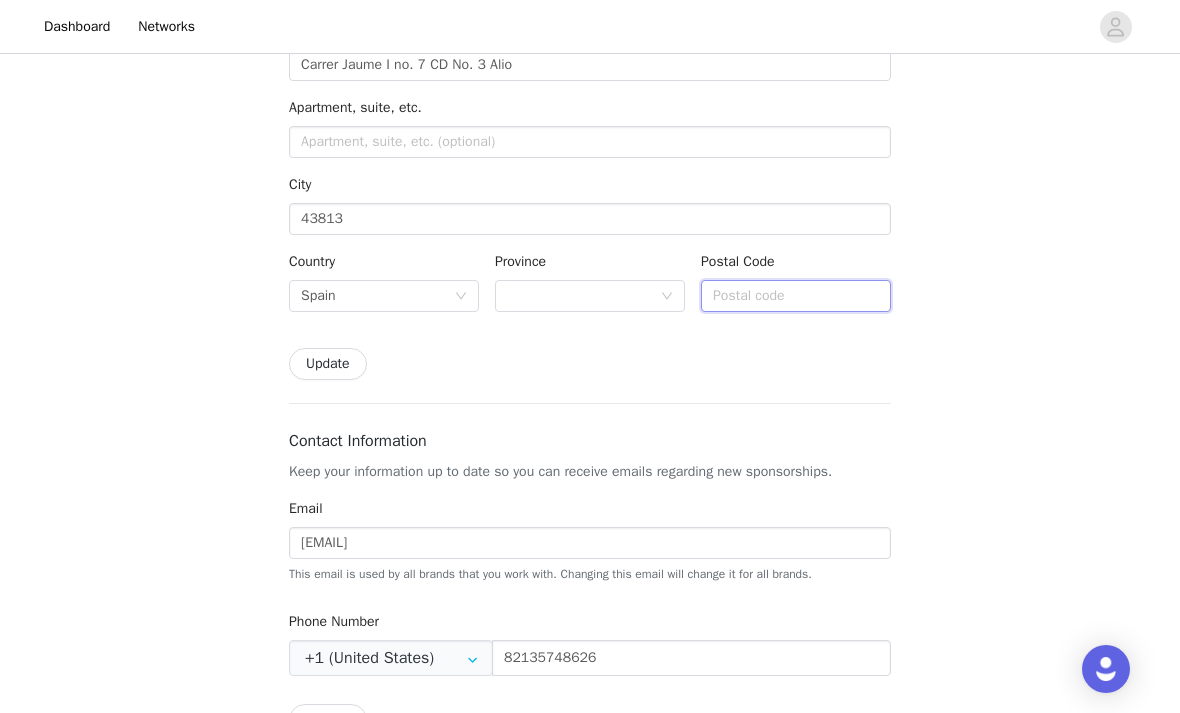 click at bounding box center (796, 296) 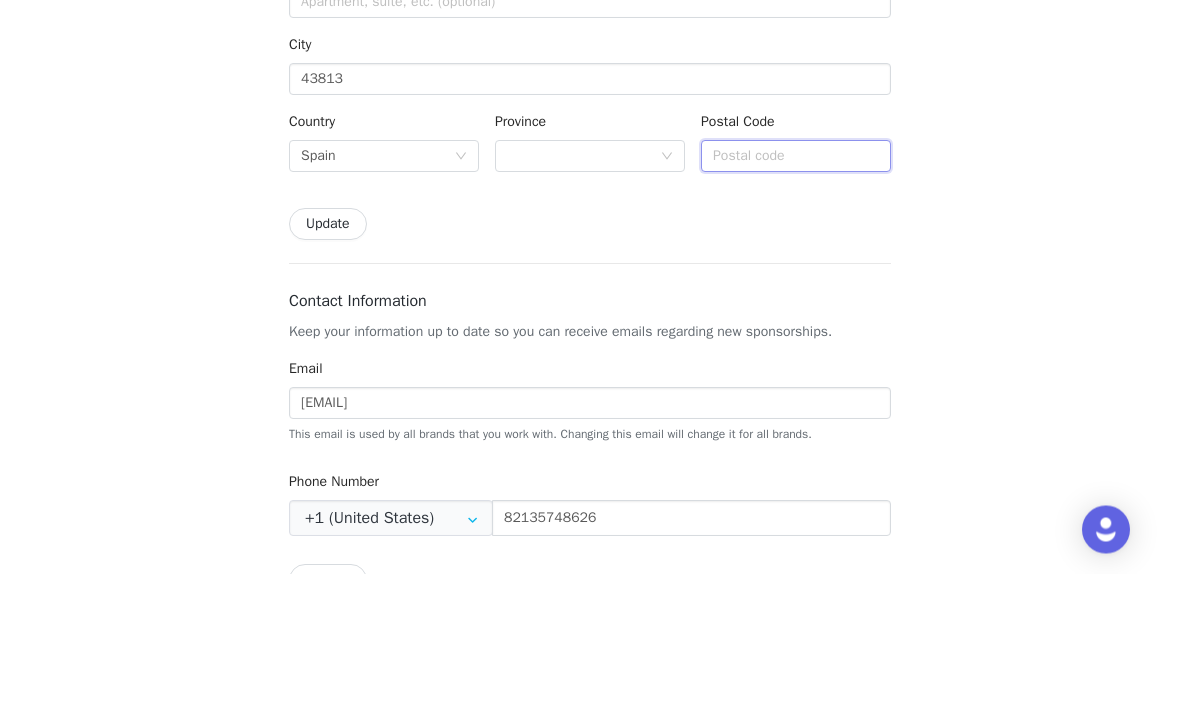 click at bounding box center (796, 296) 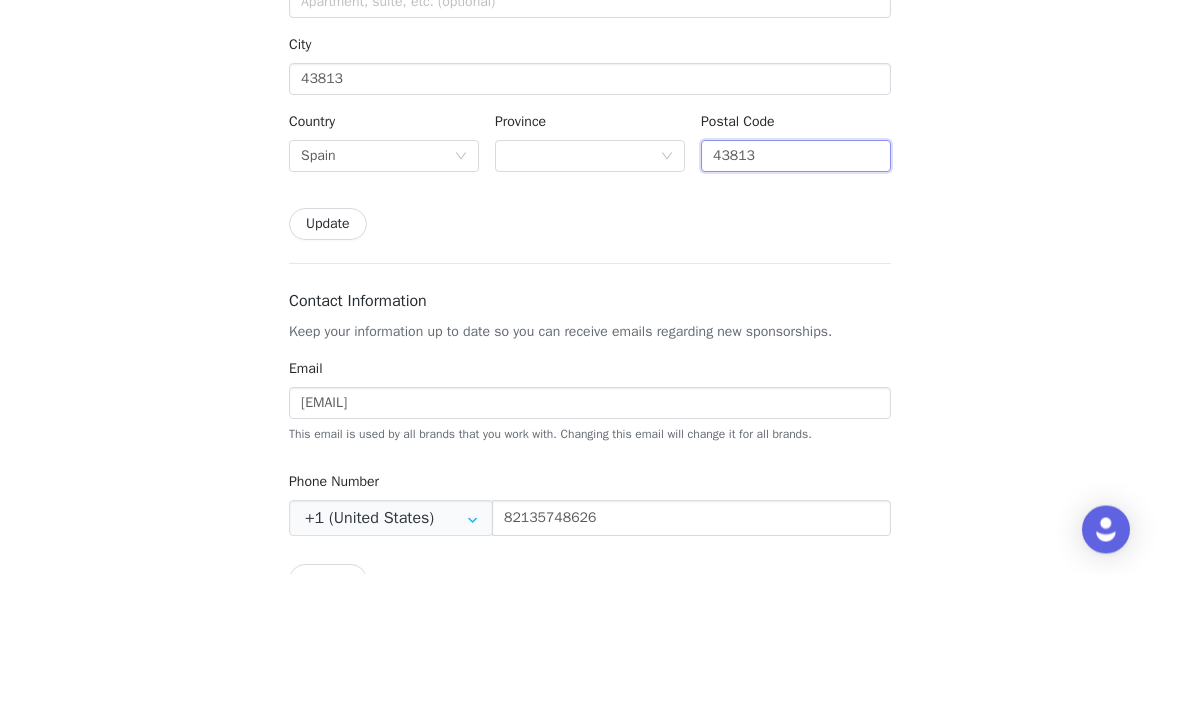 type on "43813" 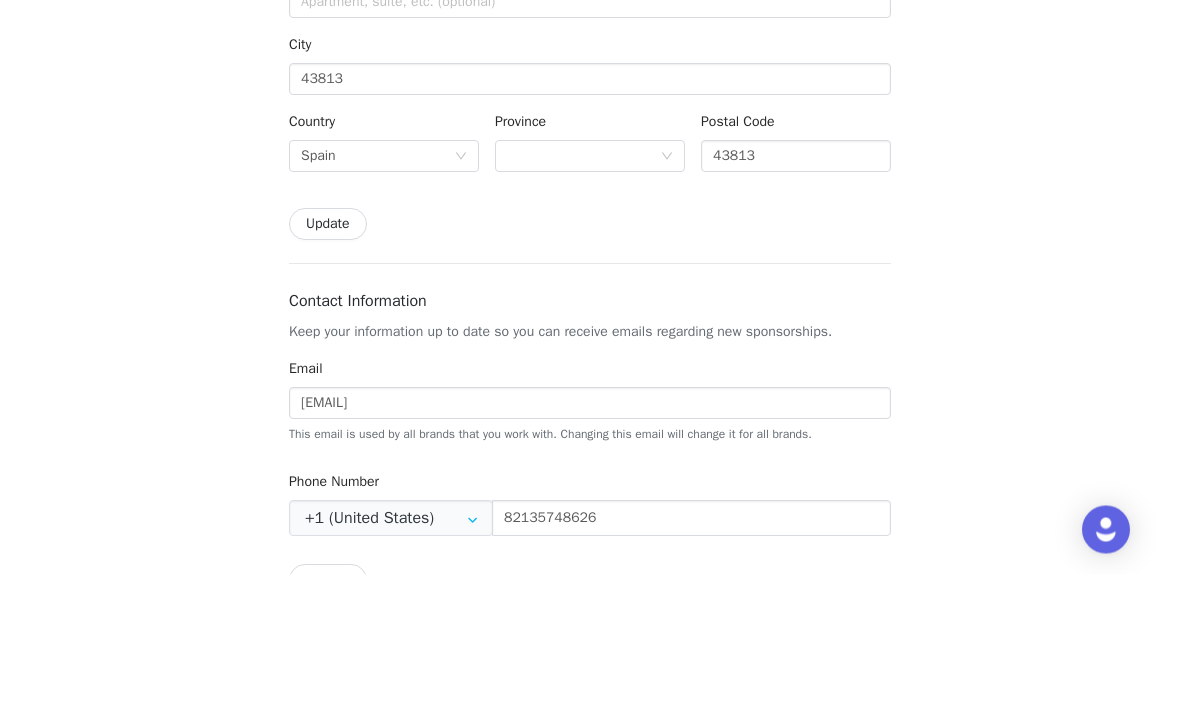 click at bounding box center [583, 296] 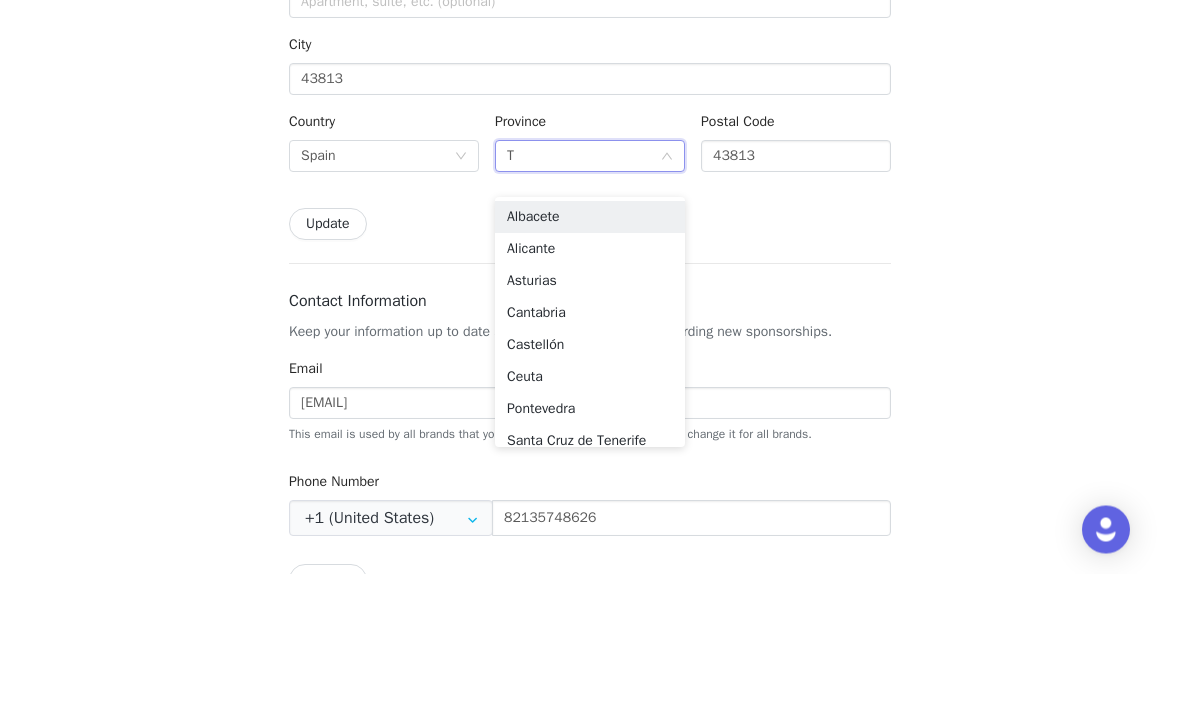 type on "Ta" 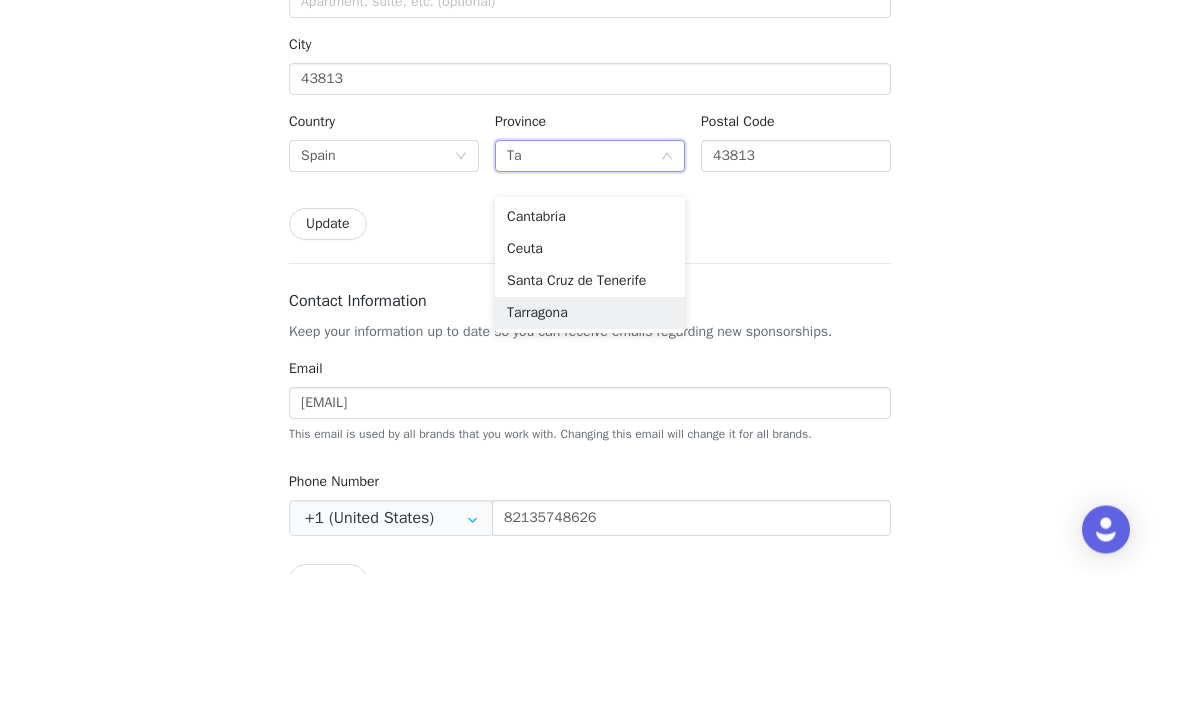 click on "Tarragona" at bounding box center (590, 453) 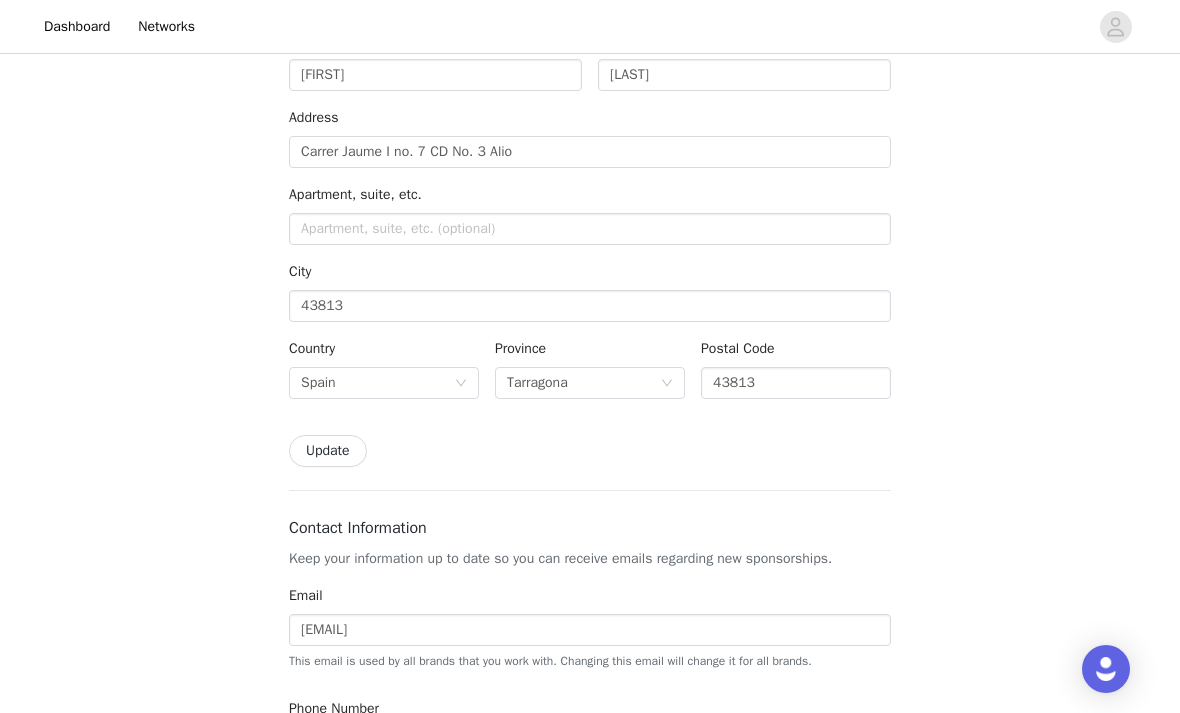 scroll, scrollTop: 171, scrollLeft: 0, axis: vertical 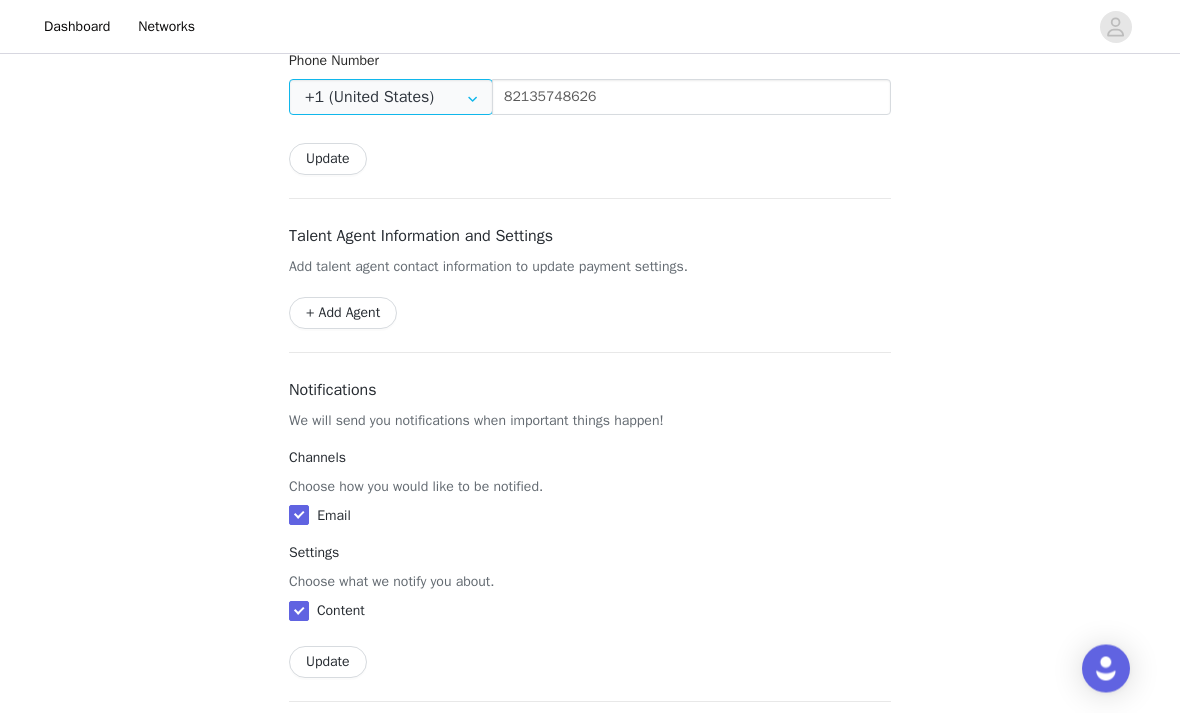 click on "+1 (United States)" at bounding box center (391, 98) 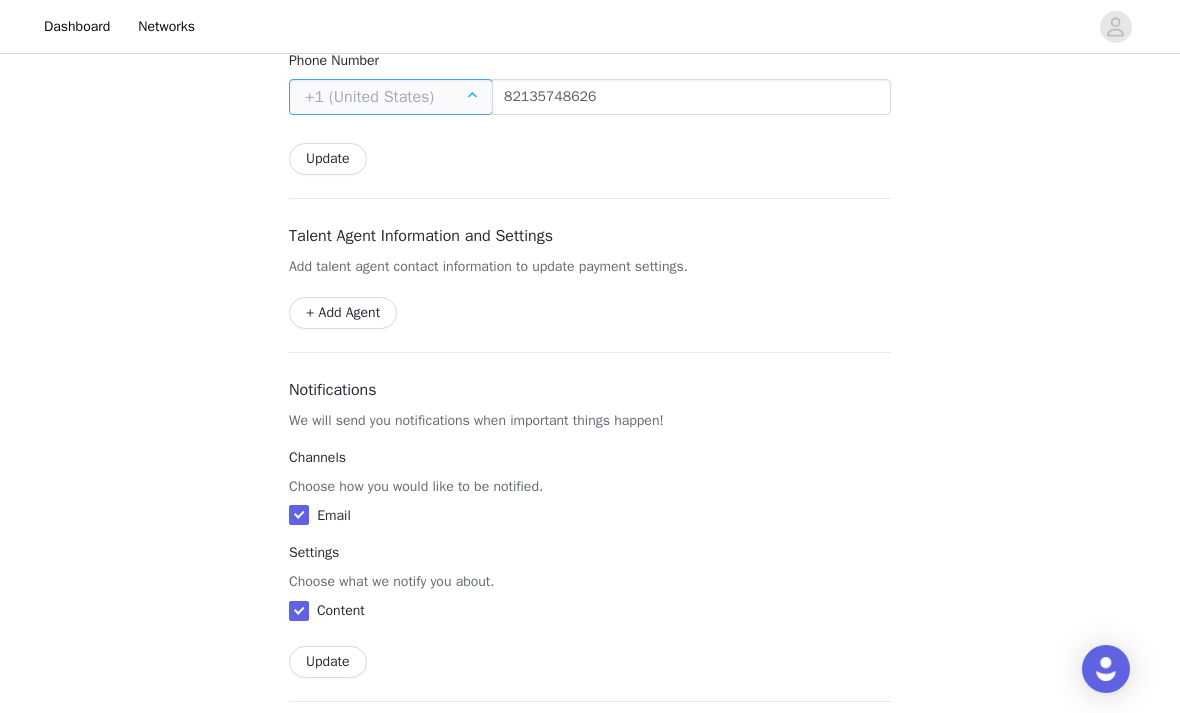 scroll, scrollTop: 901, scrollLeft: 0, axis: vertical 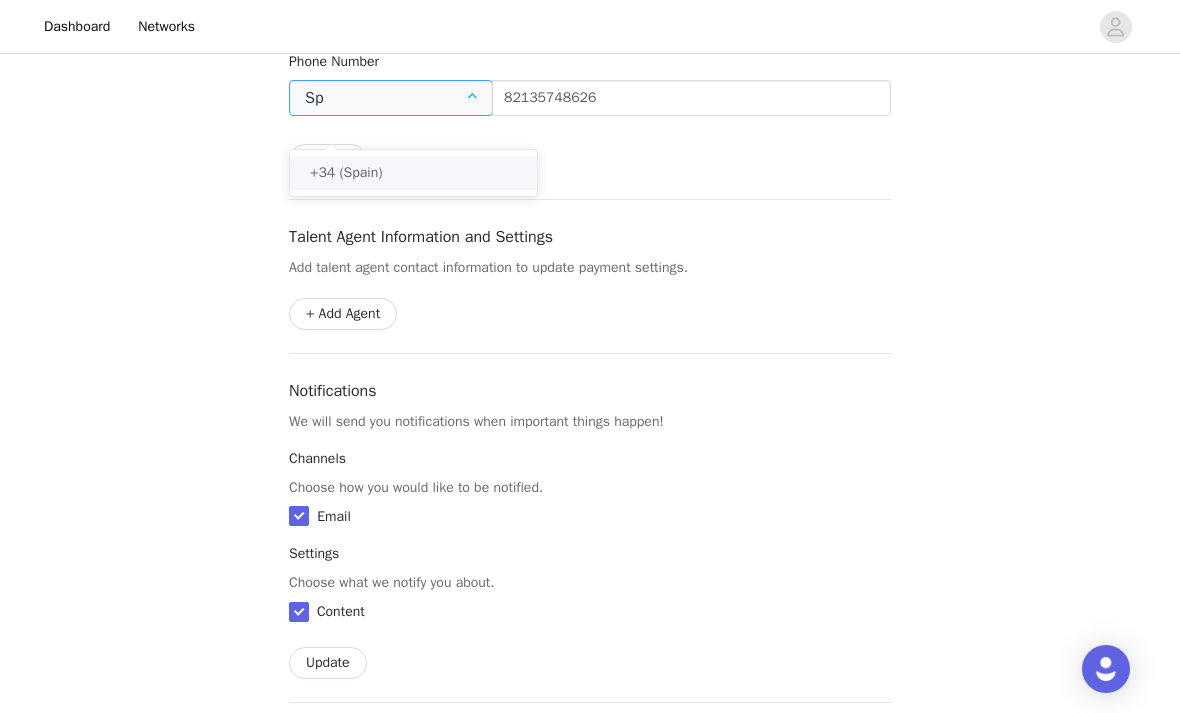 click on "+34 (Spain)" at bounding box center (413, 173) 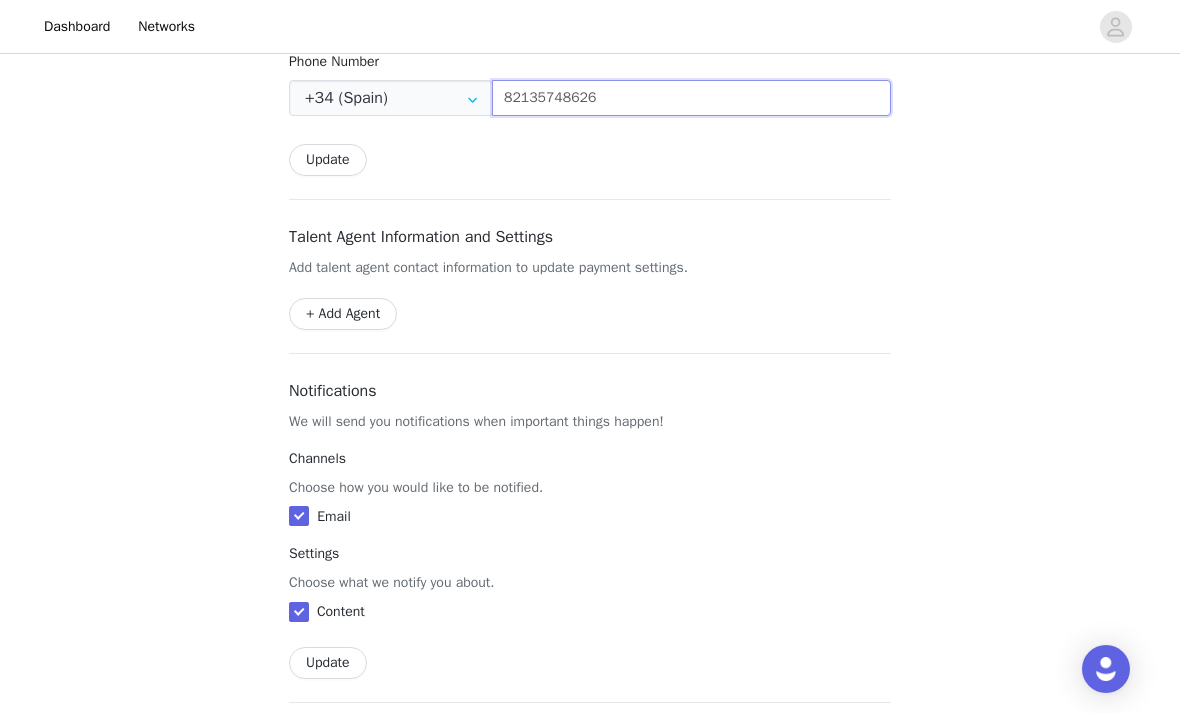 click on "82135748626" at bounding box center (691, 98) 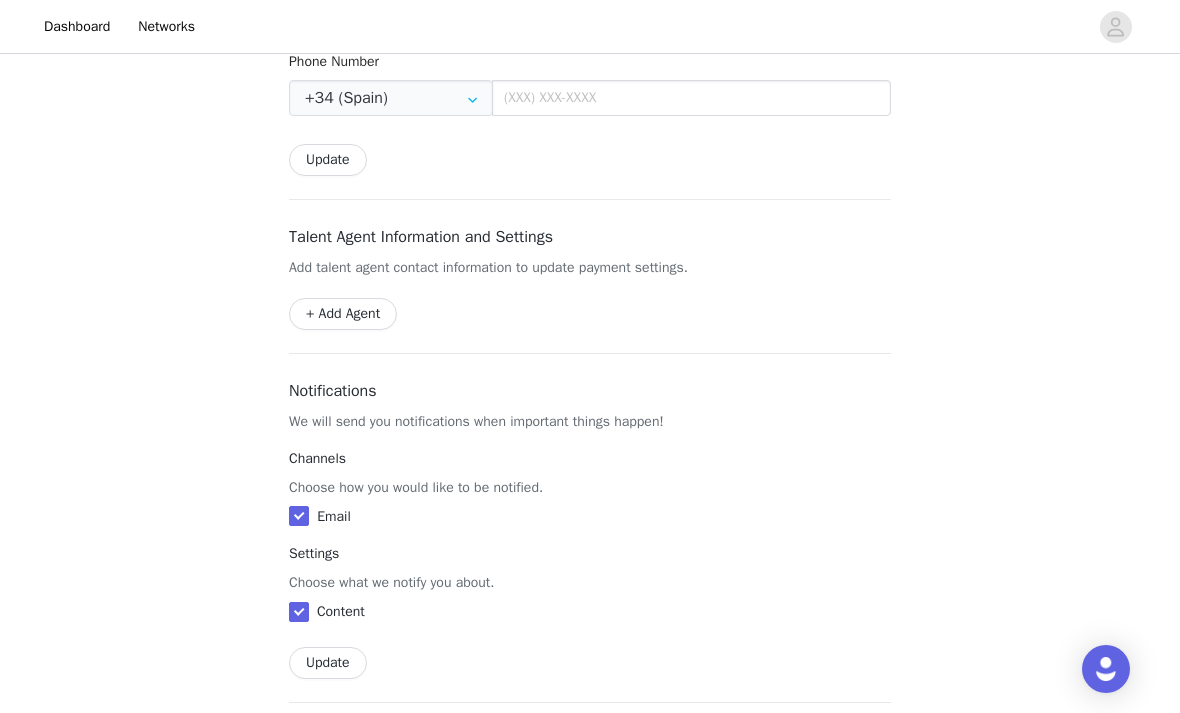 scroll, scrollTop: 902, scrollLeft: 0, axis: vertical 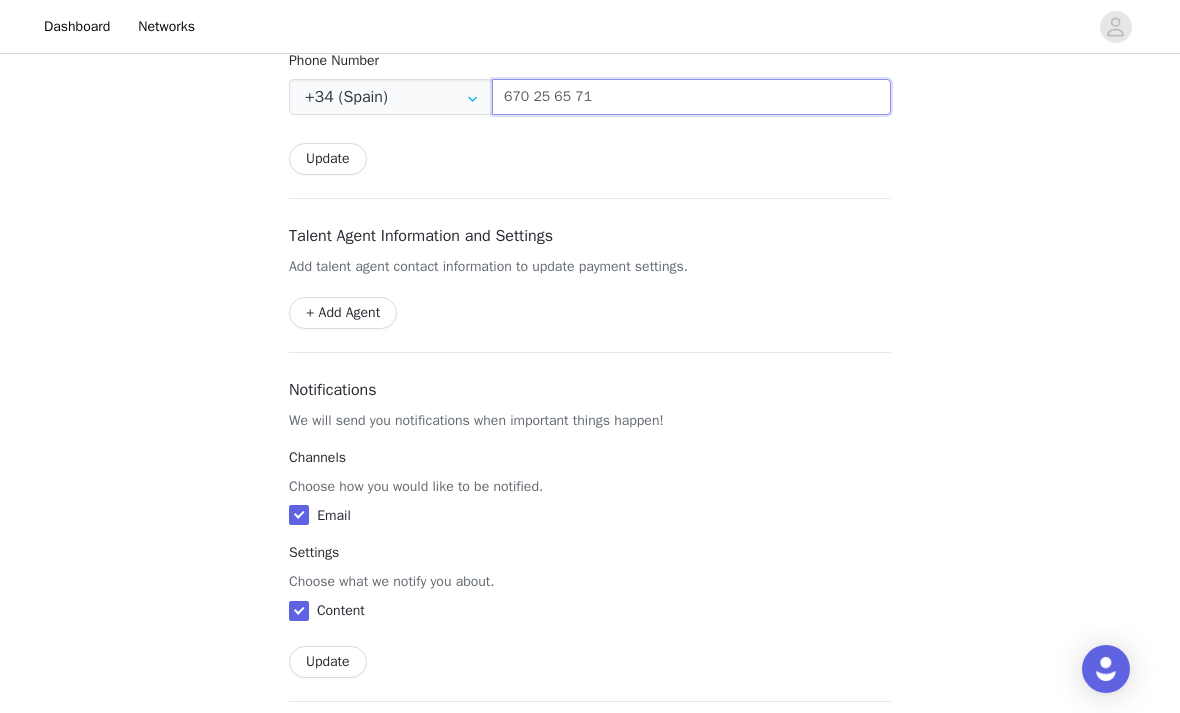 type on "670 25 65 71" 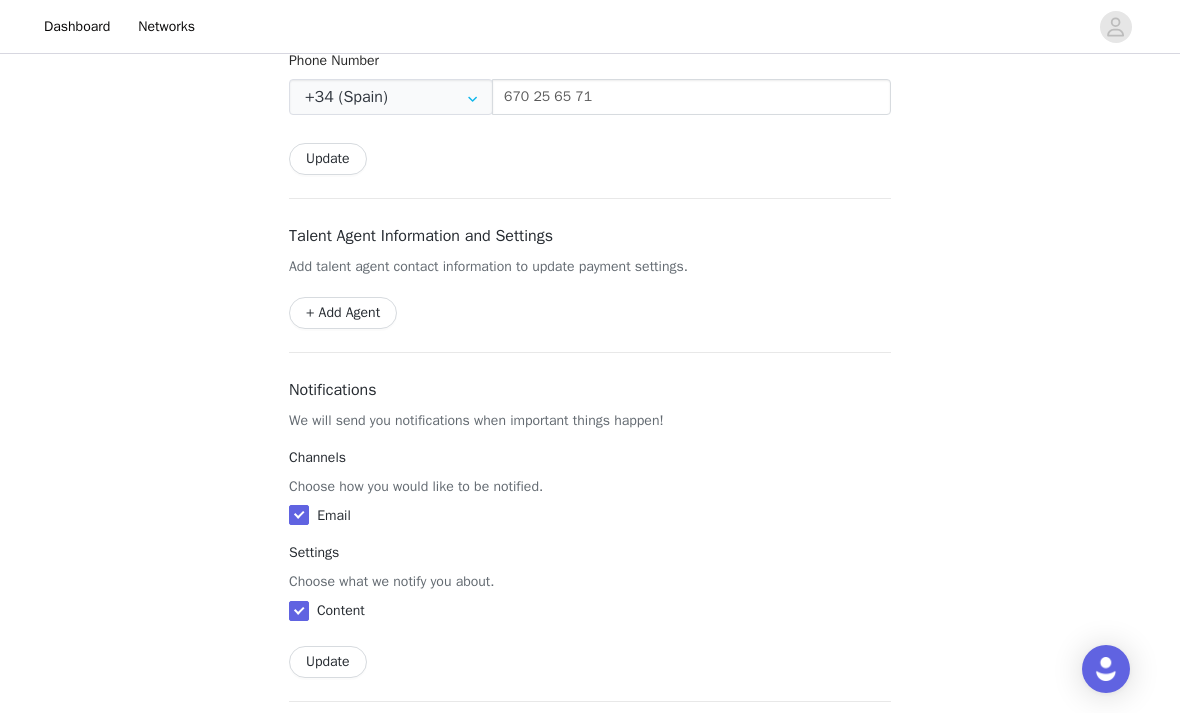 click on "Update" at bounding box center [328, 159] 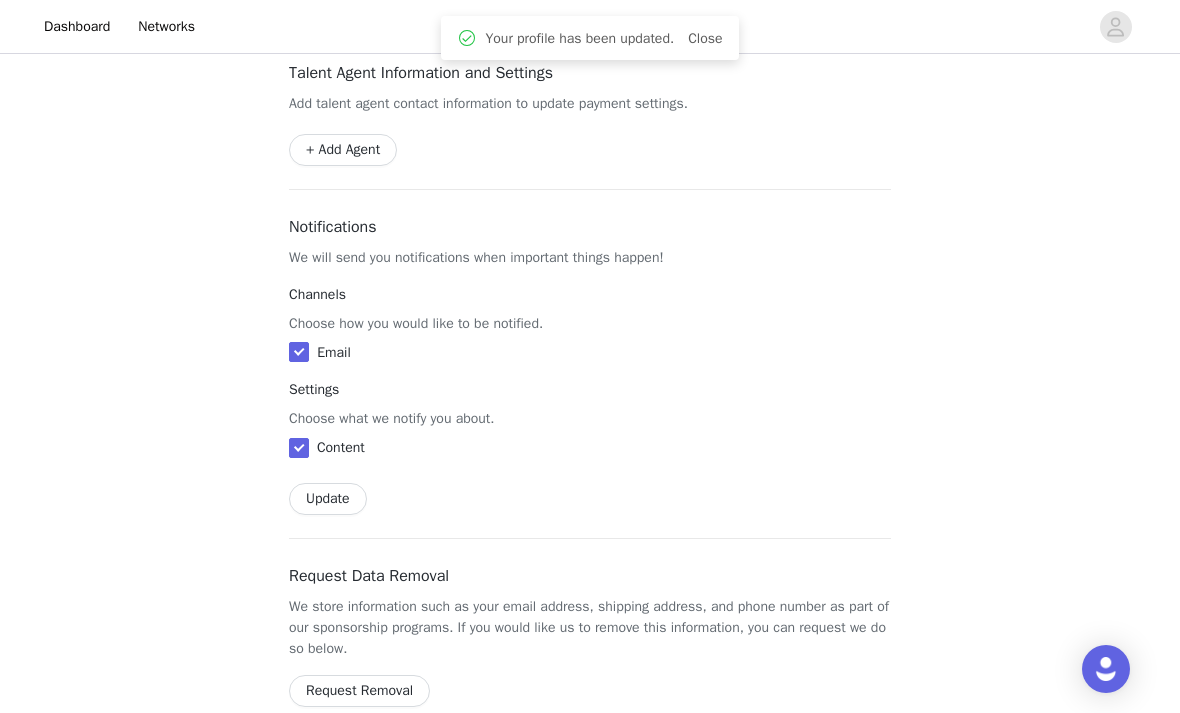 scroll, scrollTop: 1109, scrollLeft: 0, axis: vertical 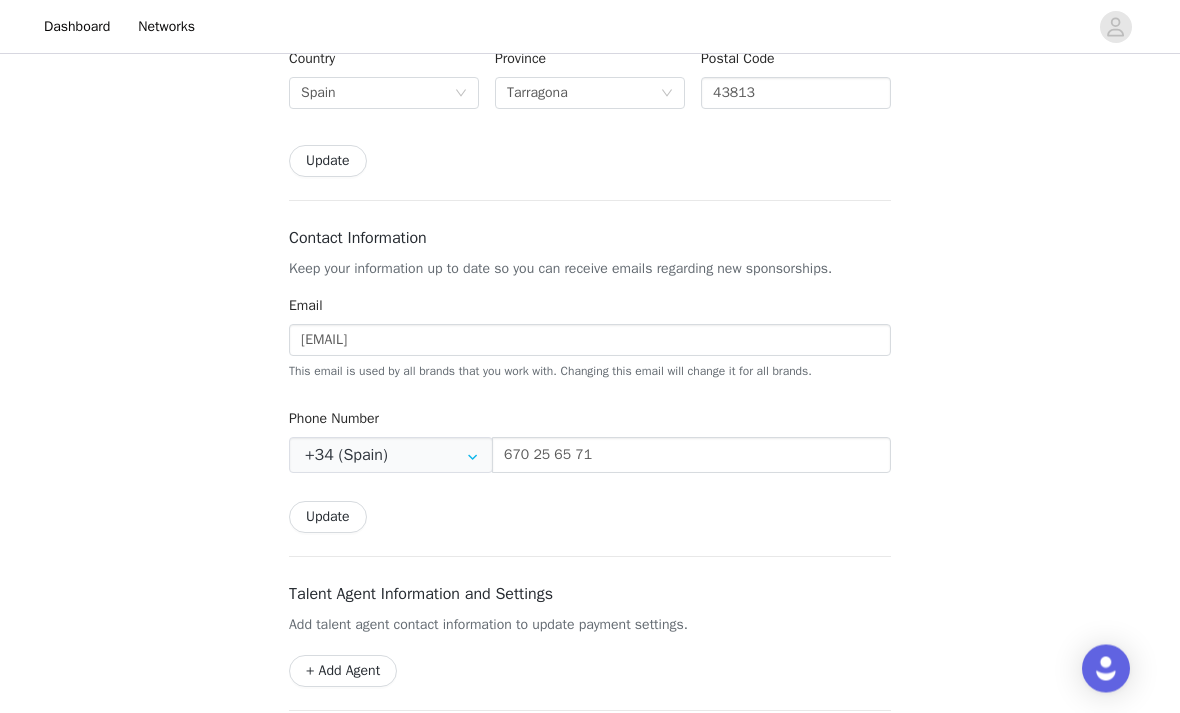 click on "Update" at bounding box center (328, 518) 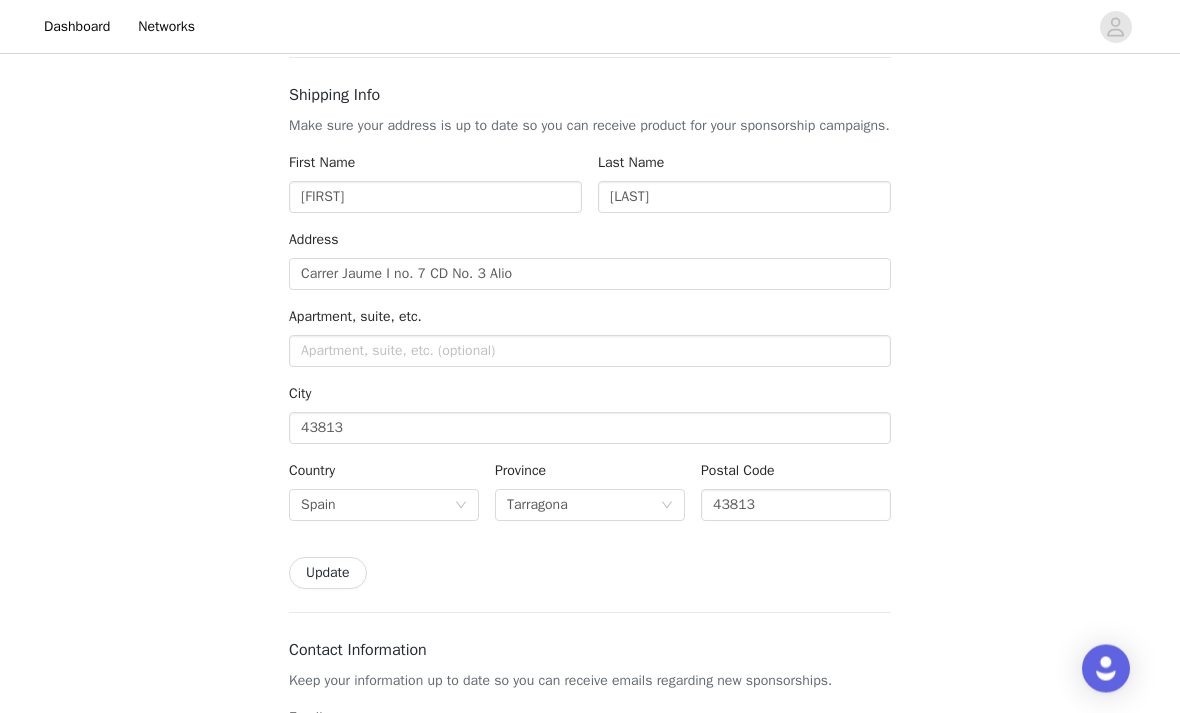scroll, scrollTop: 132, scrollLeft: 0, axis: vertical 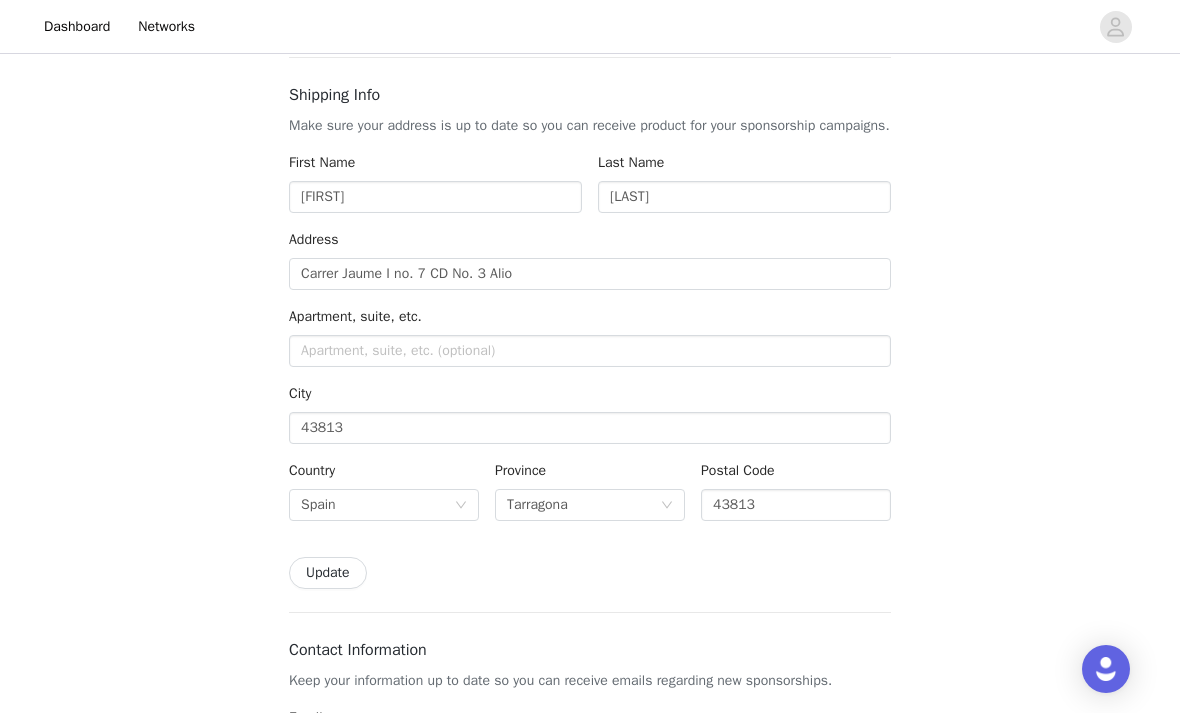 click on "Update" at bounding box center [328, 573] 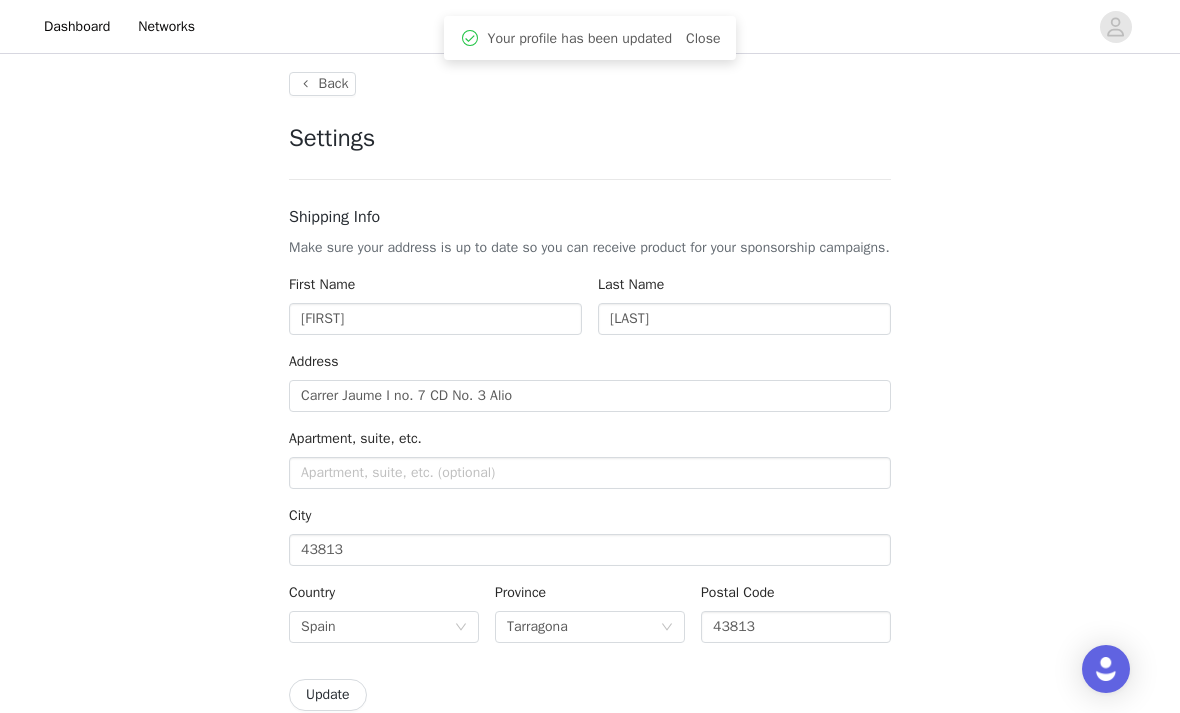 scroll, scrollTop: 11, scrollLeft: 0, axis: vertical 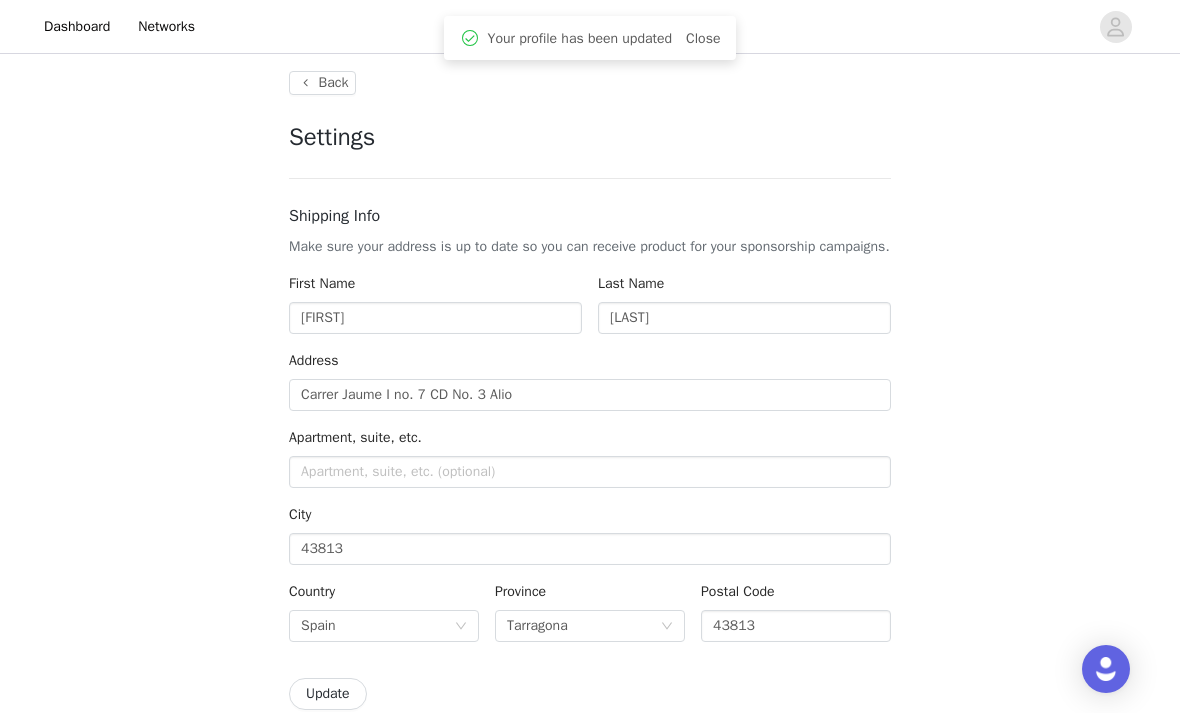 click on "Back" at bounding box center [322, 83] 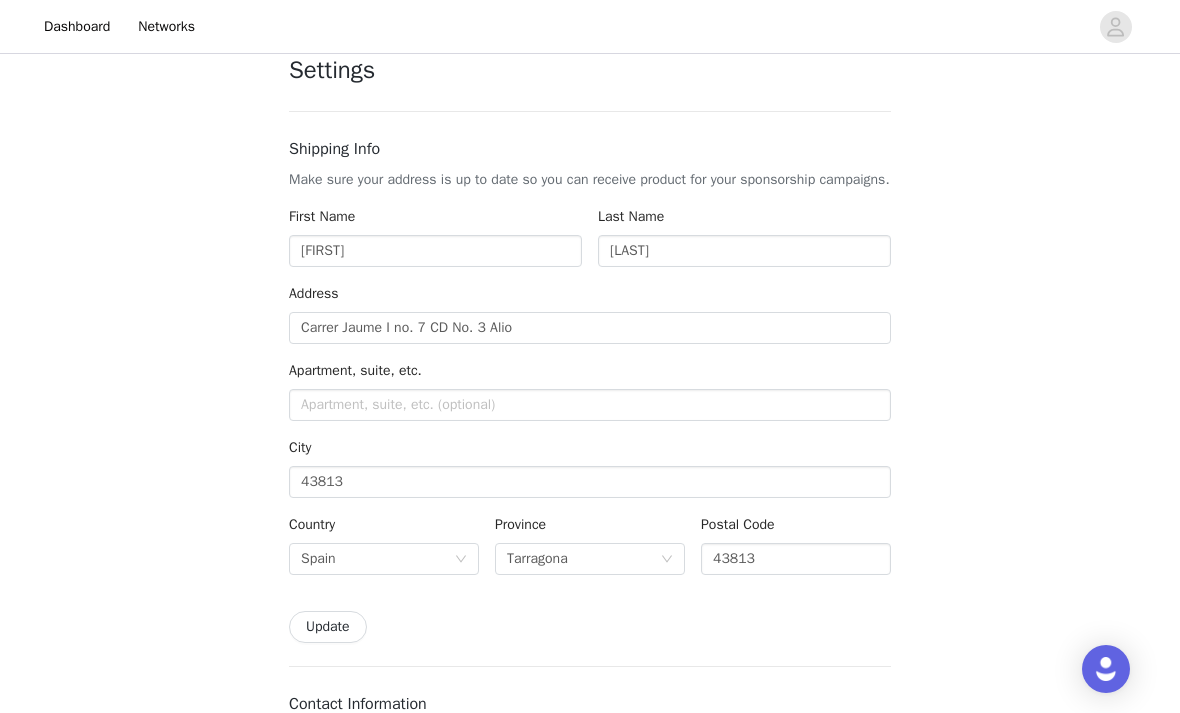 scroll, scrollTop: 77, scrollLeft: 0, axis: vertical 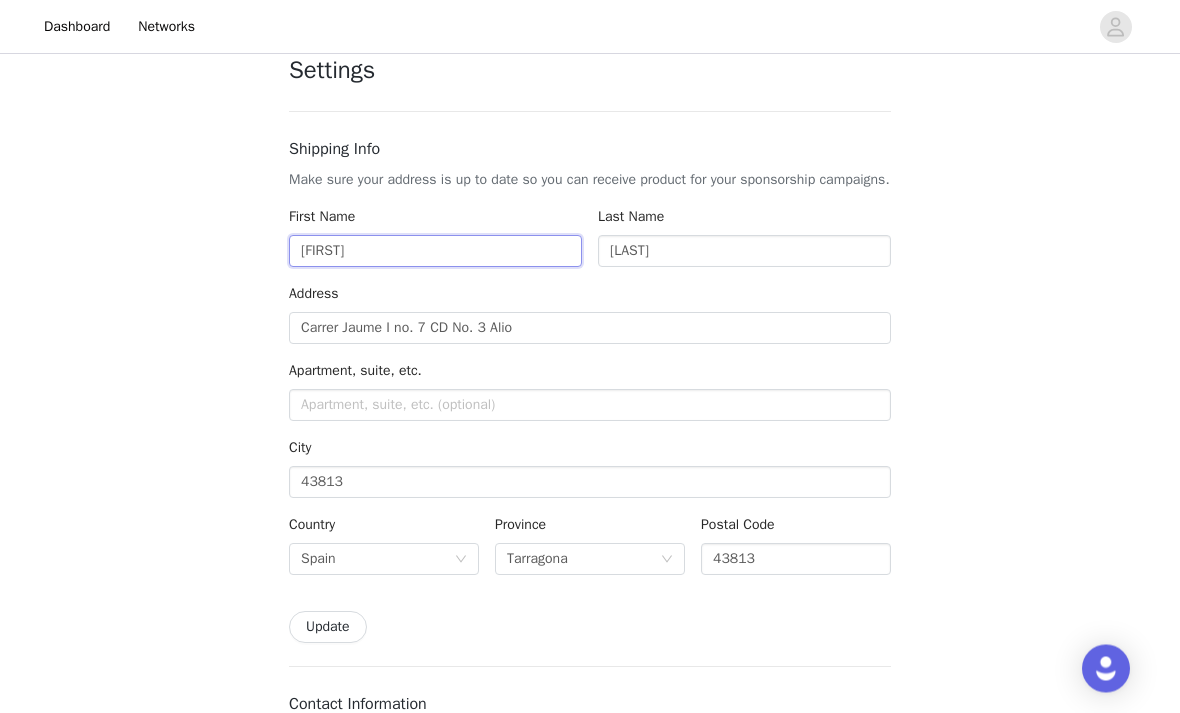 click on "Nicola" at bounding box center (435, 252) 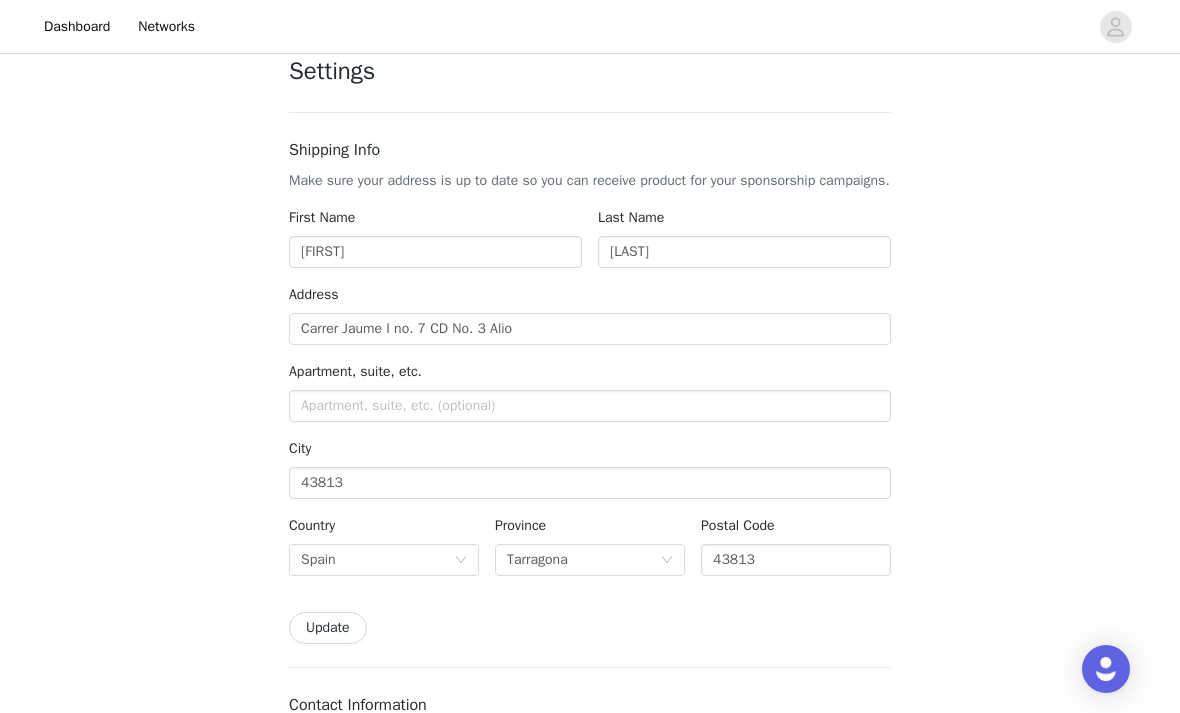 scroll, scrollTop: 78, scrollLeft: 0, axis: vertical 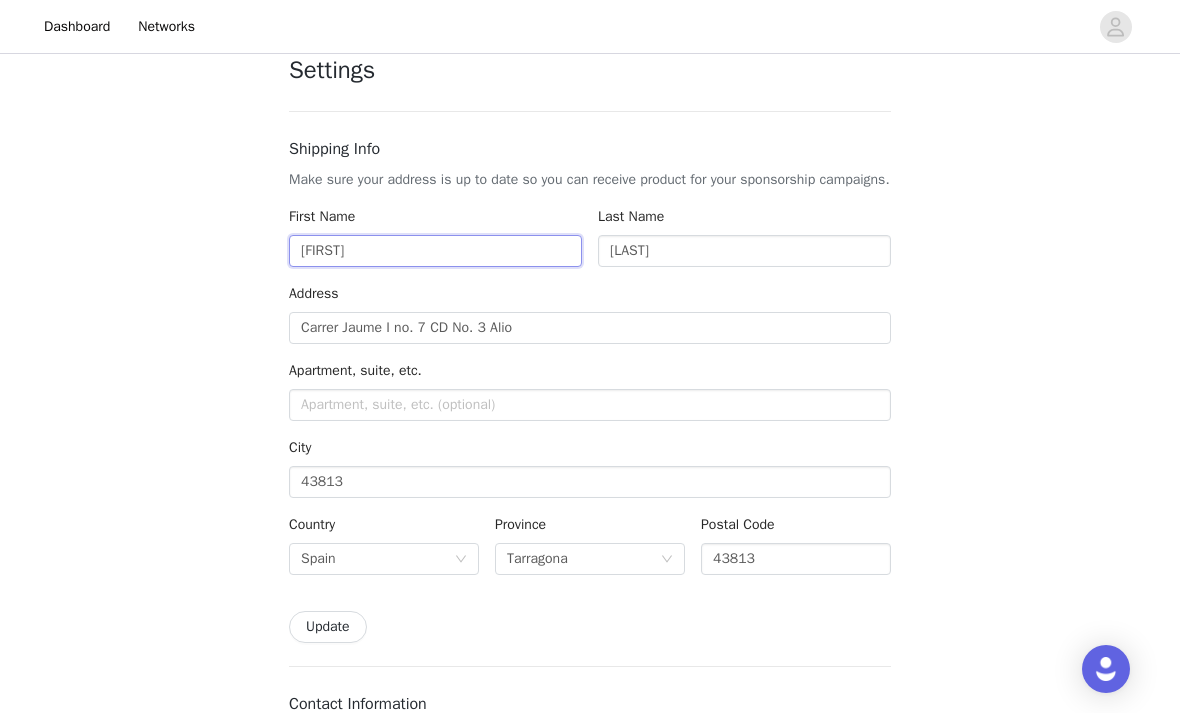 type on "Nubia" 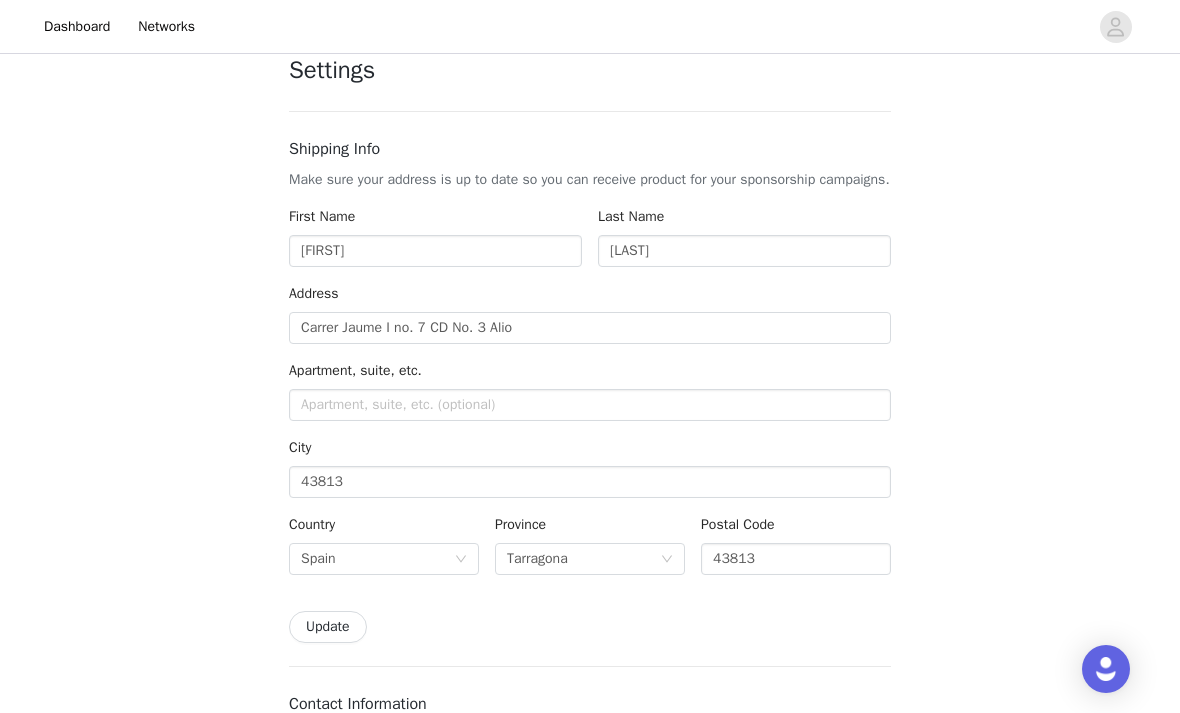 click on "Update" at bounding box center (328, 627) 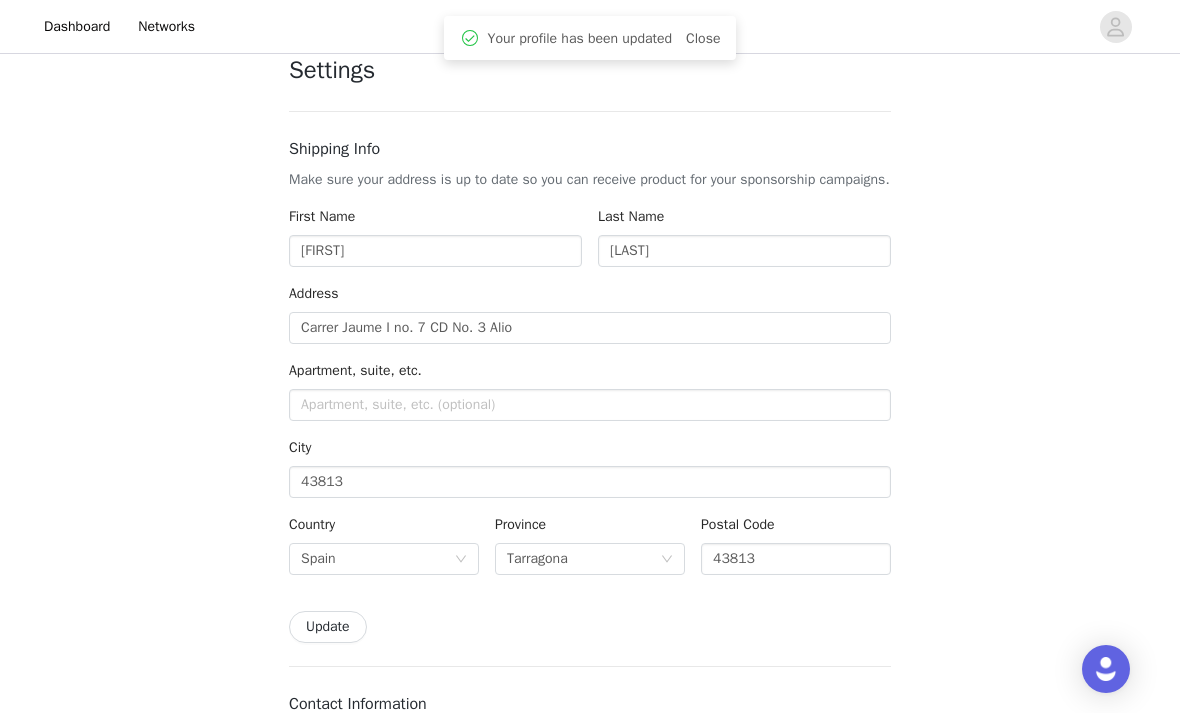 click on "Update" at bounding box center (328, 627) 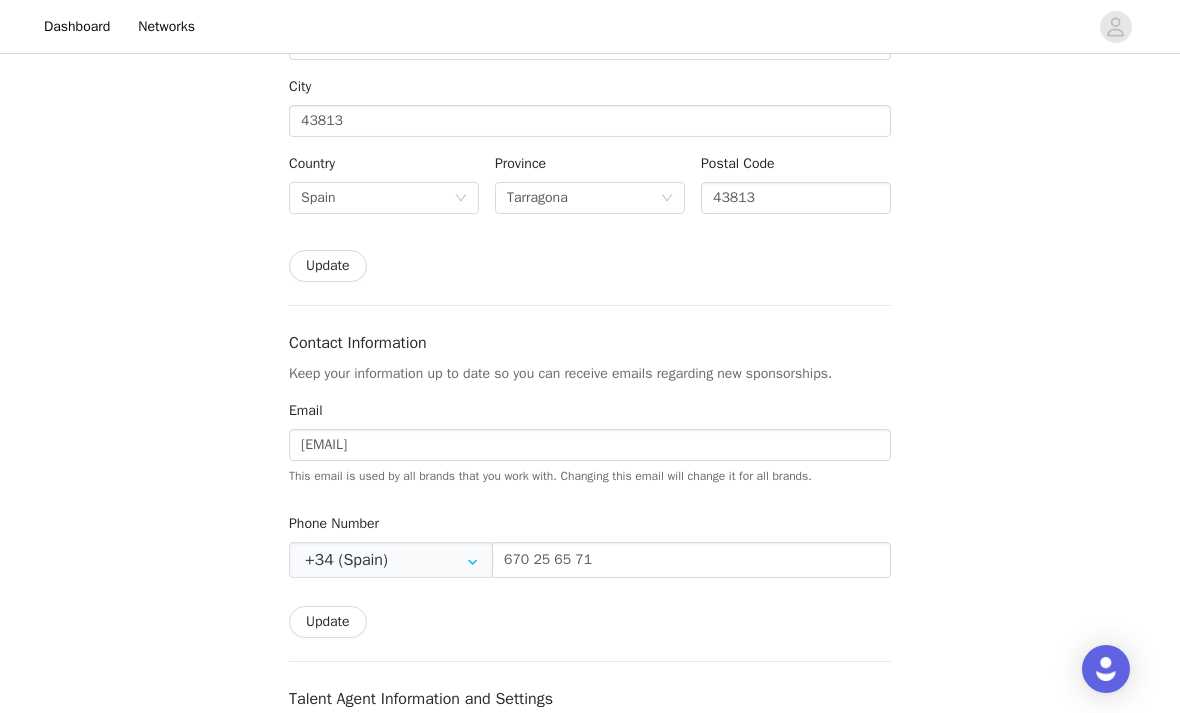 scroll, scrollTop: 0, scrollLeft: 0, axis: both 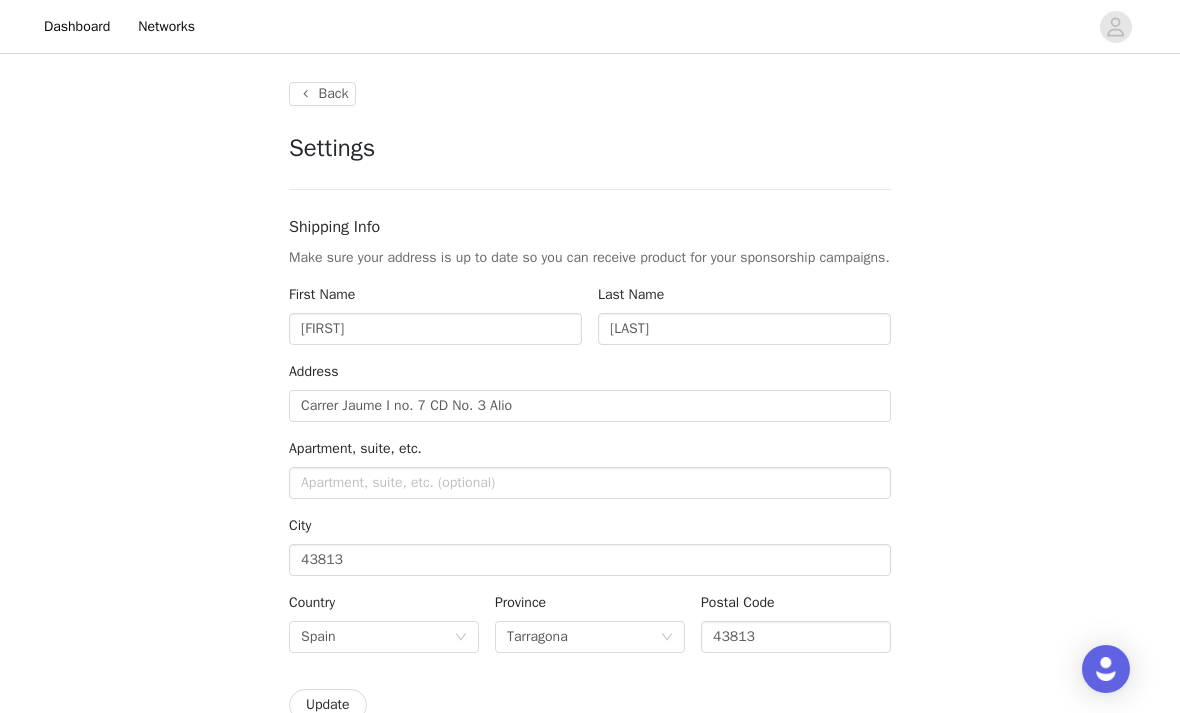 click on "Back" at bounding box center [322, 94] 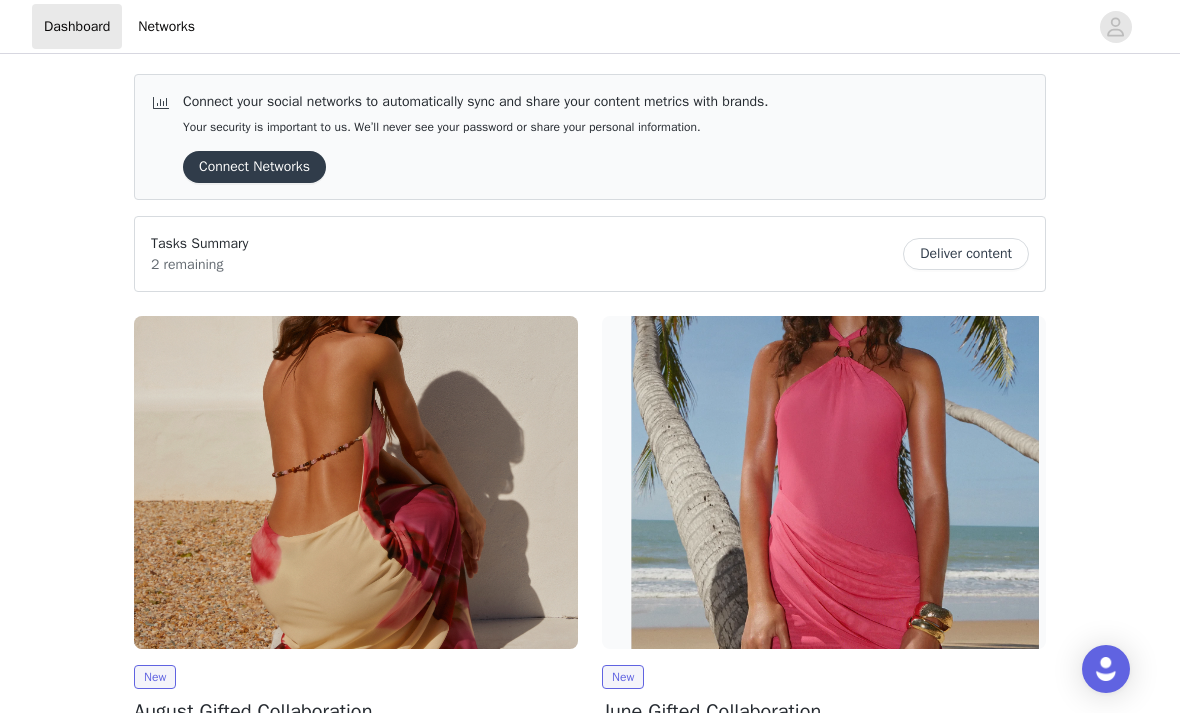 click at bounding box center [356, 482] 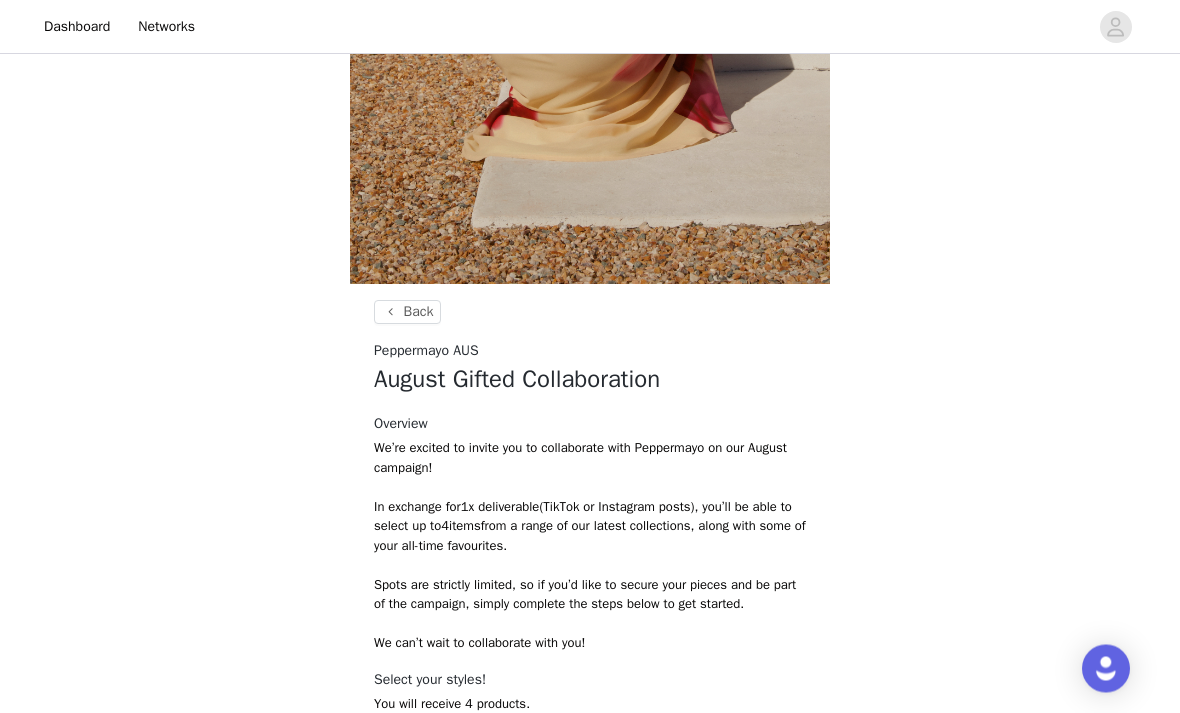 scroll, scrollTop: 733, scrollLeft: 0, axis: vertical 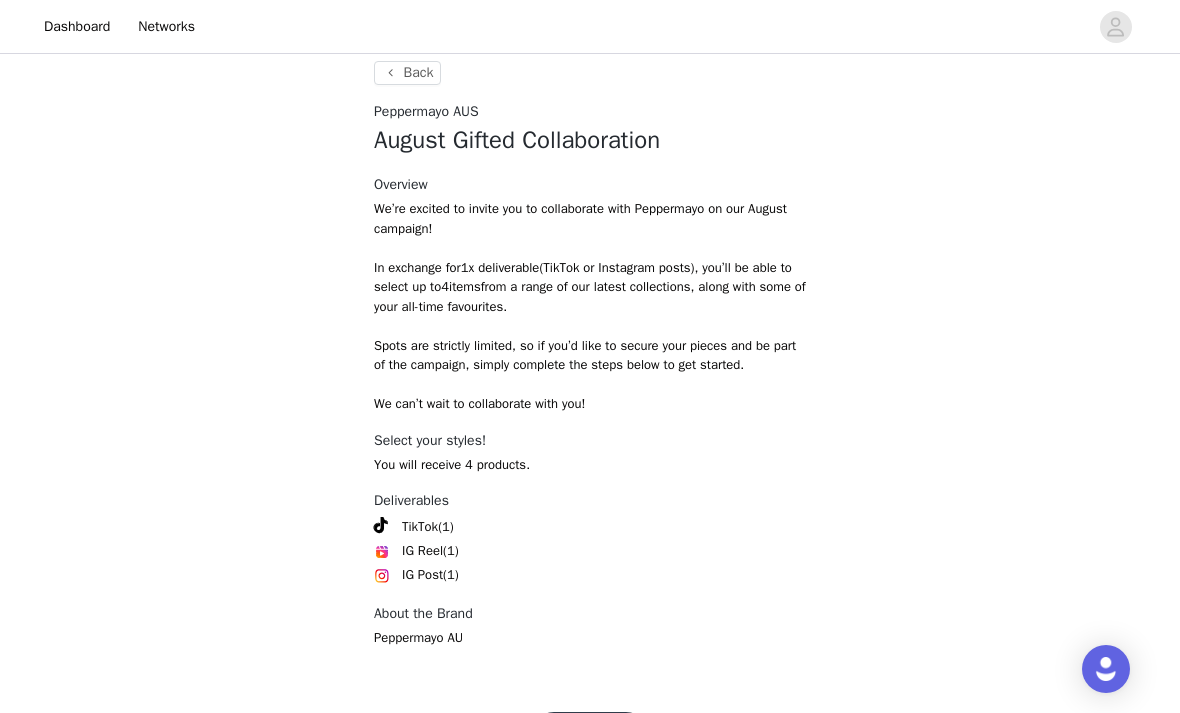 click on "Get Started" at bounding box center (590, 736) 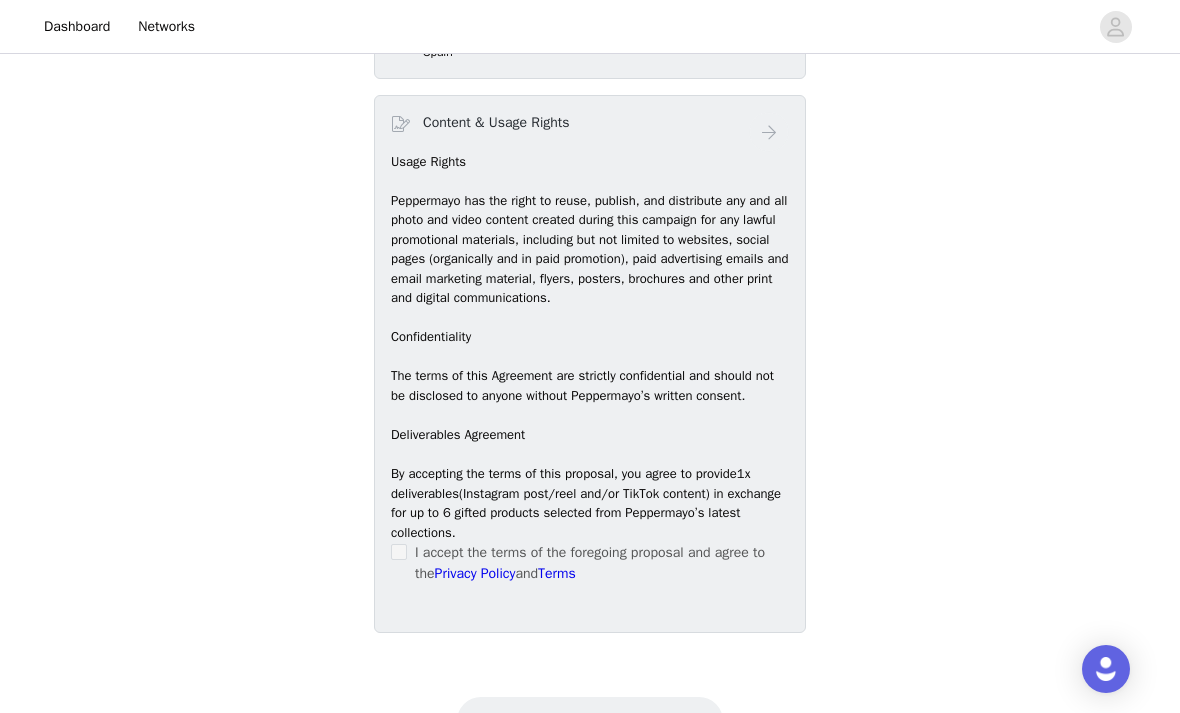 scroll, scrollTop: 1146, scrollLeft: 0, axis: vertical 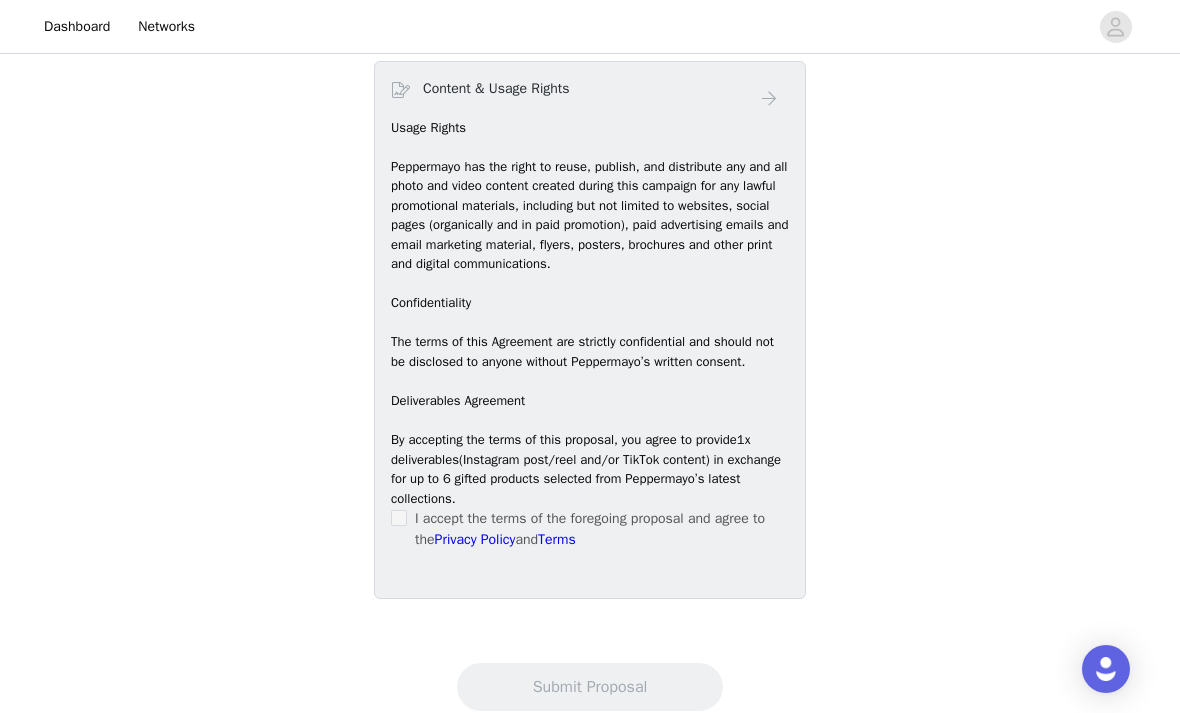 click at bounding box center [399, 518] 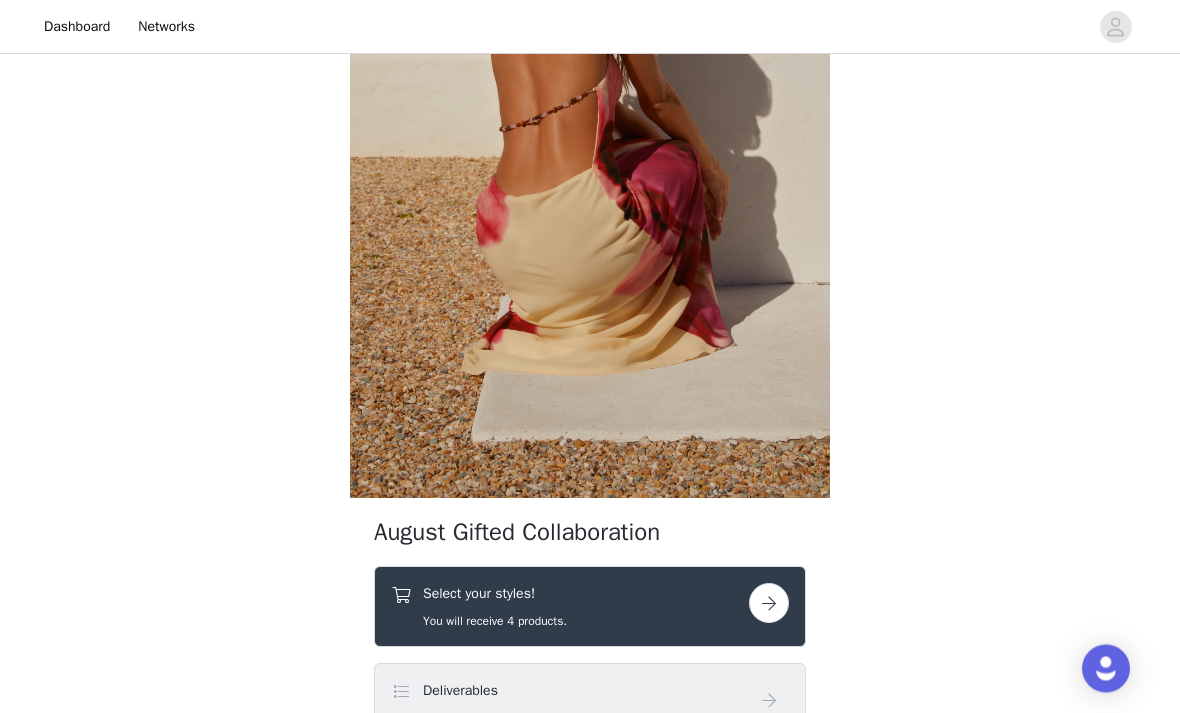 scroll, scrollTop: 281, scrollLeft: 0, axis: vertical 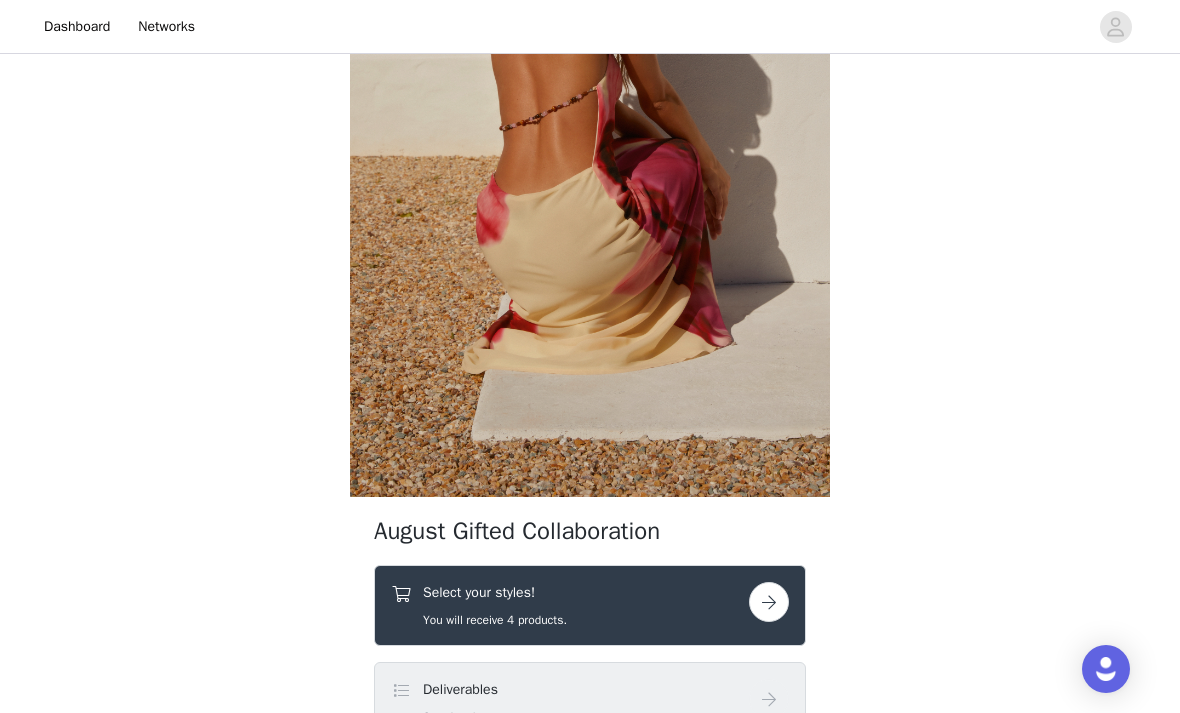 click at bounding box center (769, 602) 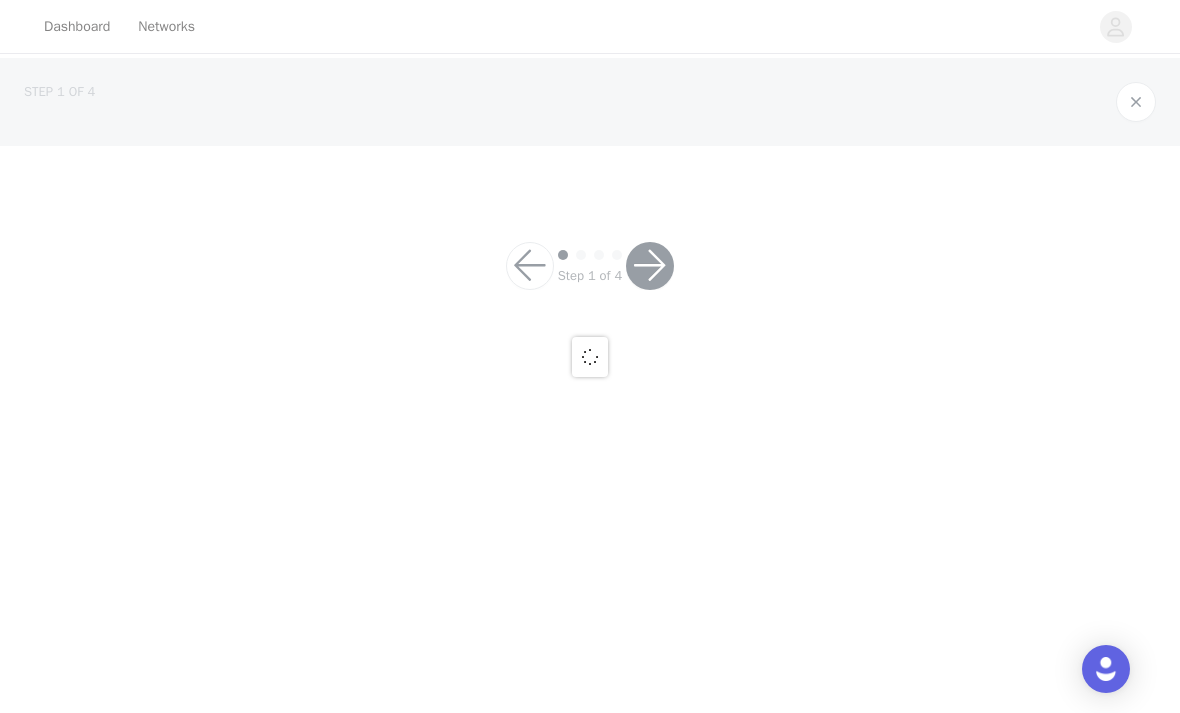 scroll, scrollTop: 0, scrollLeft: 0, axis: both 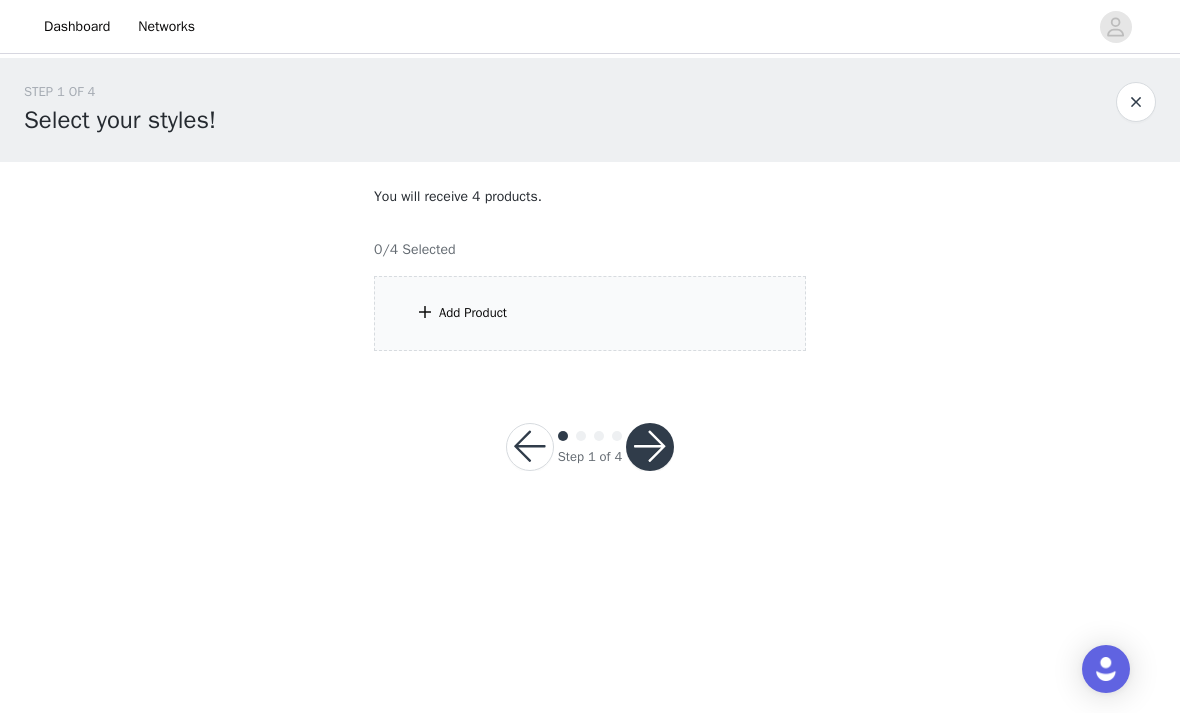 click on "Add Product" at bounding box center (590, 313) 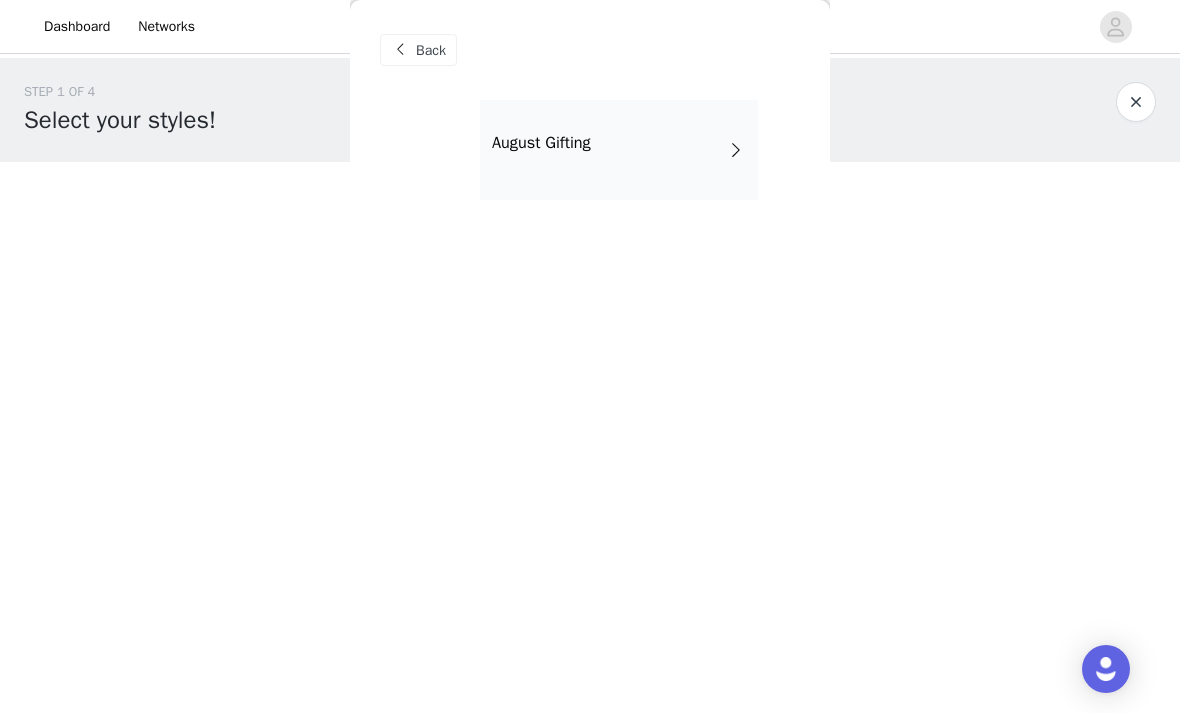 click on "August Gifting" at bounding box center (619, 150) 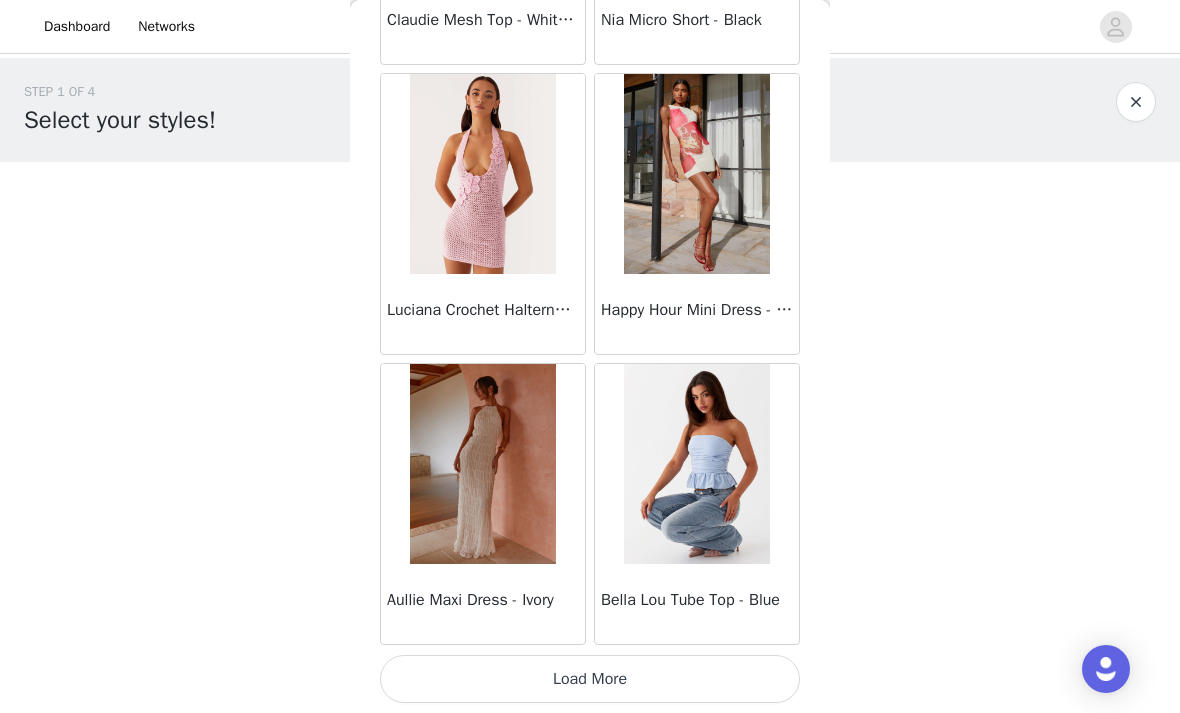 scroll, scrollTop: 2347, scrollLeft: 0, axis: vertical 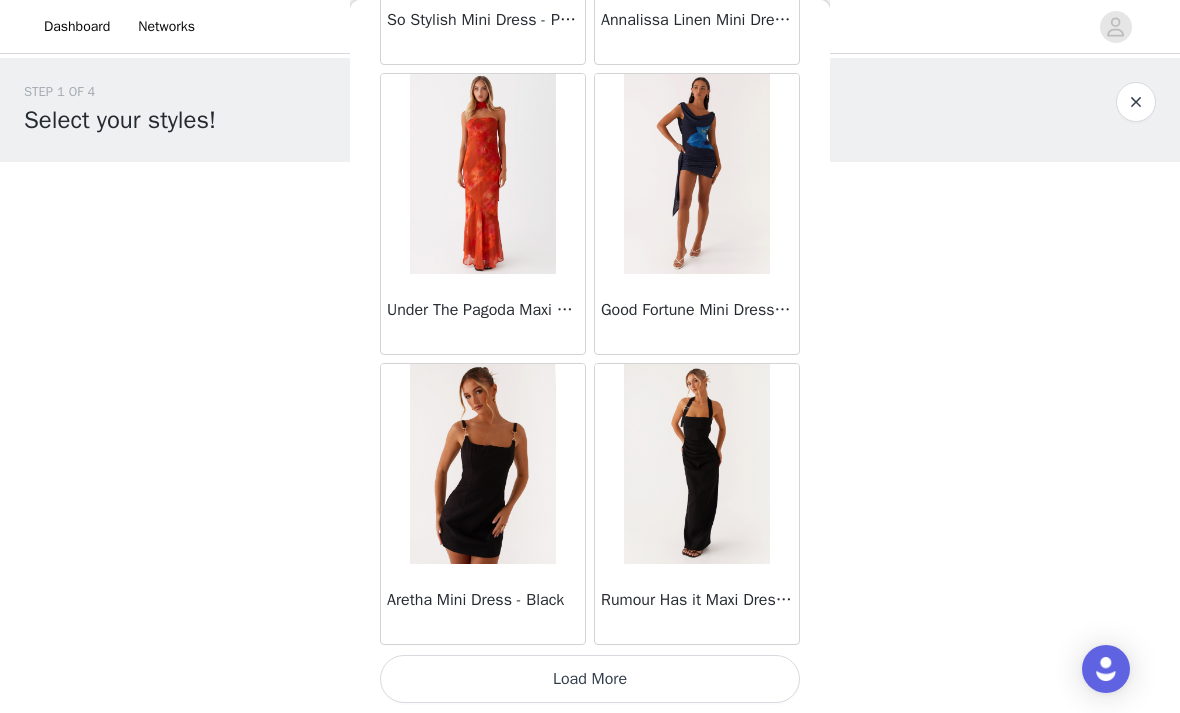 click on "Load More" at bounding box center (590, 679) 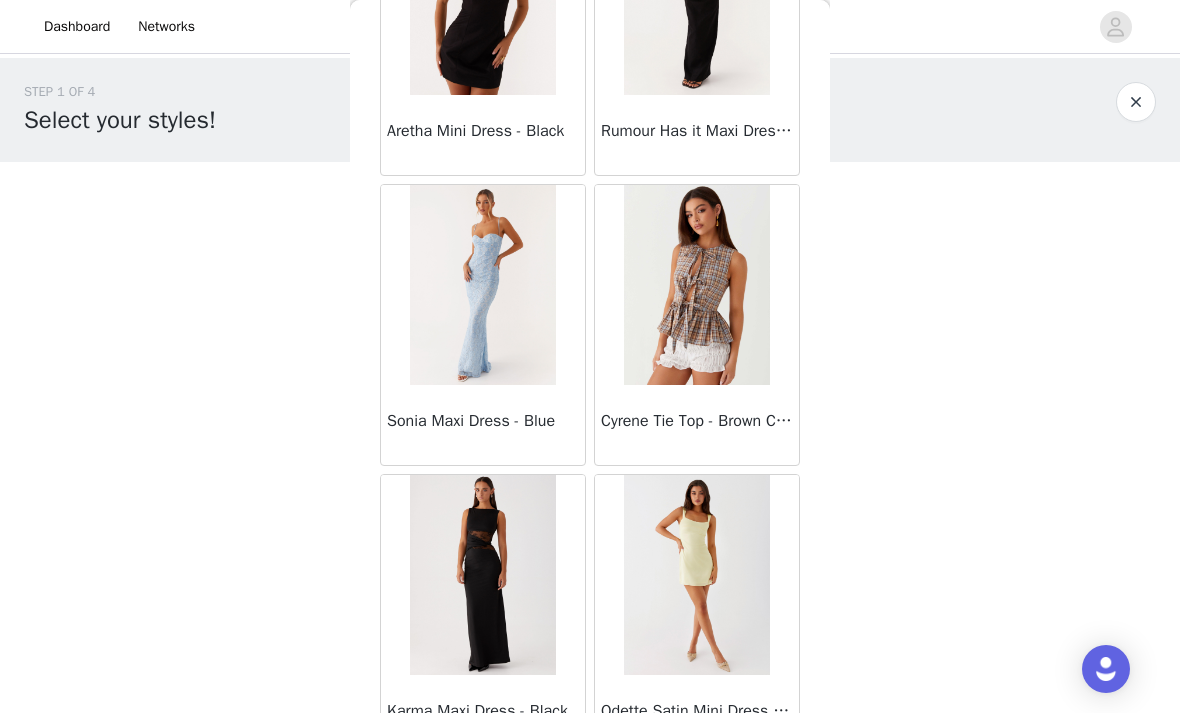 scroll, scrollTop: 5764, scrollLeft: 0, axis: vertical 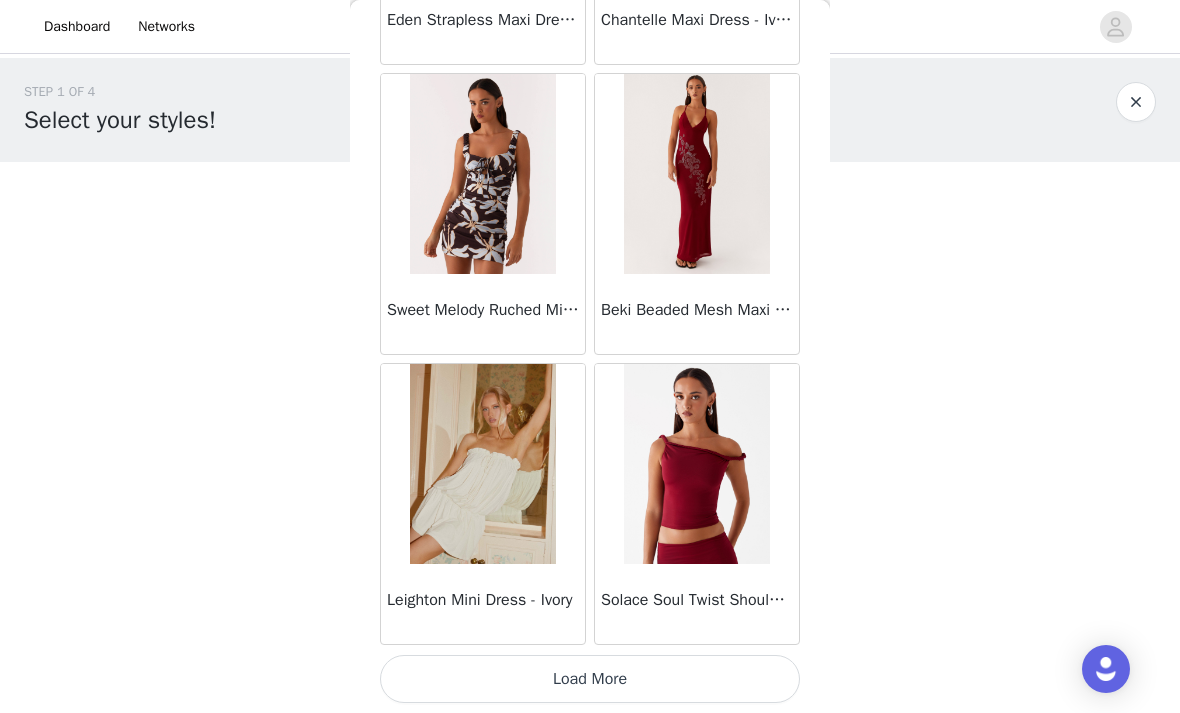 click on "Load More" at bounding box center [590, 679] 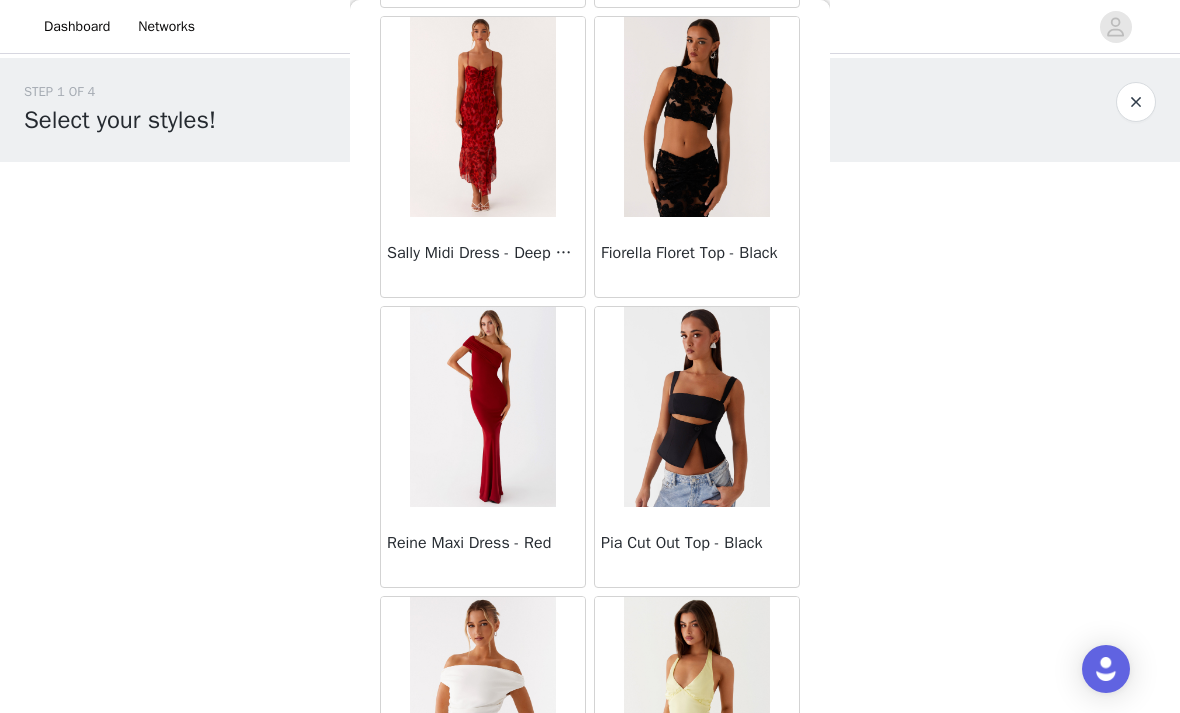 scroll, scrollTop: 10808, scrollLeft: 0, axis: vertical 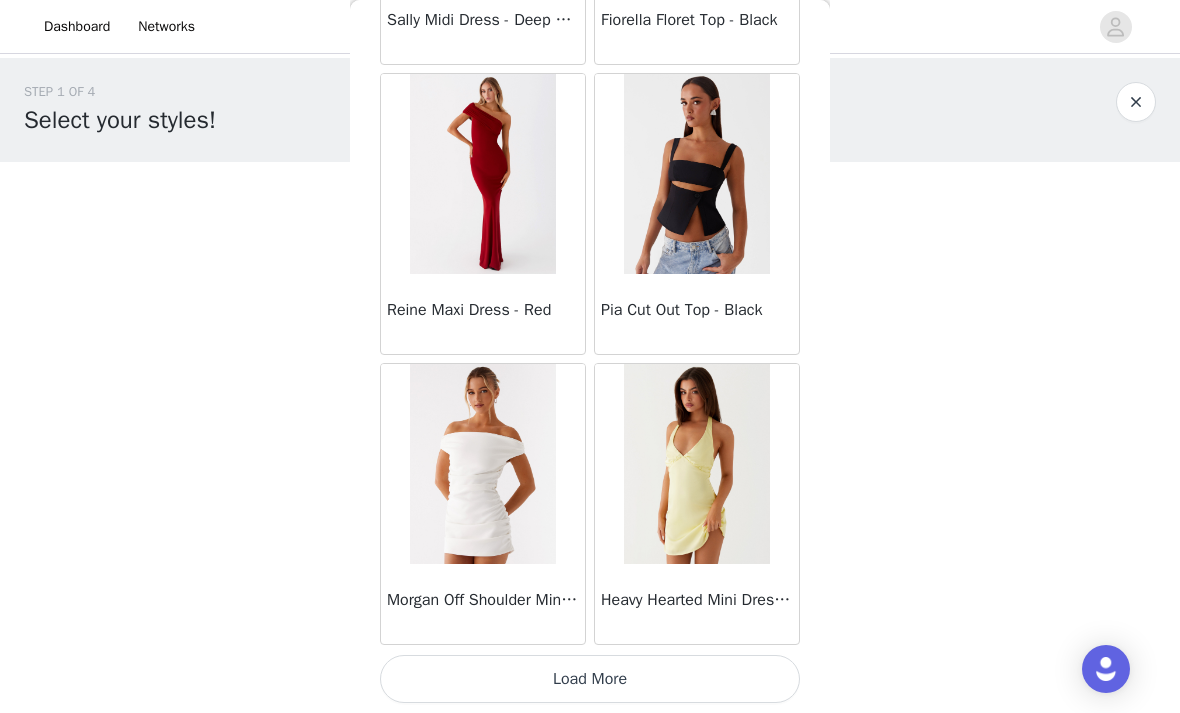 click on "Load More" at bounding box center [590, 679] 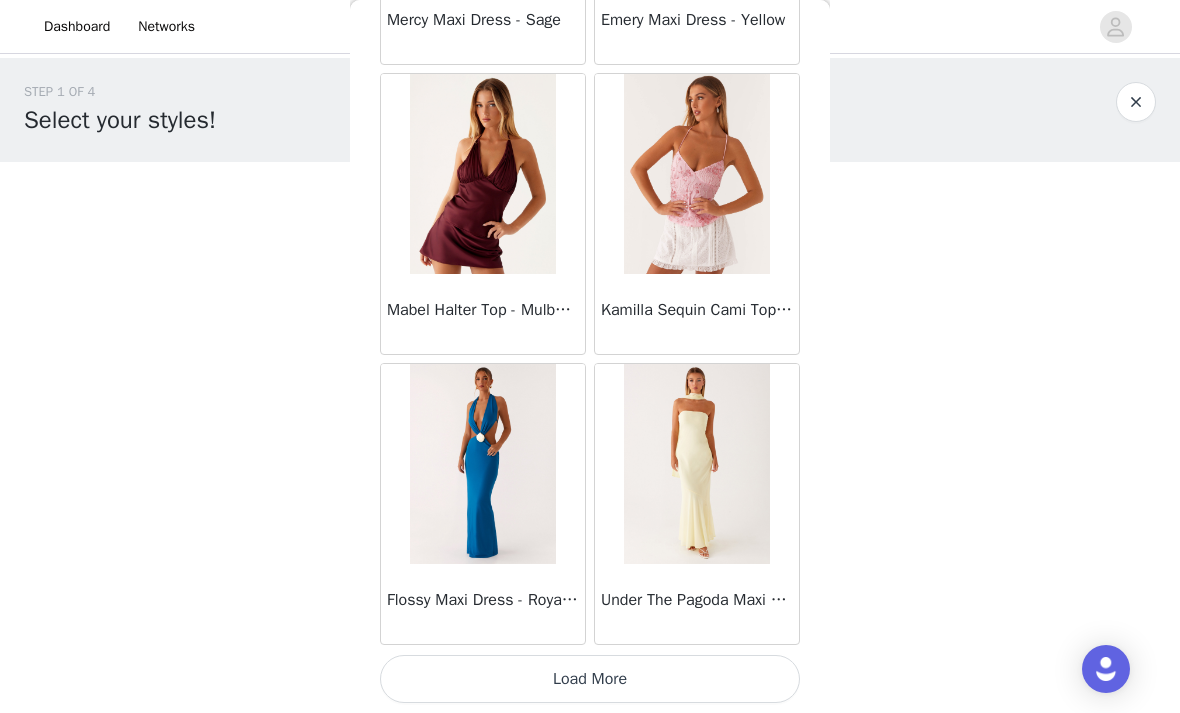 scroll, scrollTop: 13947, scrollLeft: 0, axis: vertical 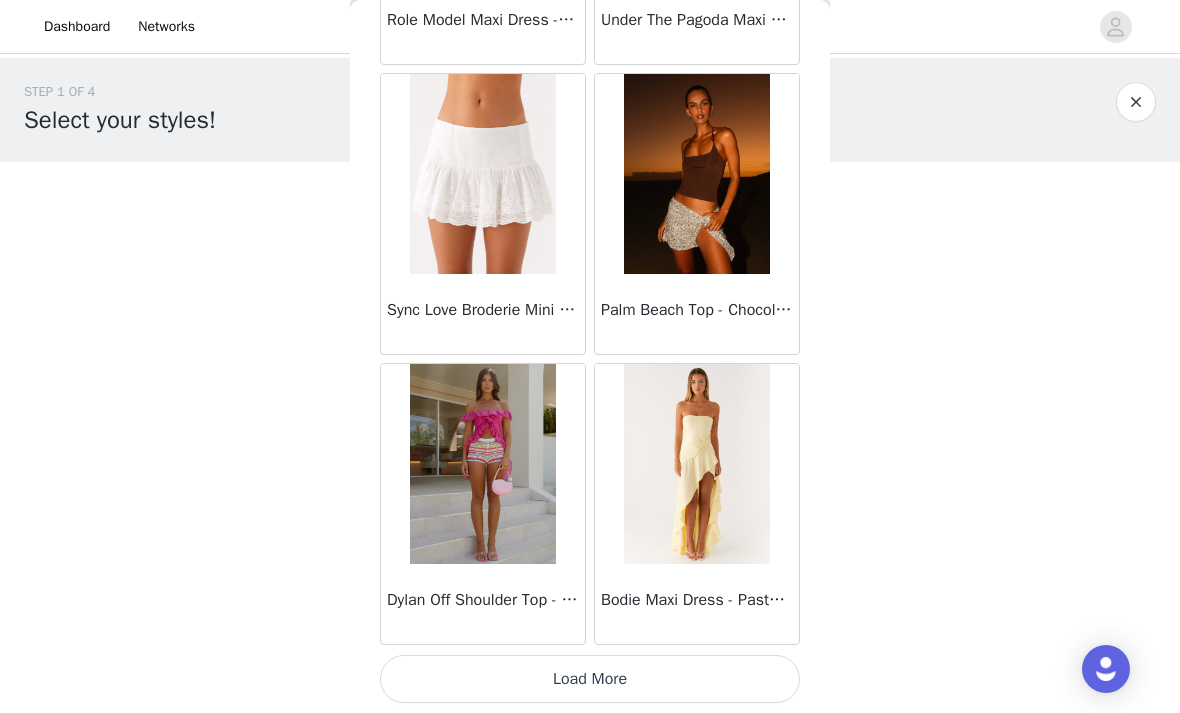 click on "Load More" at bounding box center (590, 679) 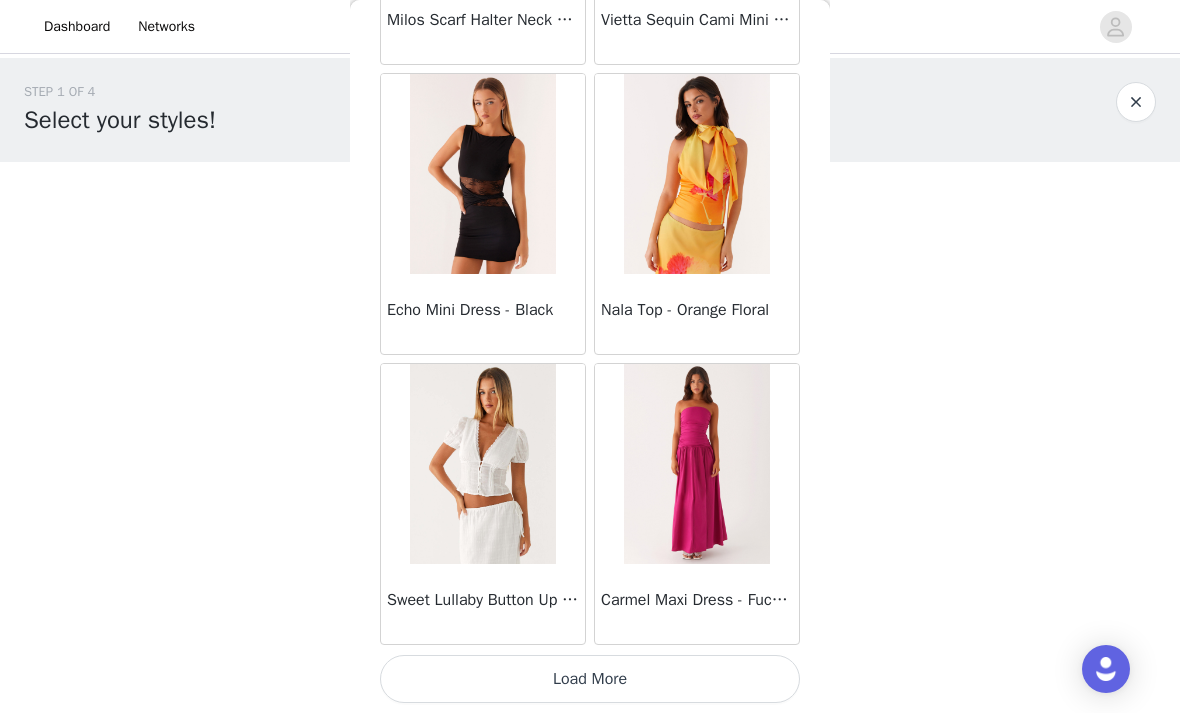 scroll, scrollTop: 19738, scrollLeft: 0, axis: vertical 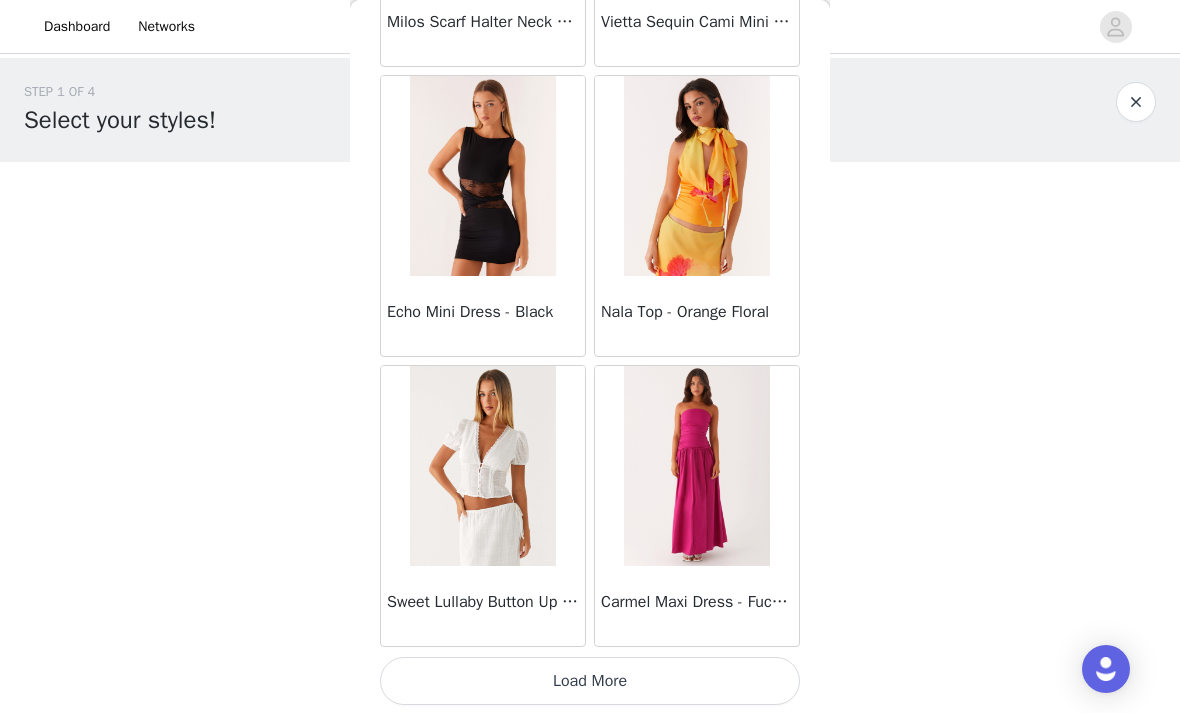 click on "Load More" at bounding box center [590, 681] 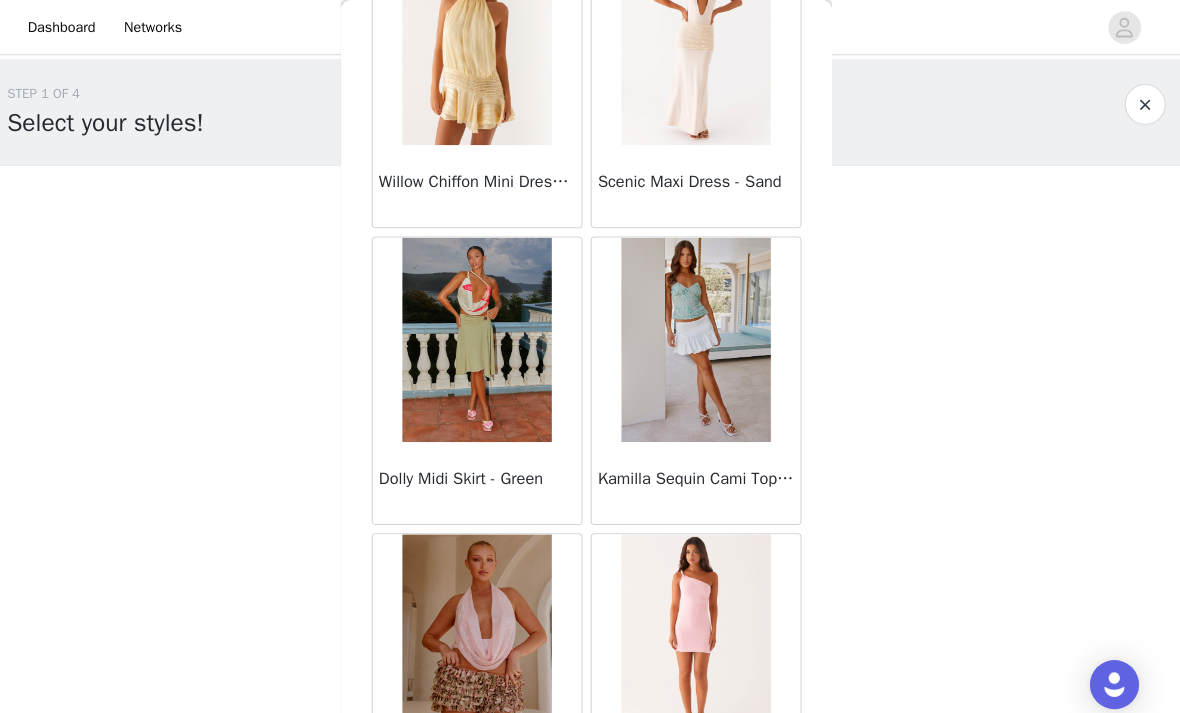 scroll, scrollTop: 21918, scrollLeft: 0, axis: vertical 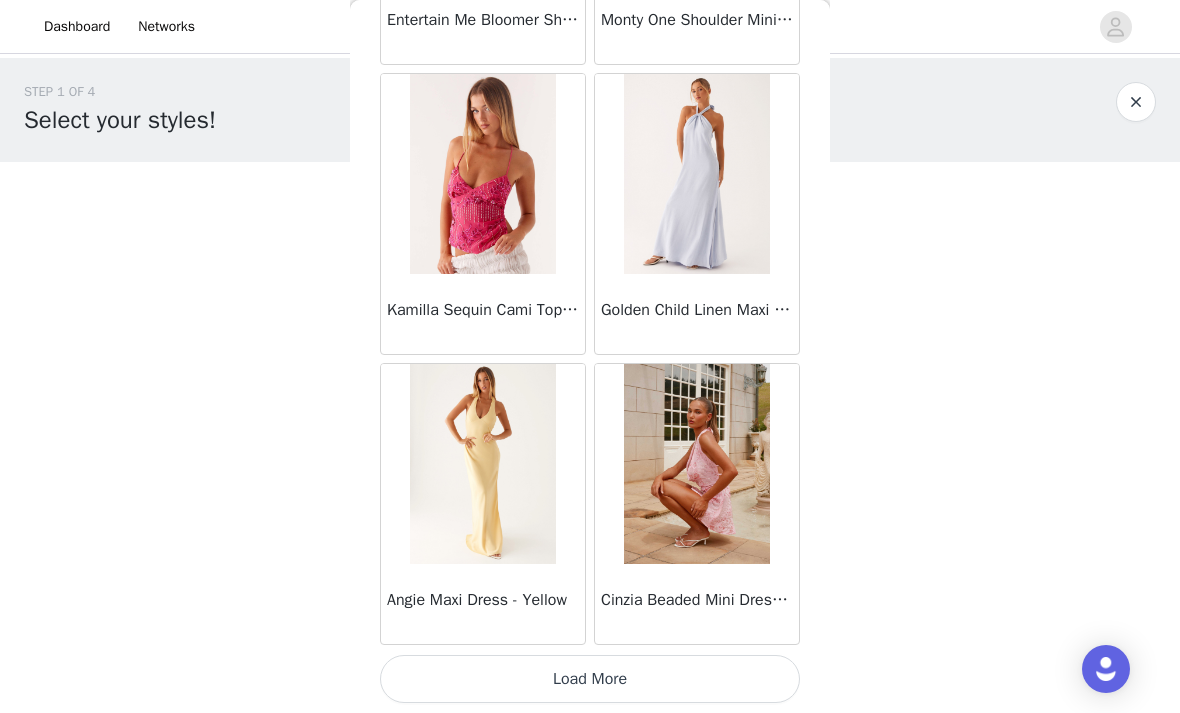 click on "Load More" at bounding box center (590, 679) 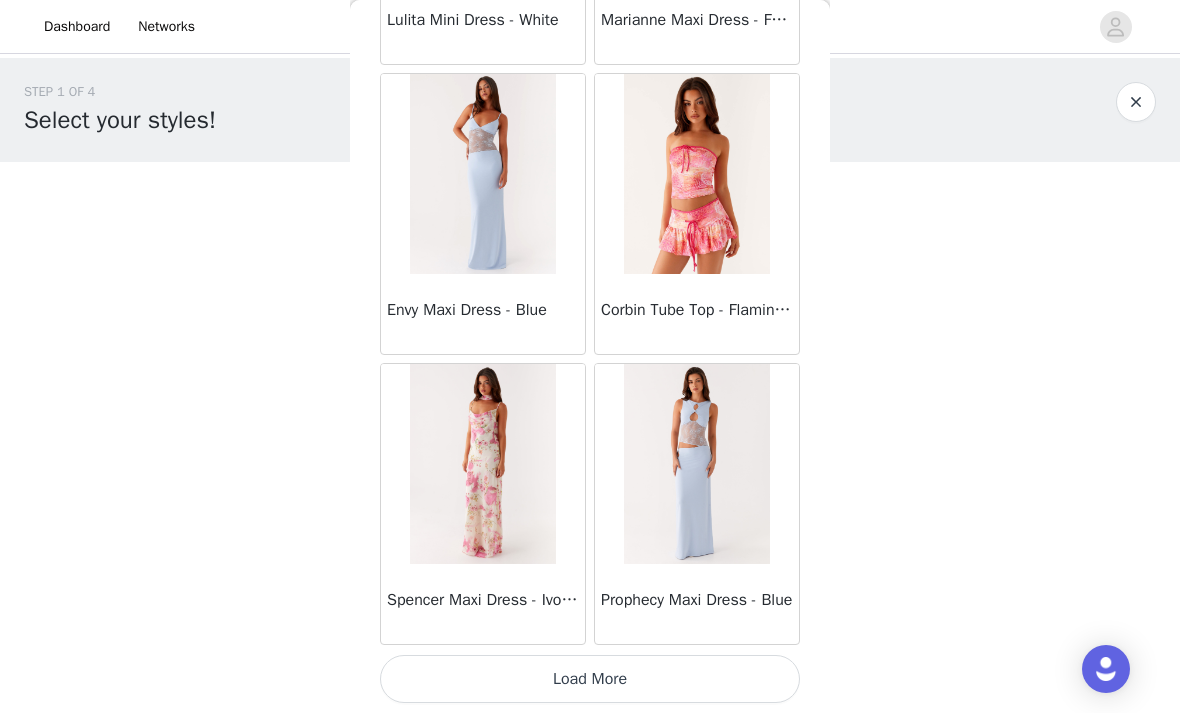 click on "Load More" at bounding box center (590, 679) 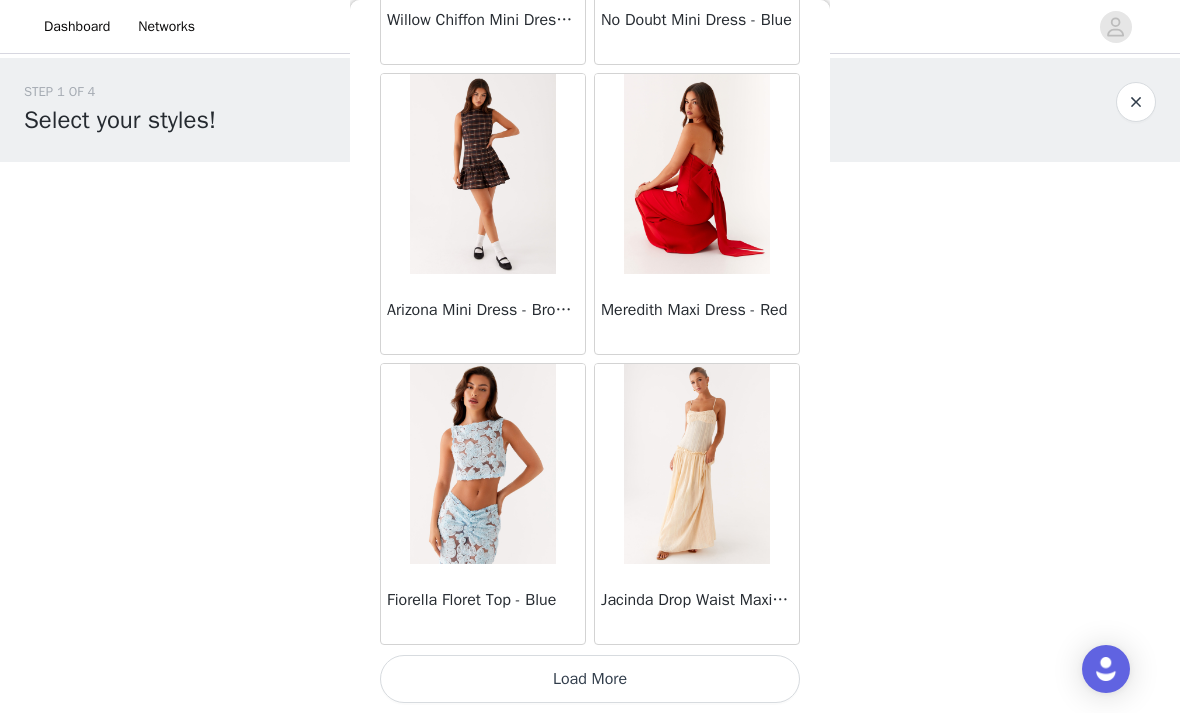 click on "Load More" at bounding box center [590, 679] 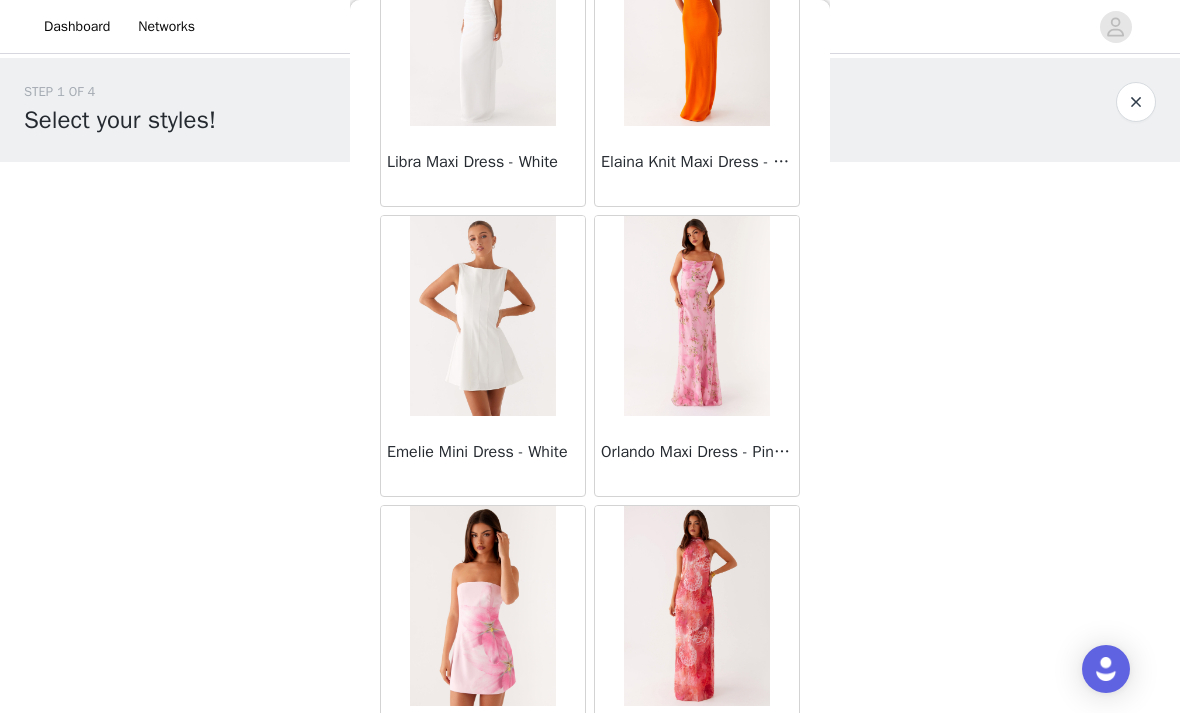 scroll, scrollTop: 29757, scrollLeft: 0, axis: vertical 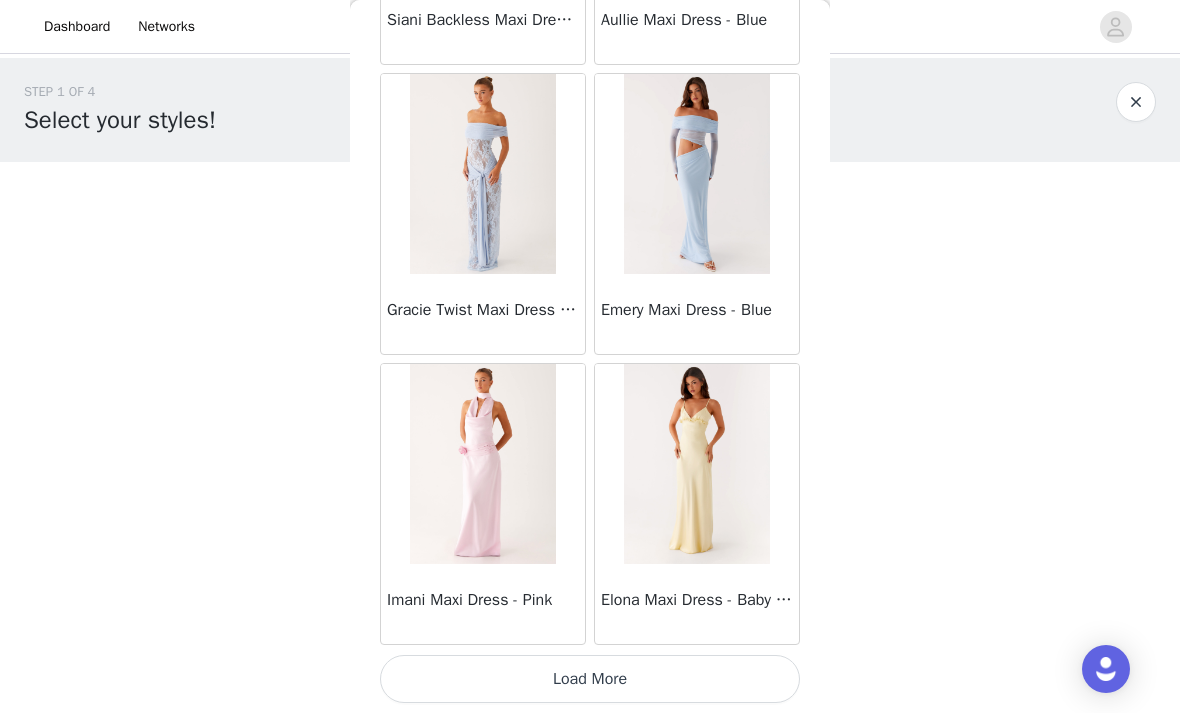 click on "Load More" at bounding box center [590, 679] 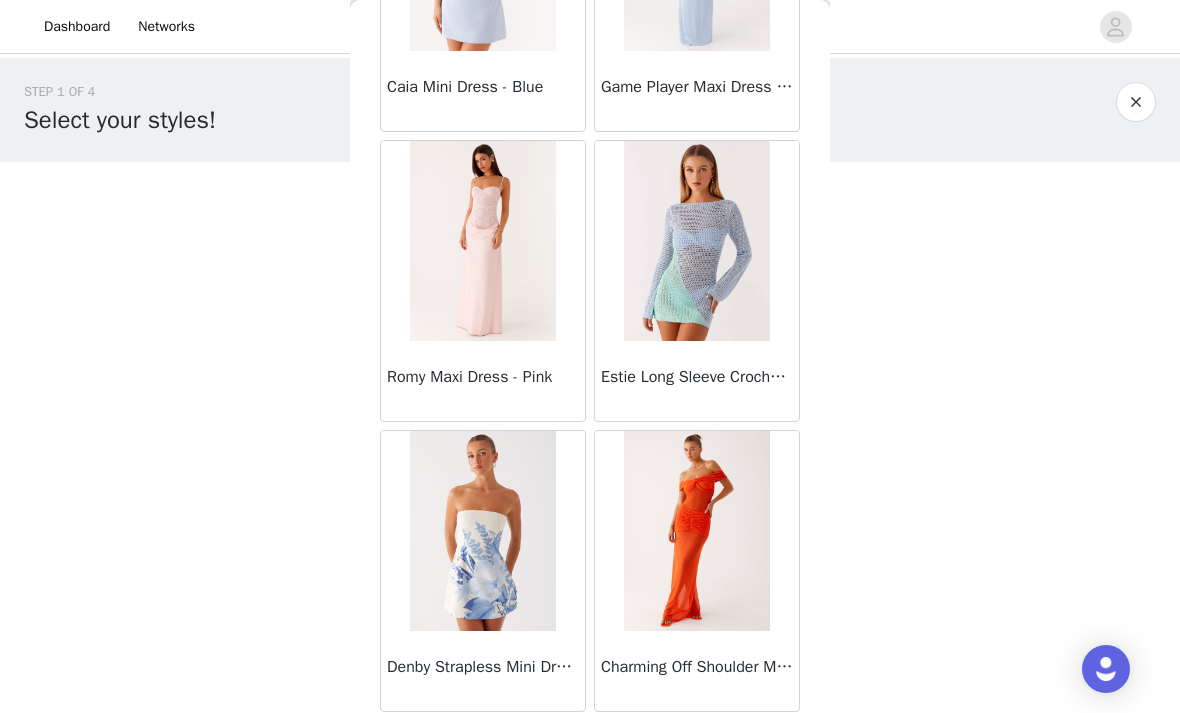 scroll, scrollTop: 33887, scrollLeft: 0, axis: vertical 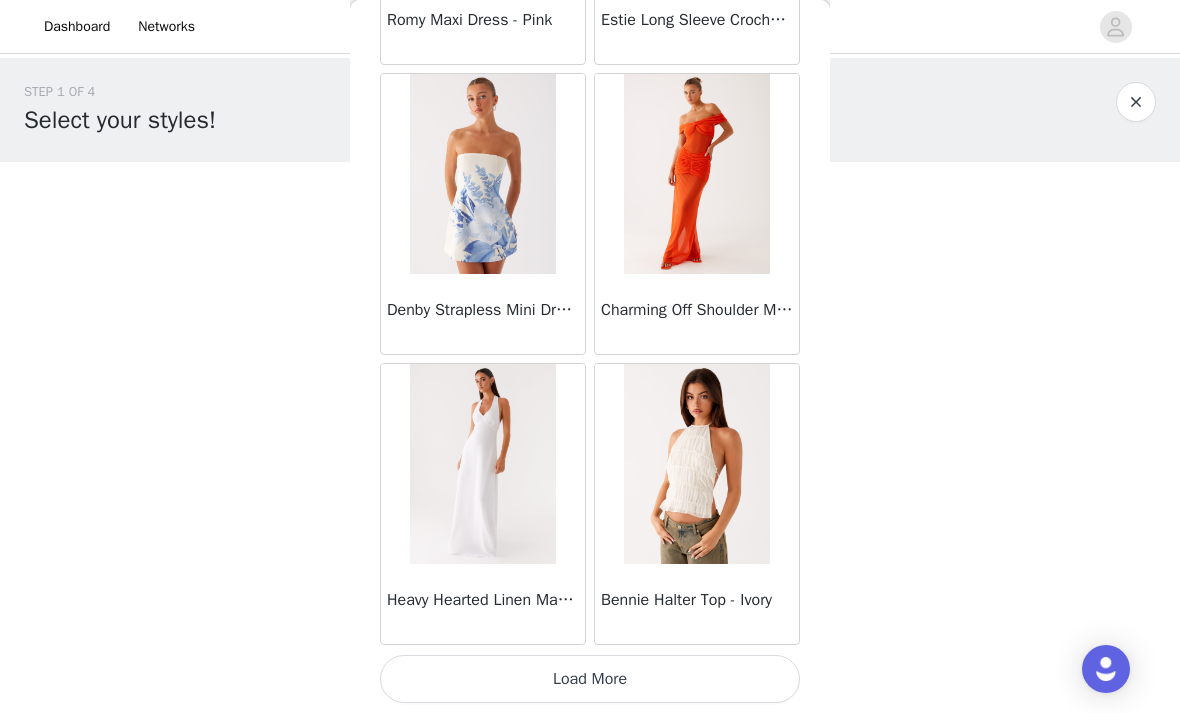 click on "Load More" at bounding box center (590, 679) 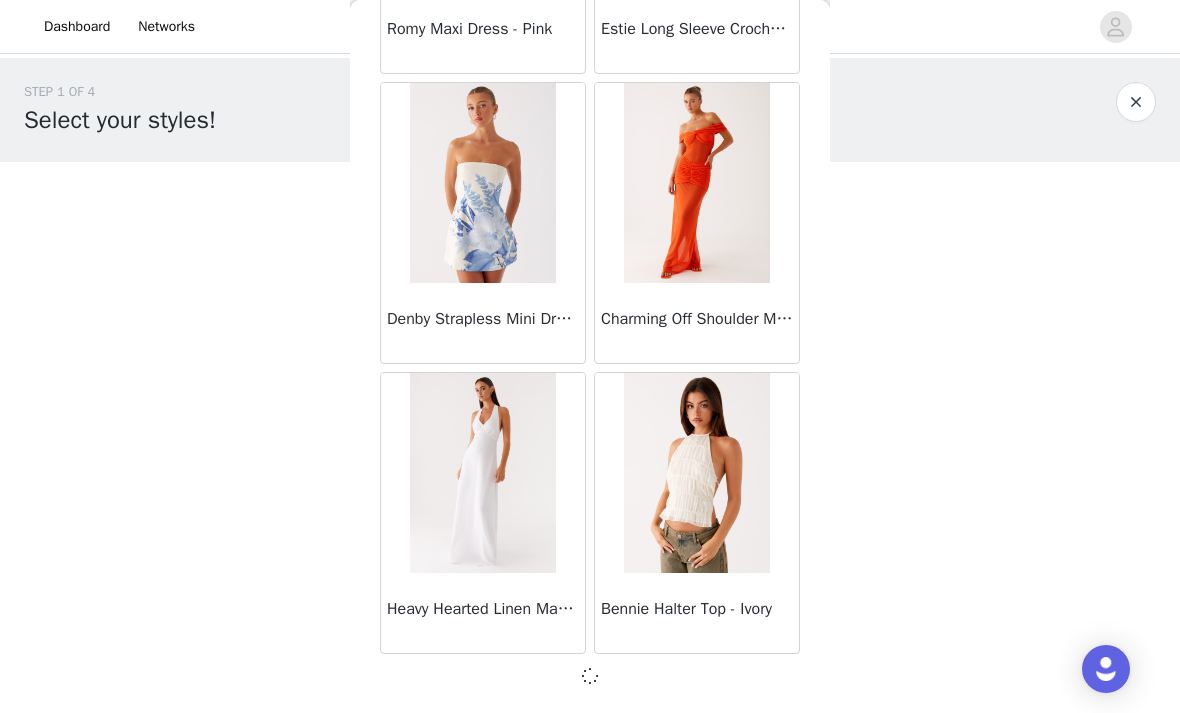 scroll, scrollTop: 34238, scrollLeft: 0, axis: vertical 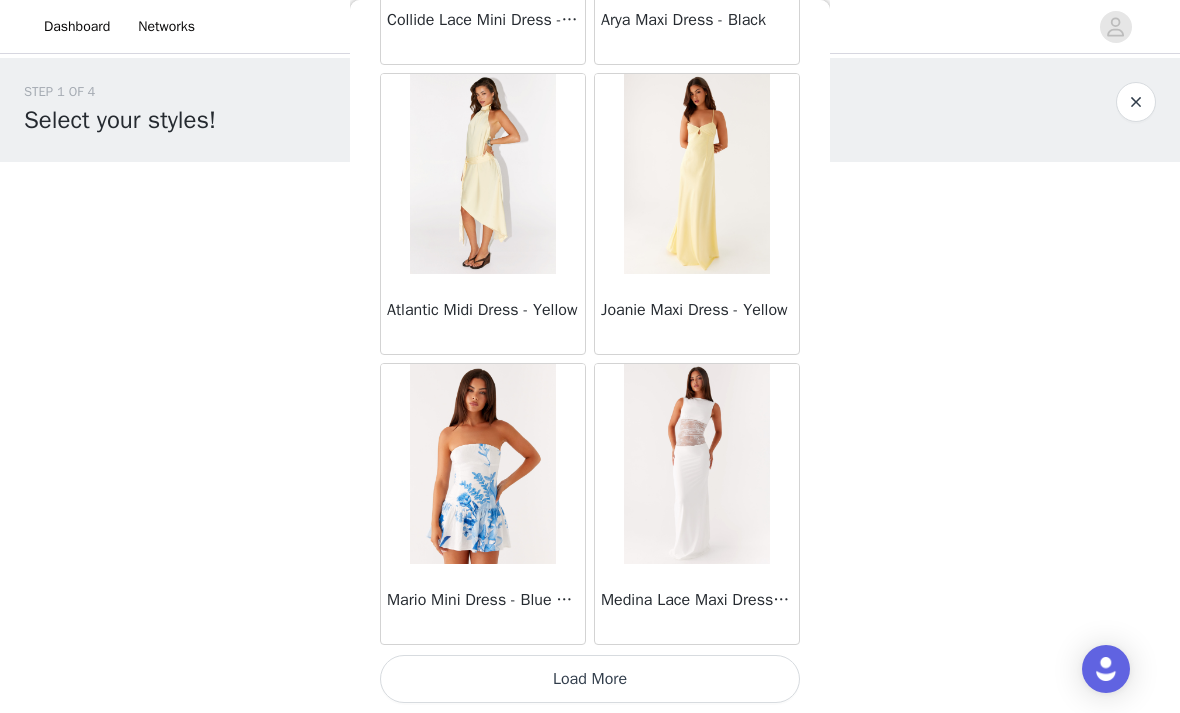 click on "Load More" at bounding box center (590, 679) 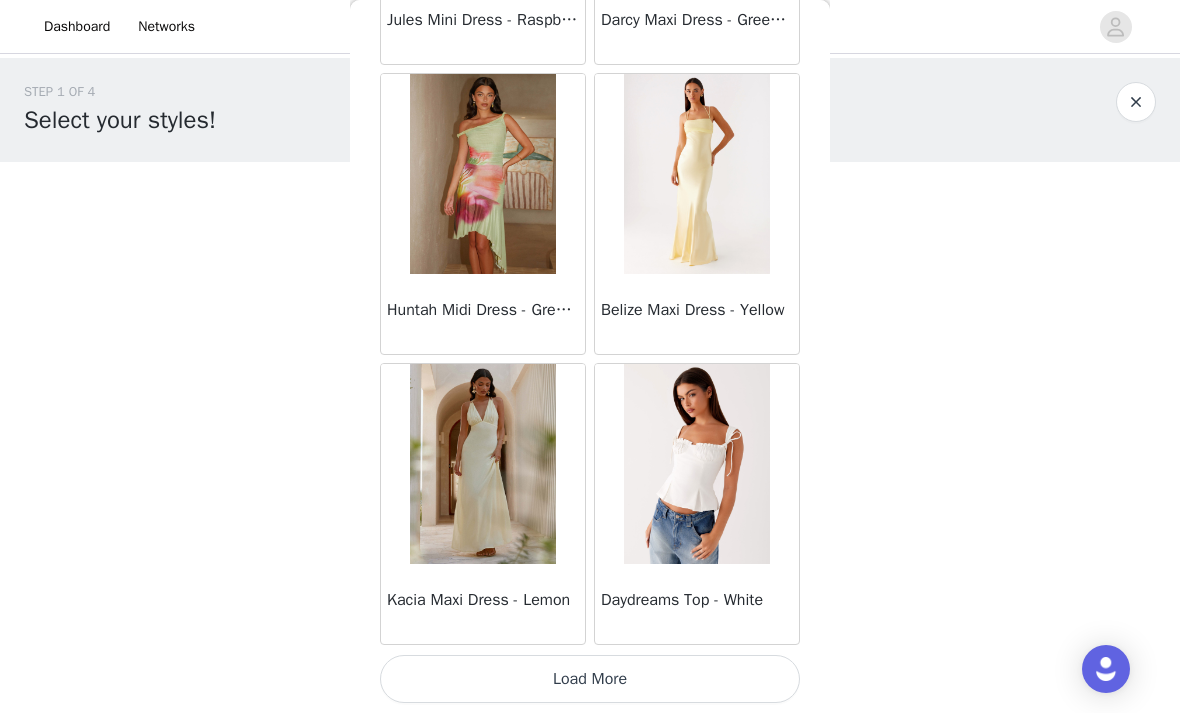 scroll, scrollTop: 40047, scrollLeft: 0, axis: vertical 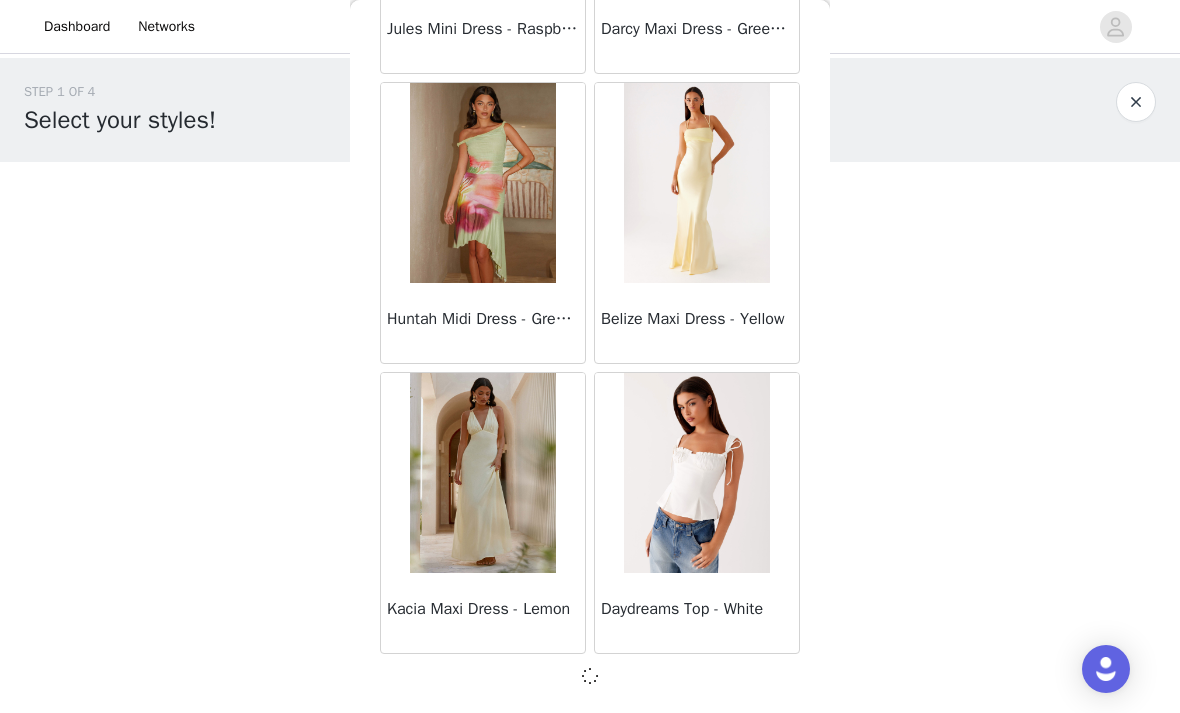 click at bounding box center (590, 676) 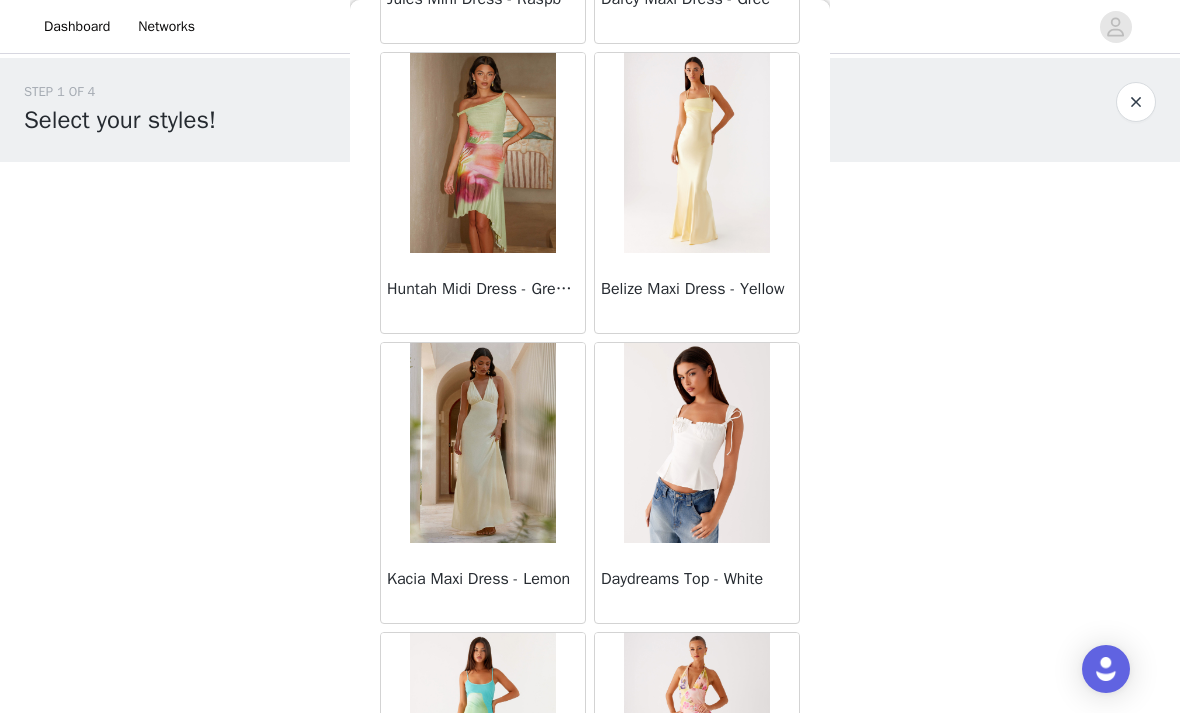 scroll, scrollTop: 40044, scrollLeft: 0, axis: vertical 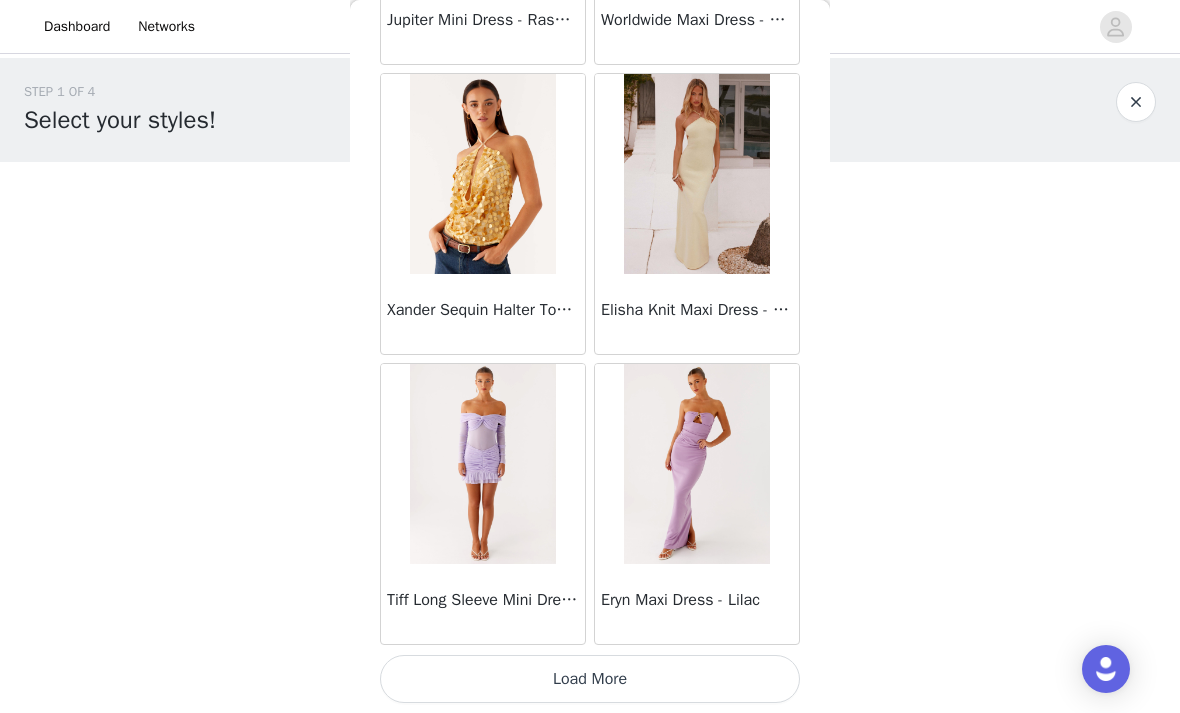 click on "Load More" at bounding box center (590, 679) 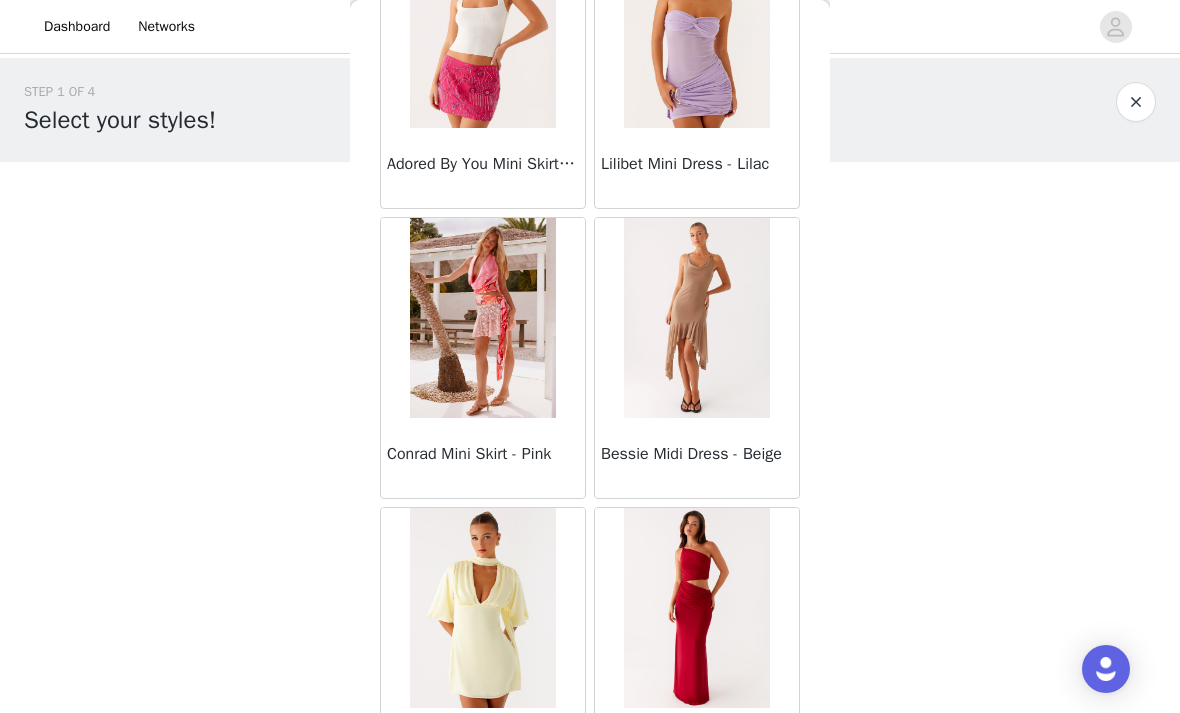 scroll, scrollTop: 45408, scrollLeft: 0, axis: vertical 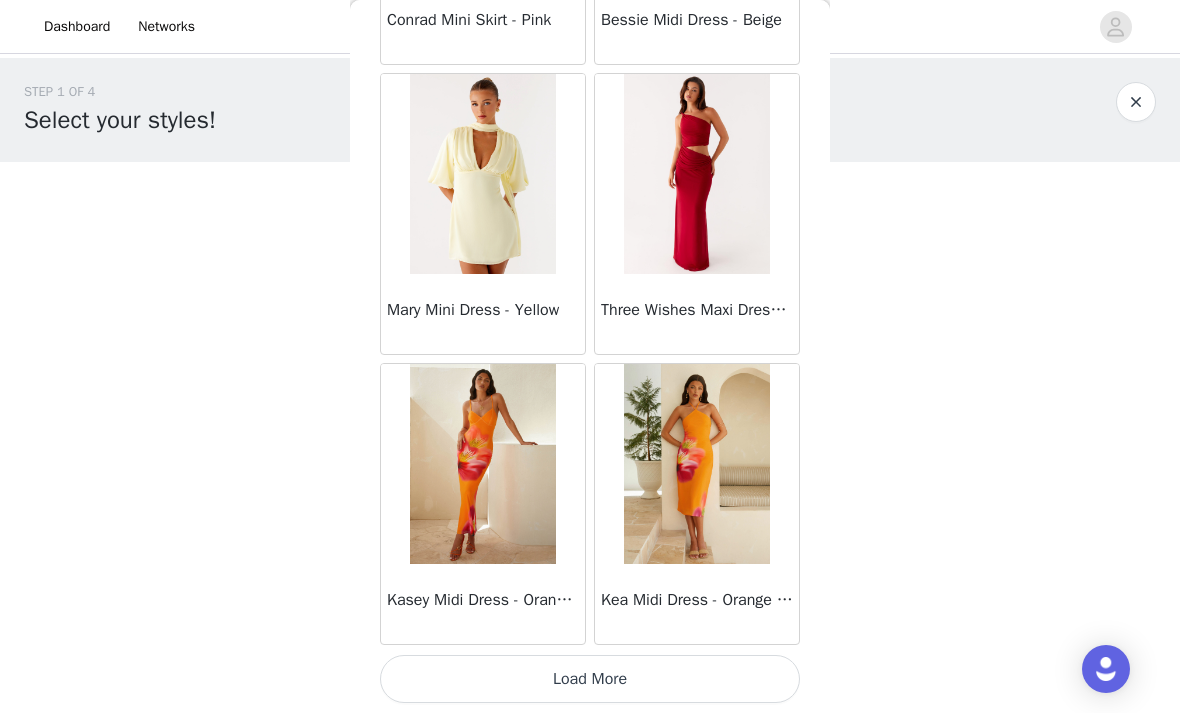 click on "Load More" at bounding box center [590, 679] 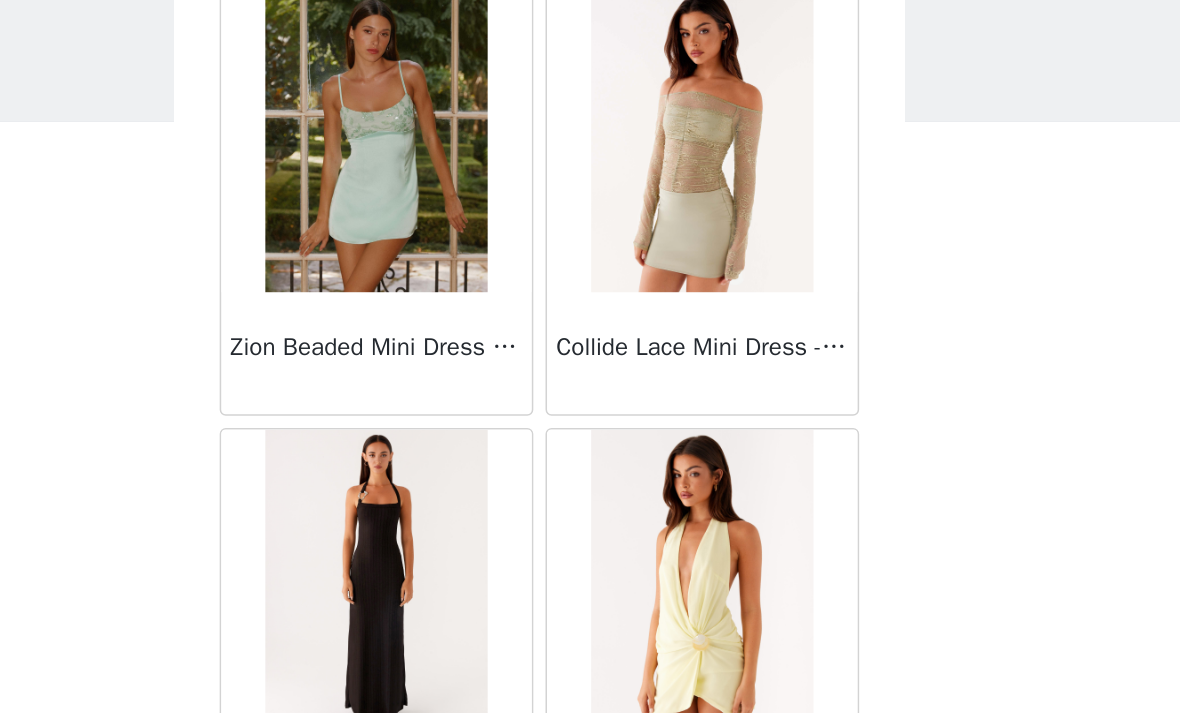 scroll, scrollTop: 48747, scrollLeft: 0, axis: vertical 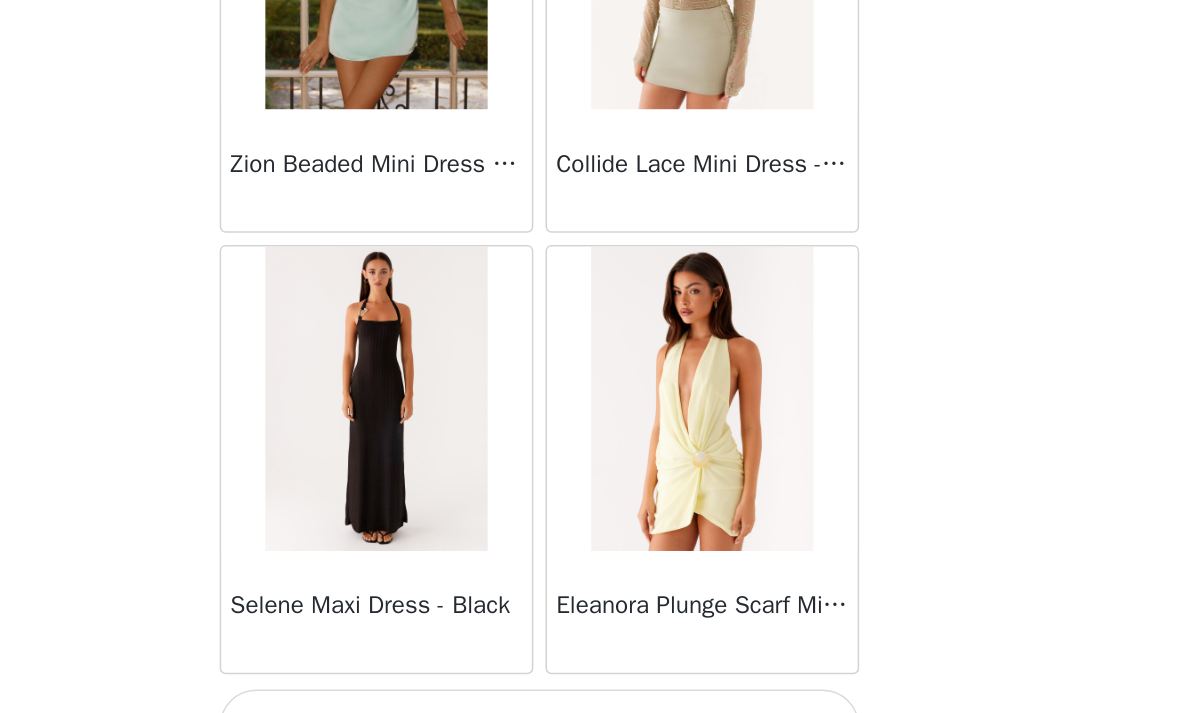 click on "Load More" at bounding box center [590, 679] 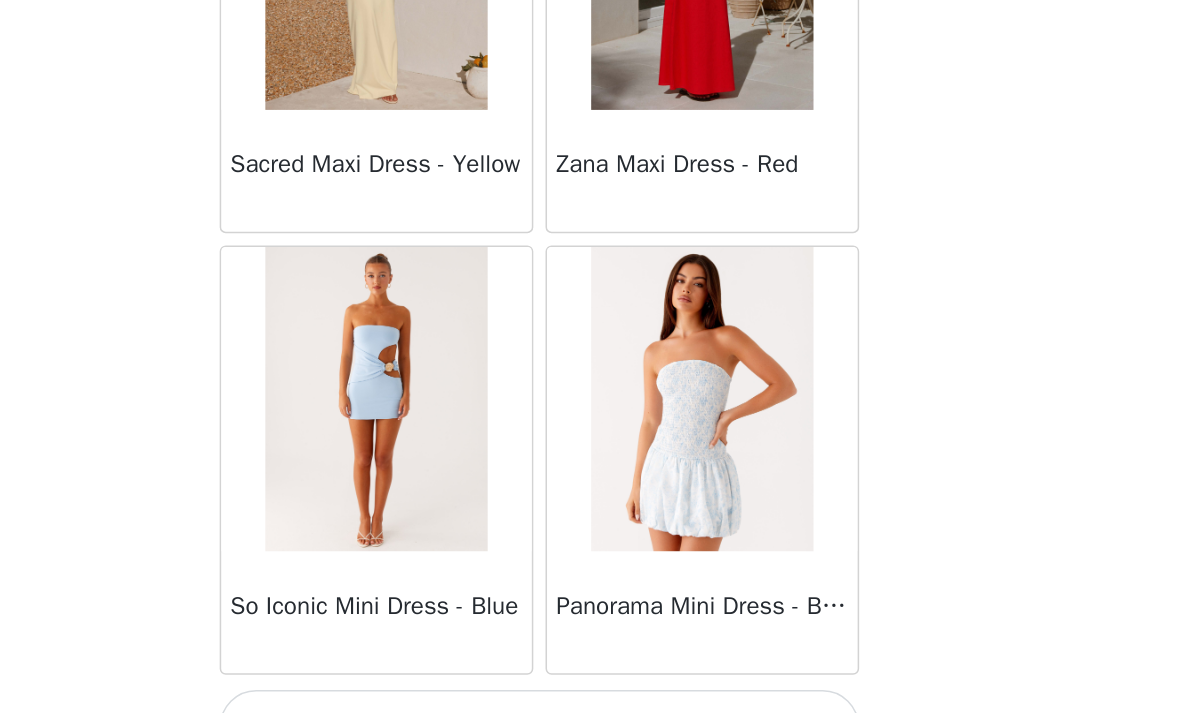 scroll, scrollTop: 51647, scrollLeft: 0, axis: vertical 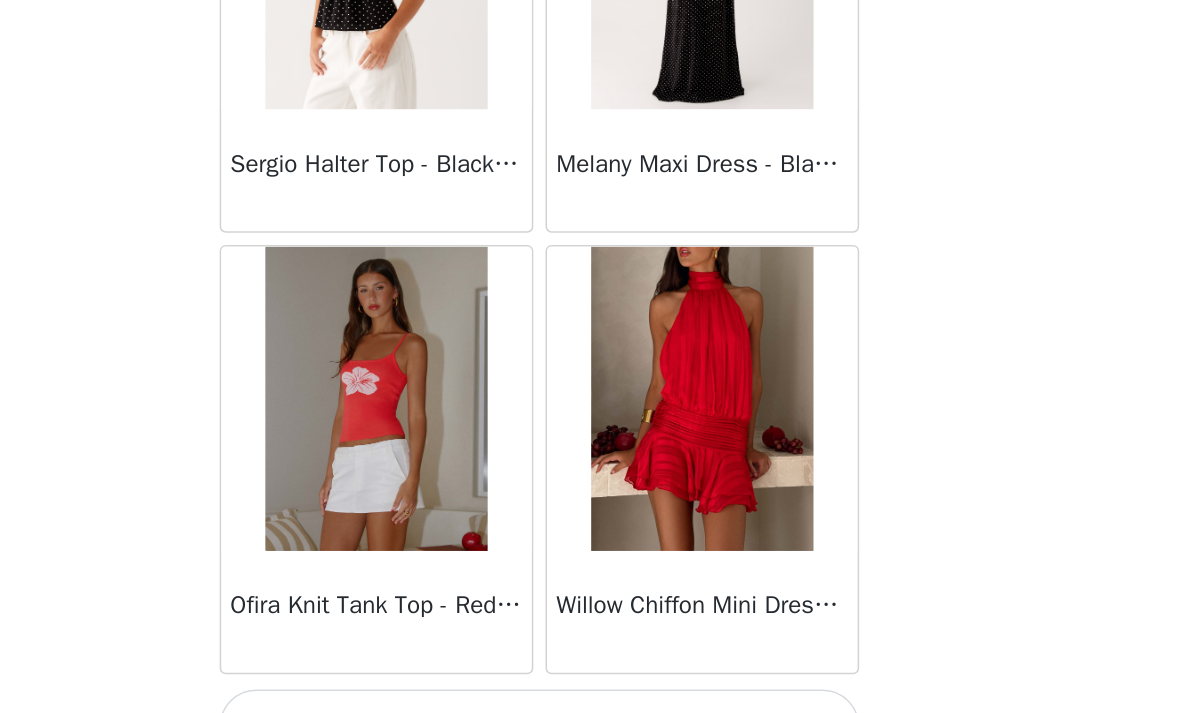 click on "Load More" at bounding box center [590, 679] 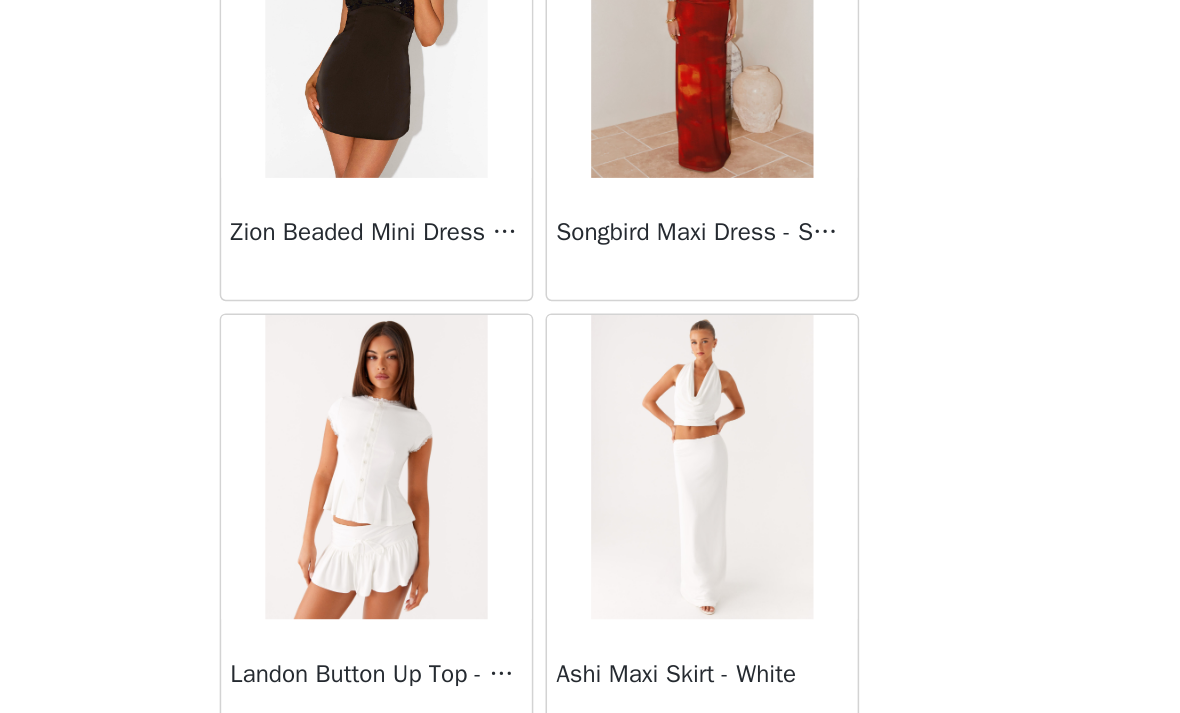 scroll, scrollTop: 57434, scrollLeft: 0, axis: vertical 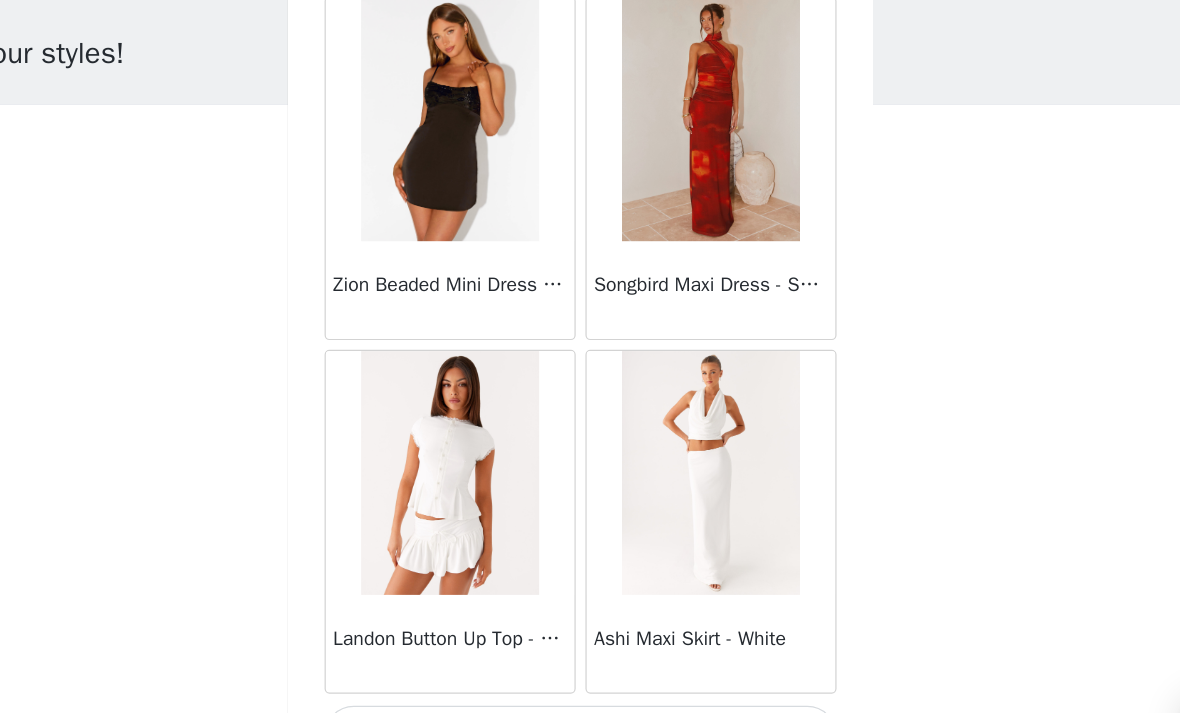 click on "Load More" at bounding box center (590, 679) 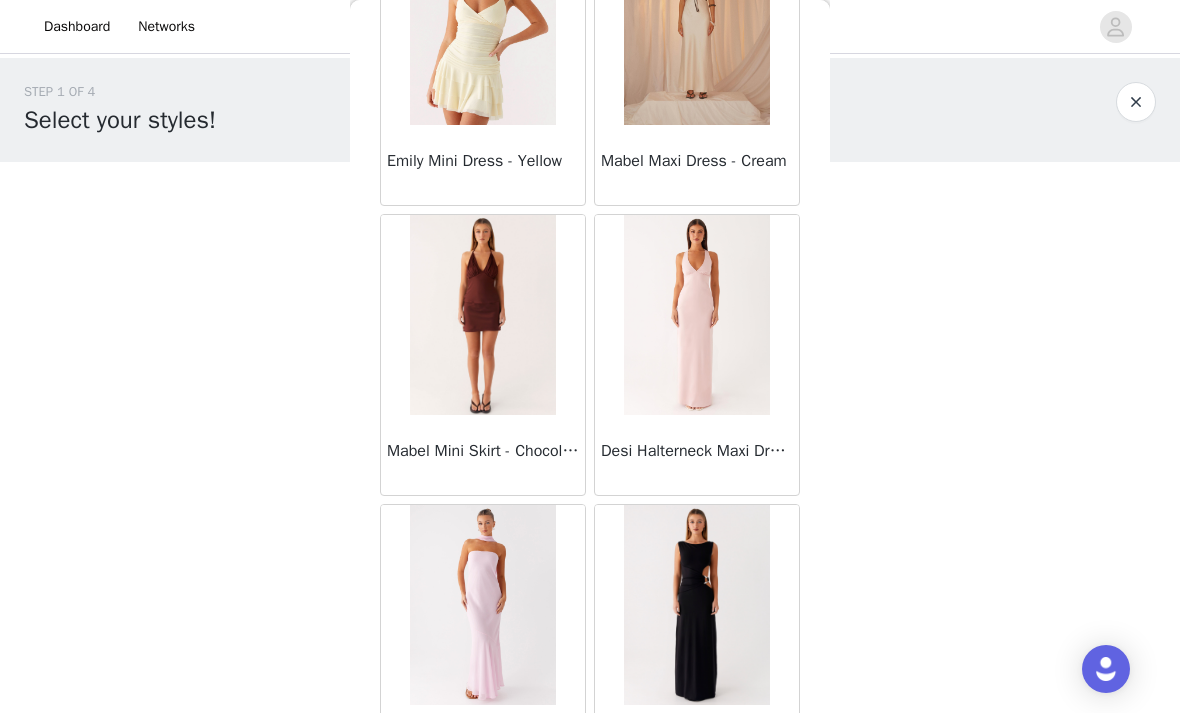 scroll, scrollTop: 59975, scrollLeft: 0, axis: vertical 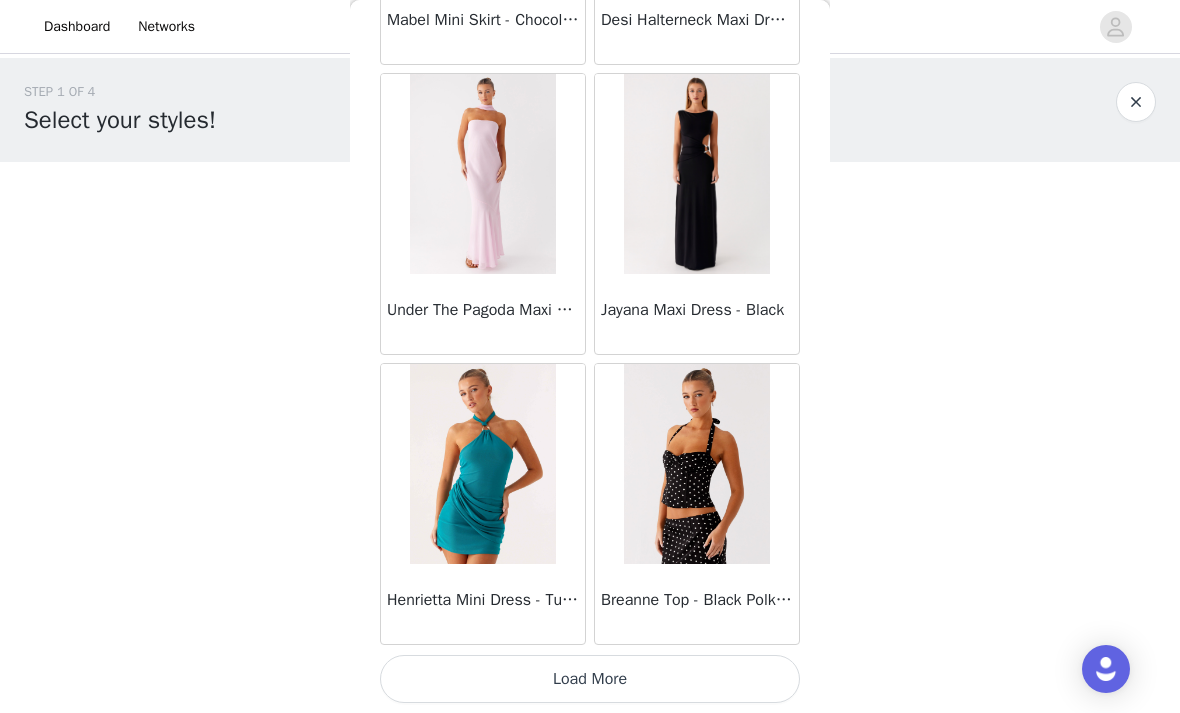 click on "Load More" at bounding box center [590, 679] 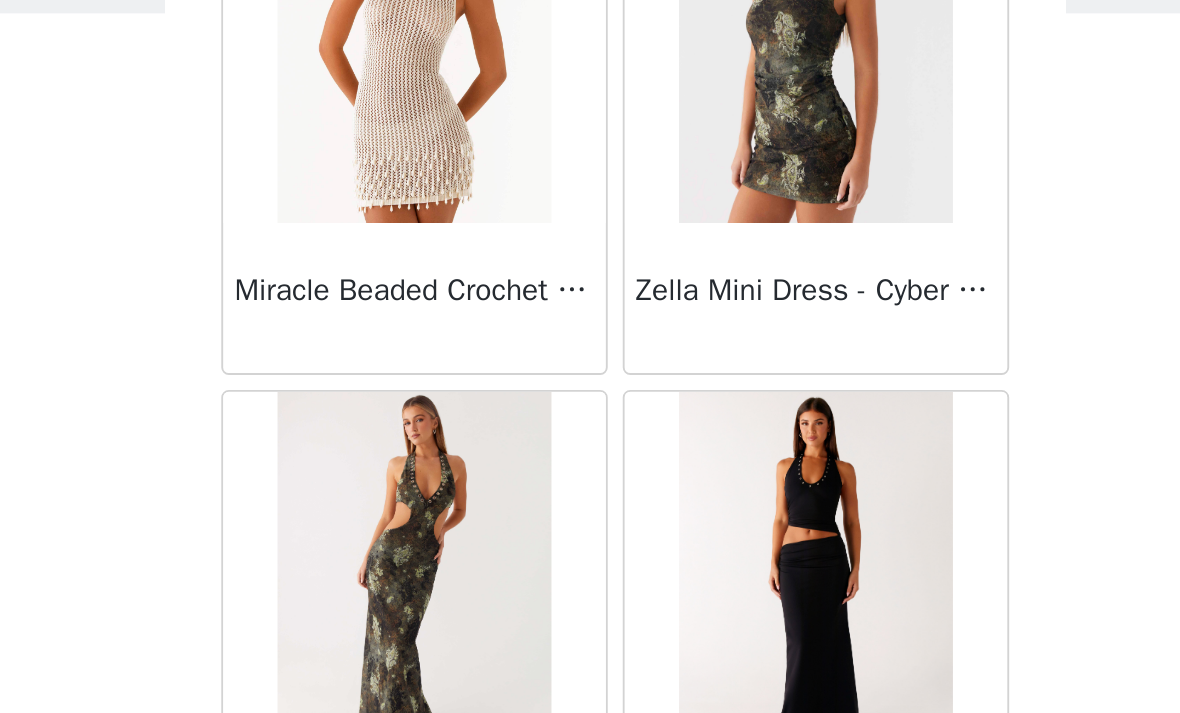 scroll, scrollTop: 63247, scrollLeft: 0, axis: vertical 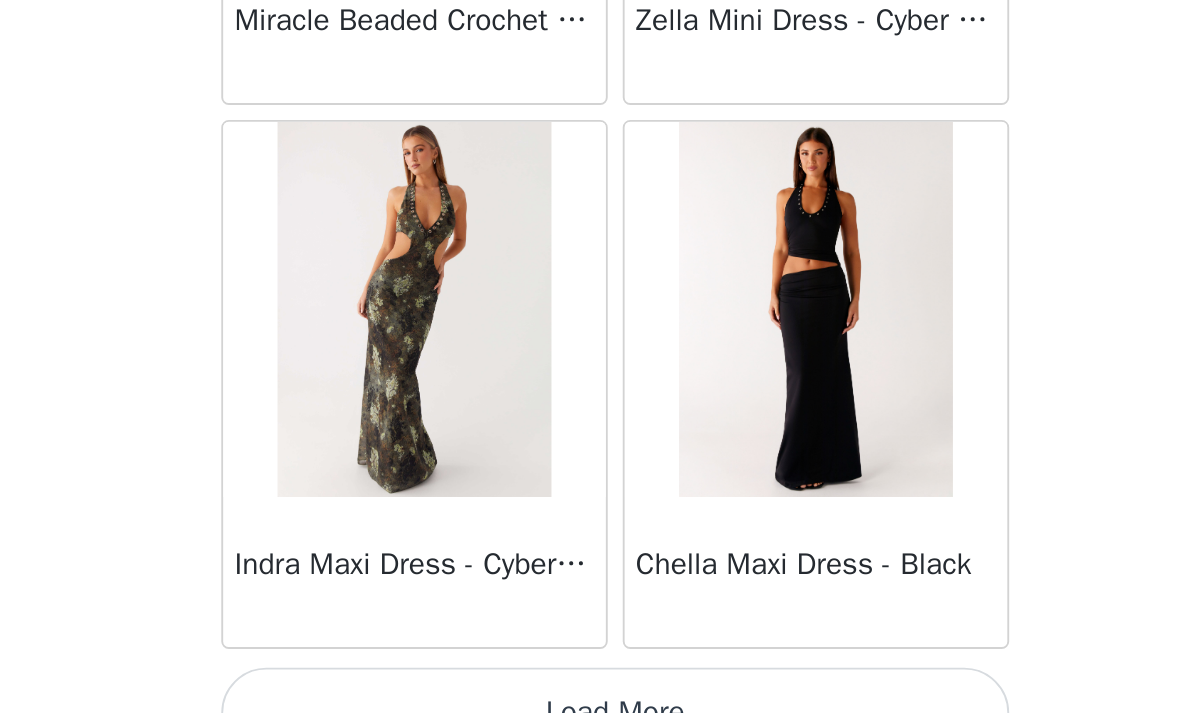 click on "Load More" at bounding box center (590, 679) 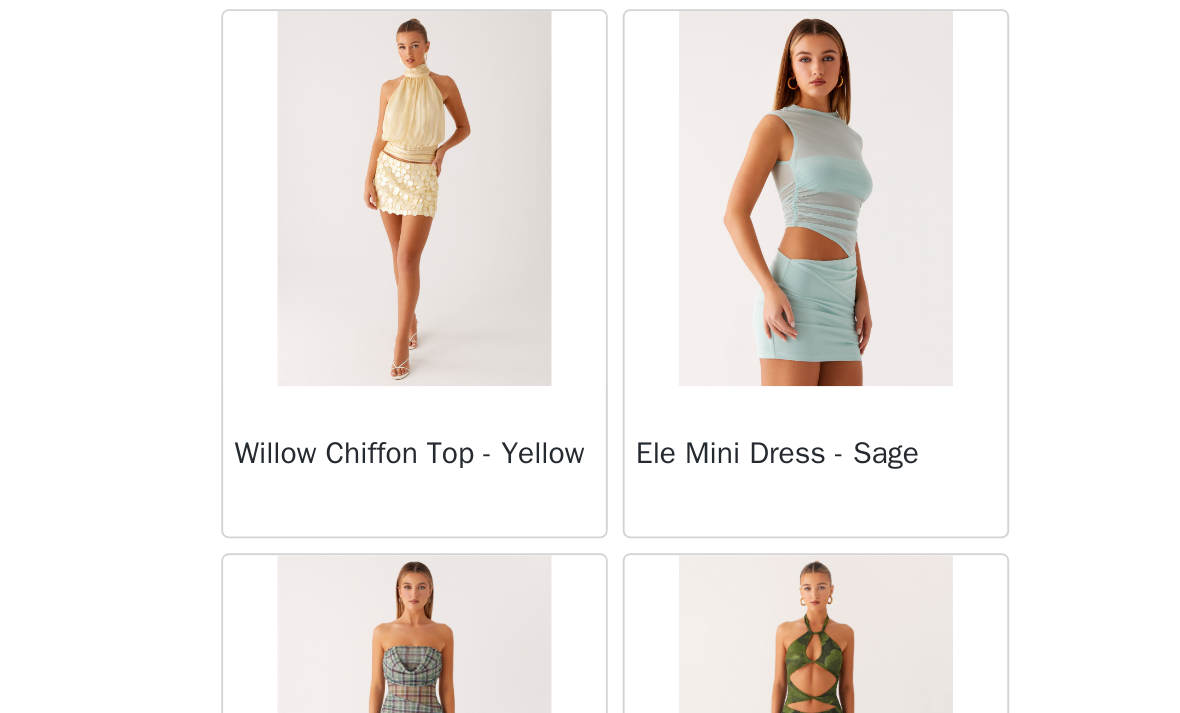 scroll, scrollTop: 65337, scrollLeft: 0, axis: vertical 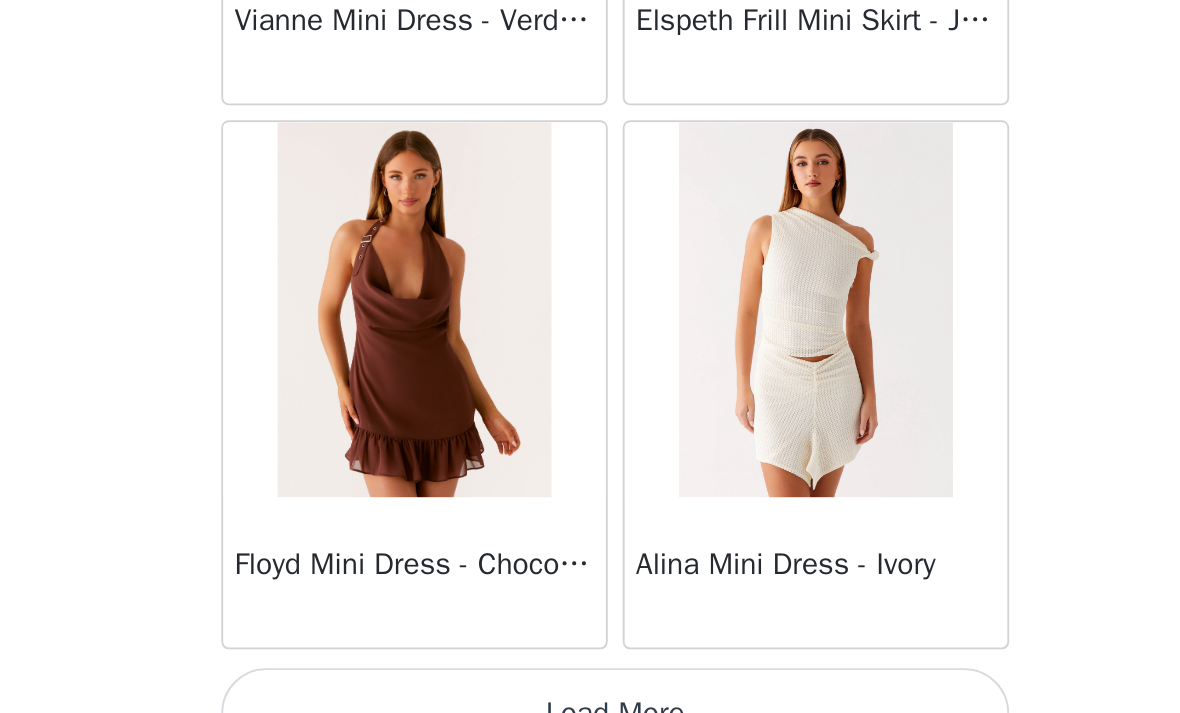 click on "Load More" at bounding box center (590, 679) 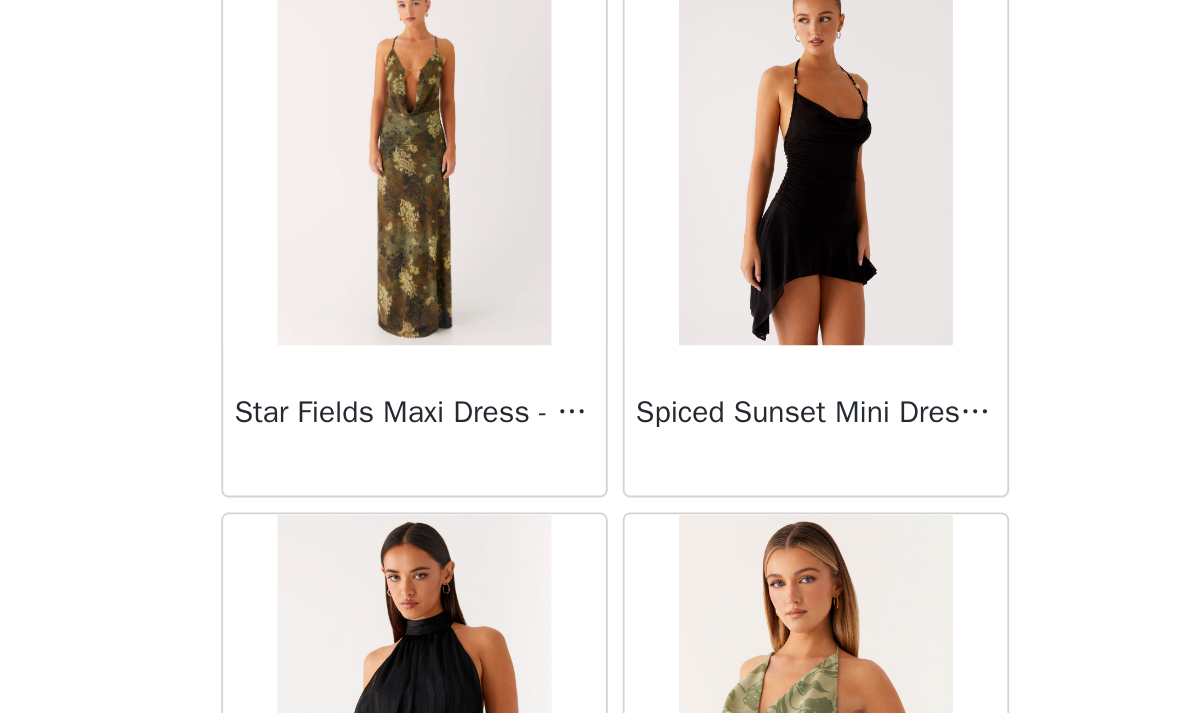 scroll, scrollTop: 66811, scrollLeft: 0, axis: vertical 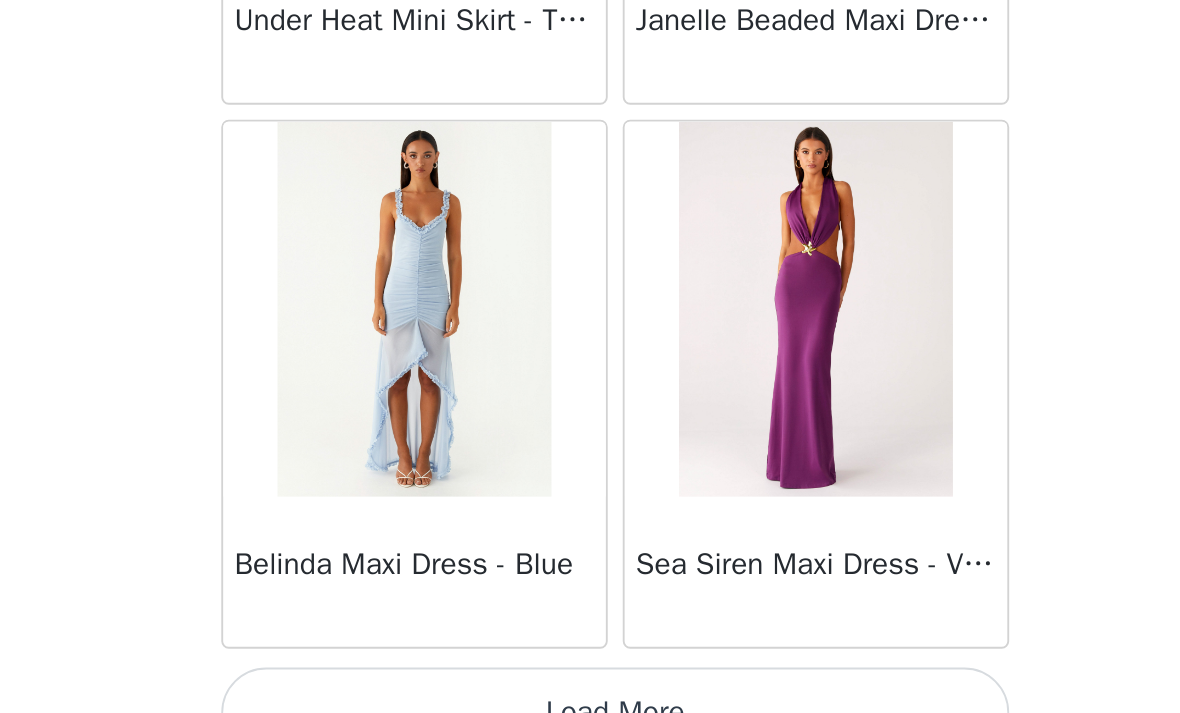 click on "Load More" at bounding box center (590, 679) 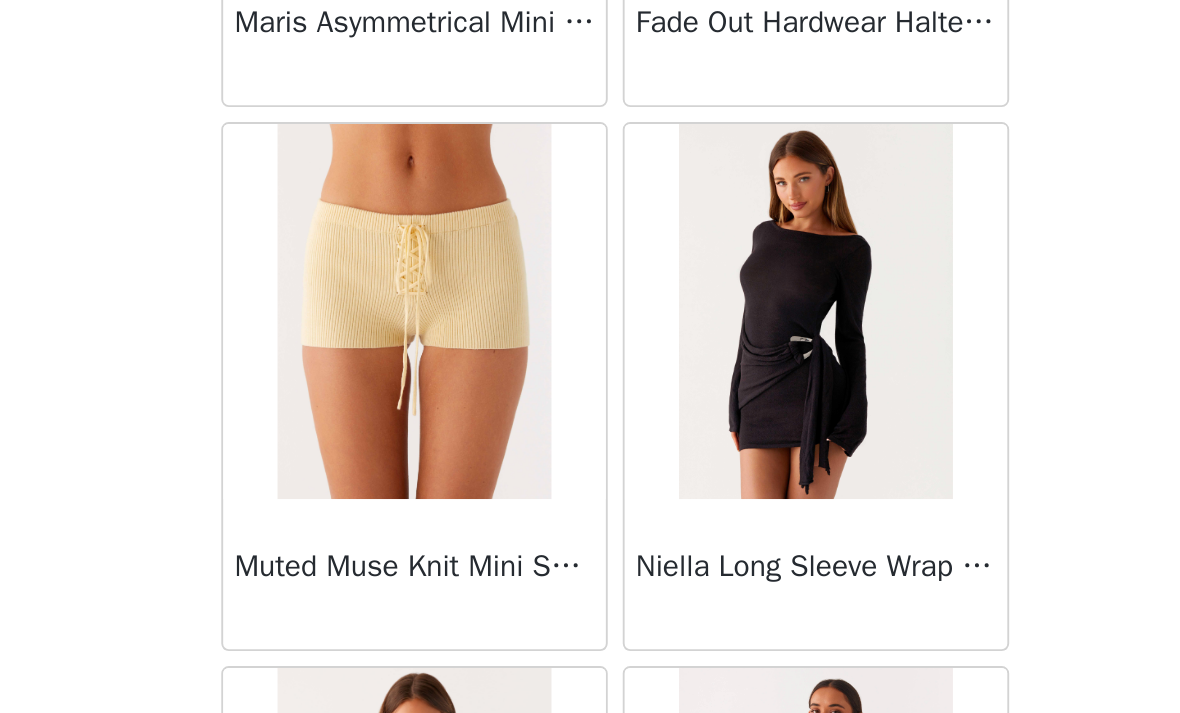 scroll, scrollTop: 71673, scrollLeft: 0, axis: vertical 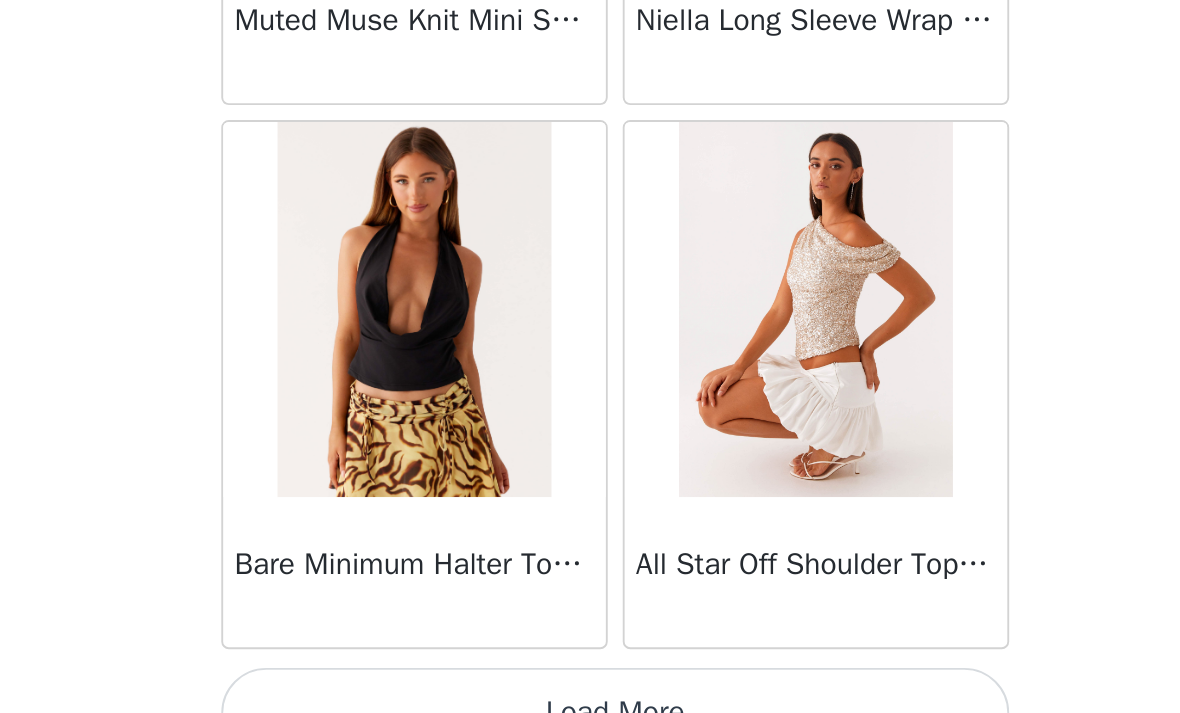click on "Load More" at bounding box center (590, 679) 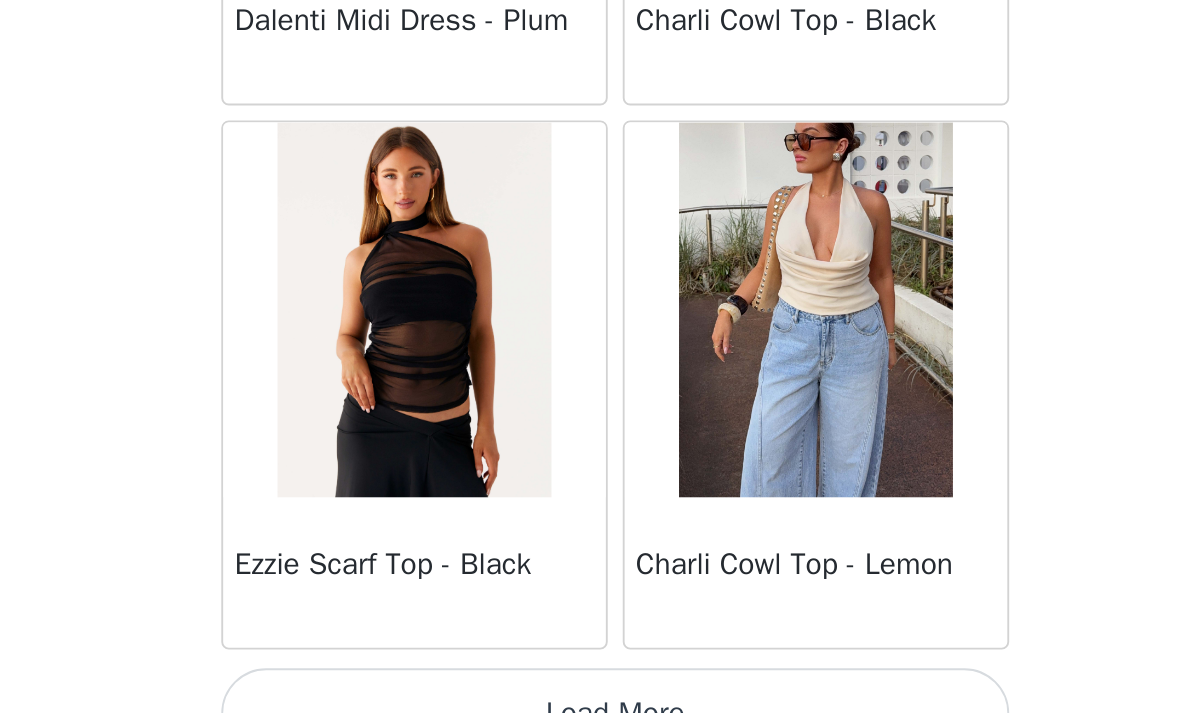 scroll, scrollTop: 74847, scrollLeft: 0, axis: vertical 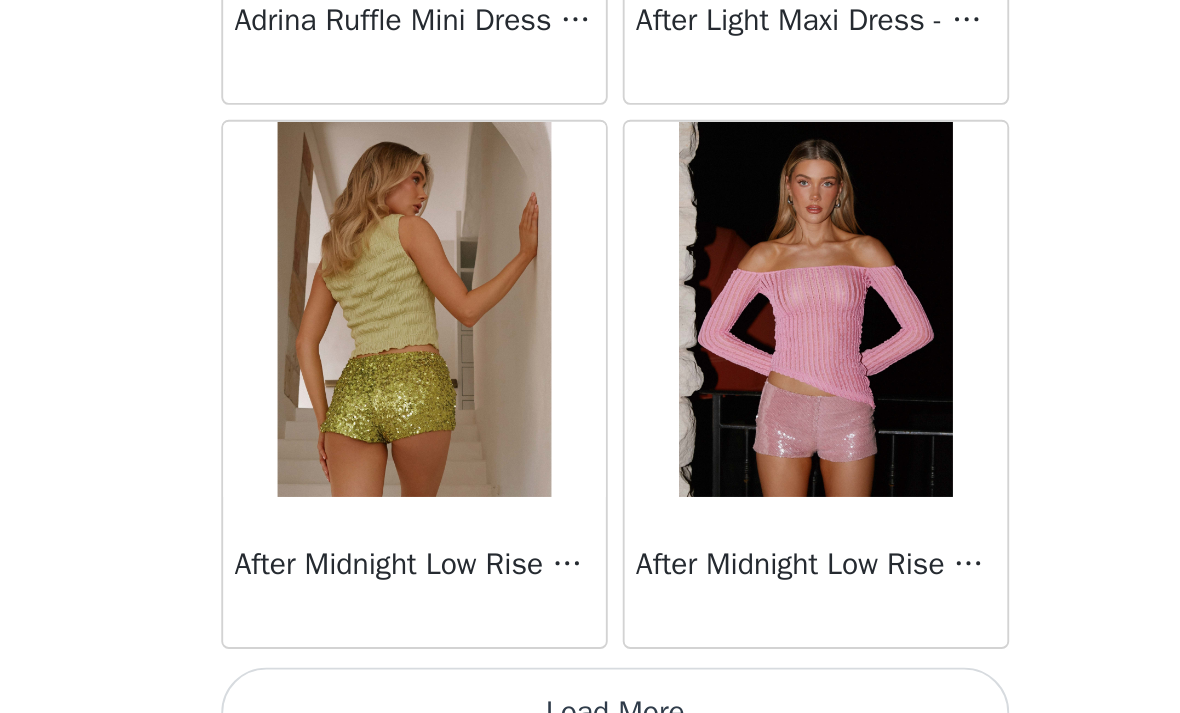 click on "Load More" at bounding box center [590, 679] 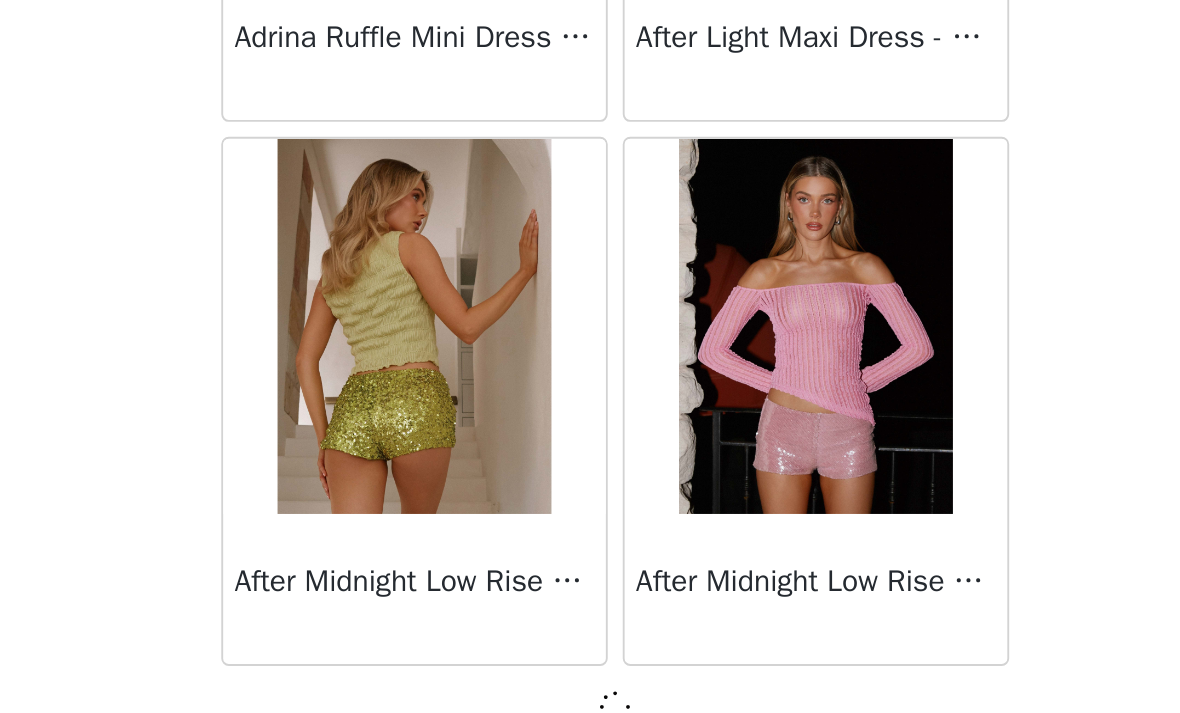 scroll, scrollTop: 77738, scrollLeft: 0, axis: vertical 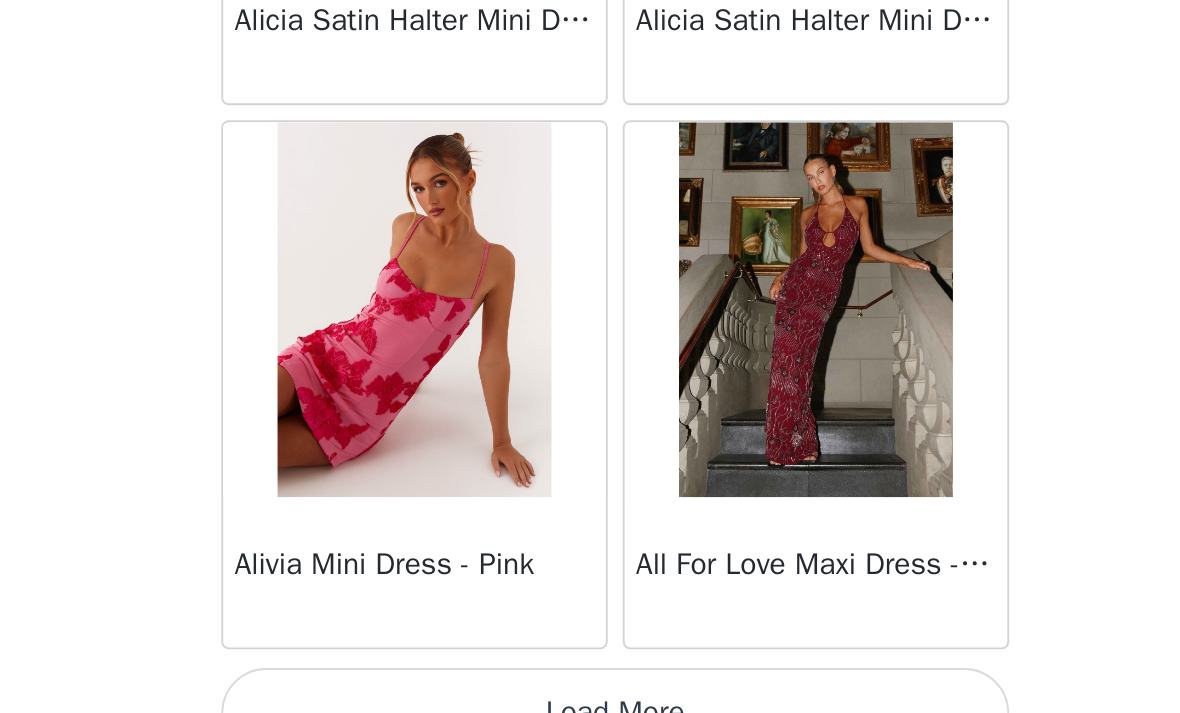 click on "Load More" at bounding box center (590, 679) 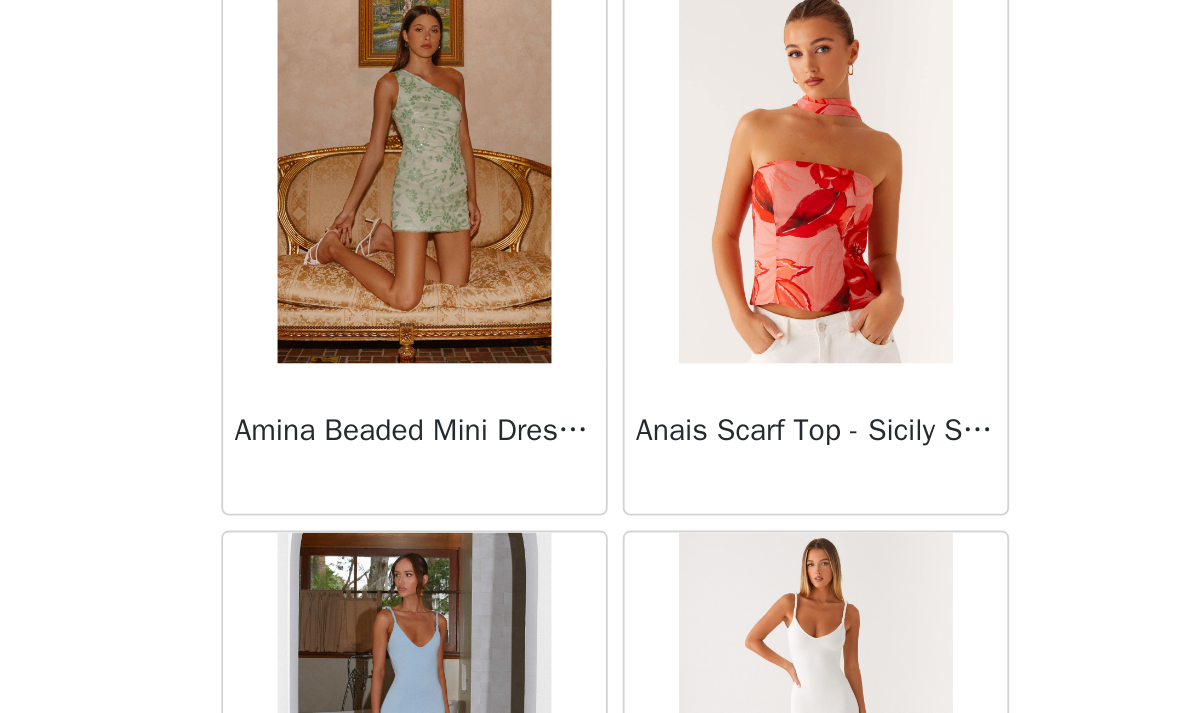 scroll, scrollTop: 82472, scrollLeft: 0, axis: vertical 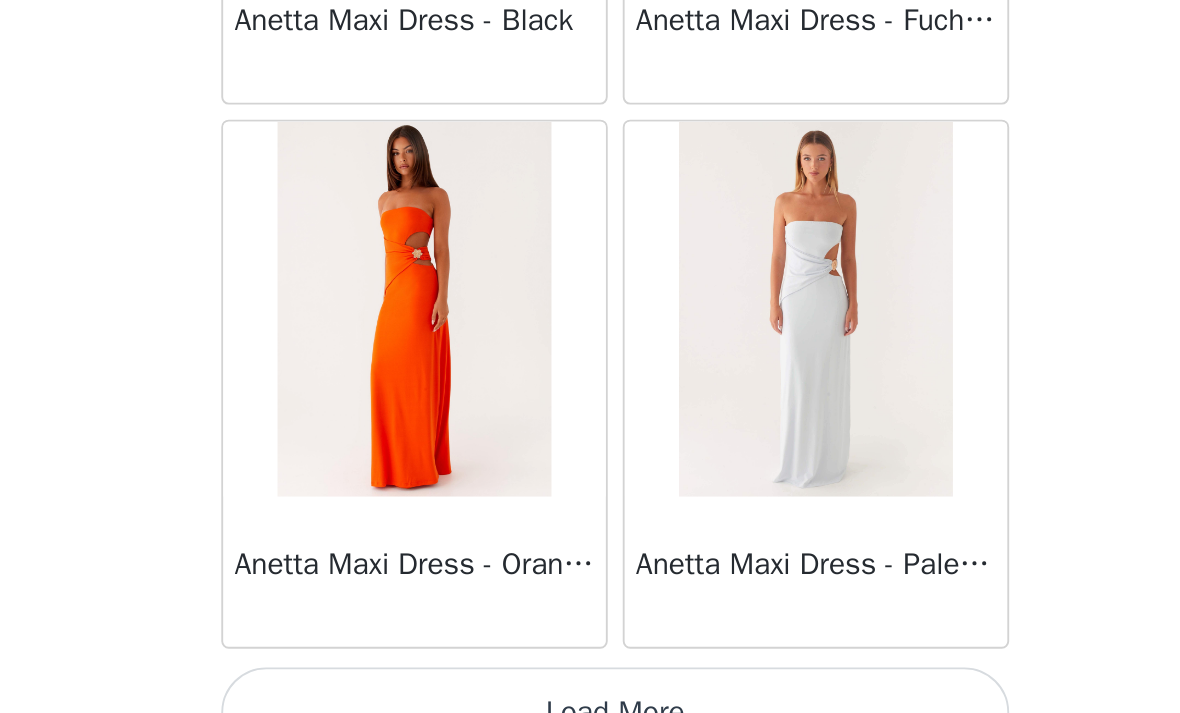 click on "Load More" at bounding box center [590, 679] 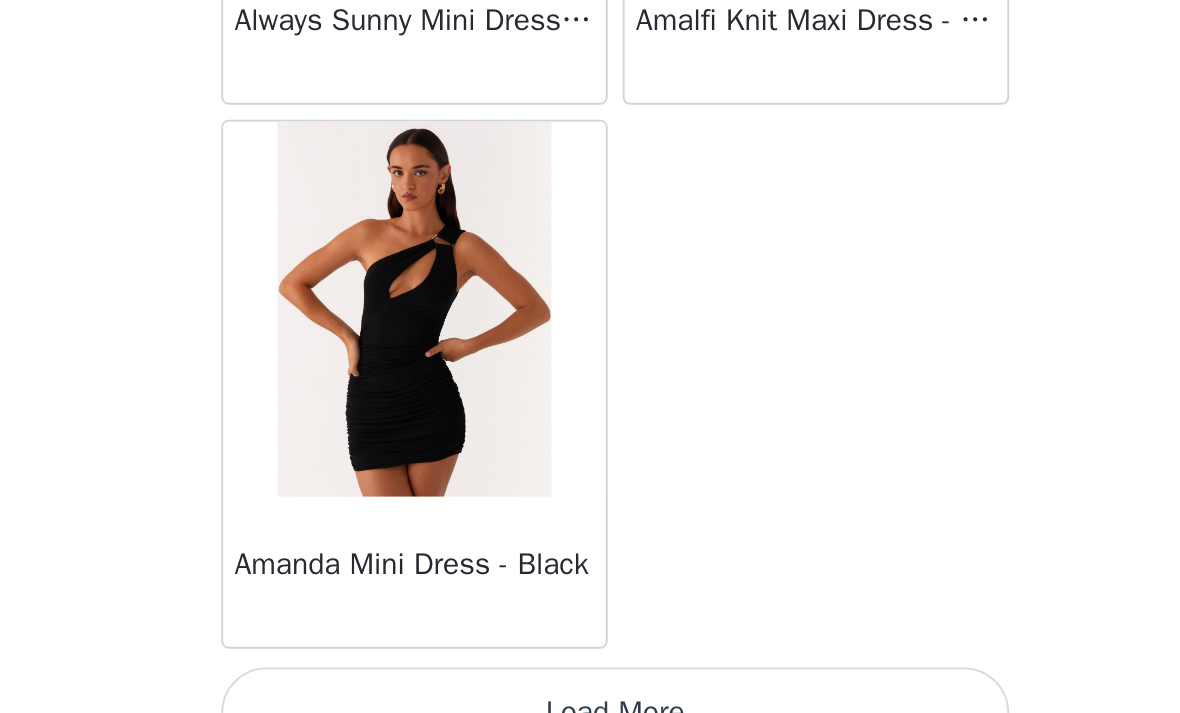 click on "Load More" at bounding box center [590, 679] 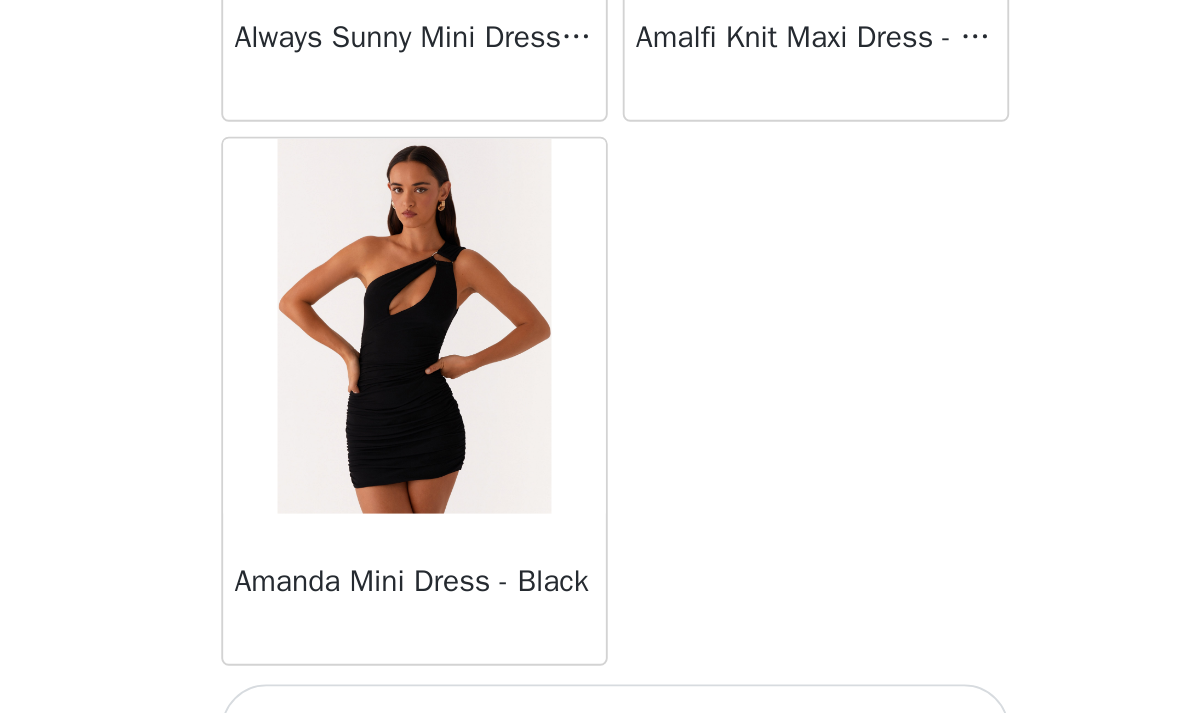 click on "Load More" at bounding box center (590, 688) 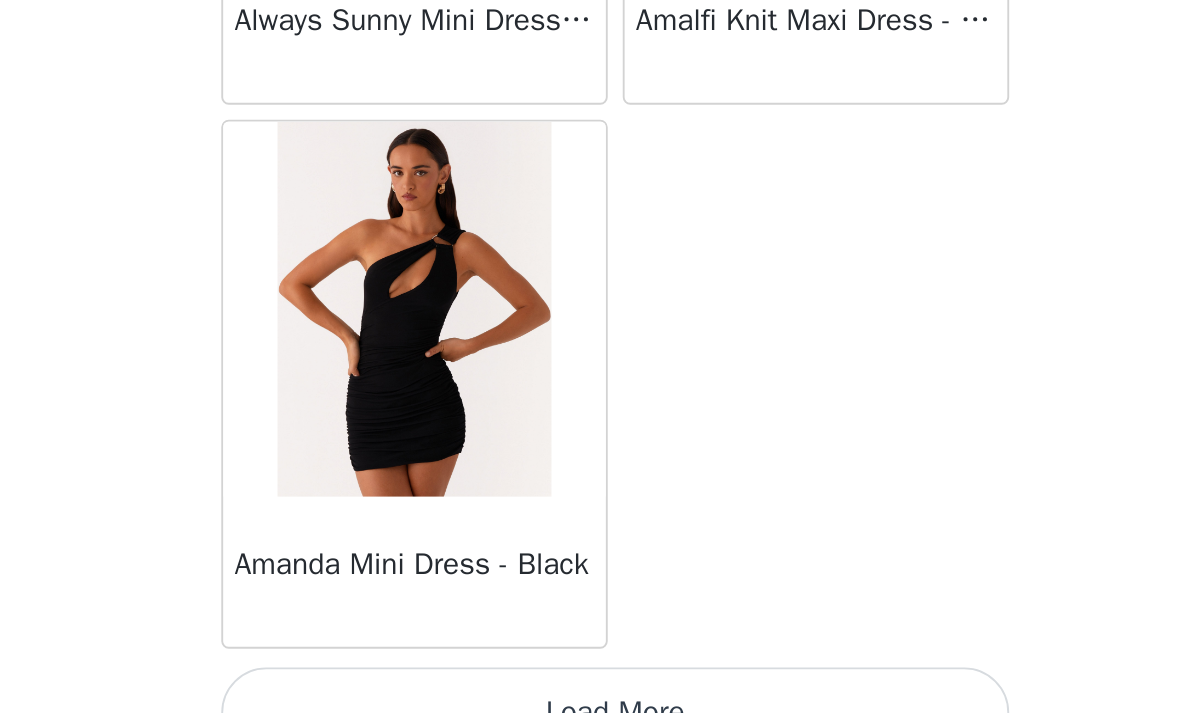 click on "Load More" at bounding box center [590, 679] 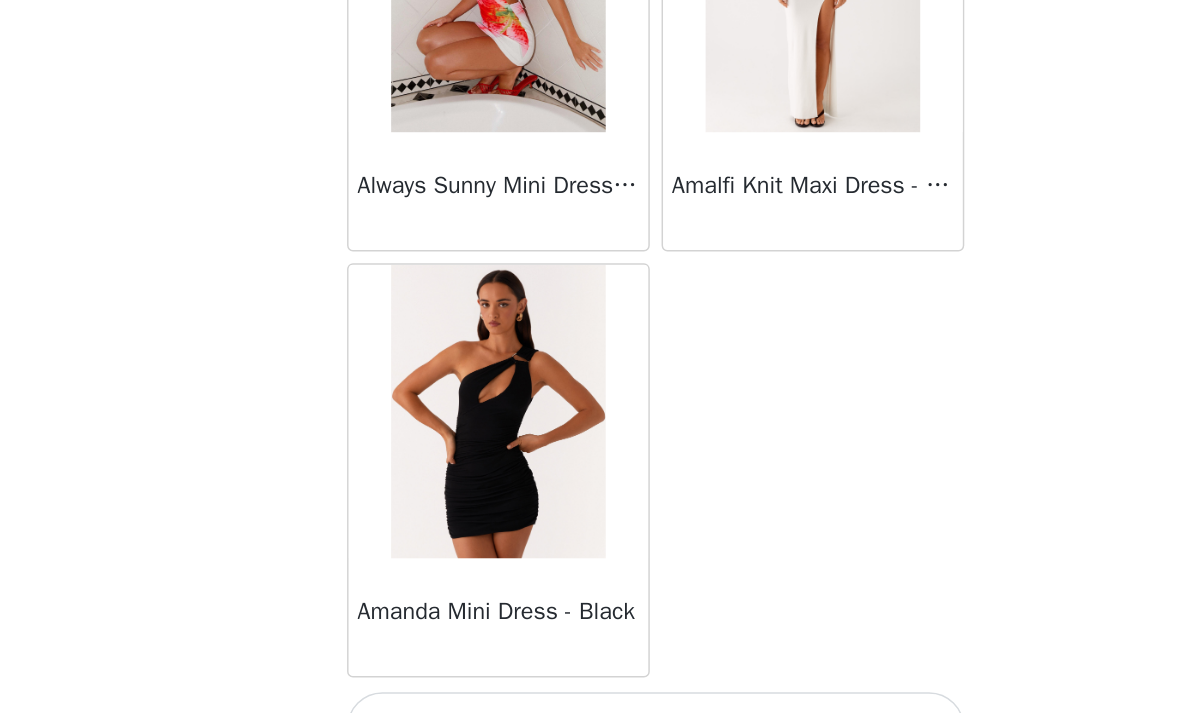 click on "Load More" at bounding box center (590, 679) 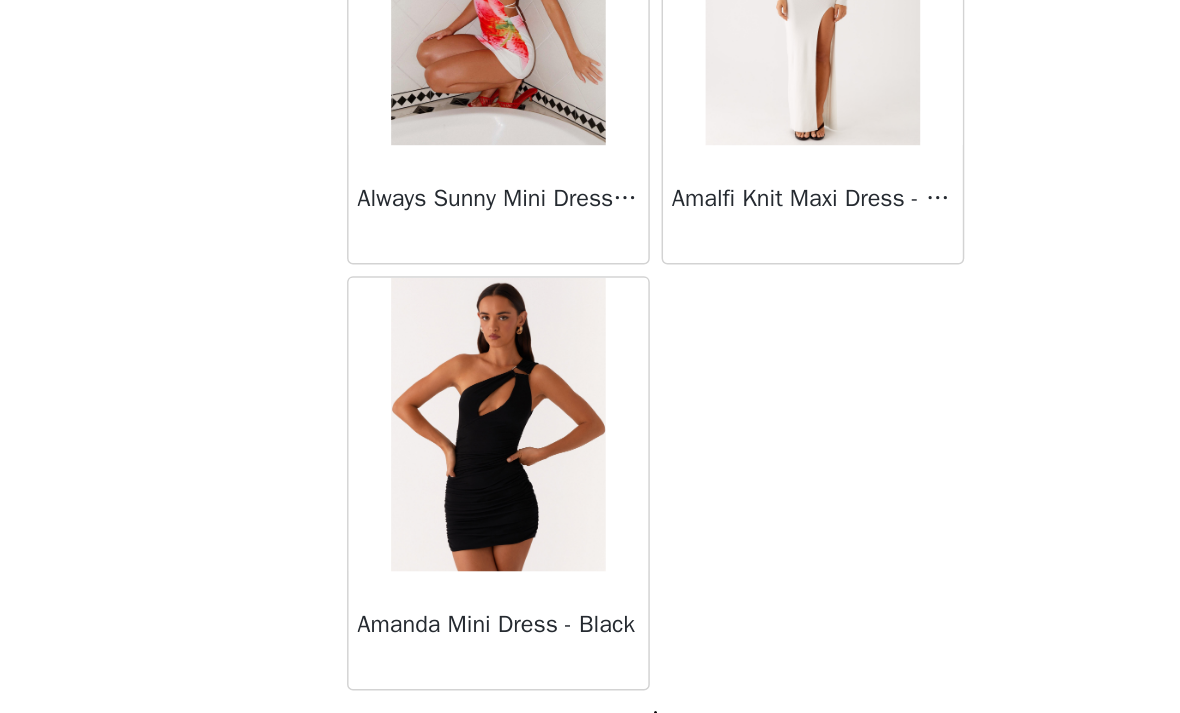 scroll, scrollTop: 84118, scrollLeft: 0, axis: vertical 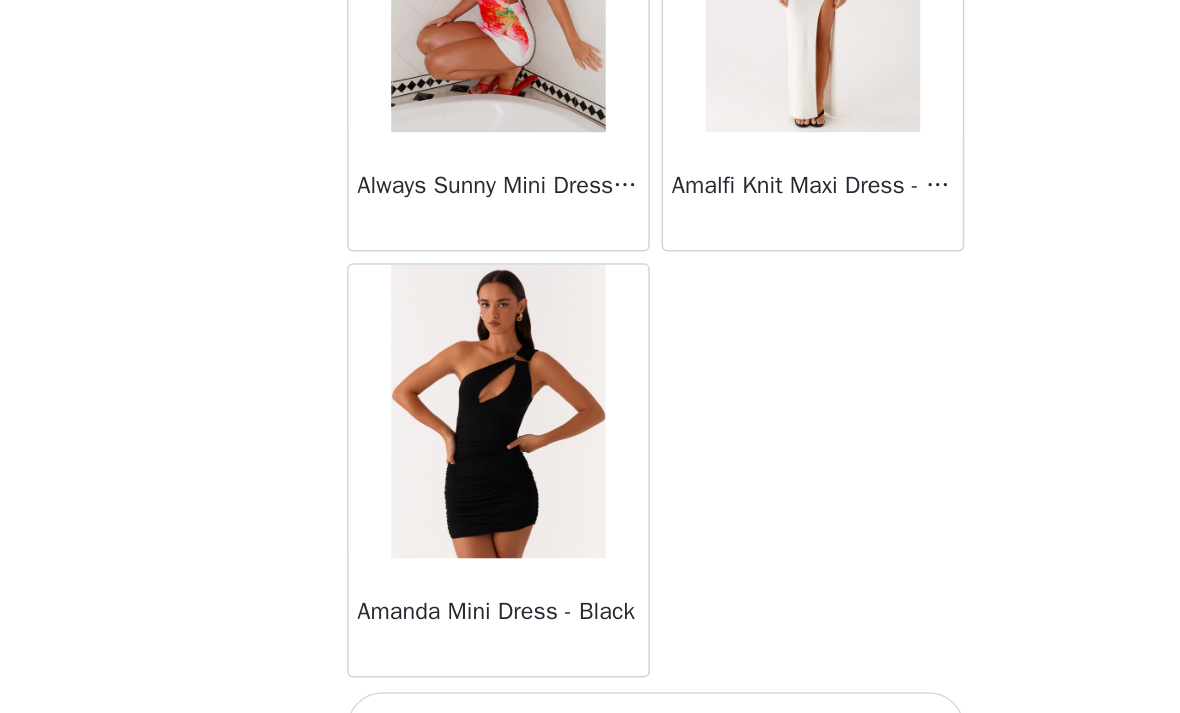 click on "Load More" at bounding box center (590, 679) 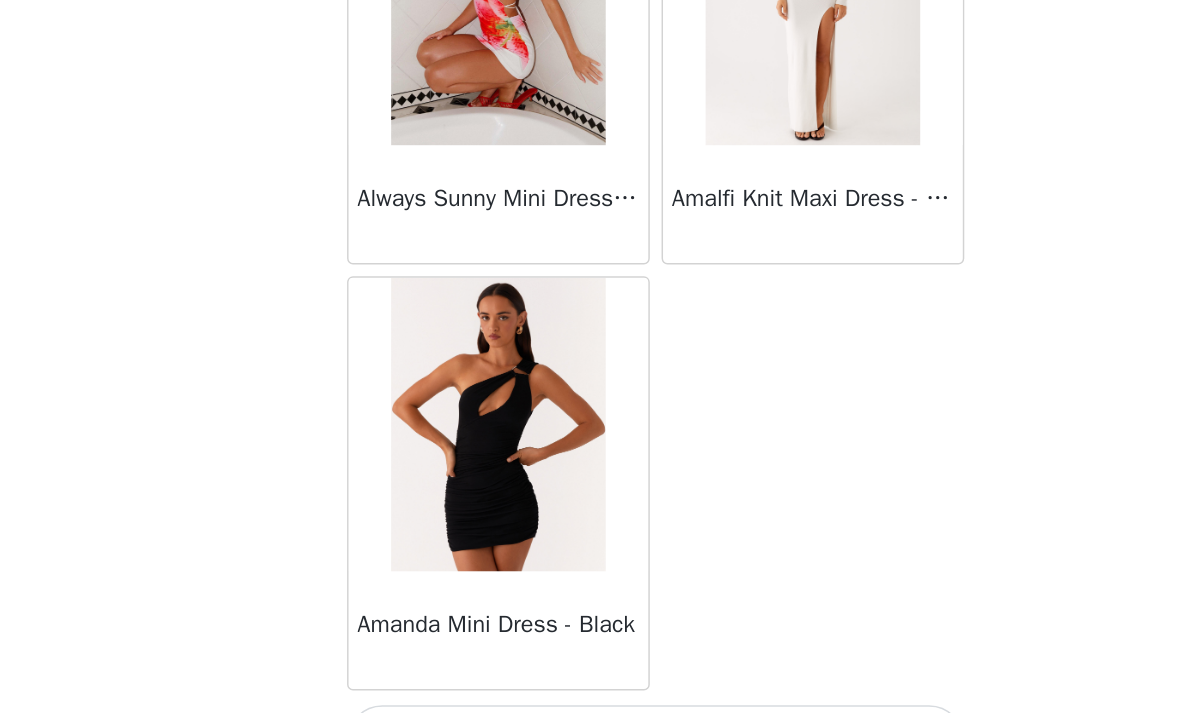 click on "Load More" at bounding box center (590, 688) 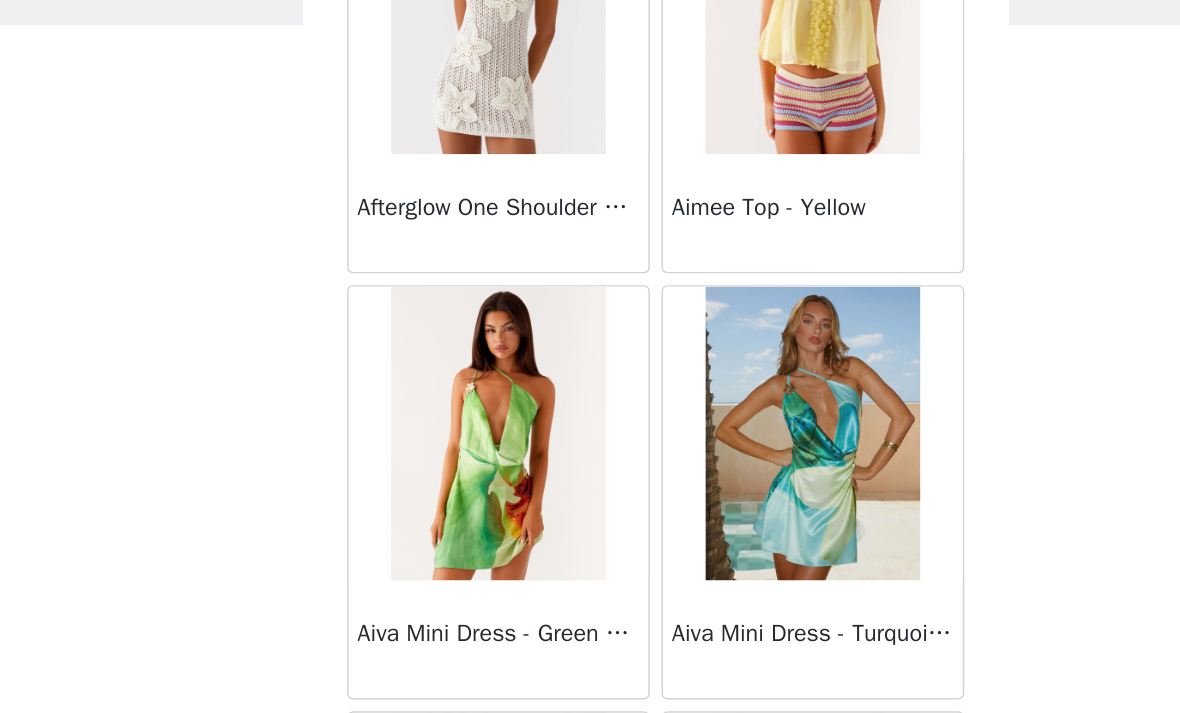 scroll, scrollTop: 78350, scrollLeft: 0, axis: vertical 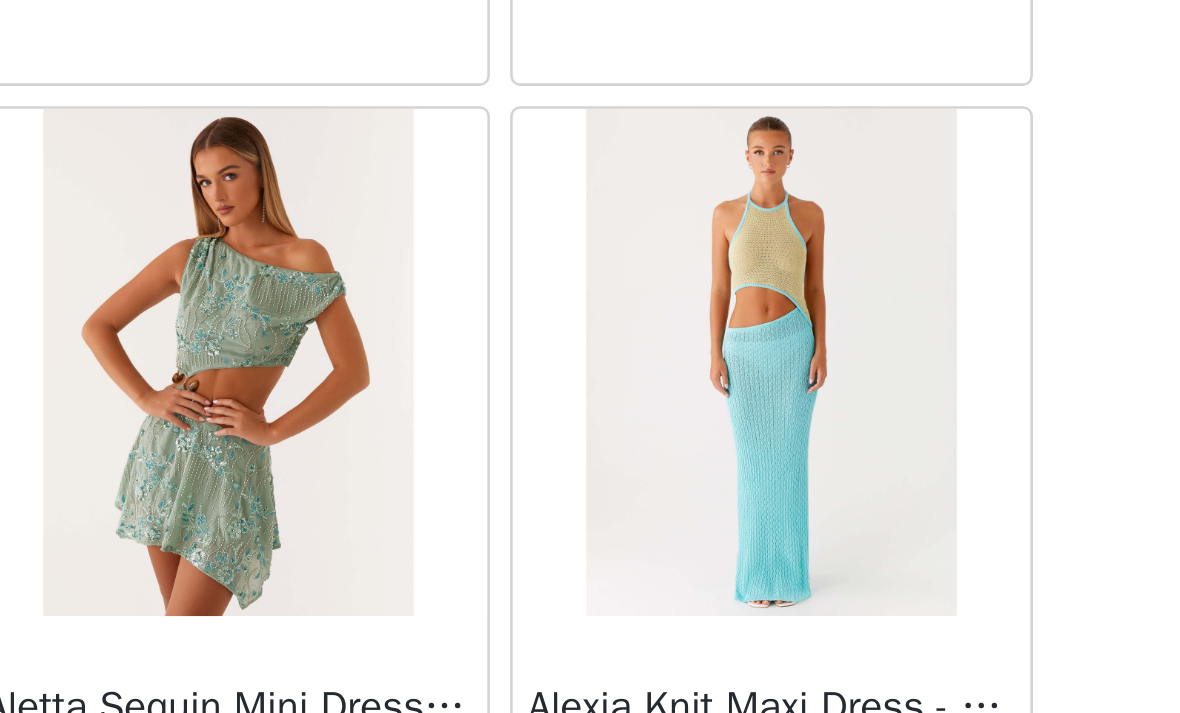 click at bounding box center [696, 395] 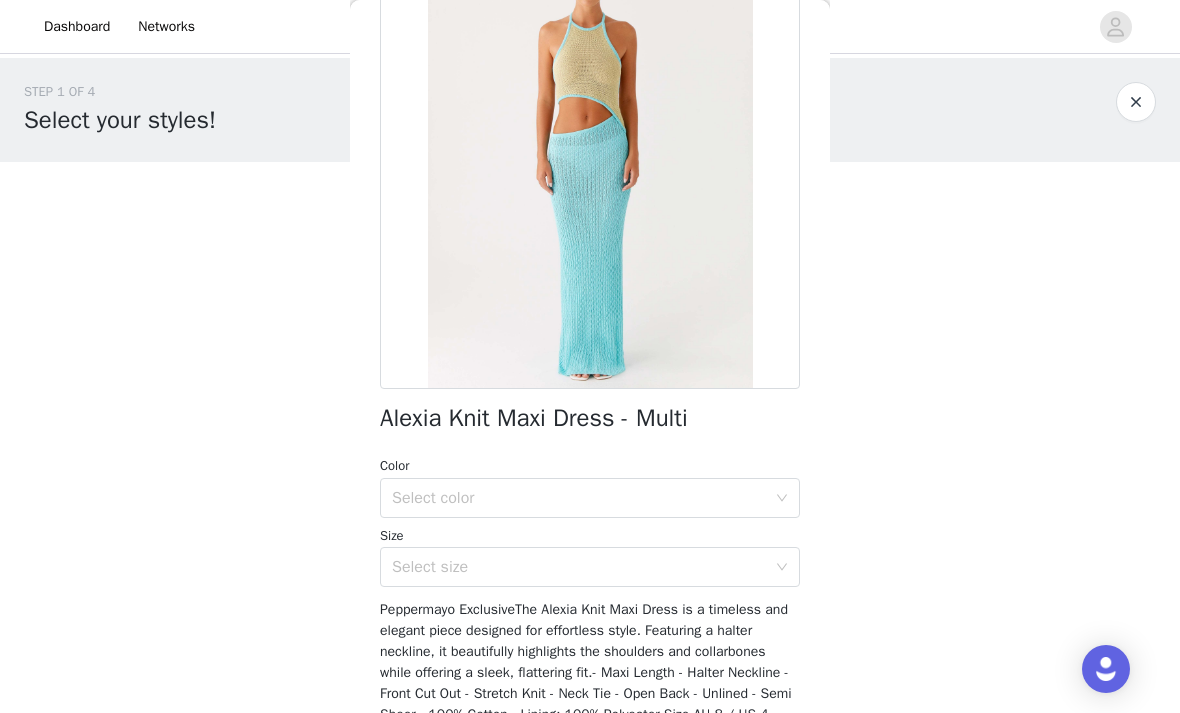 scroll, scrollTop: 164, scrollLeft: 0, axis: vertical 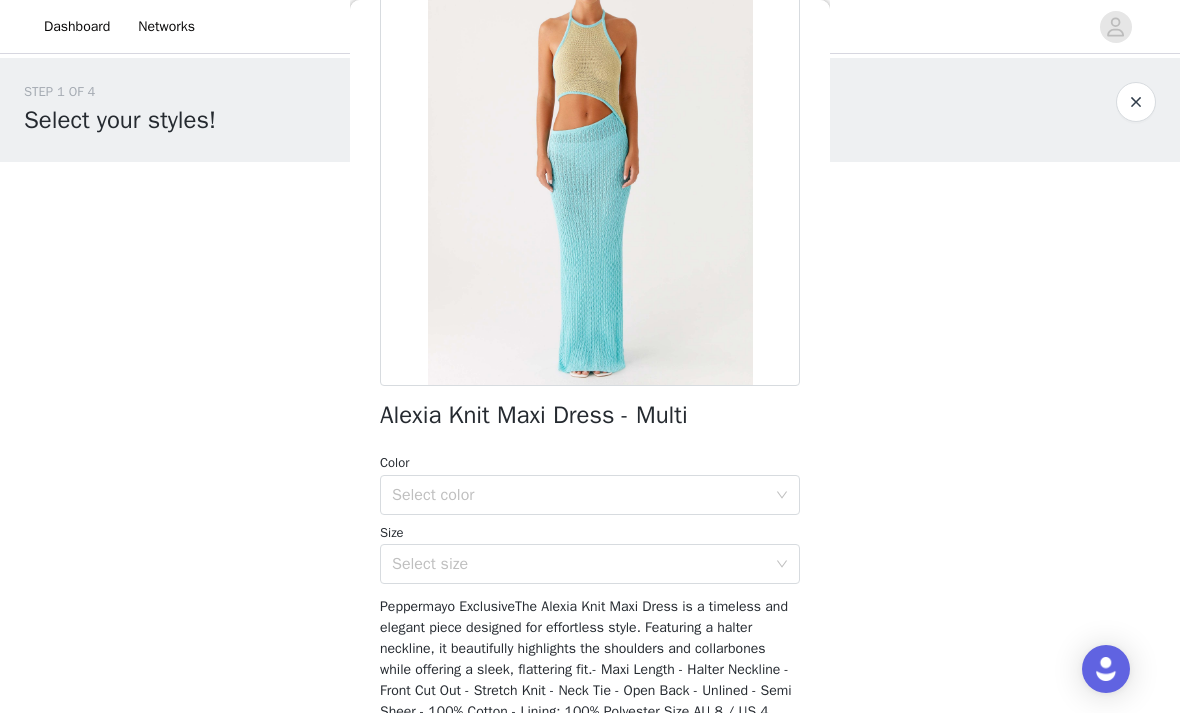 click on "Select color" at bounding box center (579, 495) 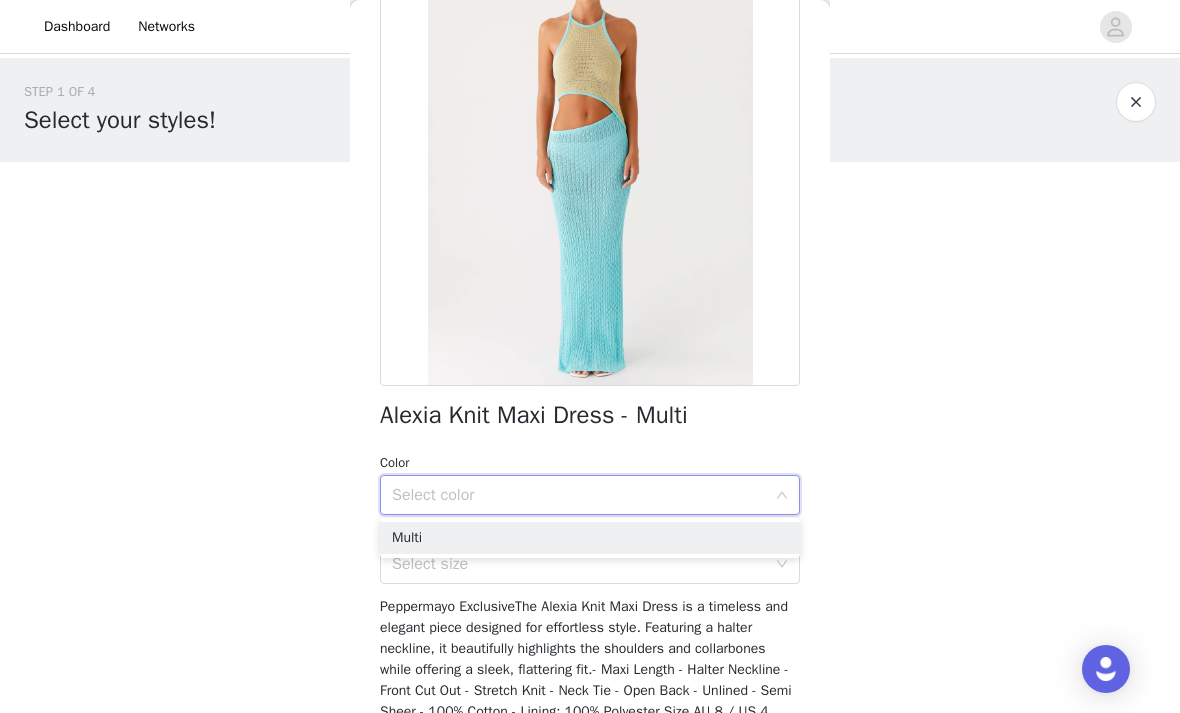 click on "Multi" at bounding box center (590, 538) 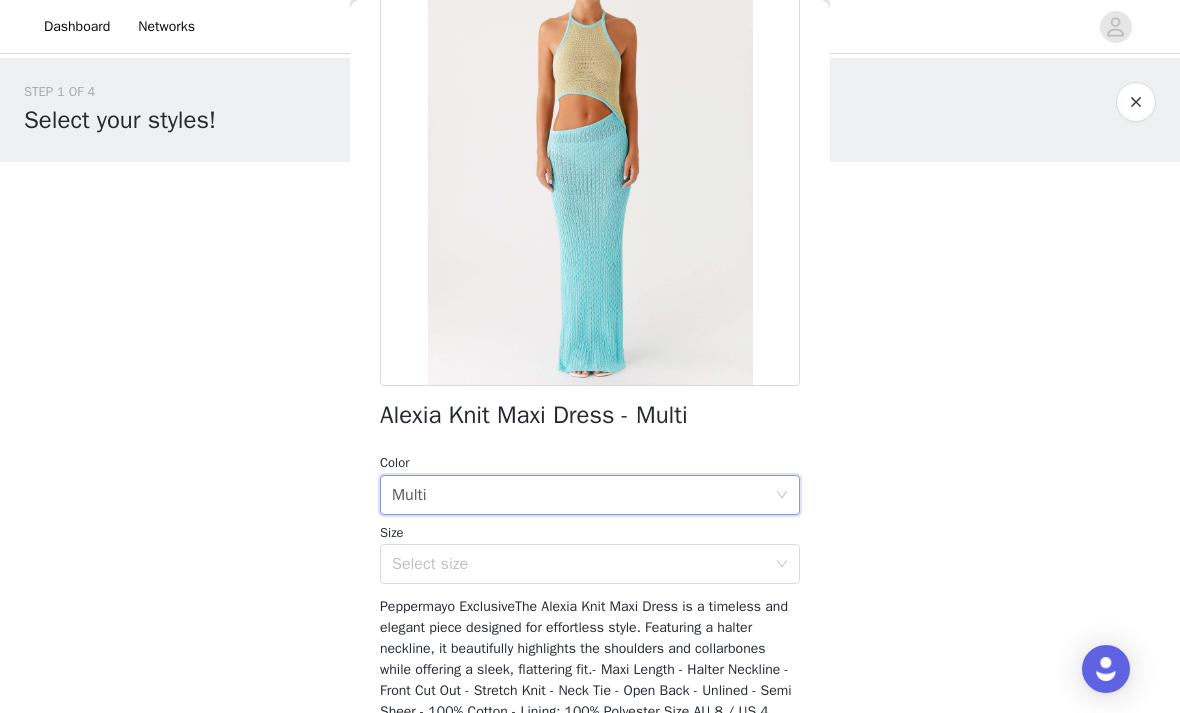 click on "Select size" at bounding box center [579, 564] 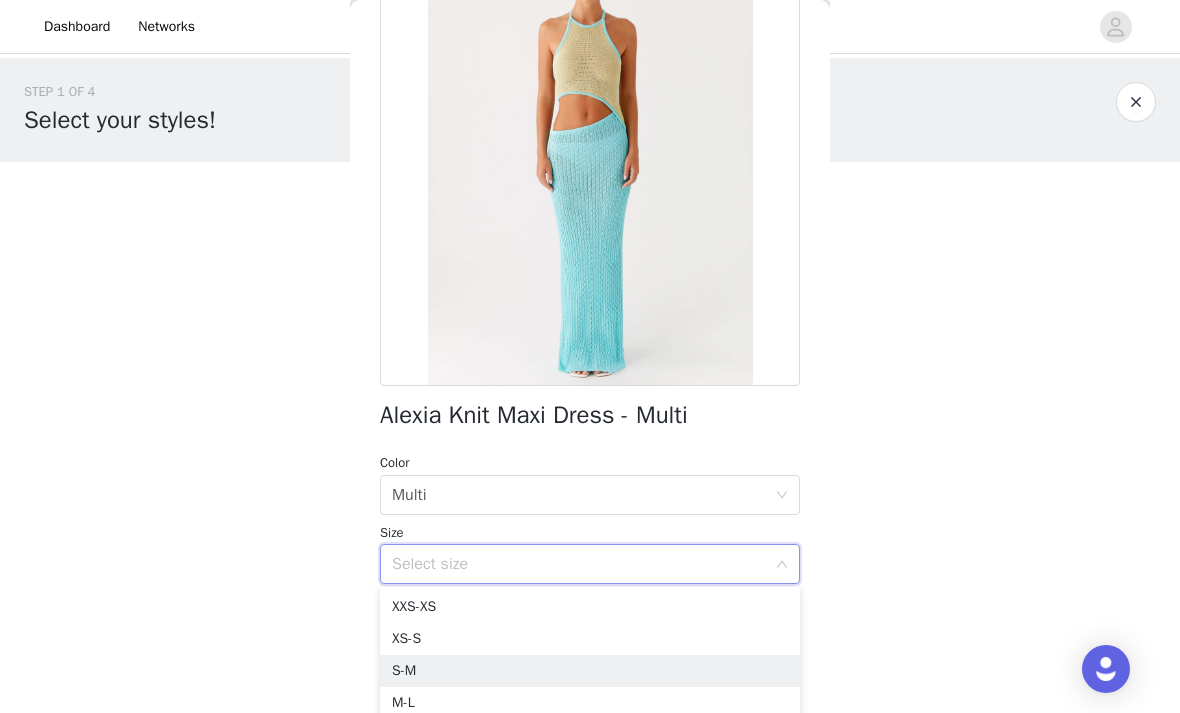click on "S-M" at bounding box center [590, 671] 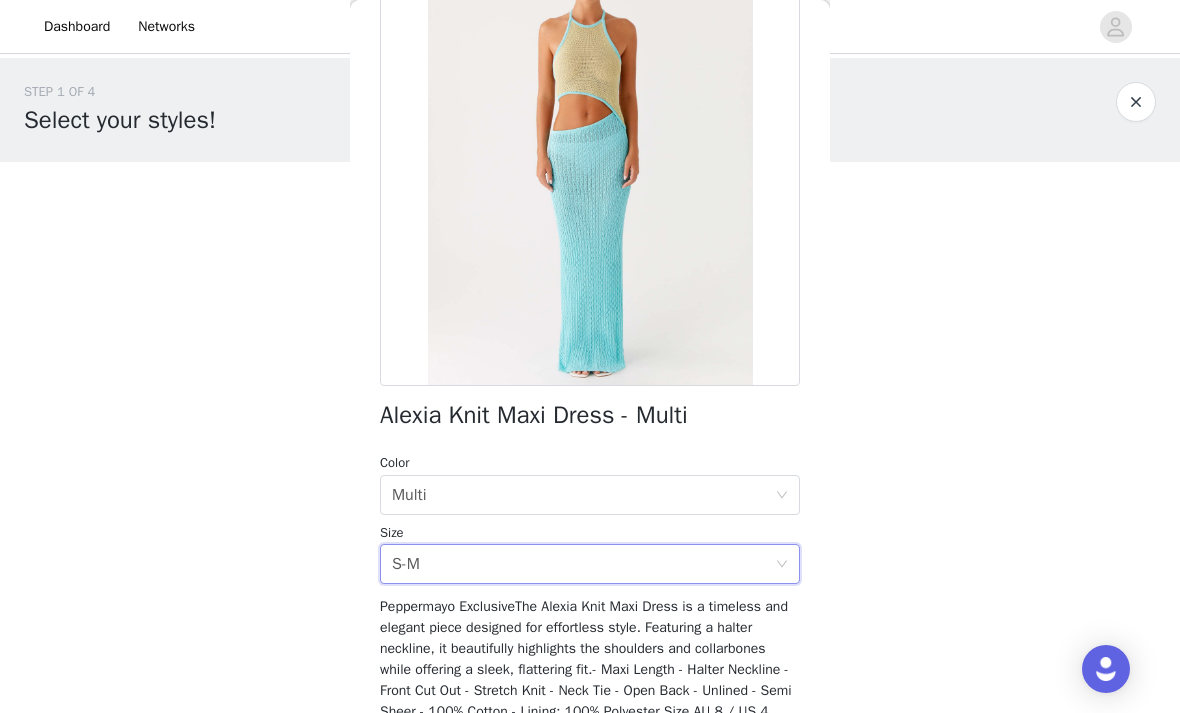 click on "Dashboard Networks
STEP 1 OF 4
Select your styles!
You will receive 4 products.       0/4 Selected           Add Product       Back     Alexia Knit Maxi Dress - Multi               Color   Select color Multi Size   Select size S-M   Peppermayo ExclusiveThe Alexia Knit Maxi Dress is a timeless and elegant piece designed for effortless style. Featuring a halter neckline, it beautifully highlights the shoulders and collarbones while offering a sleek, flattering fit.- Maxi Length - Halter Neckline - Front Cut Out - Stretch Knit - Neck Tie - Open Back - Unlined - Semi Sheer - 100% Cotton - Lining: 100% Polyester Size AU 8 / US 4 garment measurements:Bust: 61 cm / 24.0 inWaist: 62 cm / 24.4 inHem: 120 cm / 47.2 inHip: 80 cm / 31.5 inLength: 150 cm / 59.1 inYasmin is 174cm and wears size AU 6 / size US 2   Add Product
Step 1 of 4" at bounding box center [590, 356] 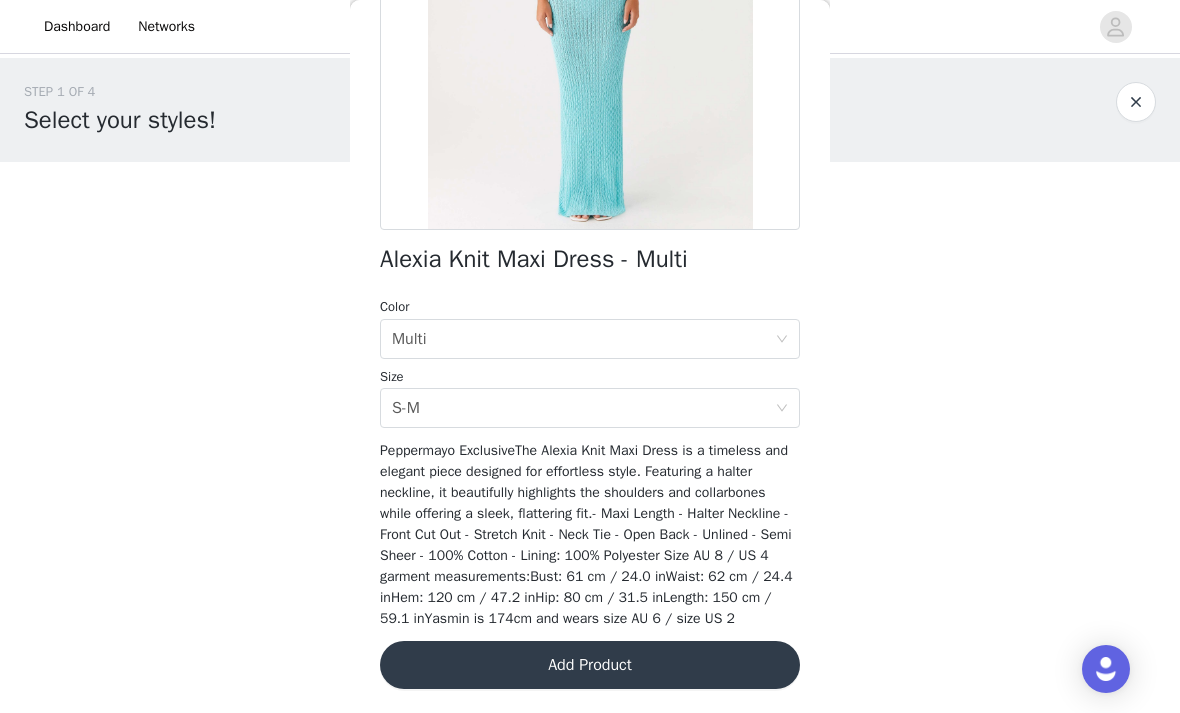 scroll, scrollTop: 340, scrollLeft: 0, axis: vertical 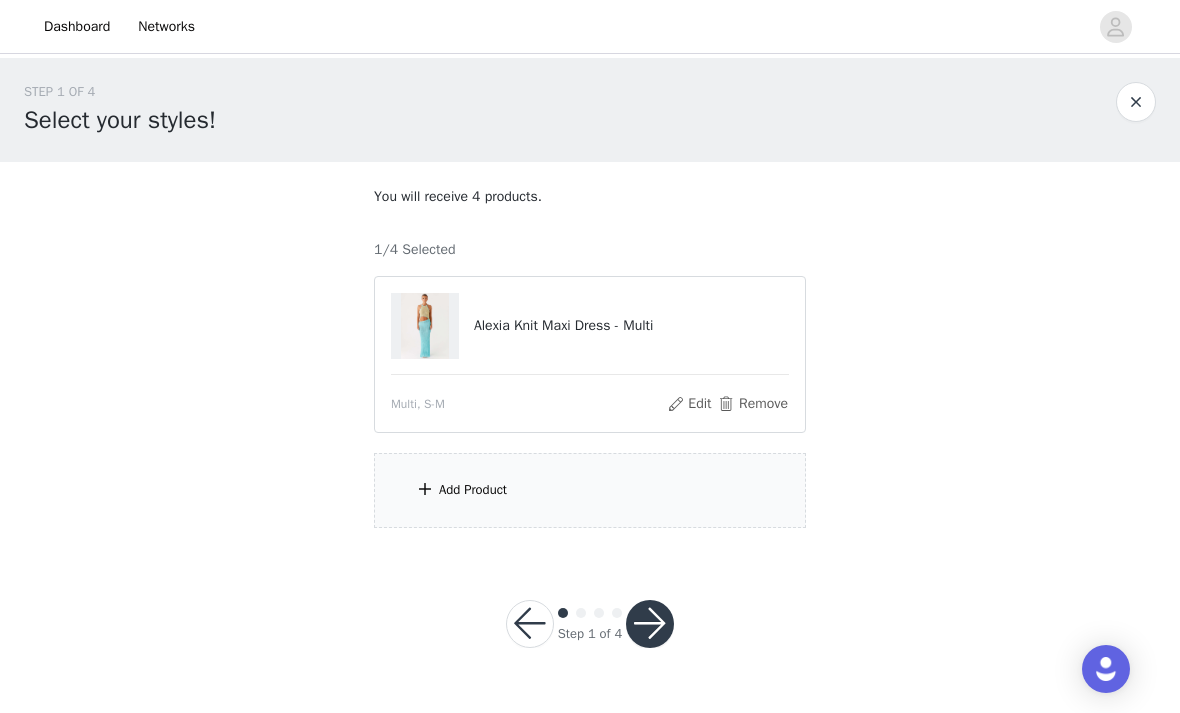 click on "Add Product" at bounding box center [473, 490] 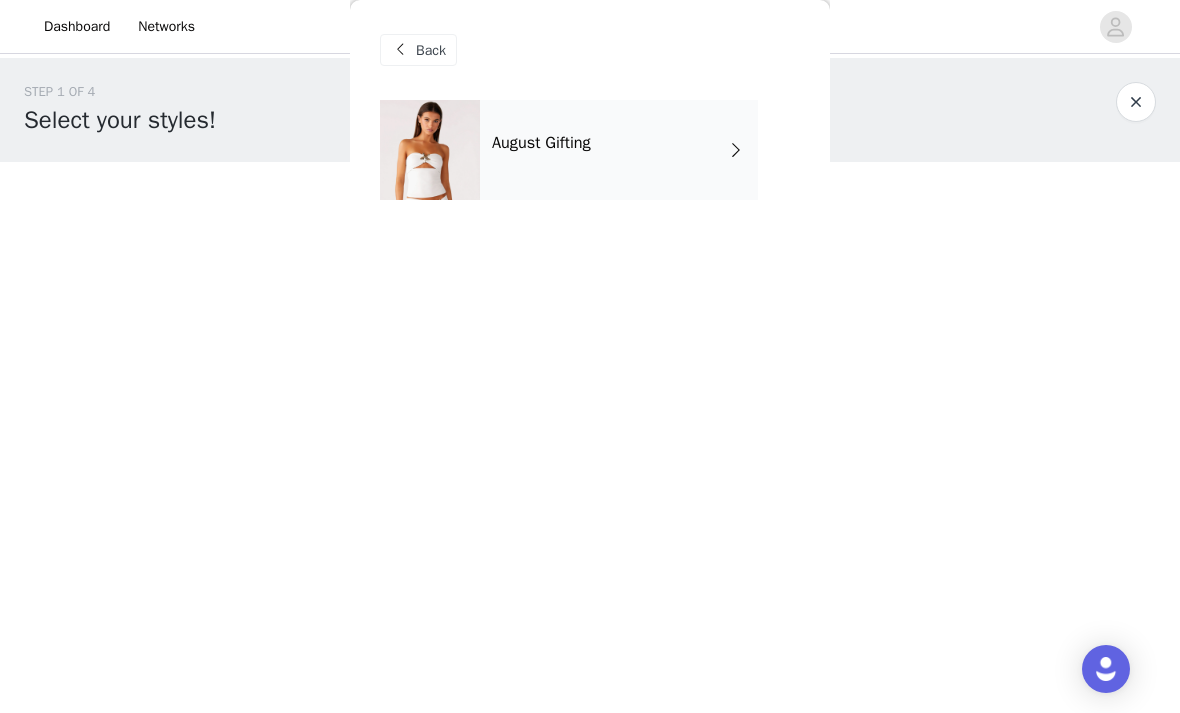 click on "August Gifting" at bounding box center (619, 150) 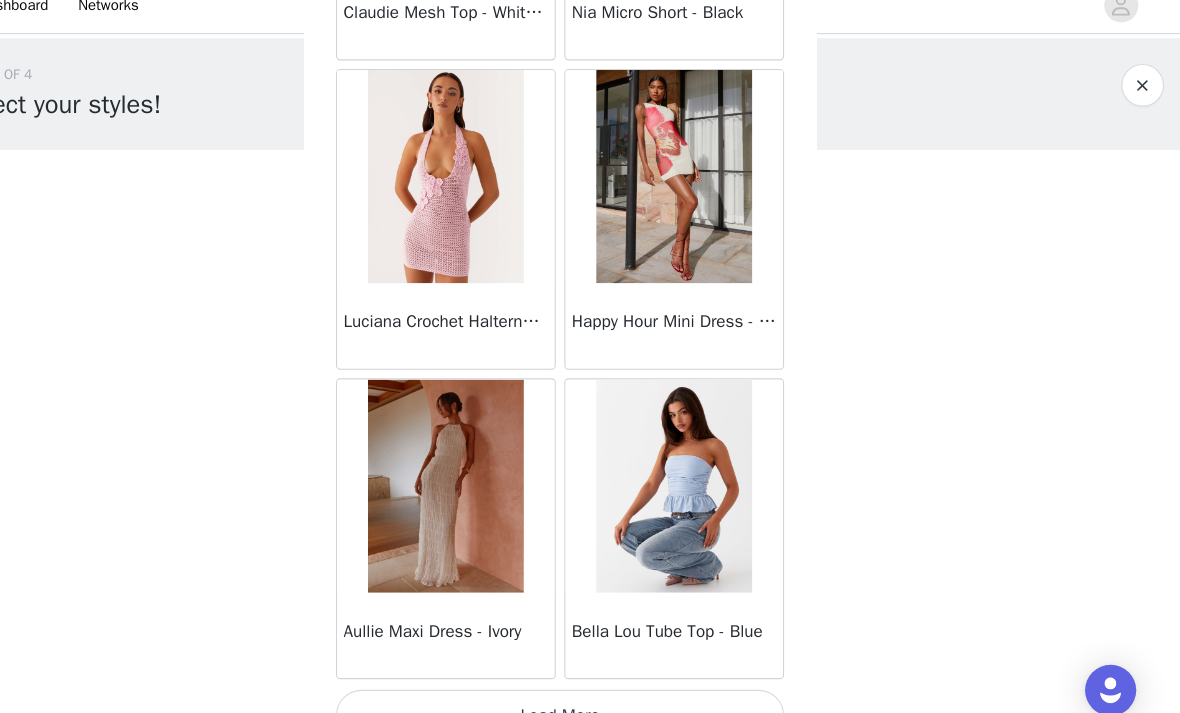scroll, scrollTop: 2332, scrollLeft: 0, axis: vertical 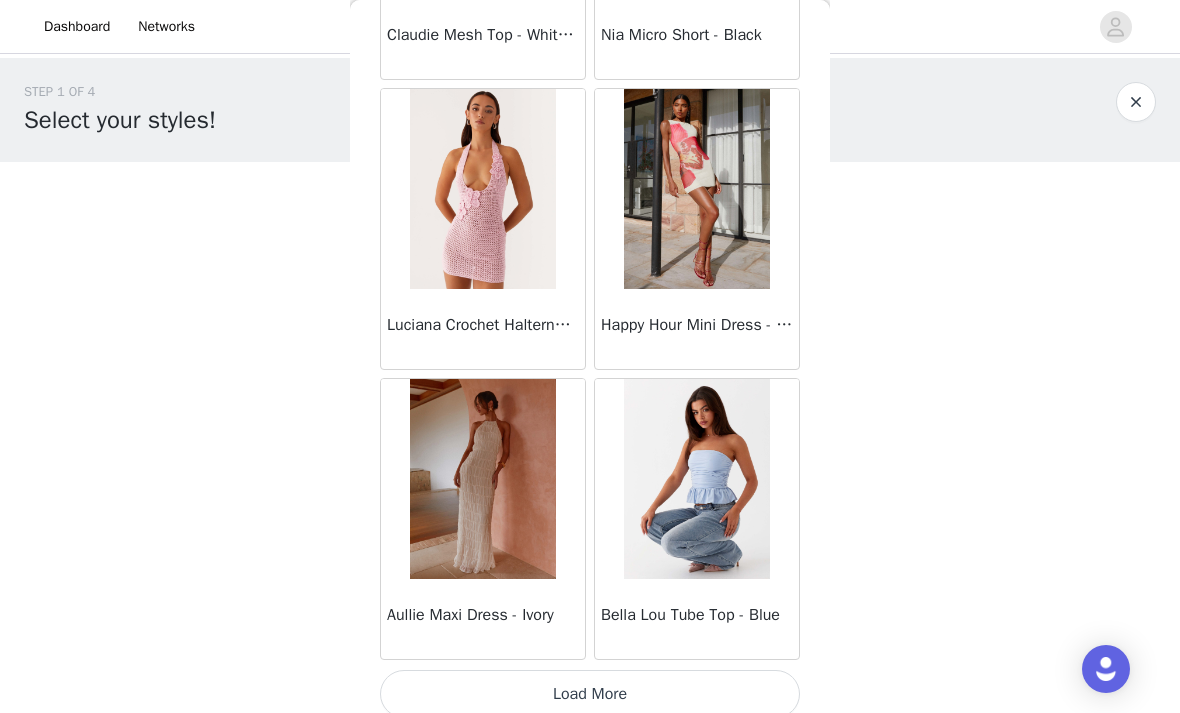 click on "Load More" at bounding box center [590, 694] 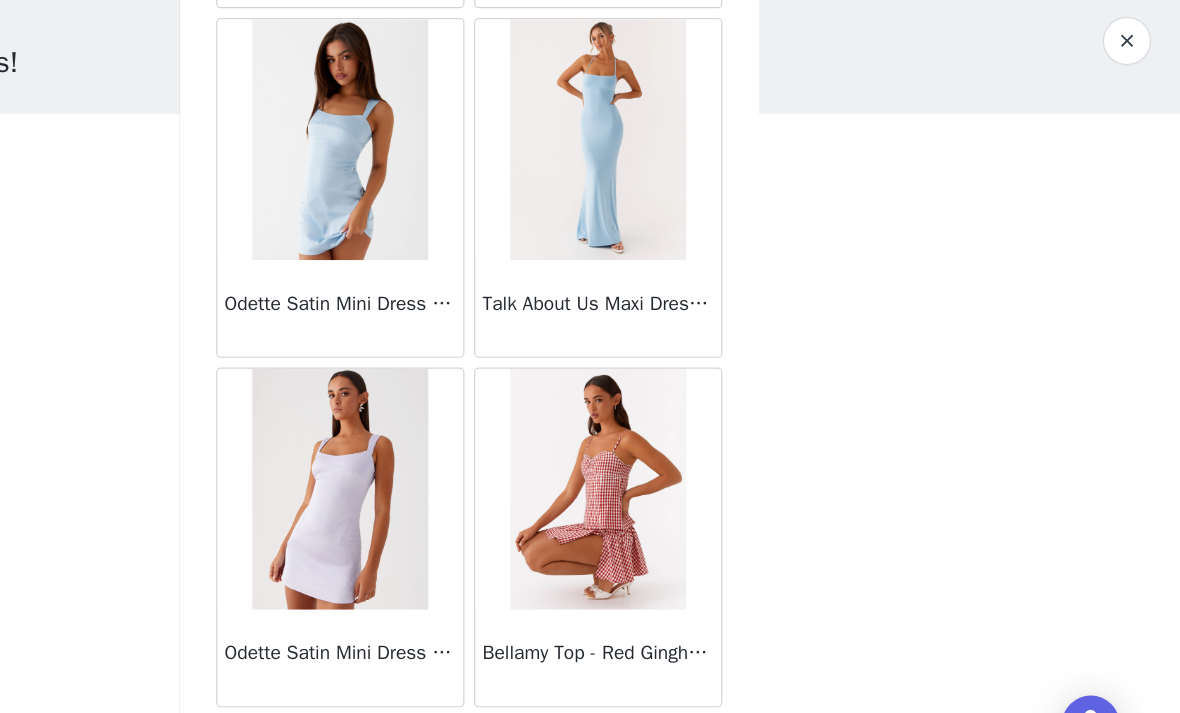 scroll, scrollTop: 2918, scrollLeft: 0, axis: vertical 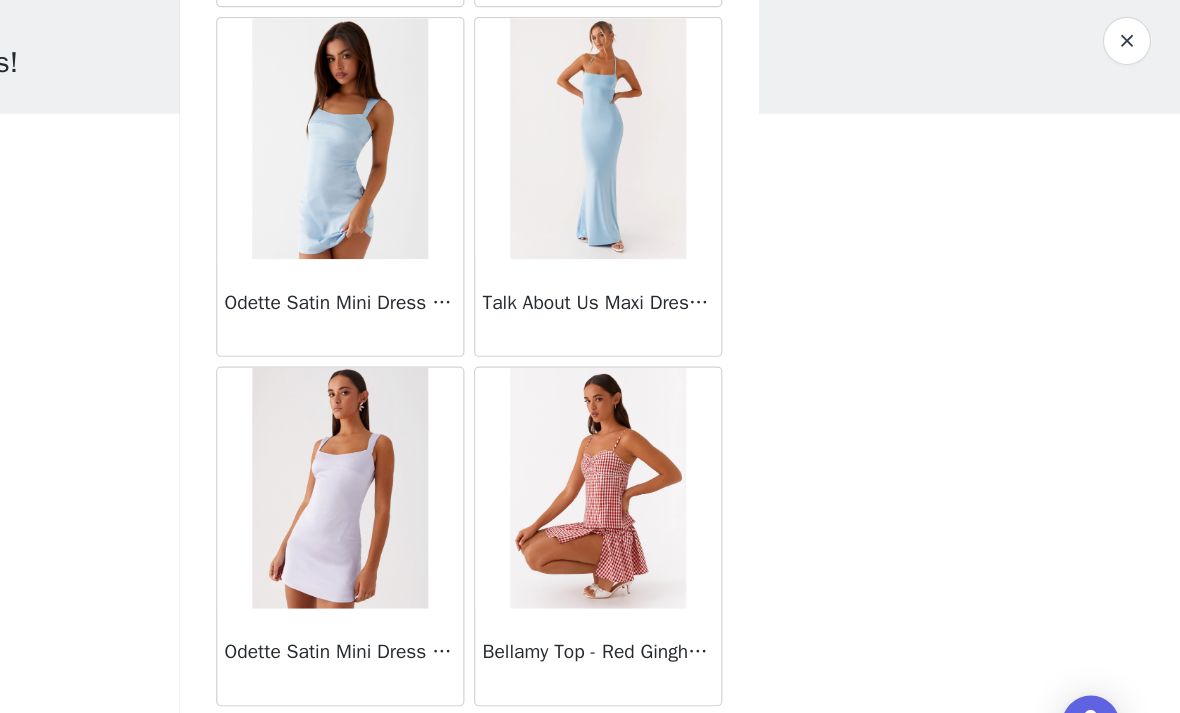 click at bounding box center [696, 183] 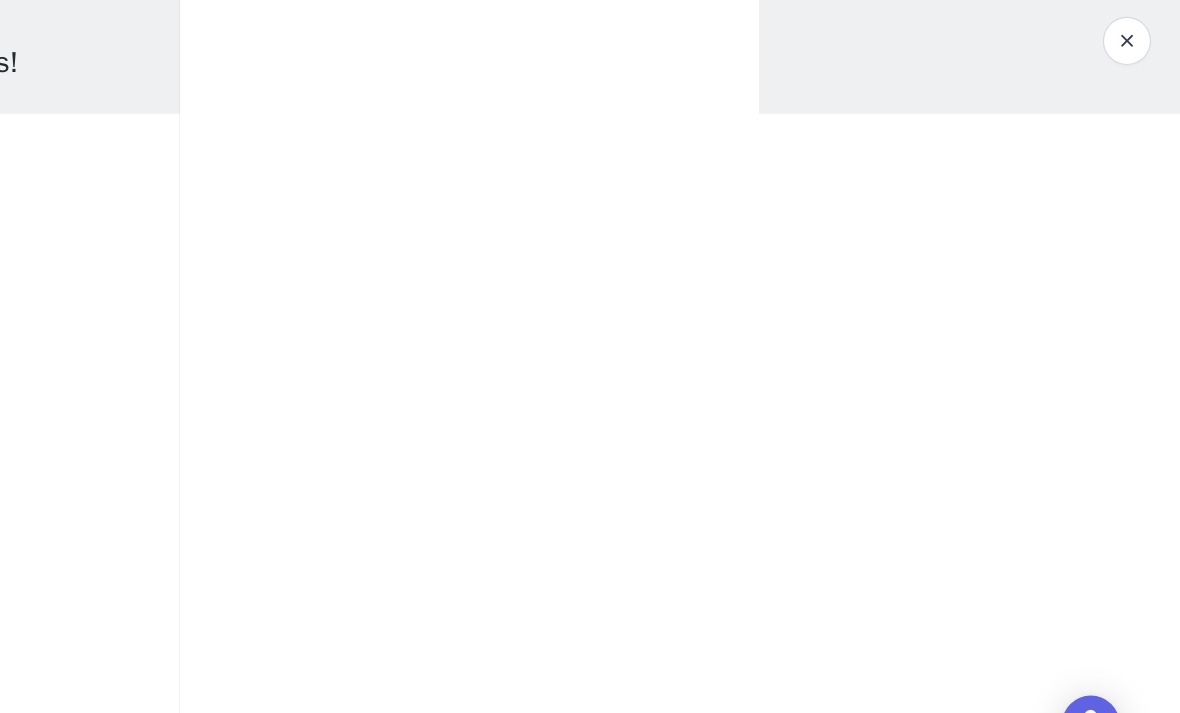 scroll, scrollTop: 0, scrollLeft: 0, axis: both 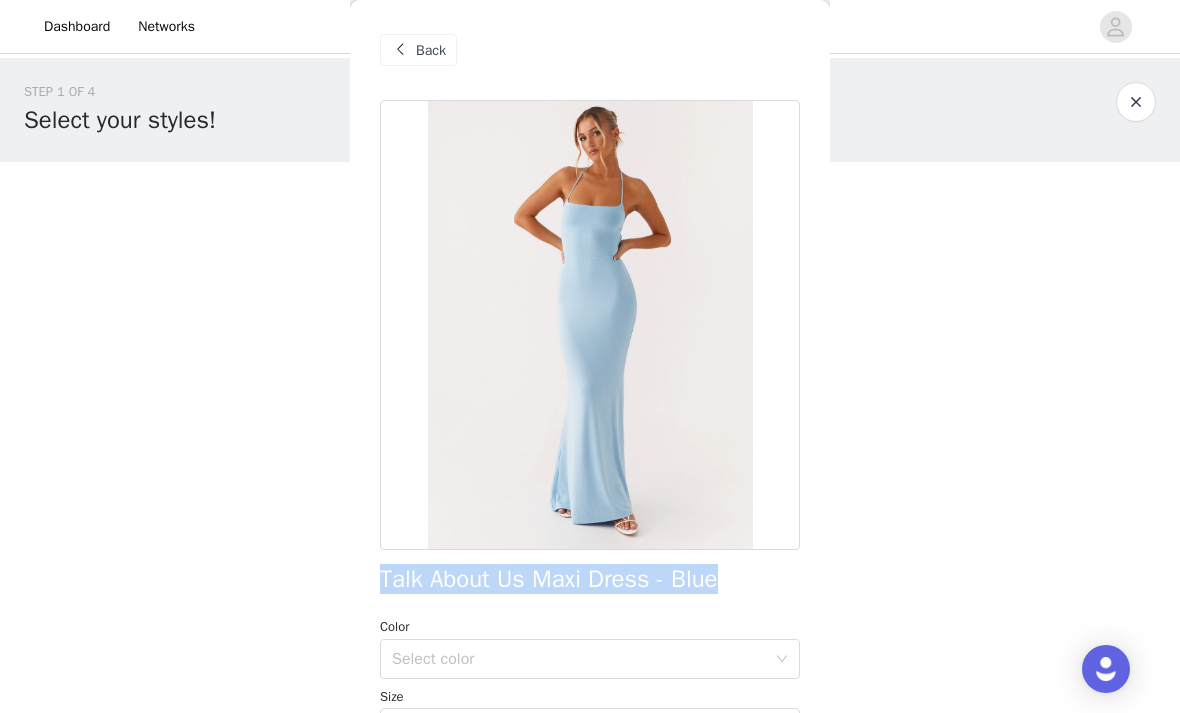 click on "Back" at bounding box center [431, 50] 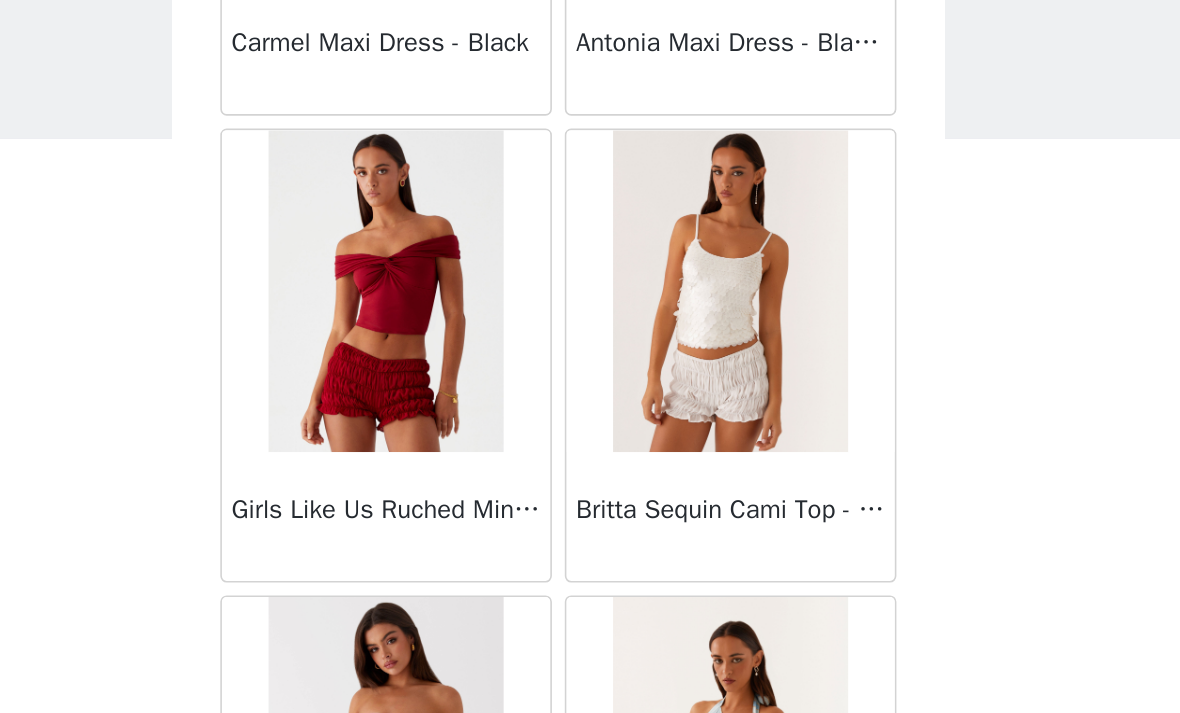 scroll, scrollTop: 4618, scrollLeft: 0, axis: vertical 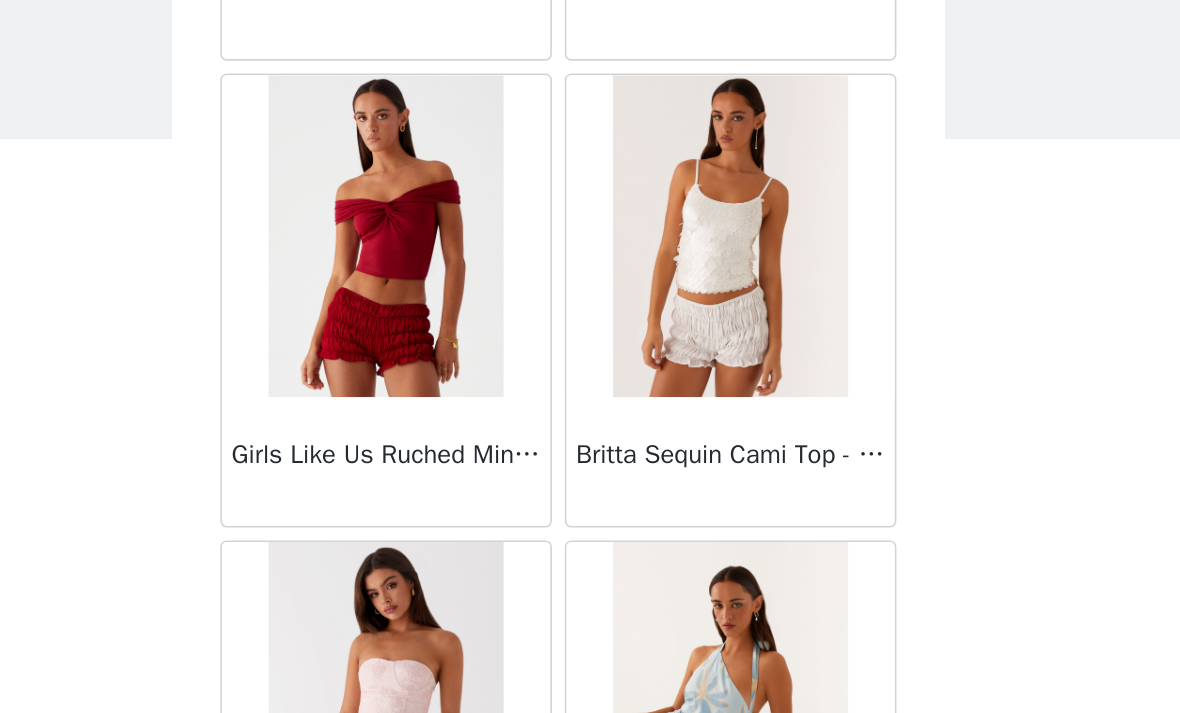 click on "Britta Sequin Cami Top - White" at bounding box center [697, 359] 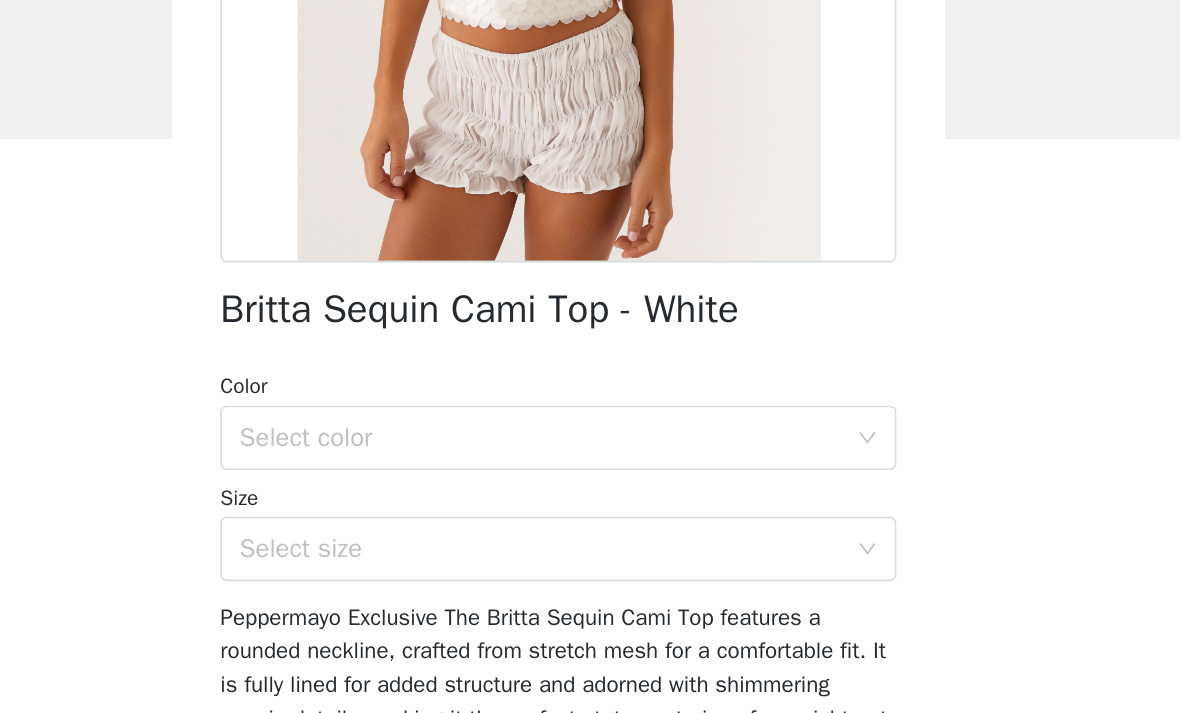 scroll, scrollTop: 317, scrollLeft: 0, axis: vertical 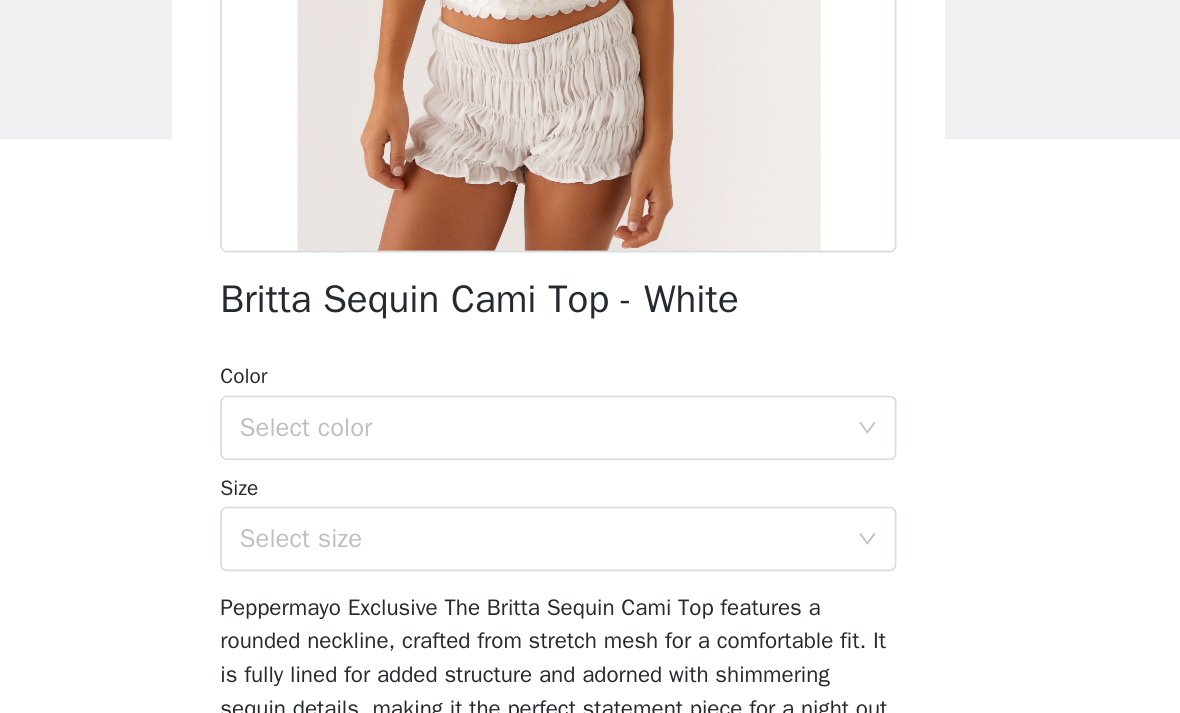 click on "Select color" at bounding box center (579, 342) 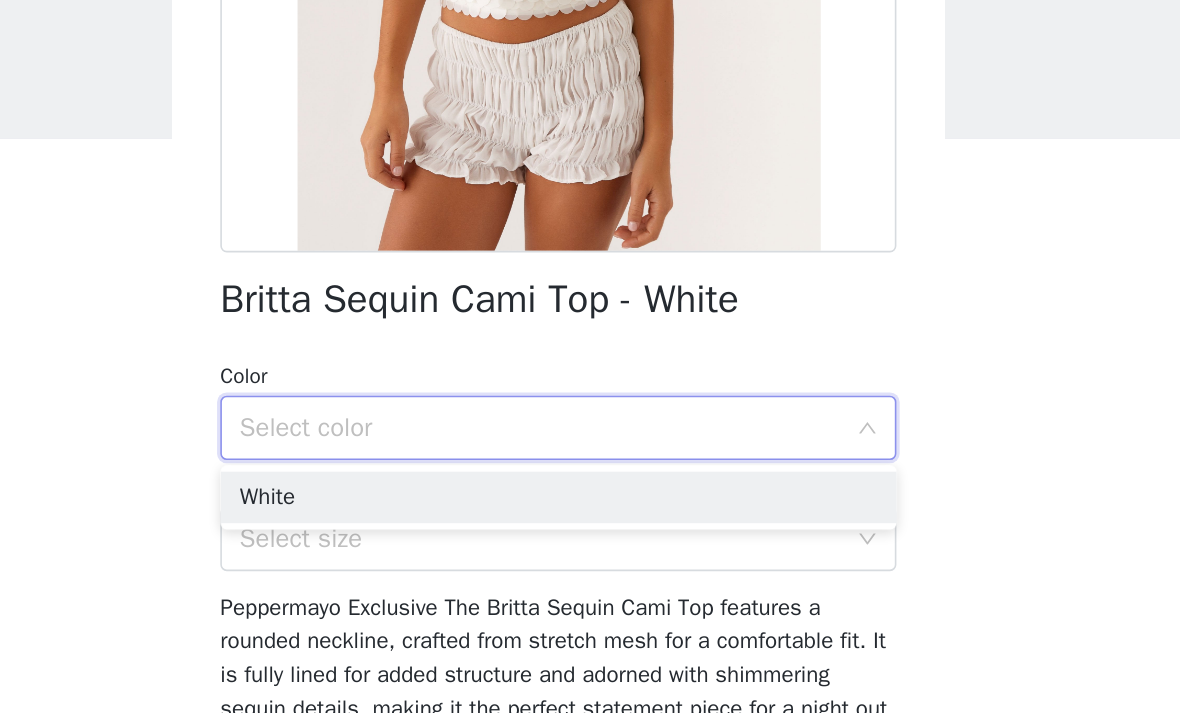 click on "White" at bounding box center (590, 385) 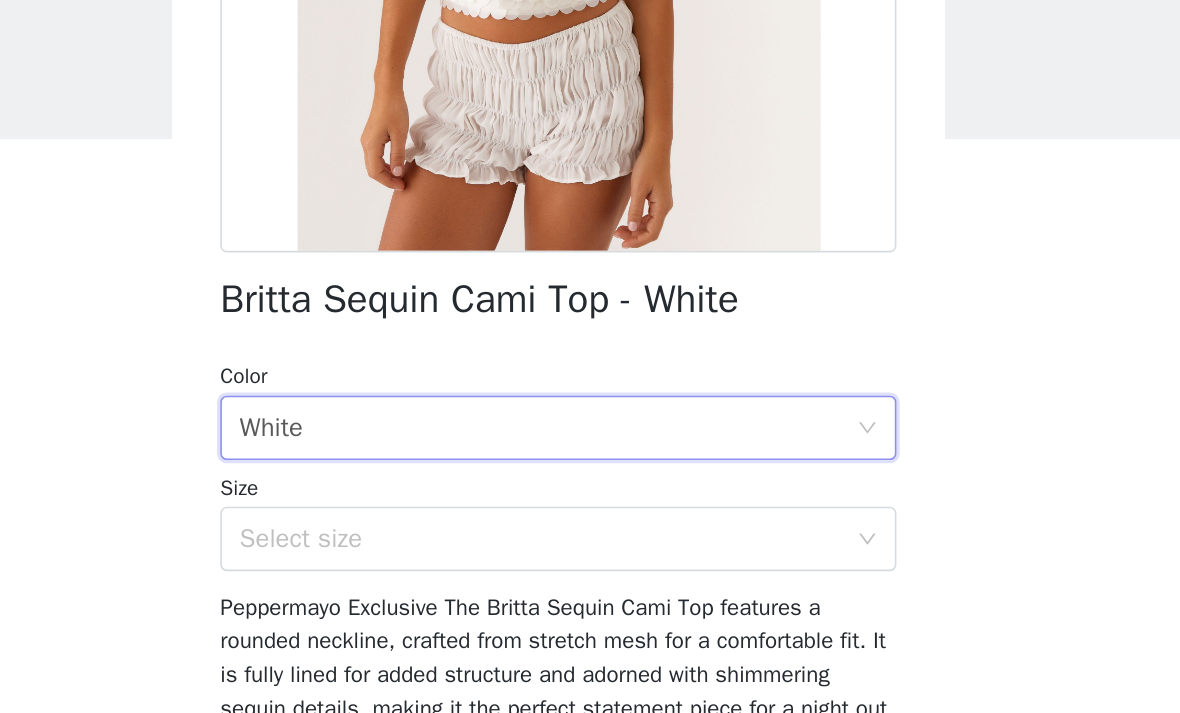 click on "Select size" at bounding box center (579, 411) 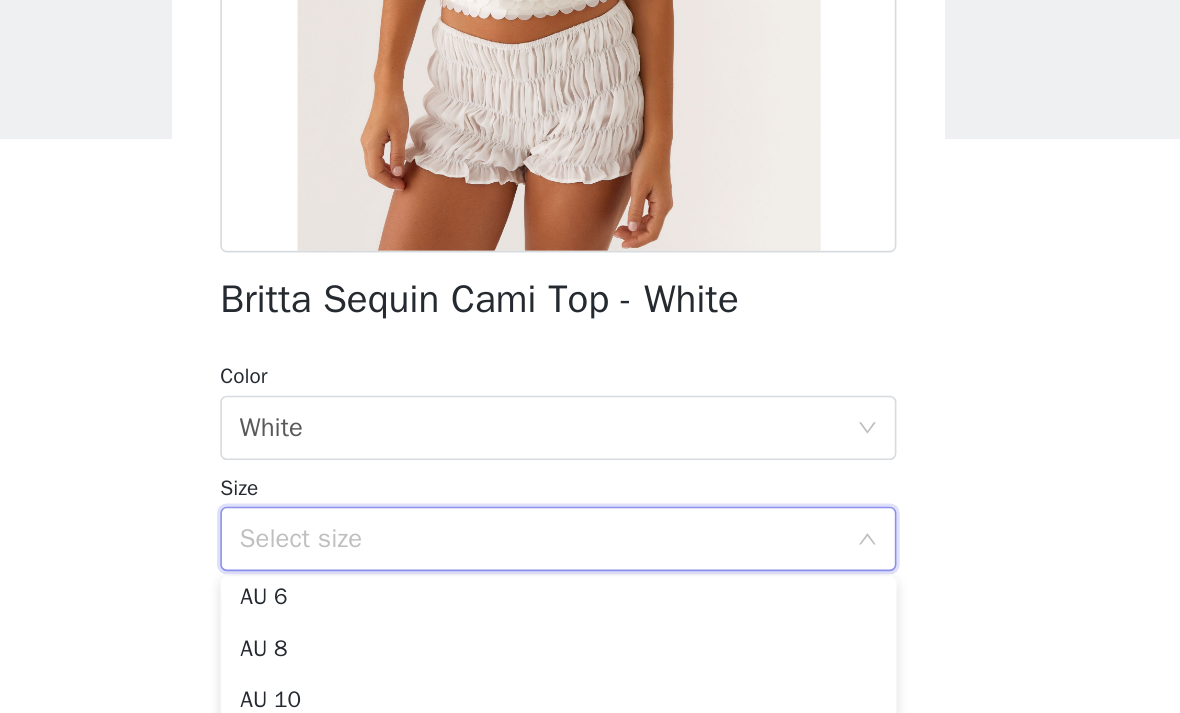 scroll, scrollTop: 38, scrollLeft: 0, axis: vertical 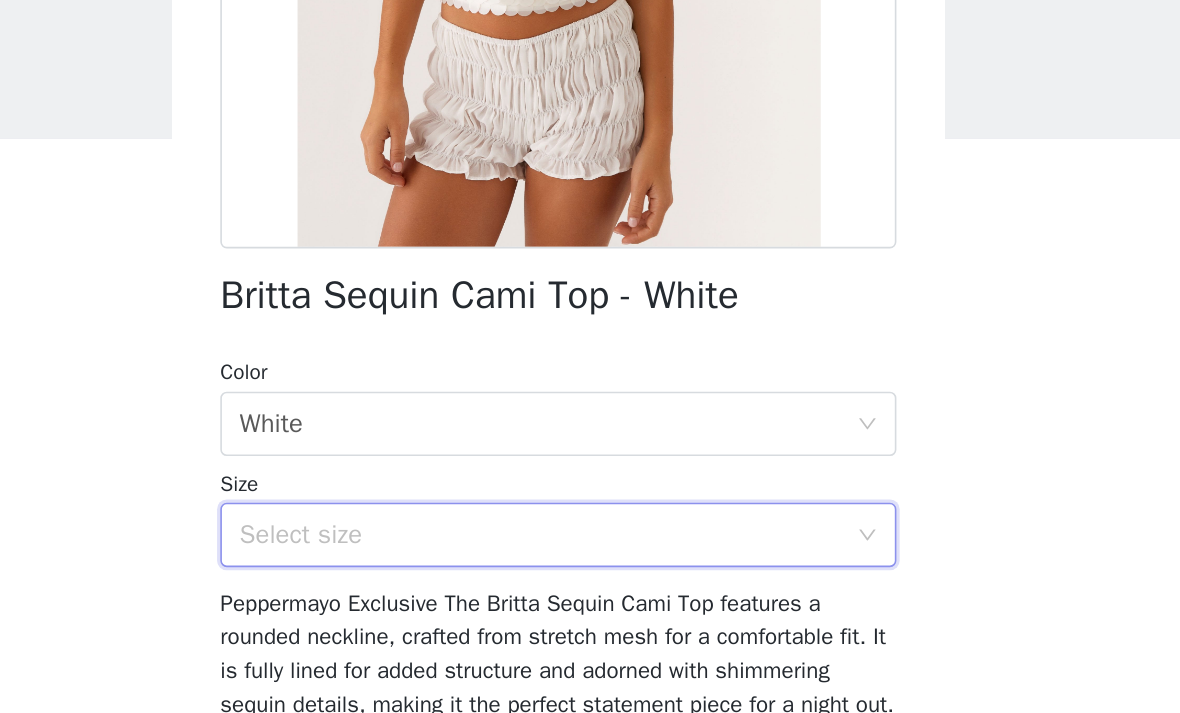 click on "Select size" at bounding box center (583, 408) 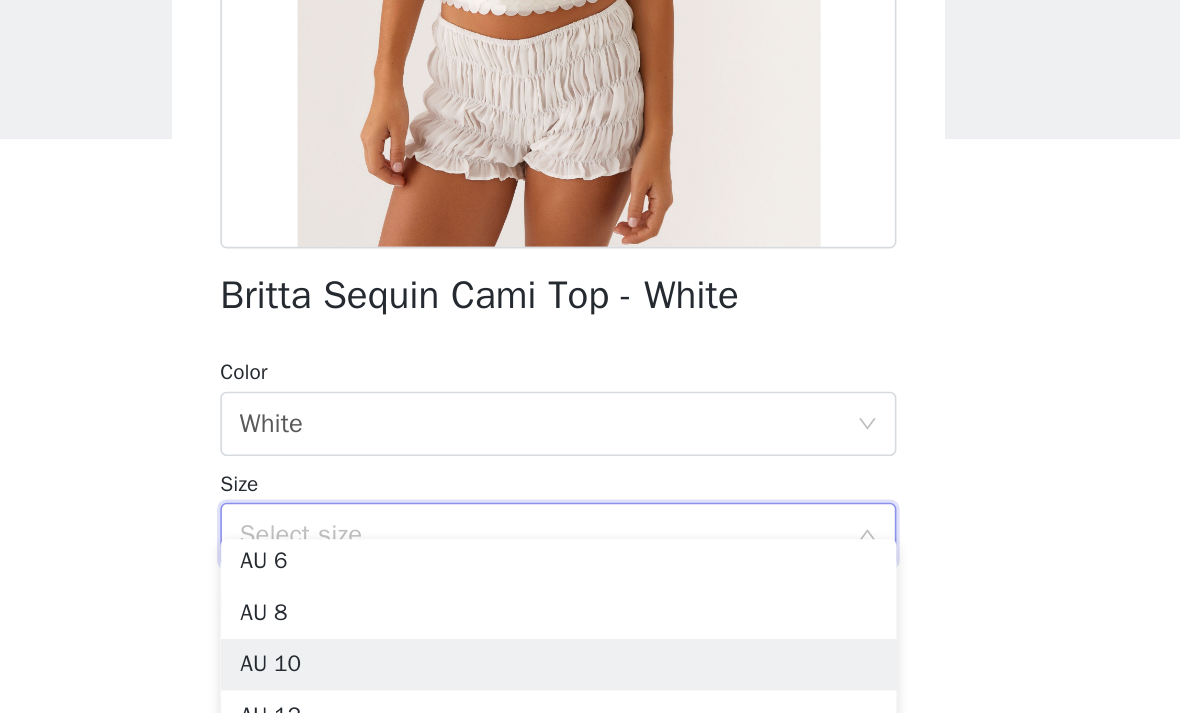 click on "AU 10" at bounding box center [590, 489] 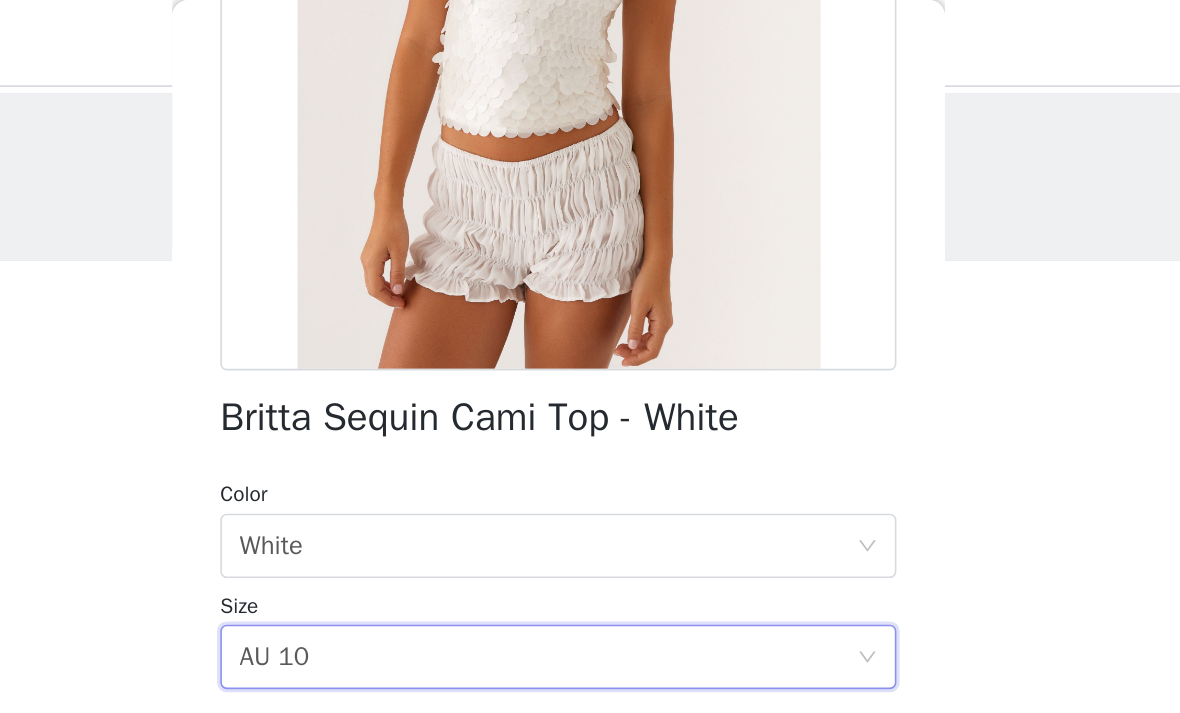 scroll, scrollTop: 340, scrollLeft: 0, axis: vertical 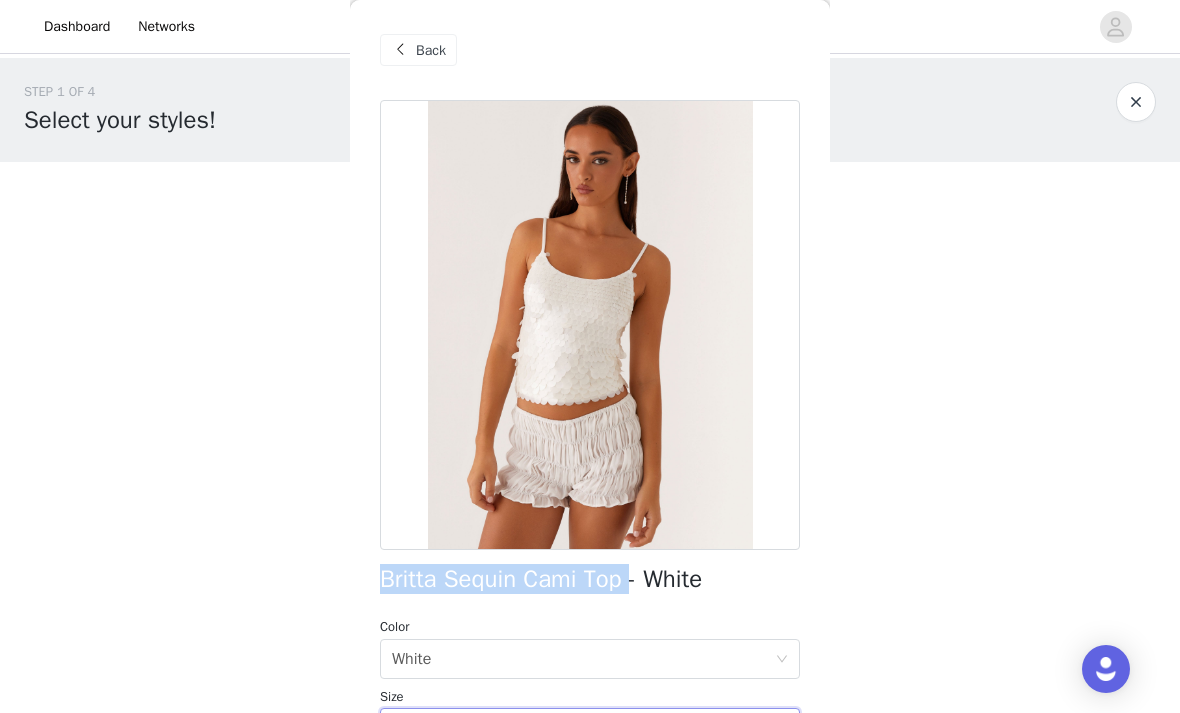 click on "Back" at bounding box center (431, 50) 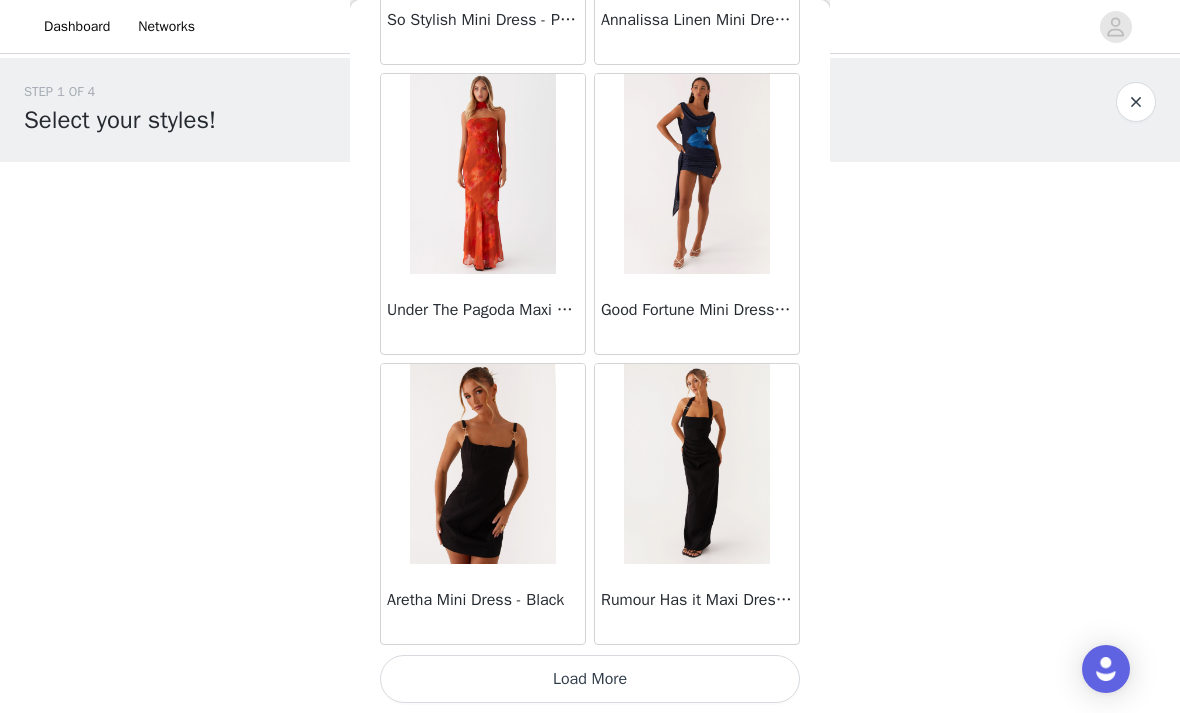 click on "Load More" at bounding box center (590, 679) 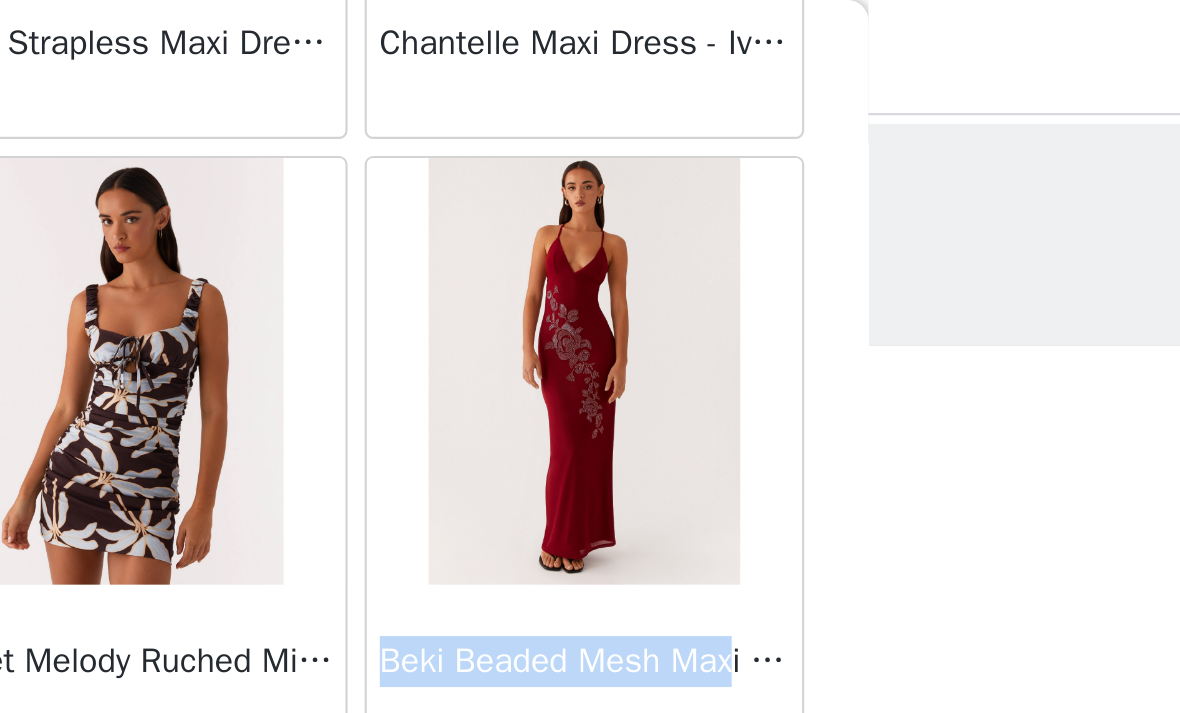 scroll, scrollTop: 8147, scrollLeft: 0, axis: vertical 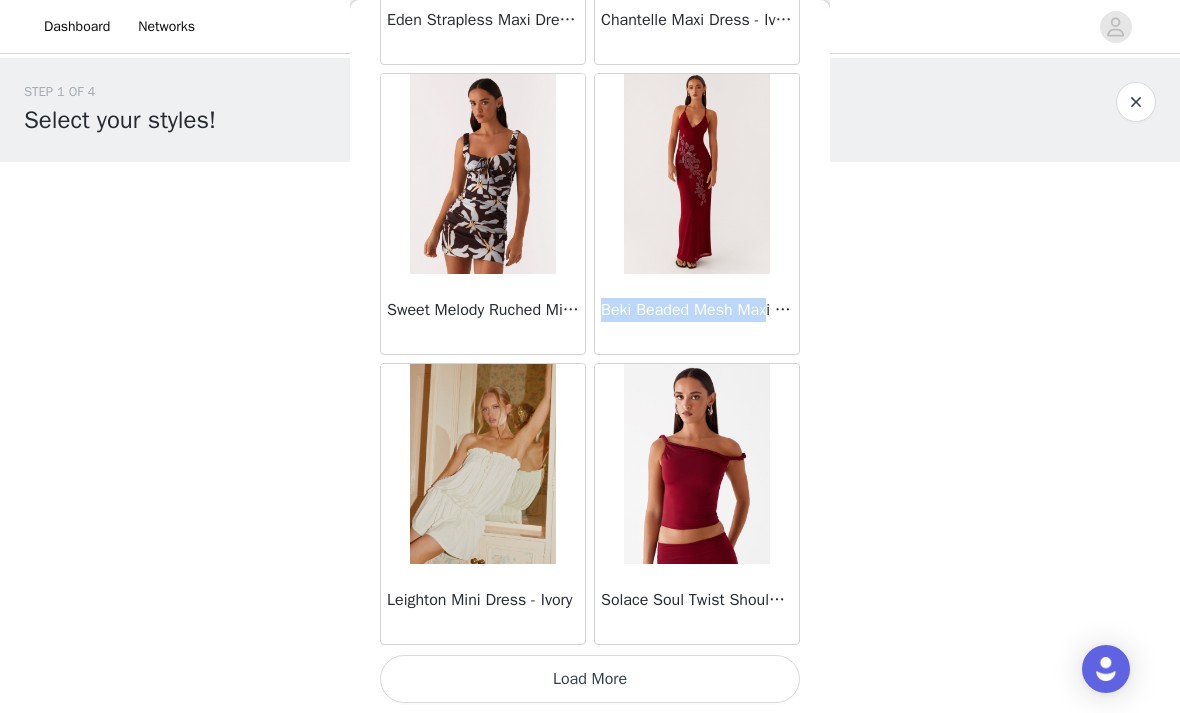 click on "Load More" at bounding box center [590, 679] 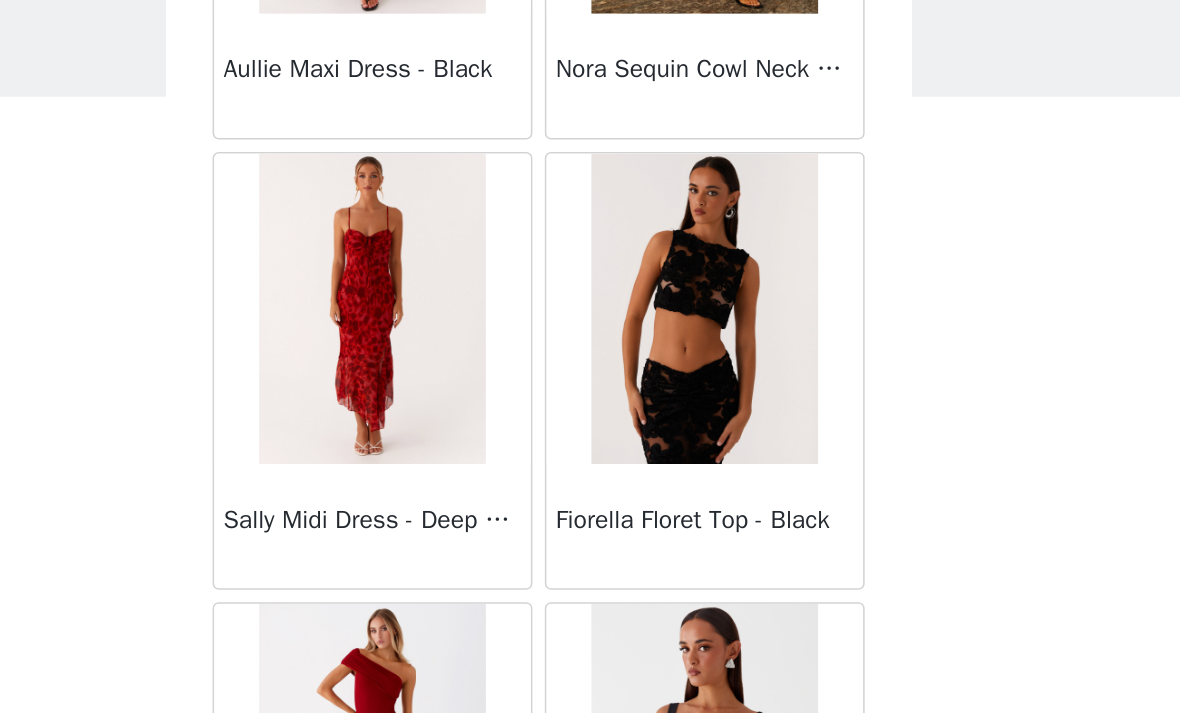 scroll, scrollTop: 10630, scrollLeft: 0, axis: vertical 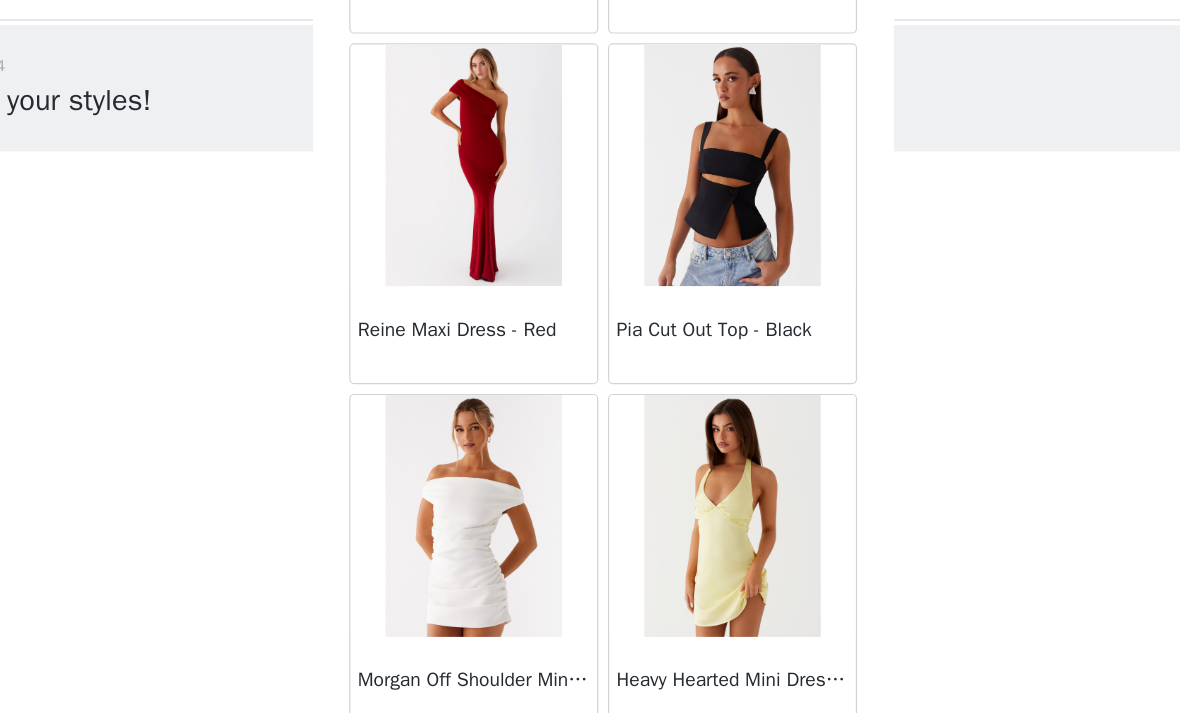 click on "Load More" at bounding box center [590, 679] 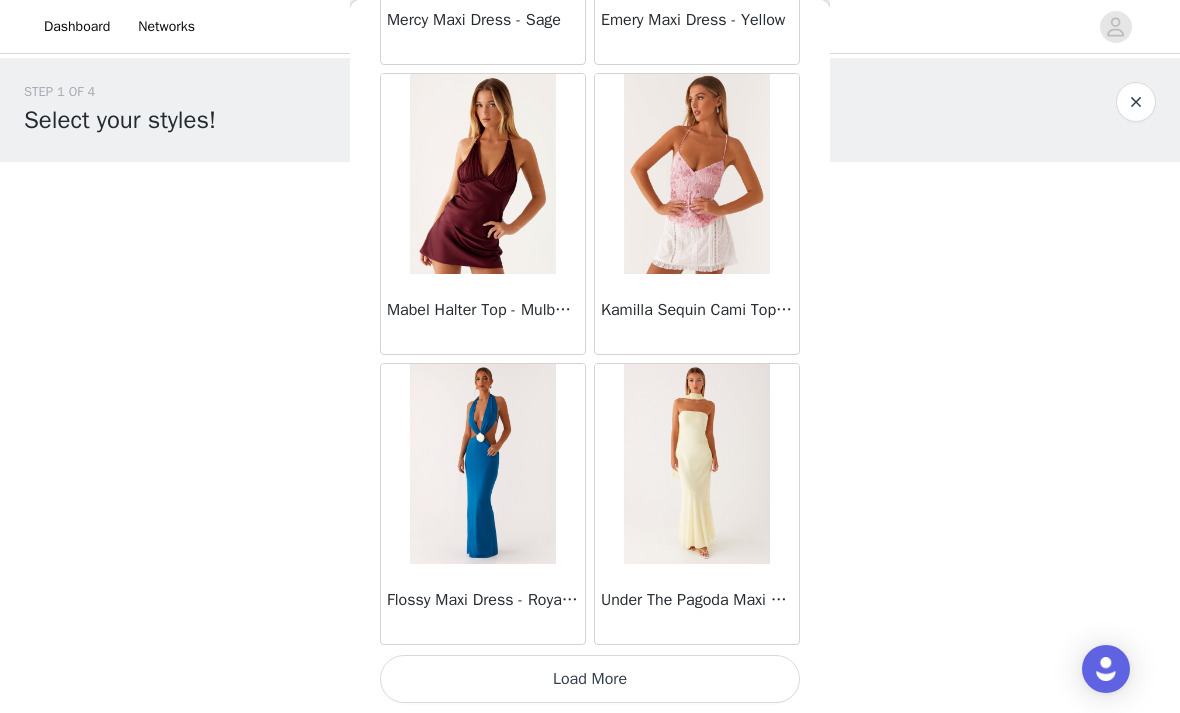 scroll, scrollTop: 13938, scrollLeft: 0, axis: vertical 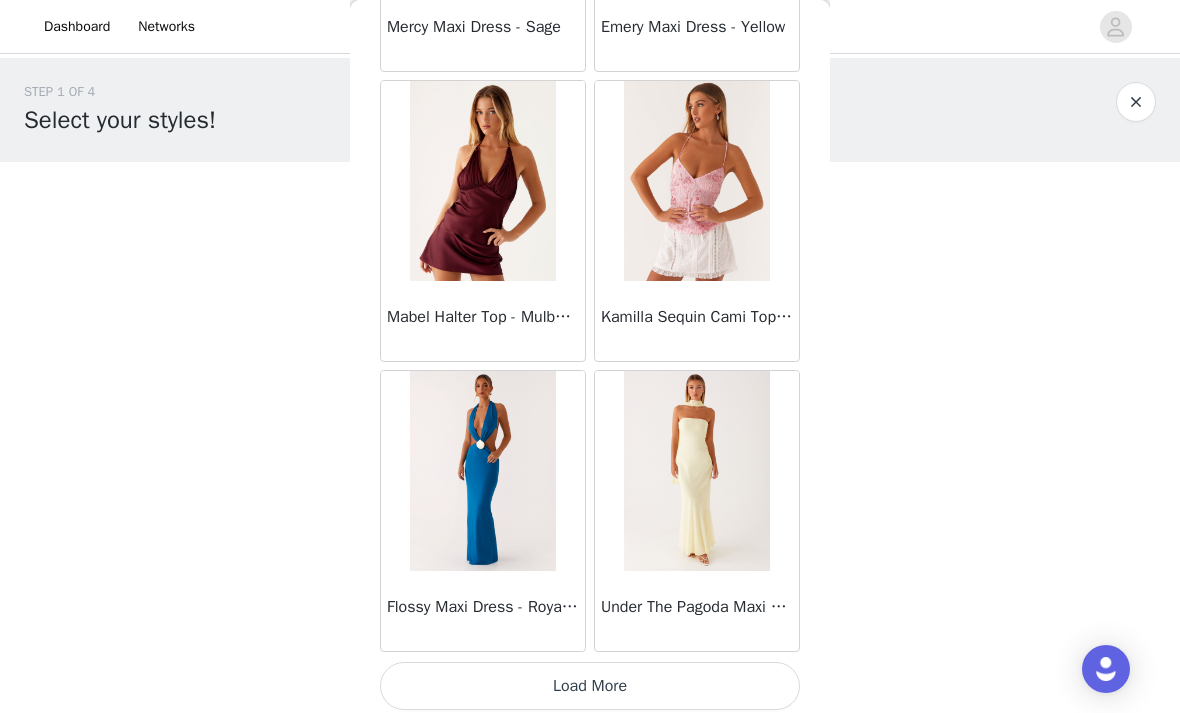 click on "Load More" at bounding box center (590, 686) 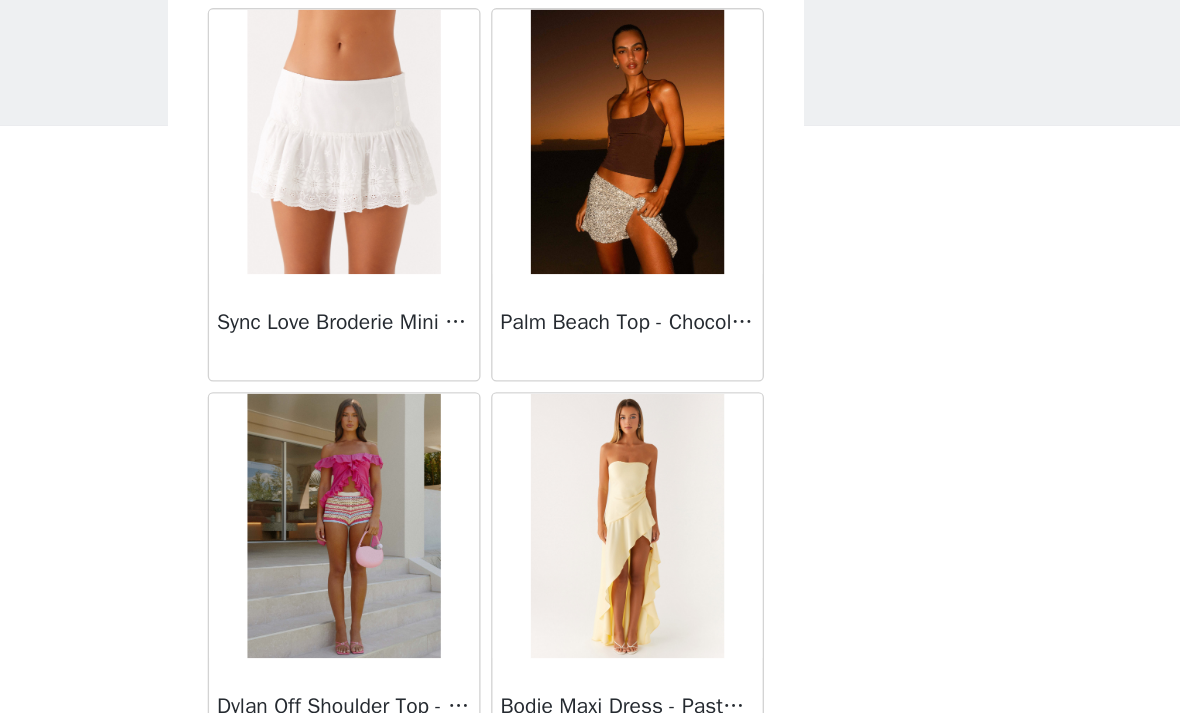 scroll, scrollTop: 16847, scrollLeft: 0, axis: vertical 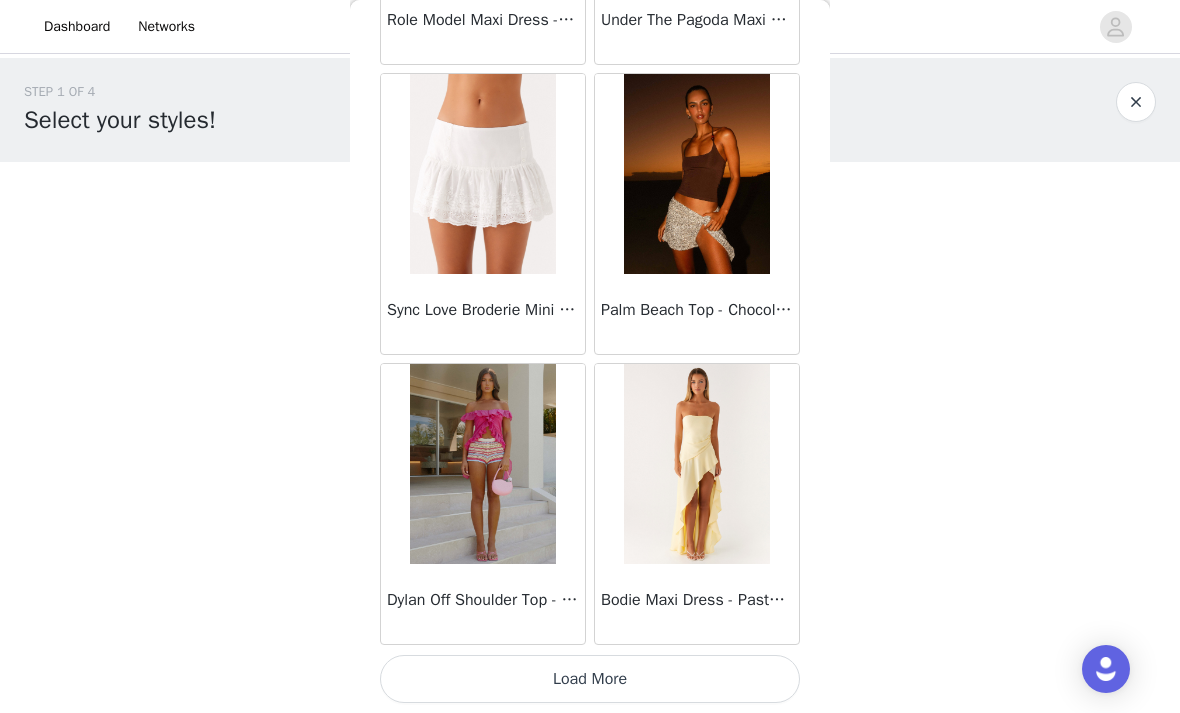 click on "Load More" at bounding box center (590, 679) 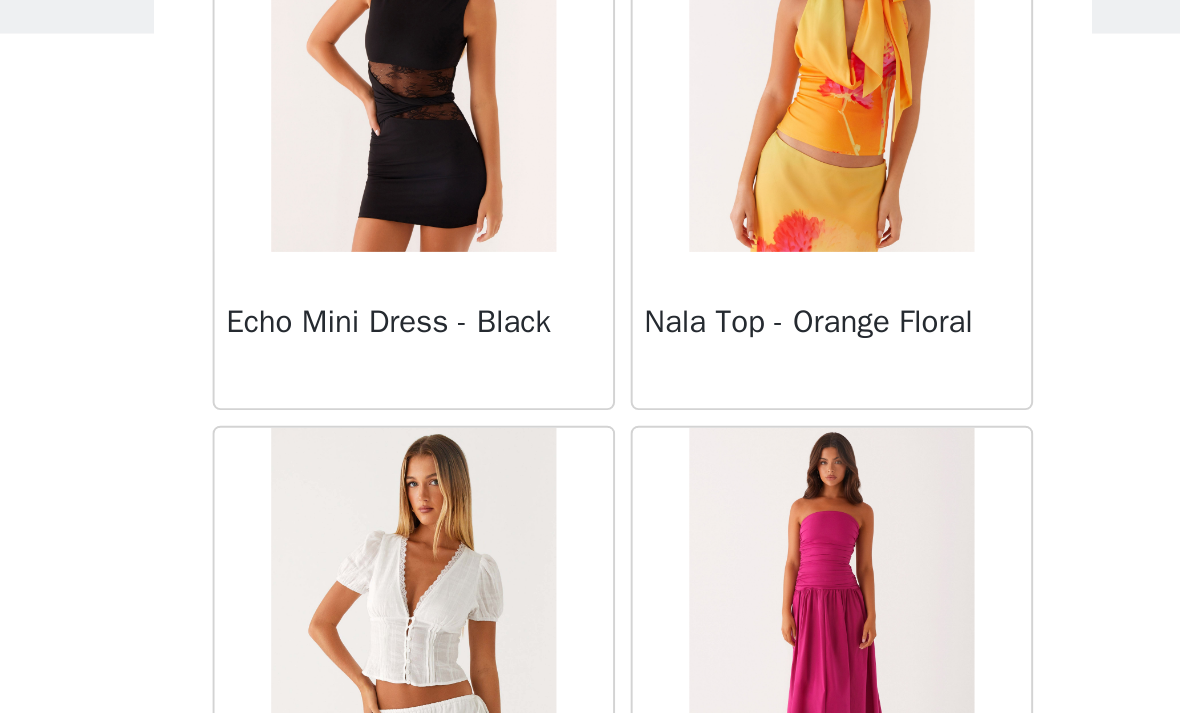 scroll, scrollTop: 19747, scrollLeft: 0, axis: vertical 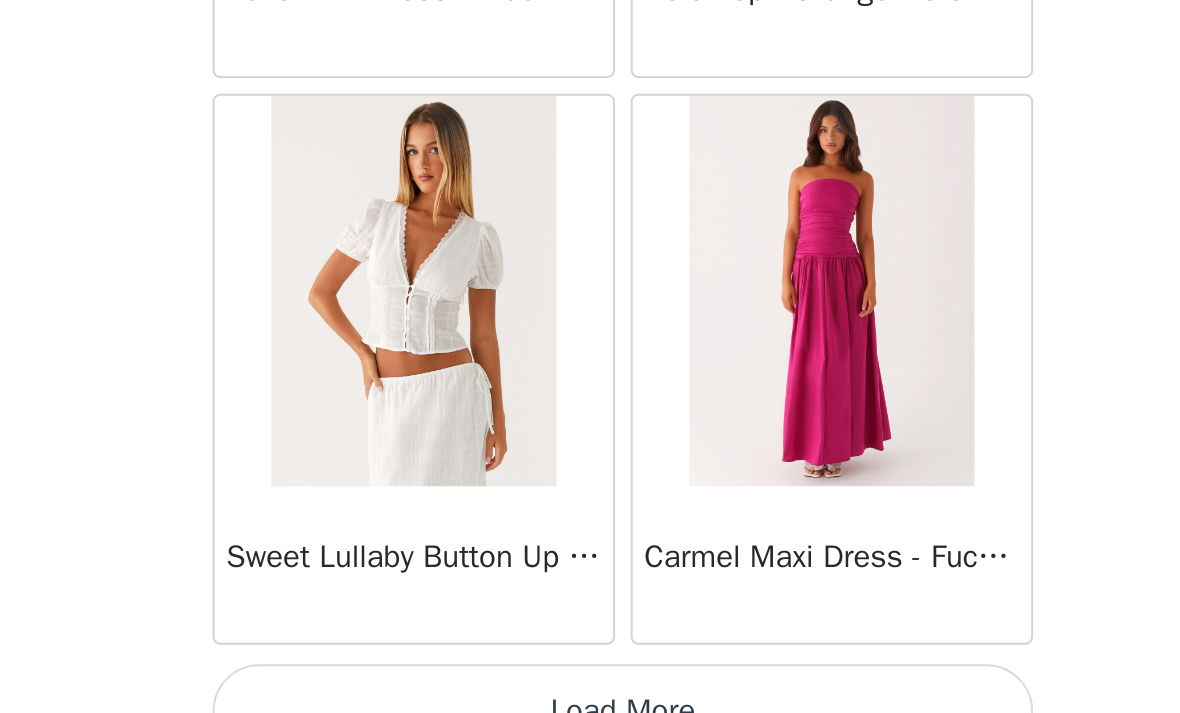 click on "Load More" at bounding box center (590, 679) 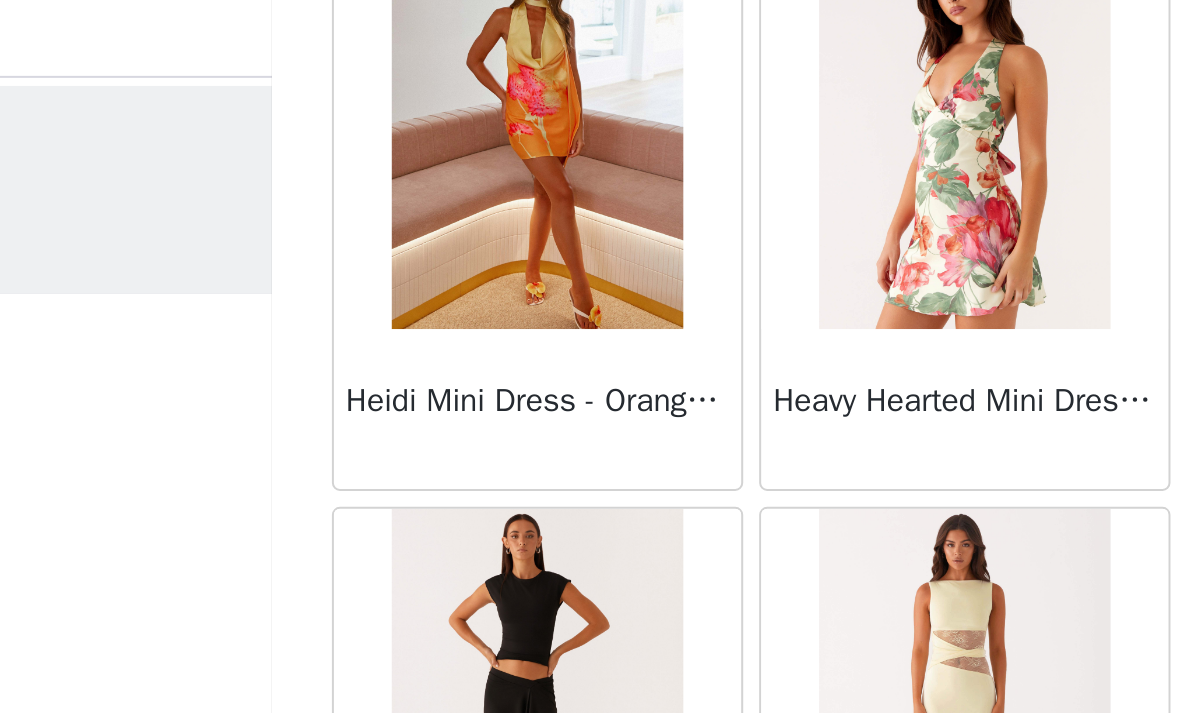 scroll, scrollTop: 18385, scrollLeft: 0, axis: vertical 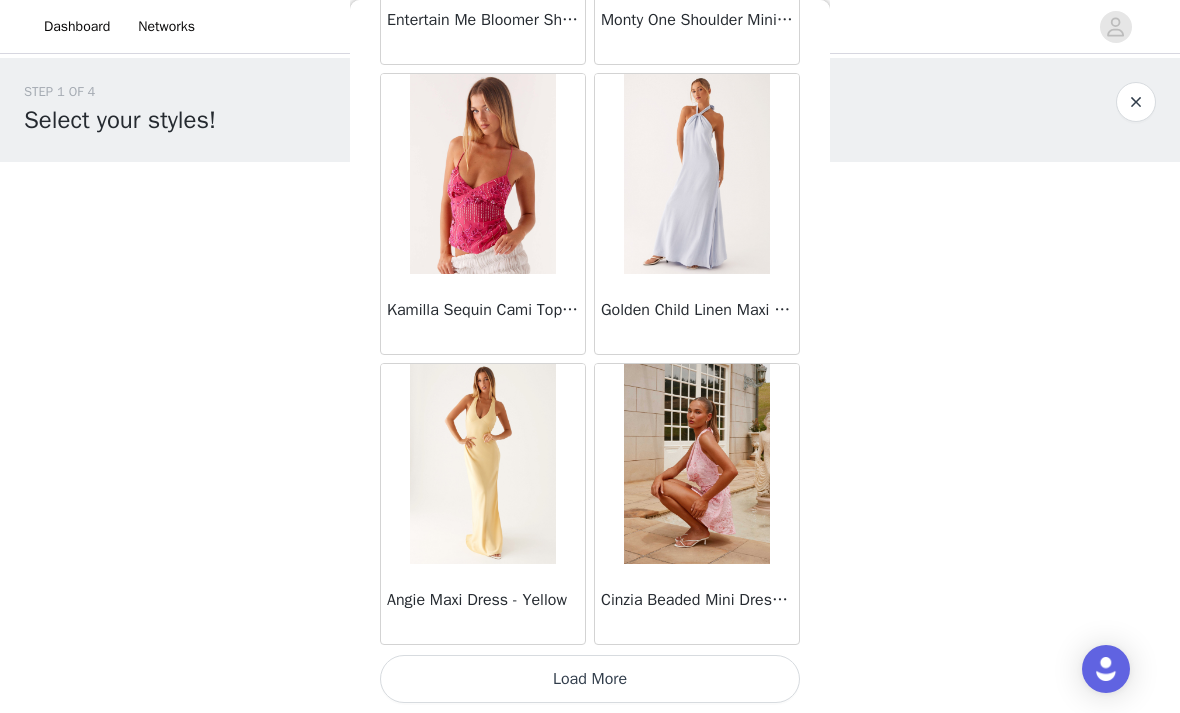 click on "Load More" at bounding box center [590, 679] 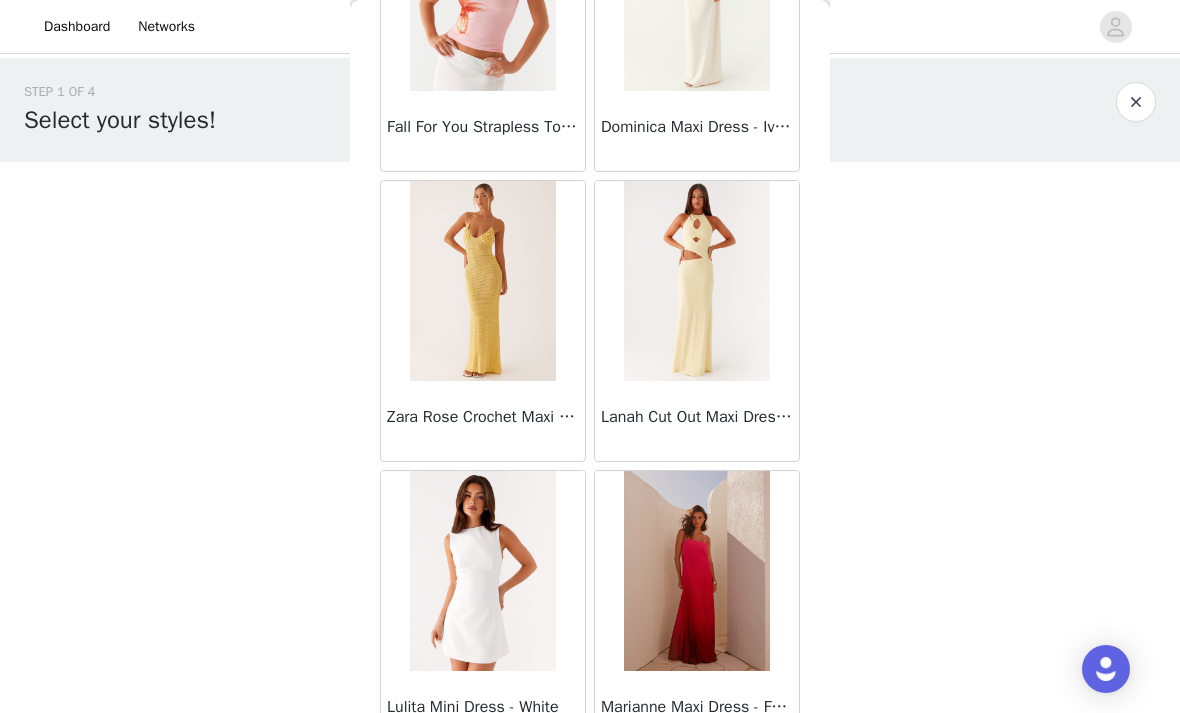 scroll, scrollTop: 24858, scrollLeft: 0, axis: vertical 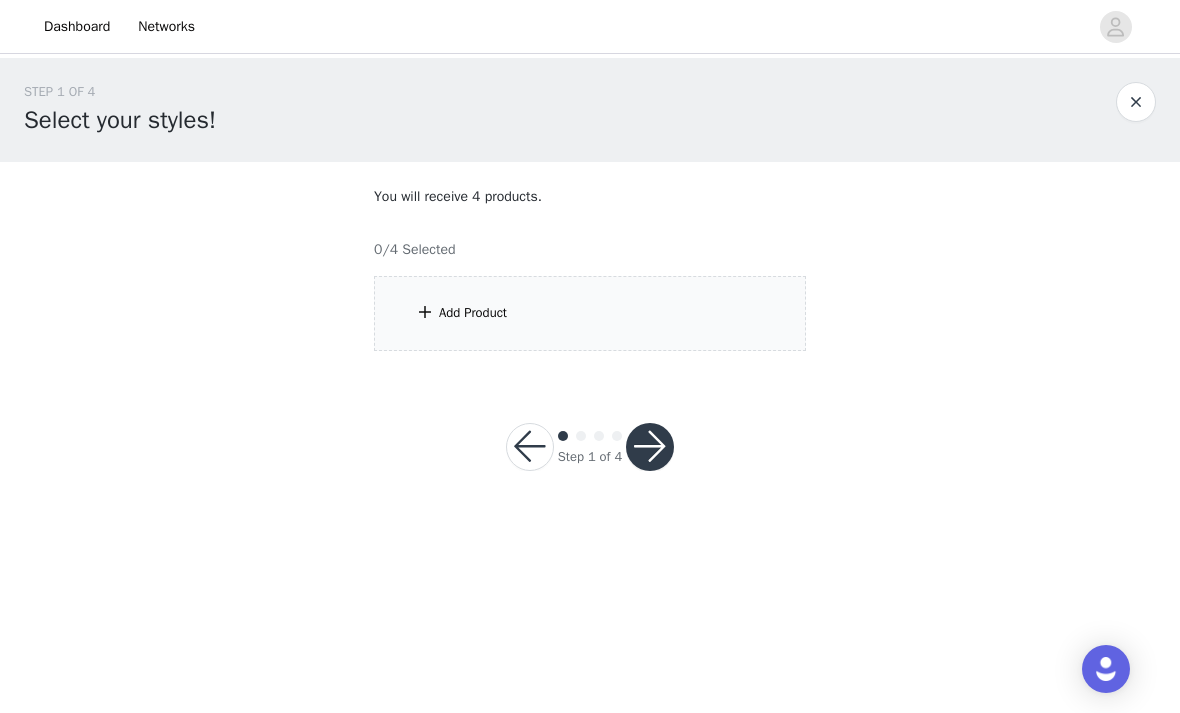 click on "Add Product" at bounding box center [590, 313] 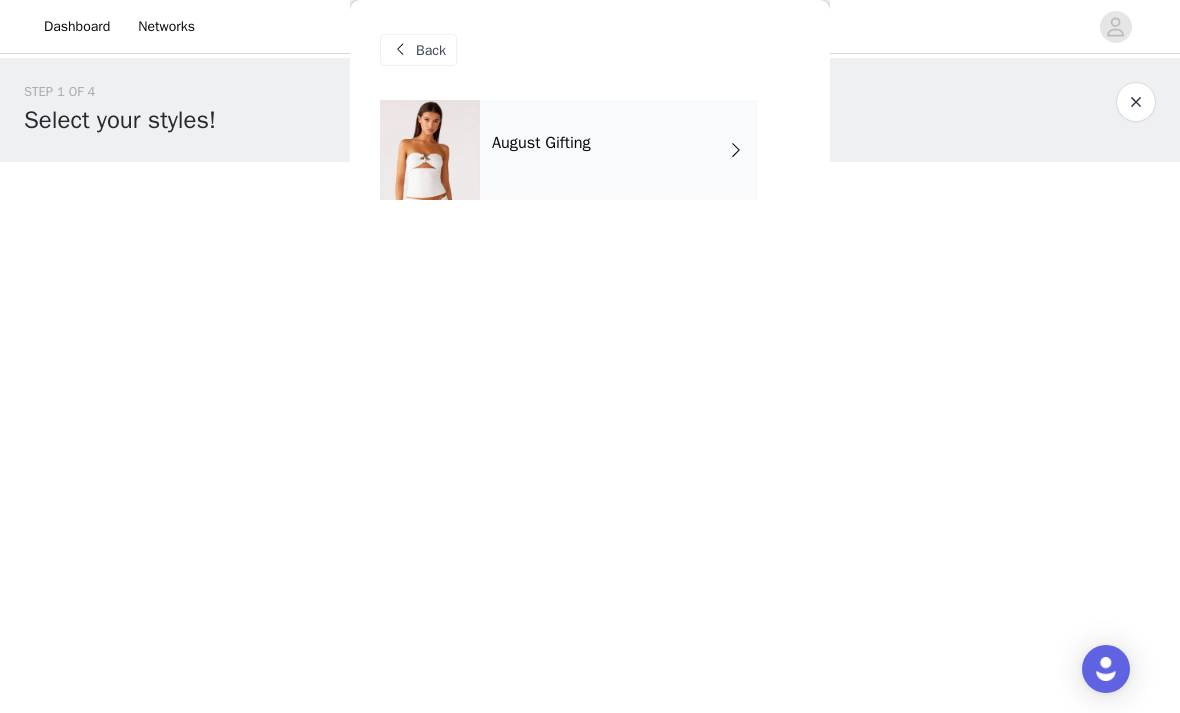 click on "Back" at bounding box center (431, 50) 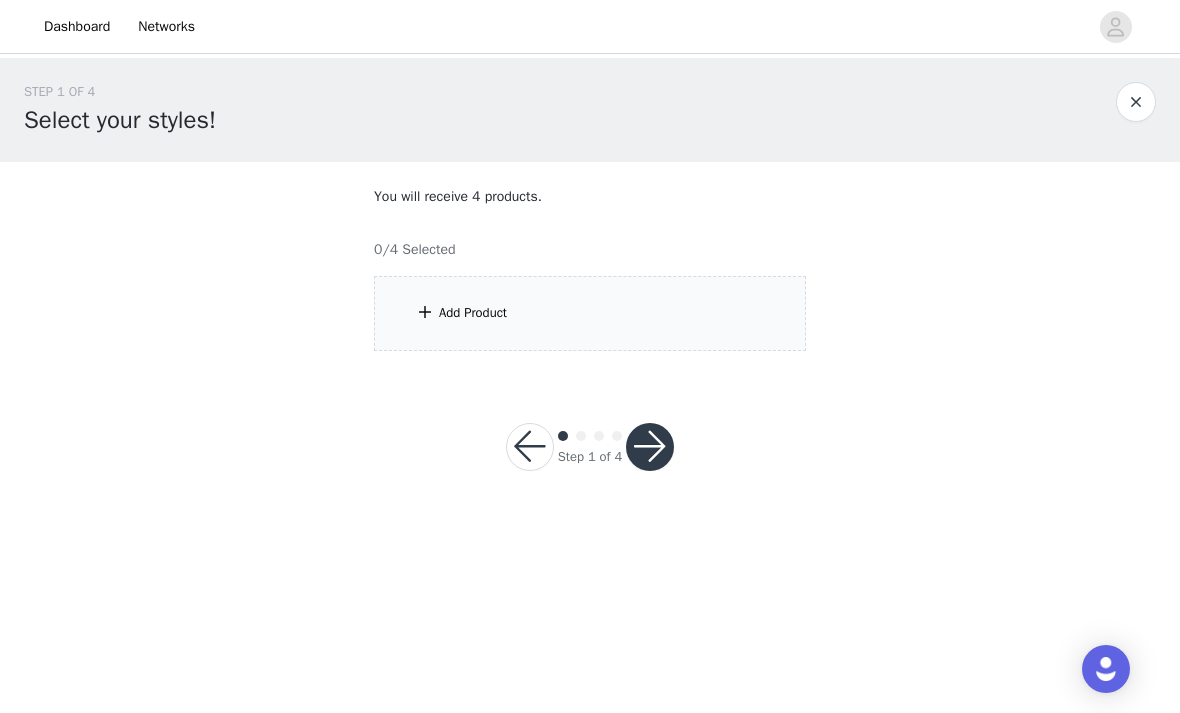 click on "Add Product" at bounding box center (590, 313) 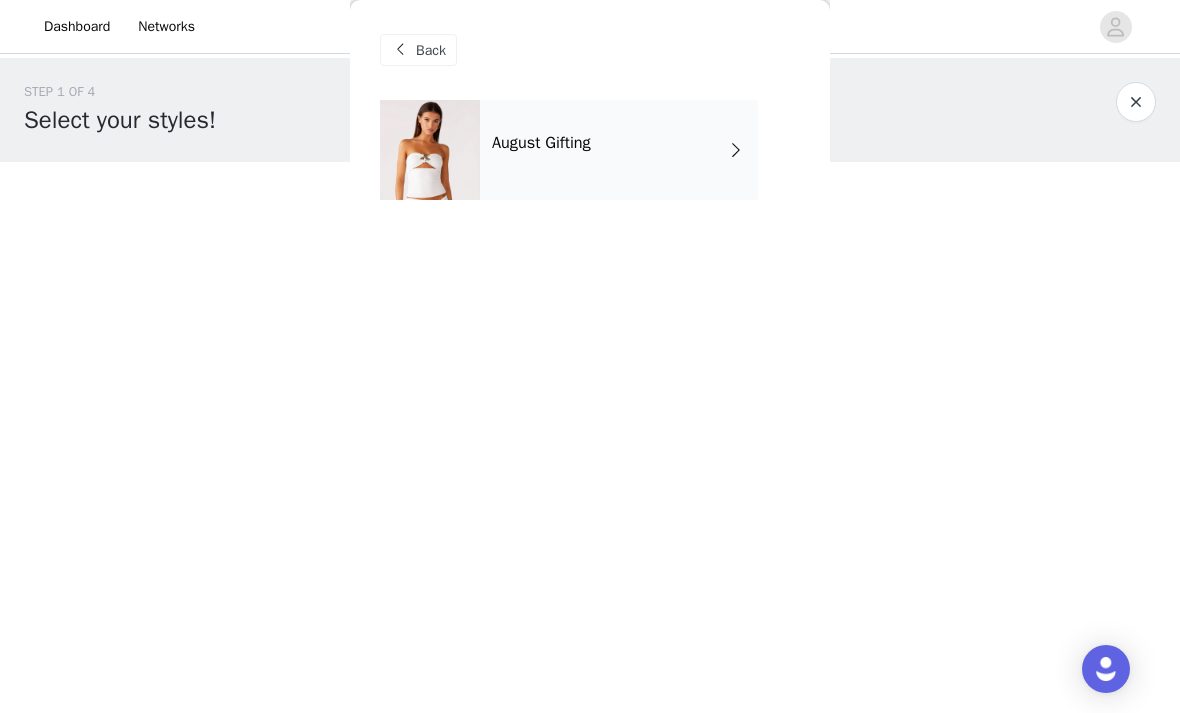 click on "August Gifting" at bounding box center [619, 150] 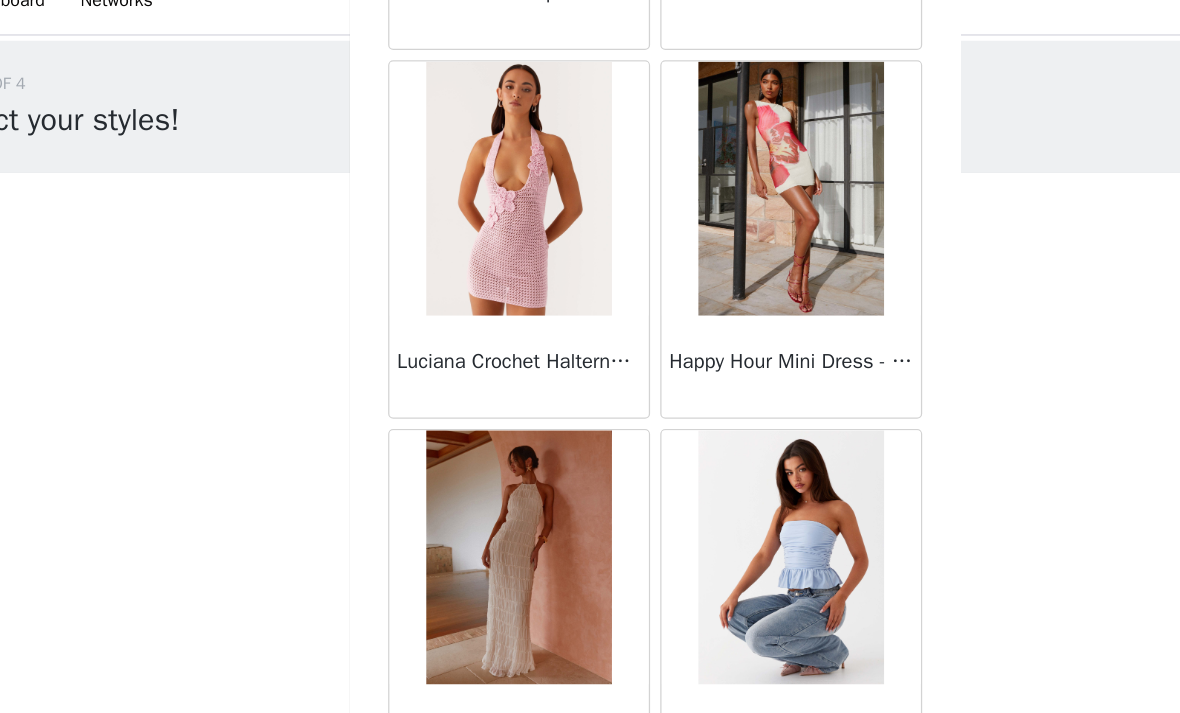 scroll, scrollTop: 2347, scrollLeft: 0, axis: vertical 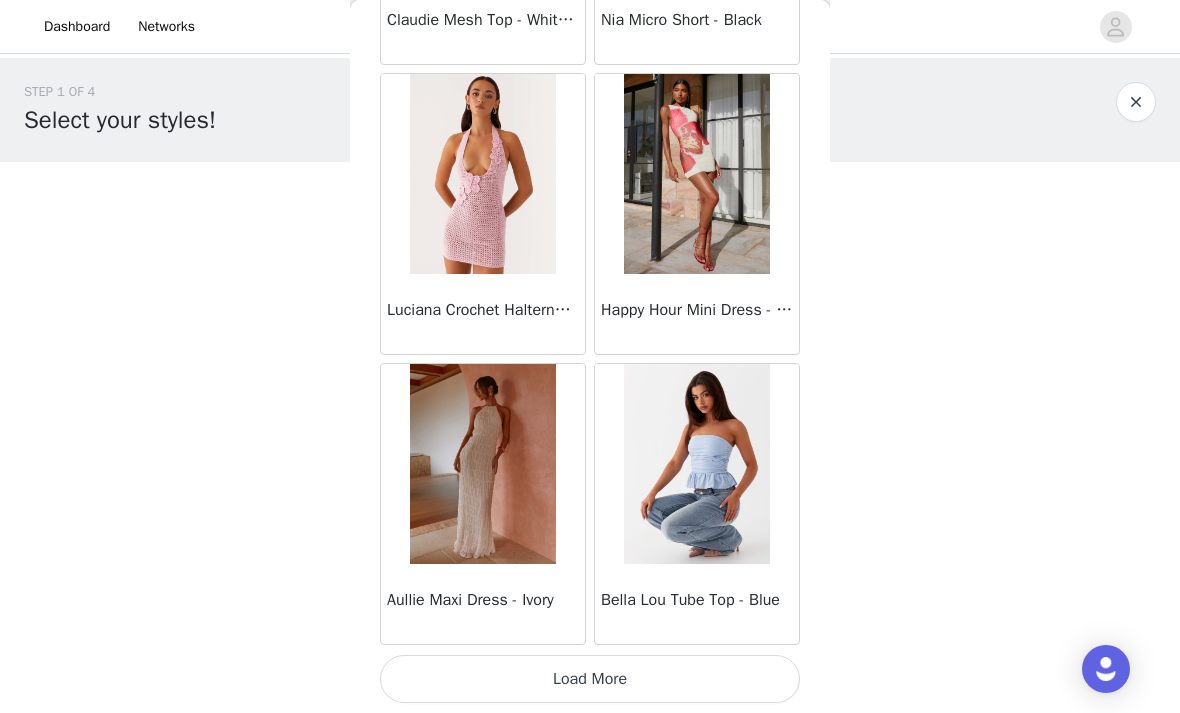 click on "Load More" at bounding box center [590, 679] 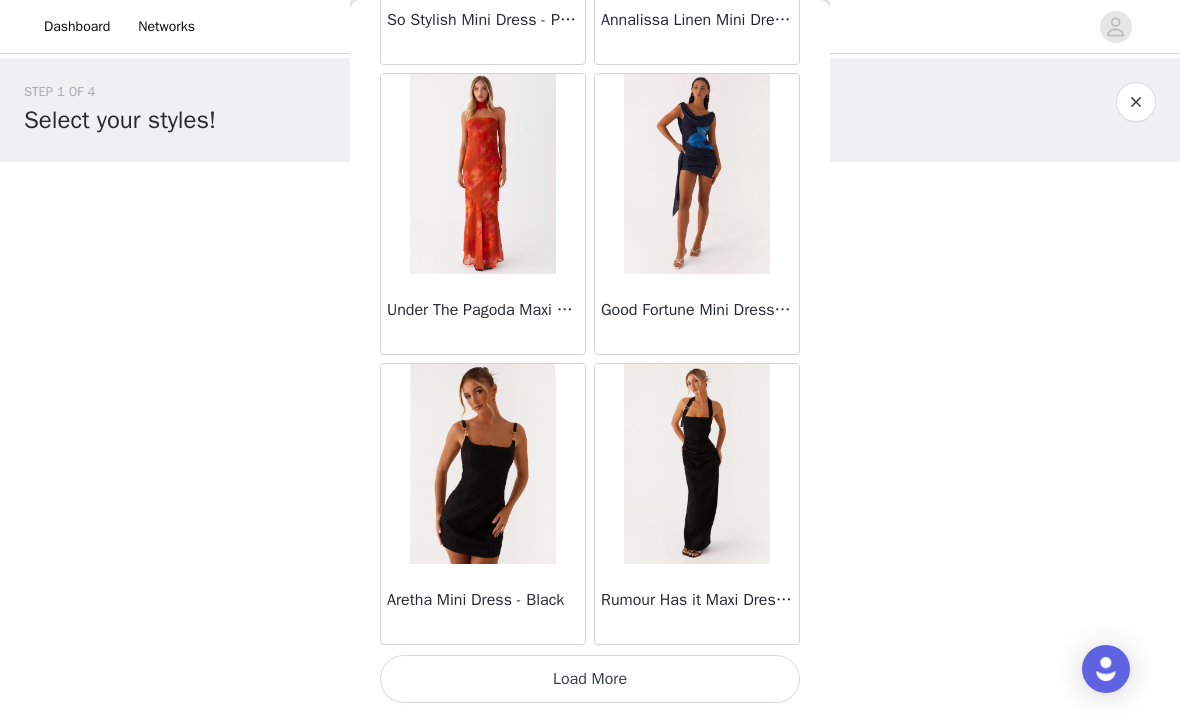 click on "Load More" at bounding box center [590, 679] 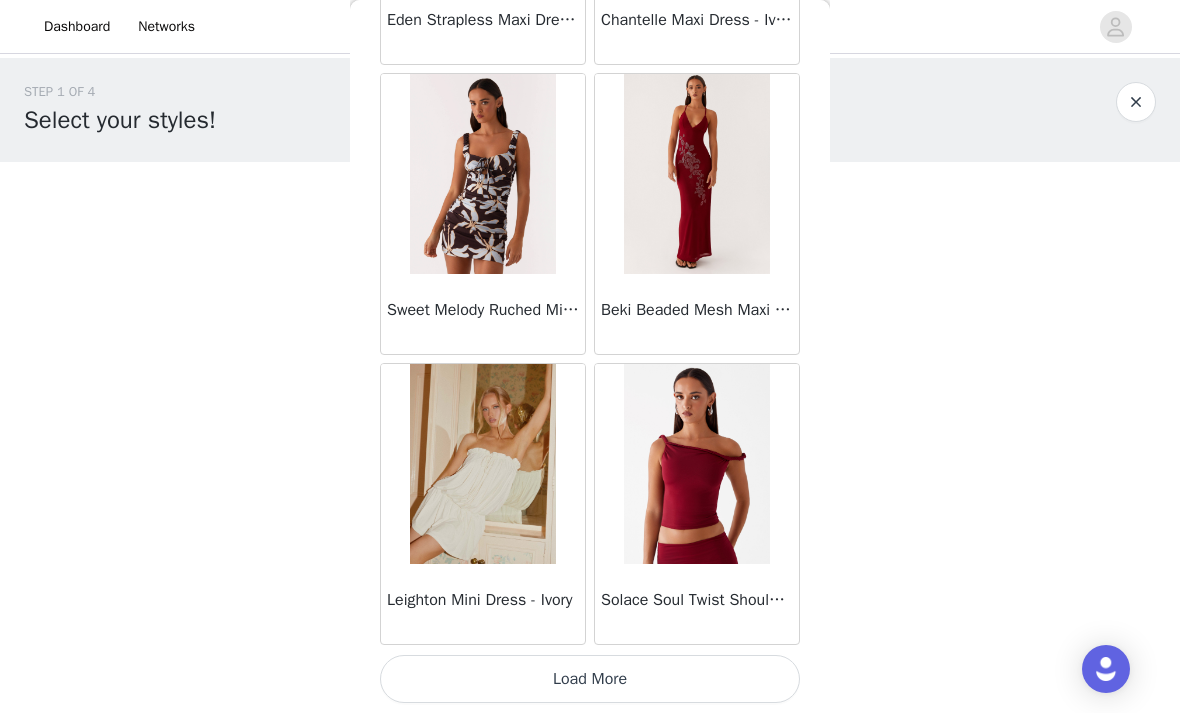 click on "Load More" at bounding box center (590, 679) 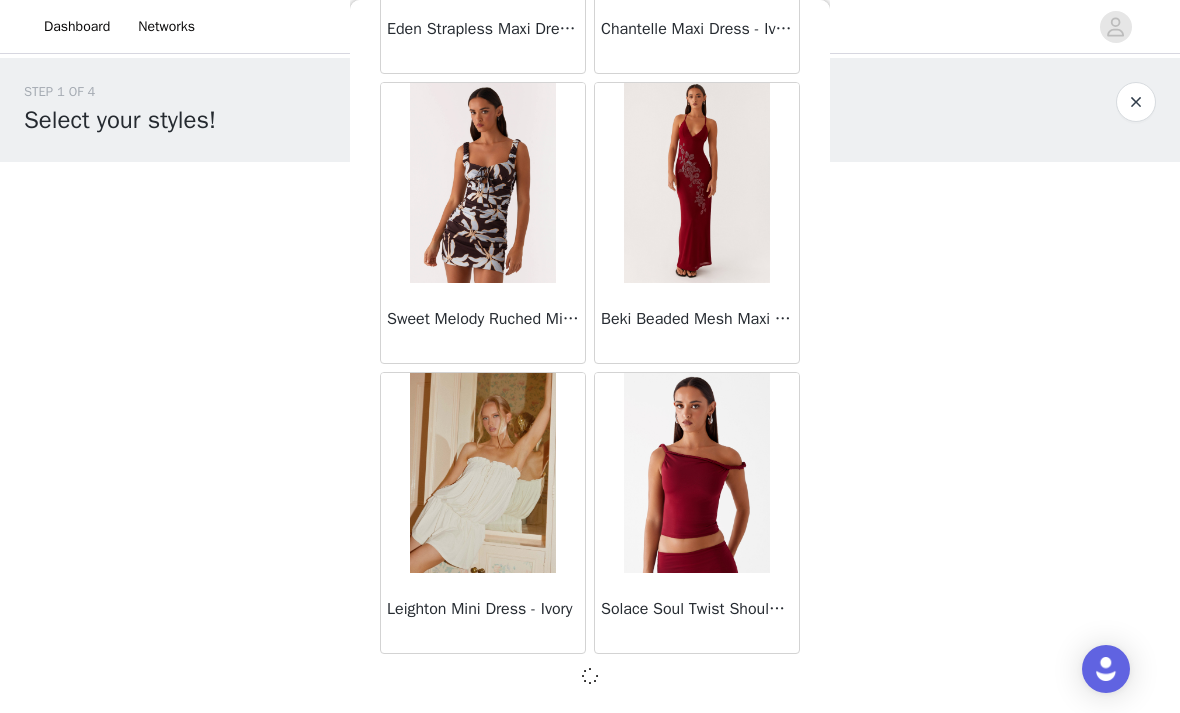 scroll, scrollTop: 8138, scrollLeft: 0, axis: vertical 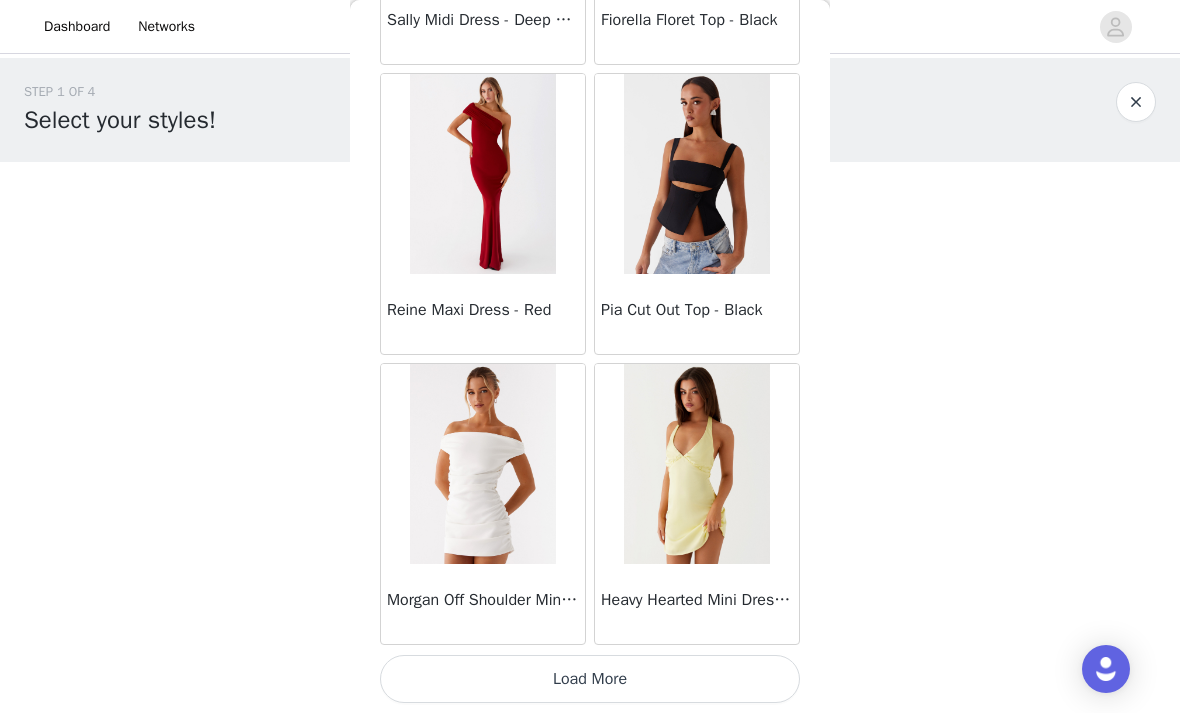 click on "Load More" at bounding box center (590, 679) 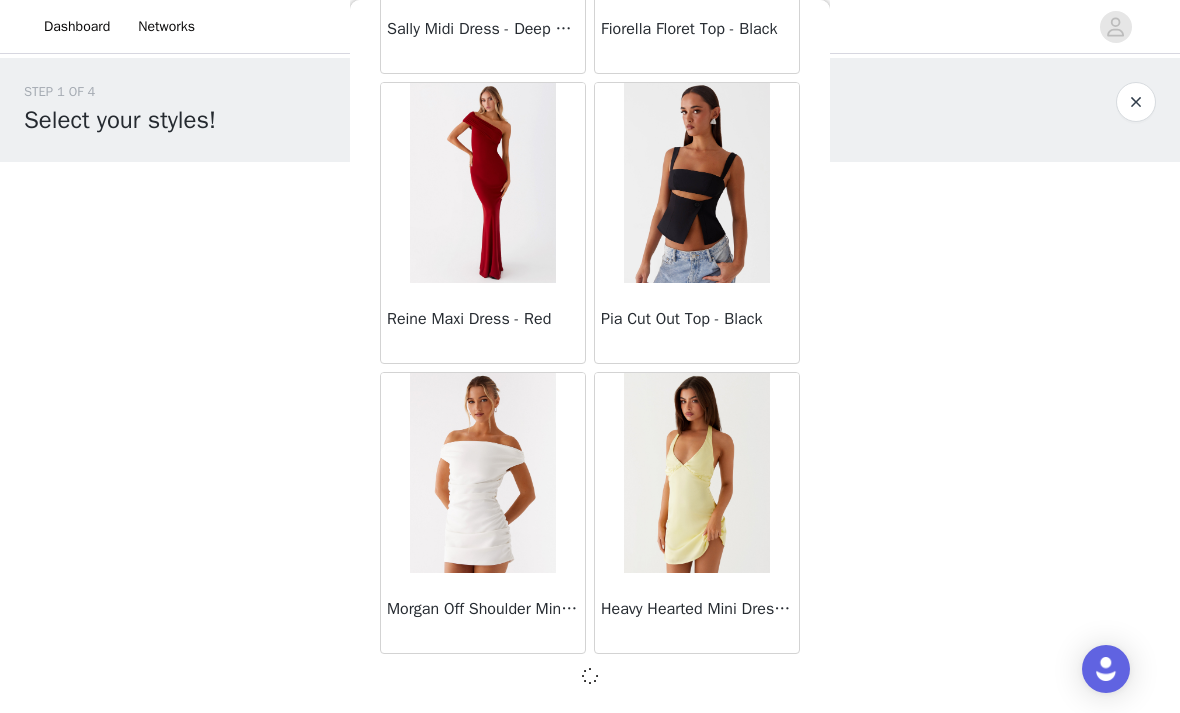 scroll, scrollTop: 11038, scrollLeft: 0, axis: vertical 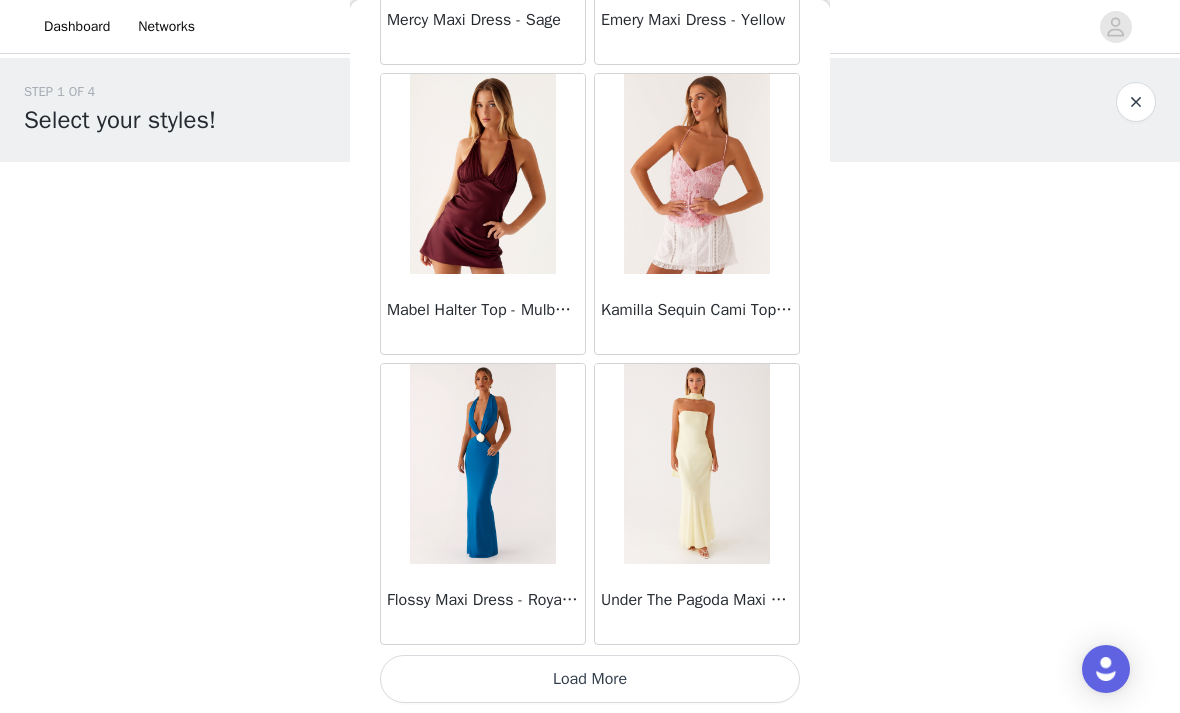 click on "Load More" at bounding box center [590, 679] 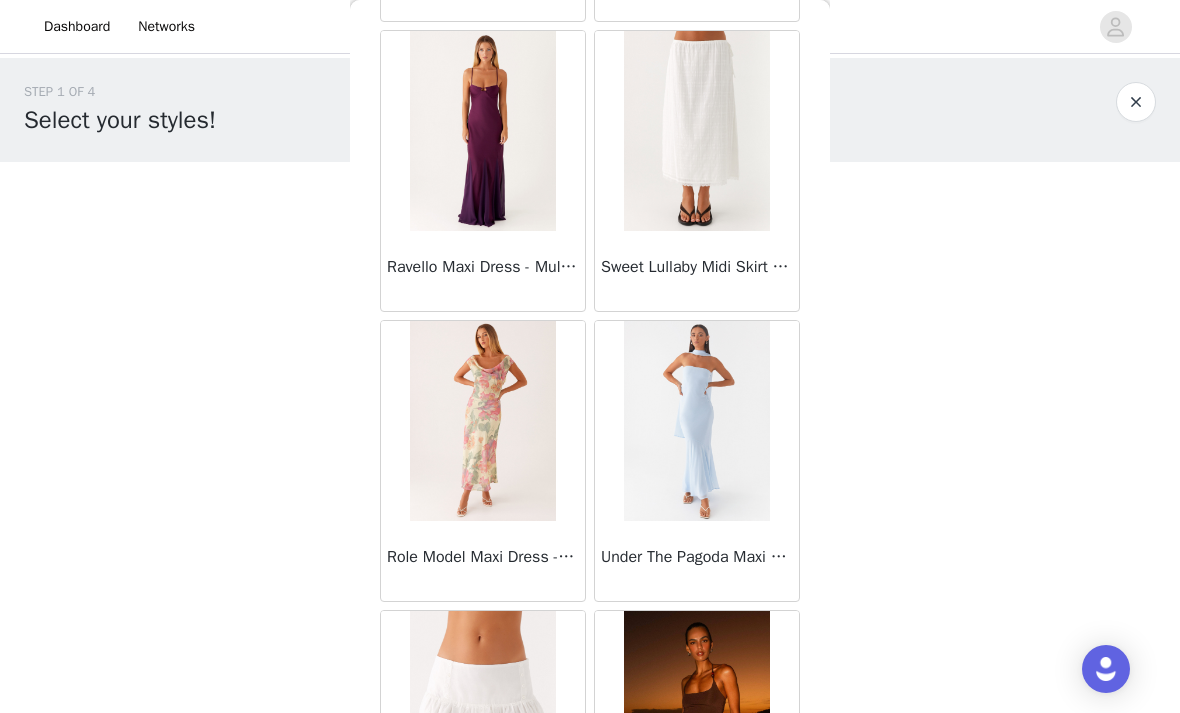 scroll, scrollTop: 16311, scrollLeft: 0, axis: vertical 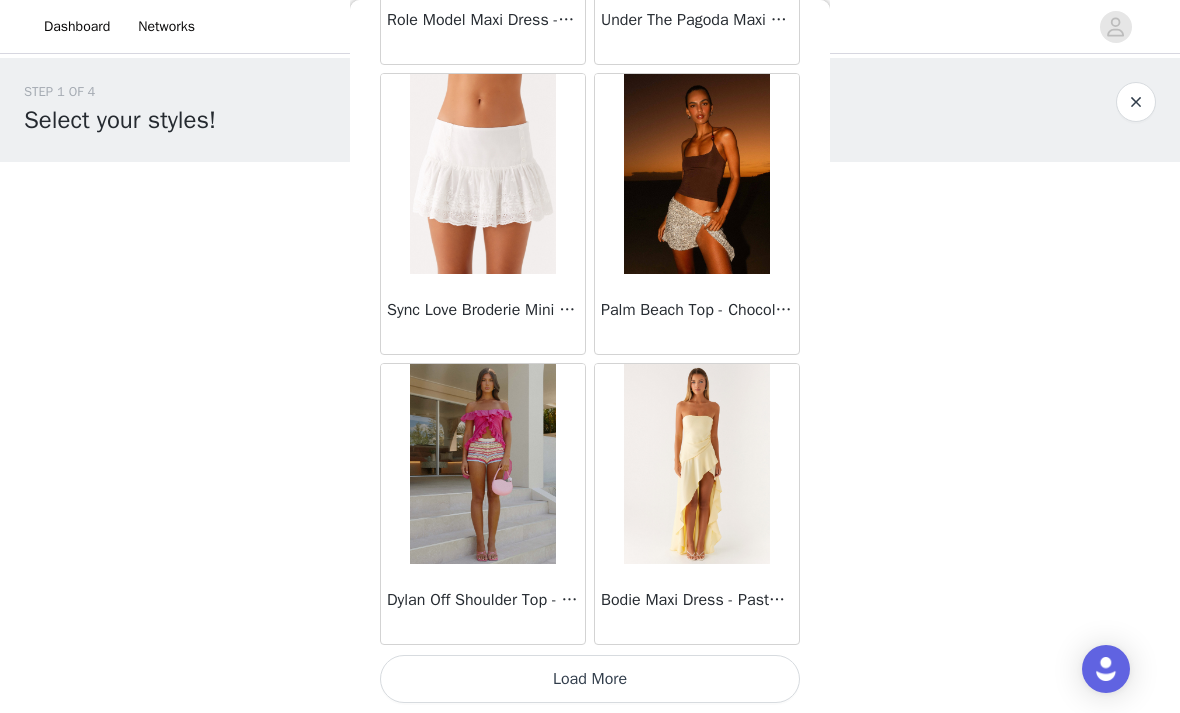 click on "Load More" at bounding box center [590, 679] 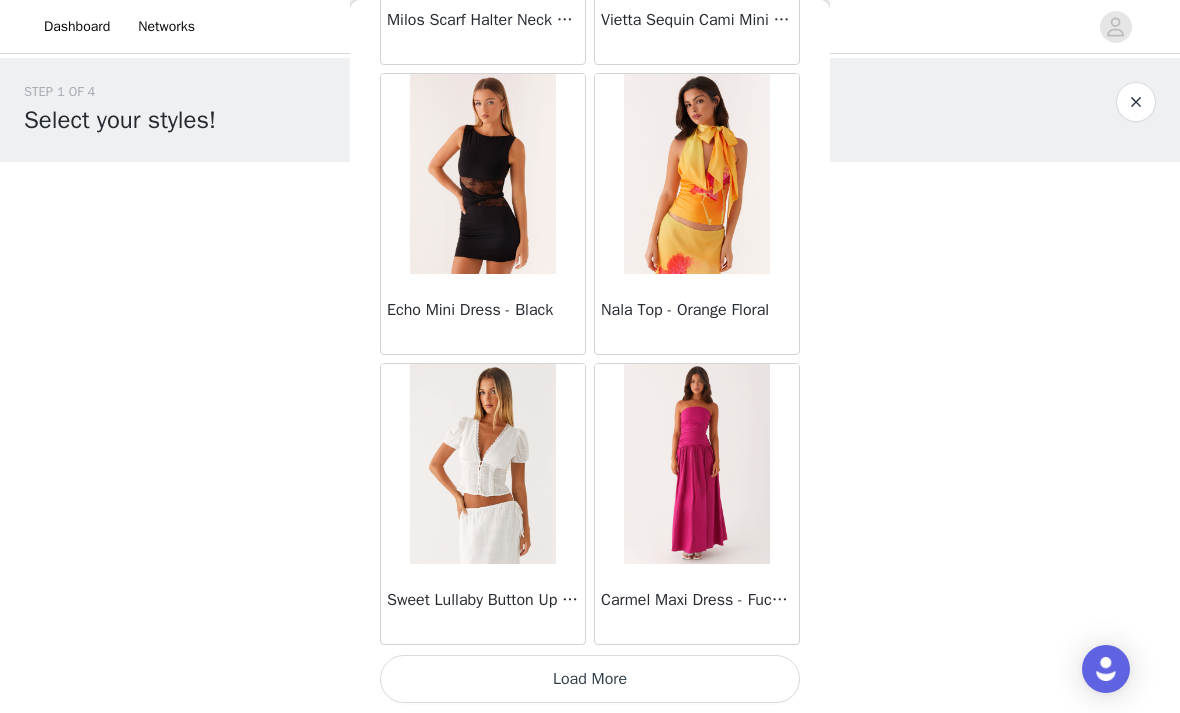 scroll, scrollTop: 19747, scrollLeft: 0, axis: vertical 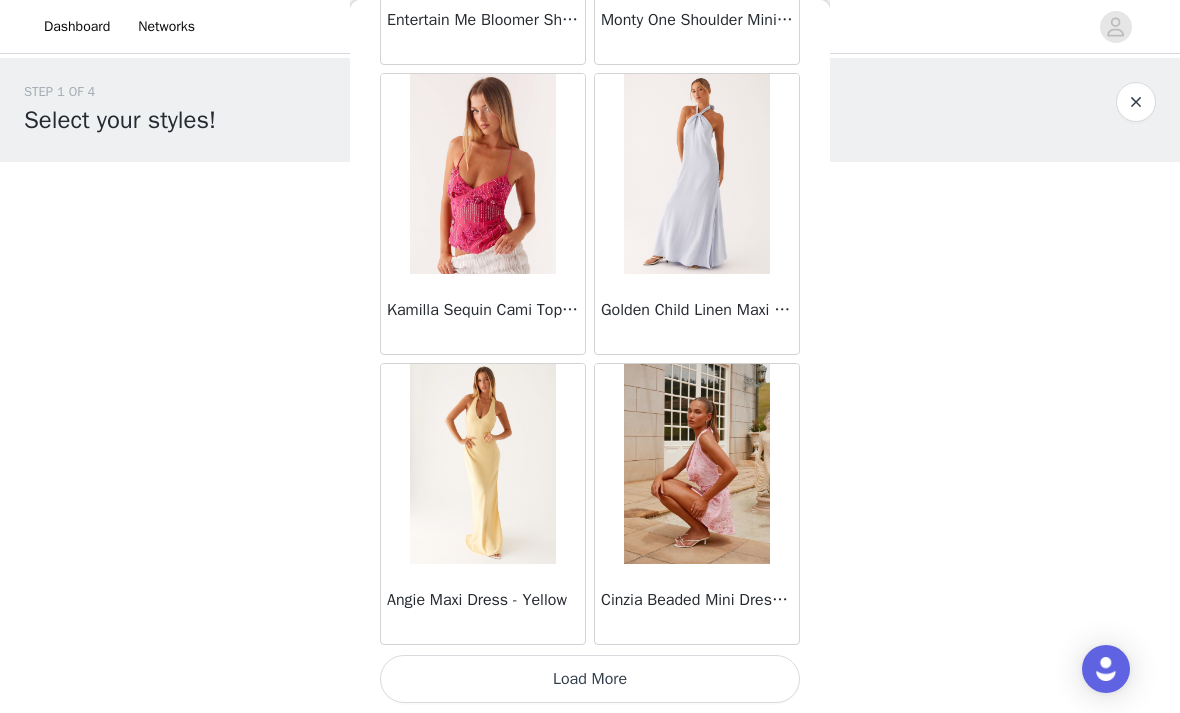 click on "Load More" at bounding box center (590, 679) 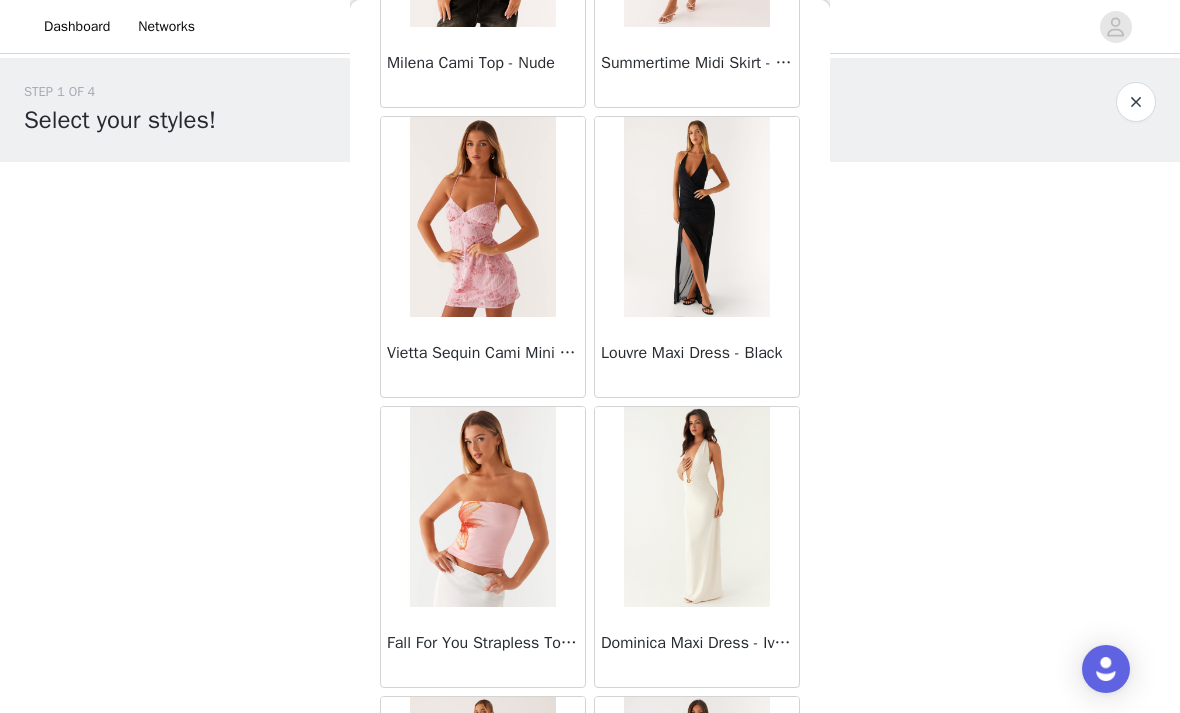 scroll, scrollTop: 24375, scrollLeft: 0, axis: vertical 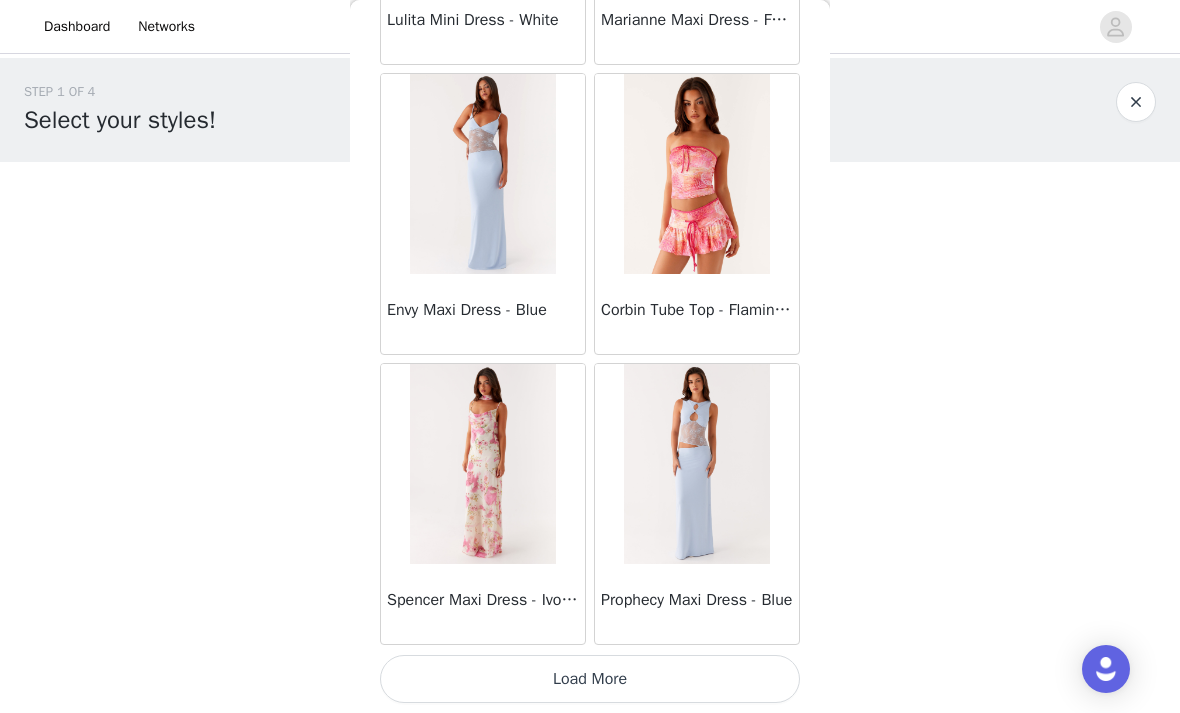click on "Load More" at bounding box center [590, 679] 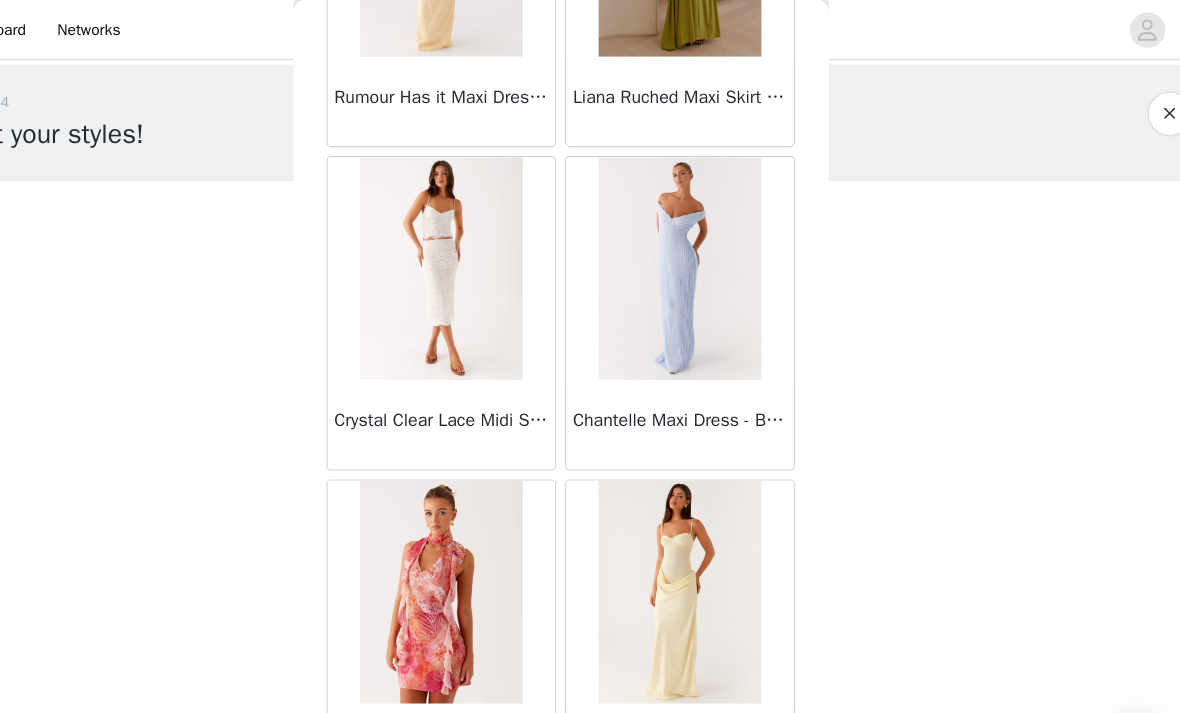 scroll, scrollTop: 26691, scrollLeft: 0, axis: vertical 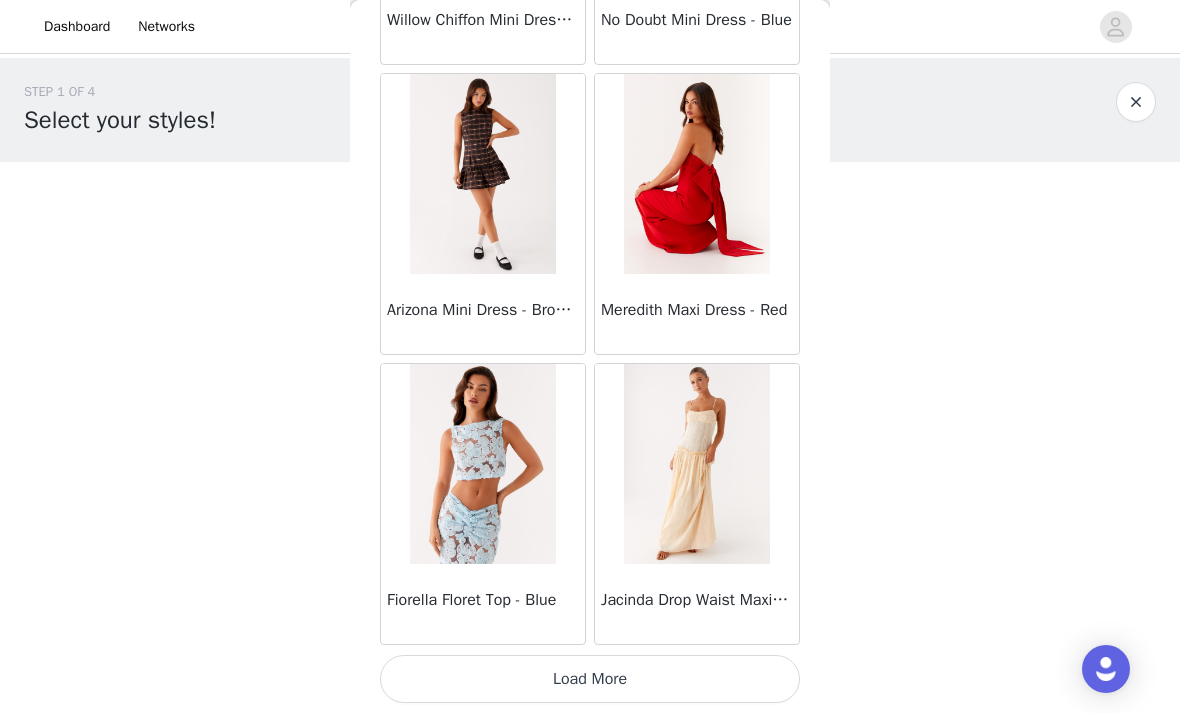 click on "Load More" at bounding box center [590, 679] 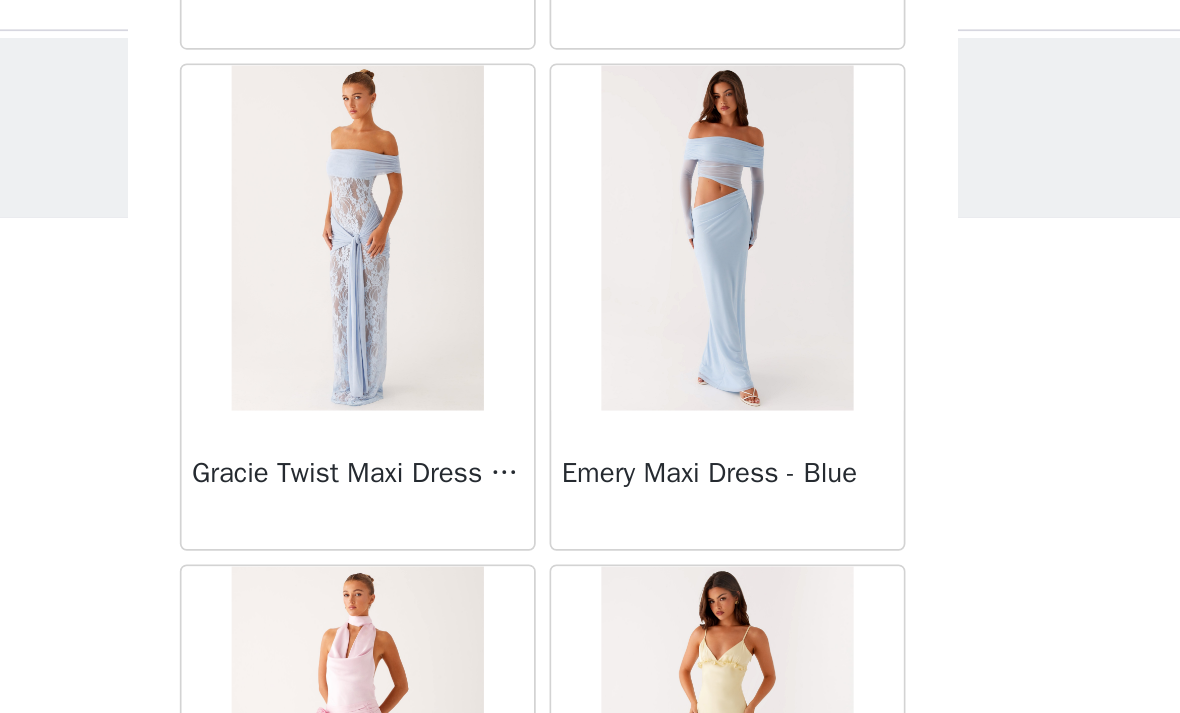 scroll, scrollTop: 31347, scrollLeft: 0, axis: vertical 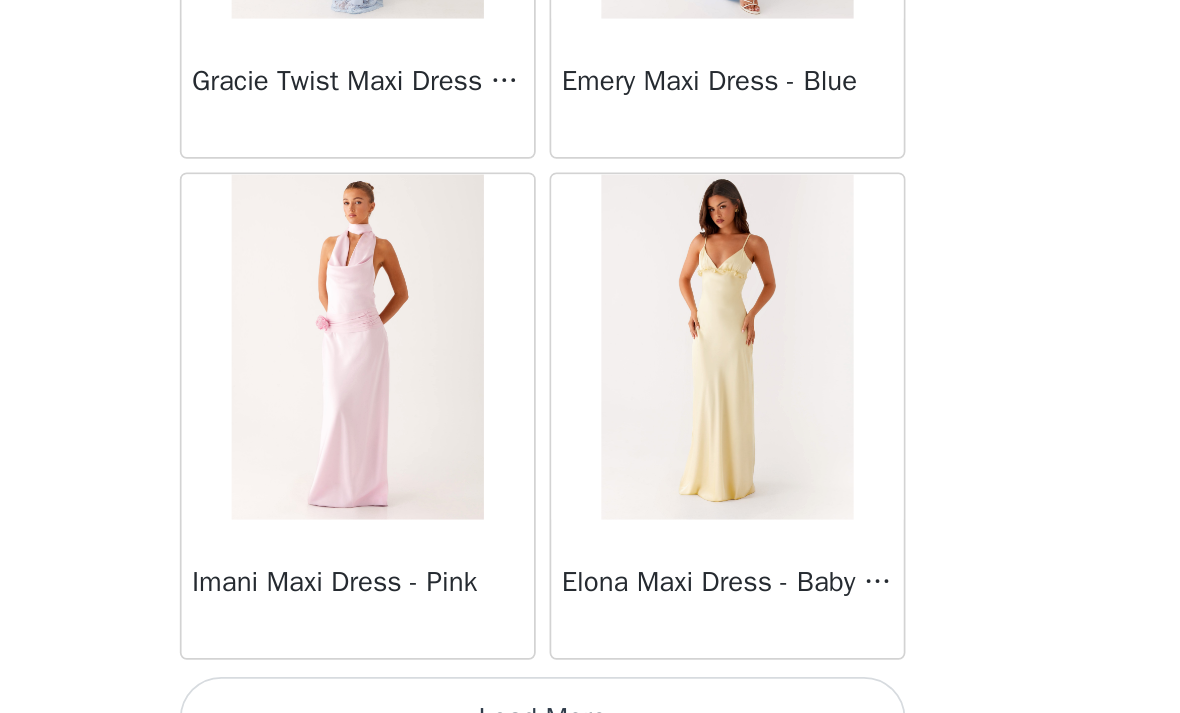 click on "Load More" at bounding box center (590, 679) 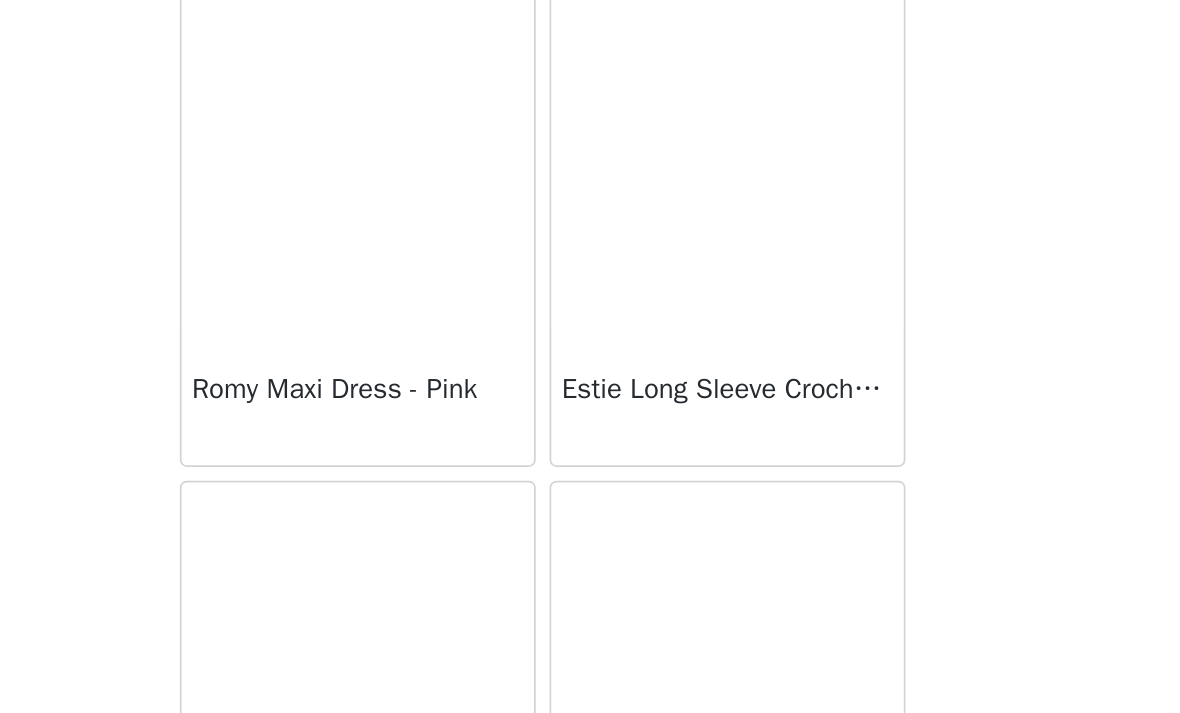 scroll, scrollTop: 33766, scrollLeft: 0, axis: vertical 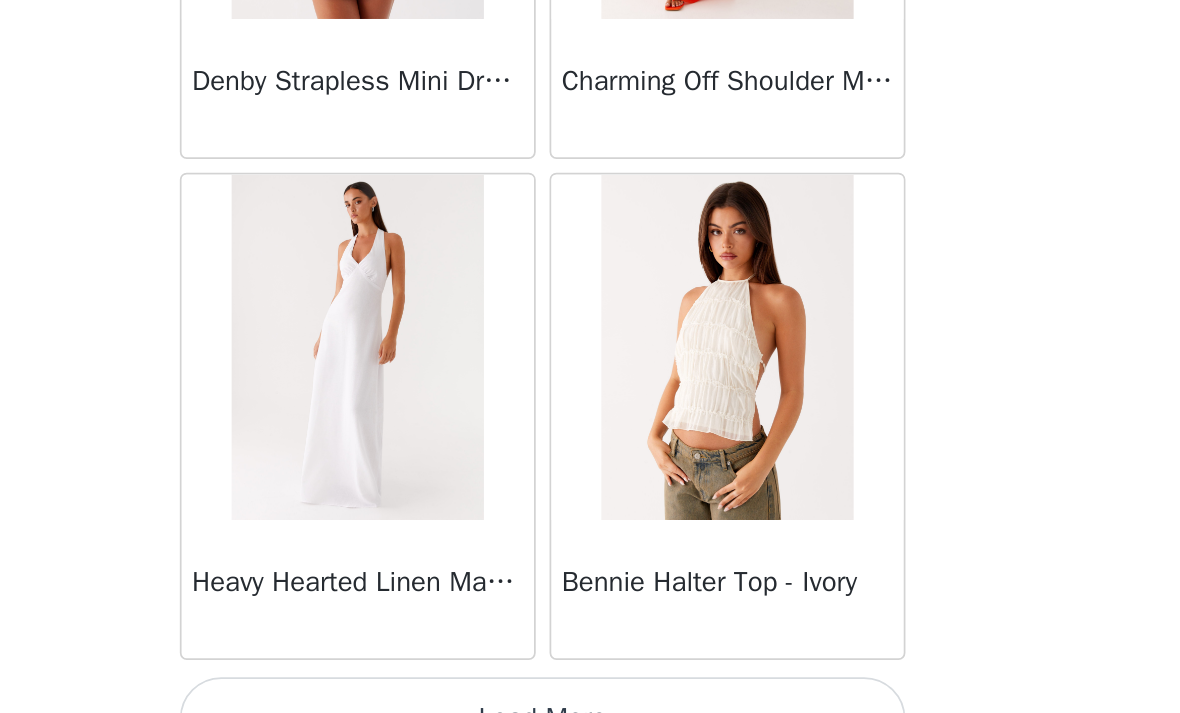 click on "Load More" at bounding box center [590, 679] 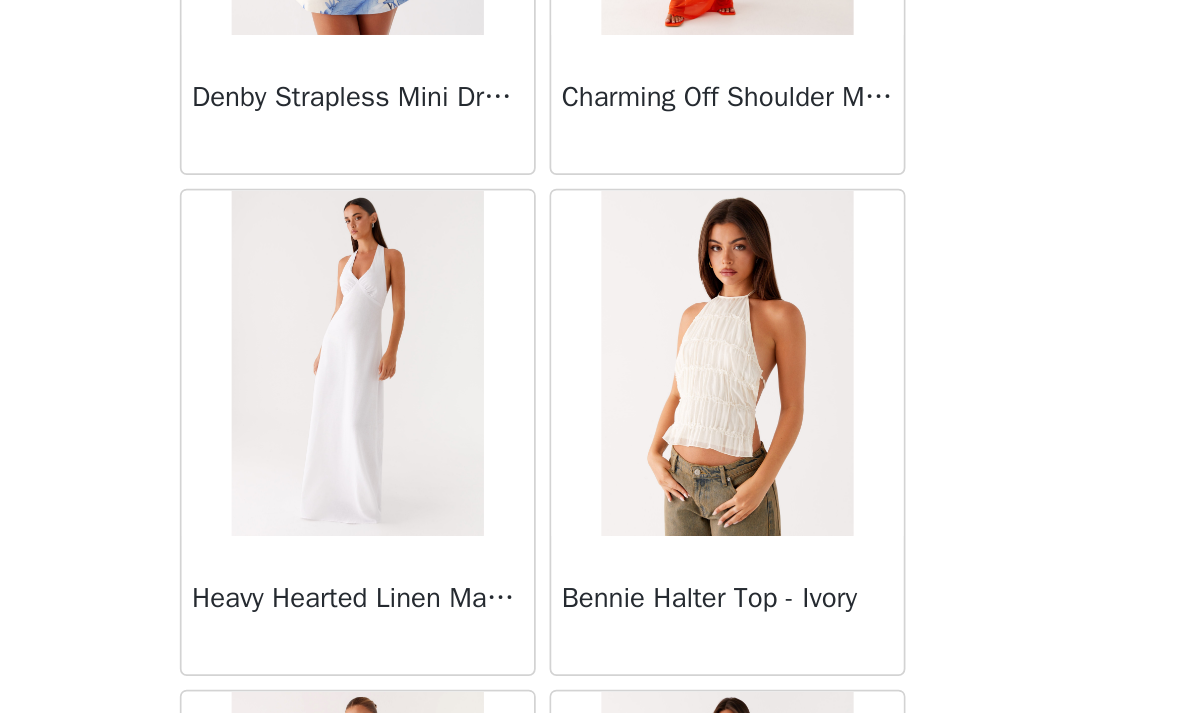 scroll, scrollTop: 0, scrollLeft: 0, axis: both 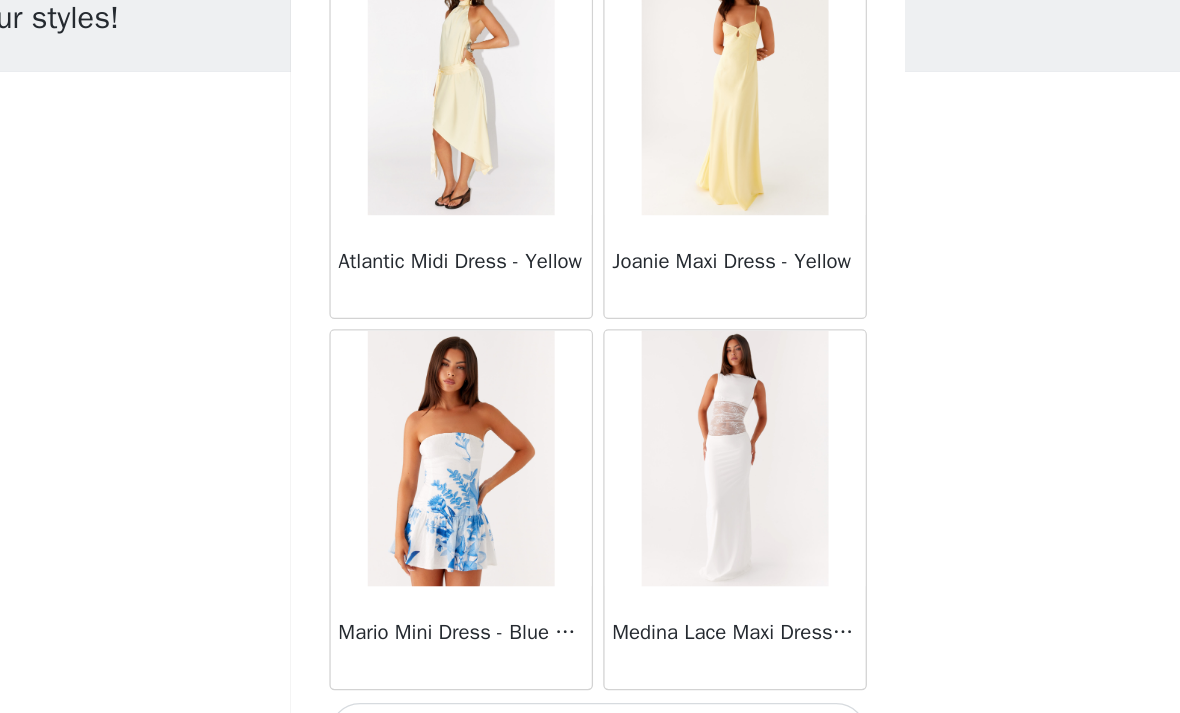 click on "Load More" at bounding box center (590, 679) 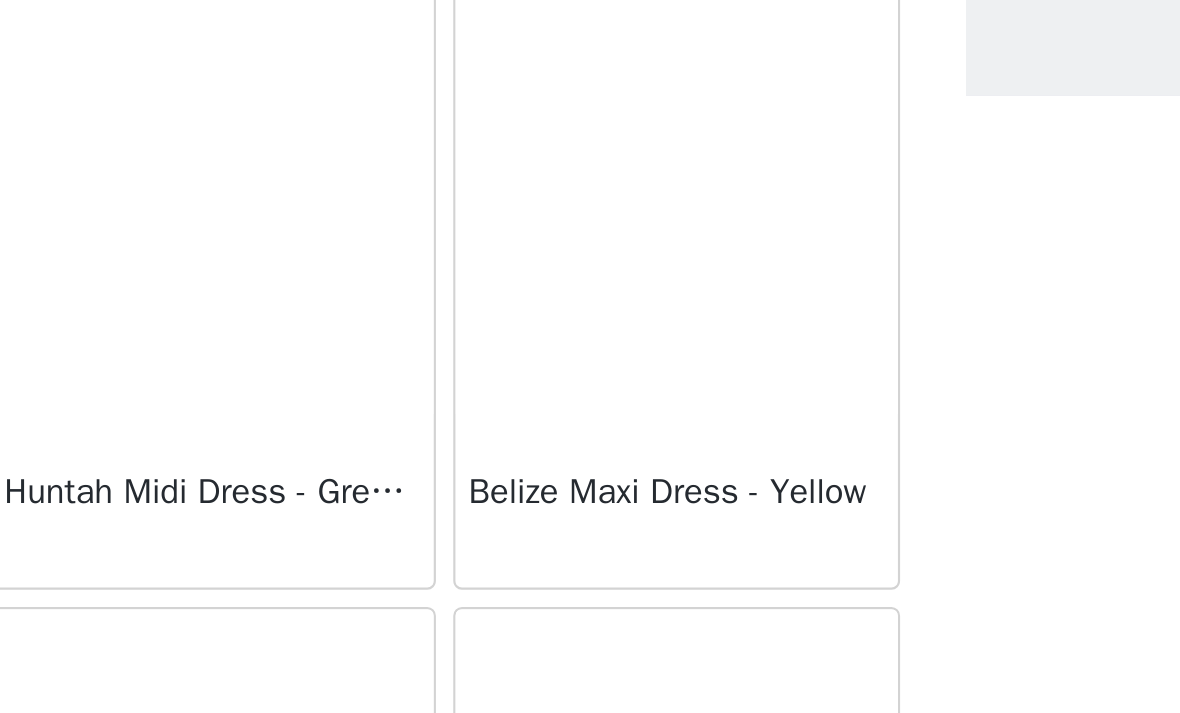 scroll, scrollTop: 40047, scrollLeft: 0, axis: vertical 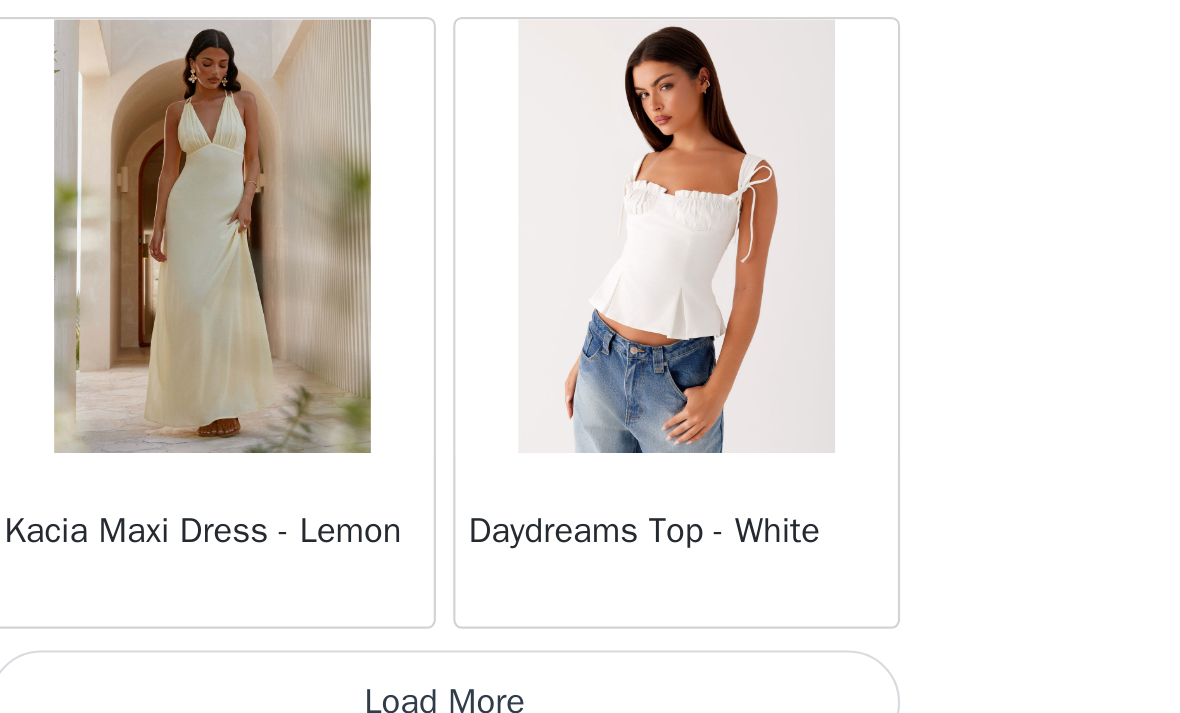 click on "Load More" at bounding box center [590, 679] 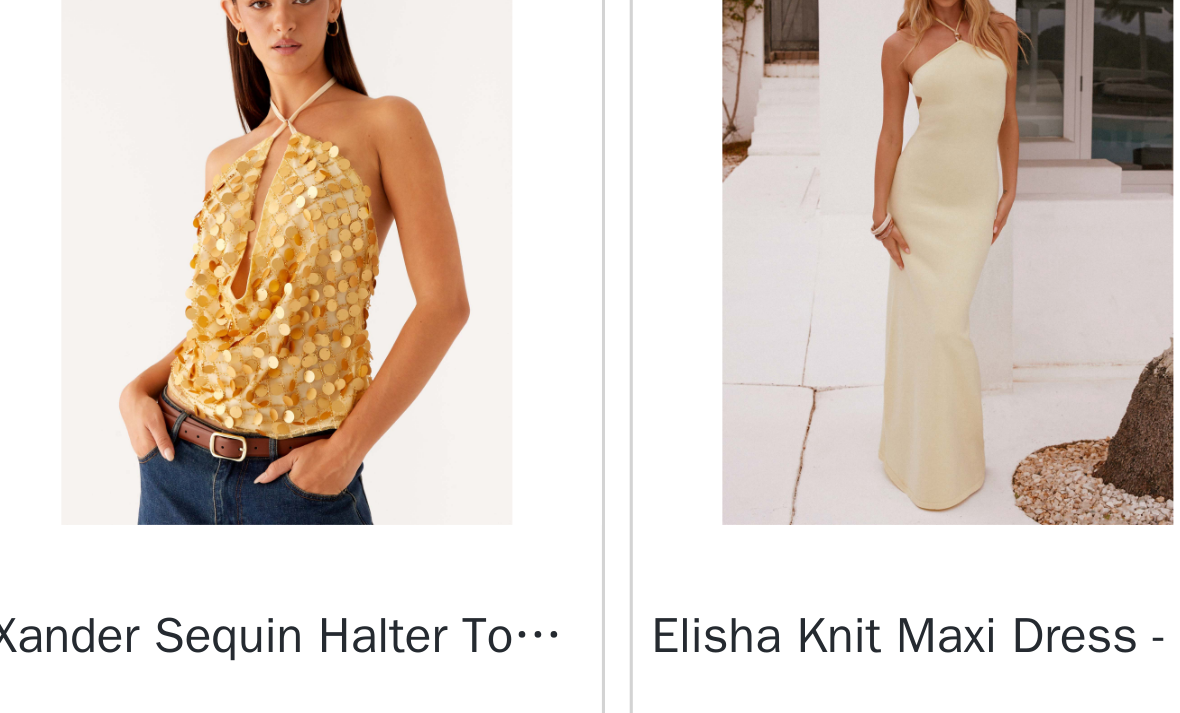 scroll, scrollTop: 42704, scrollLeft: 0, axis: vertical 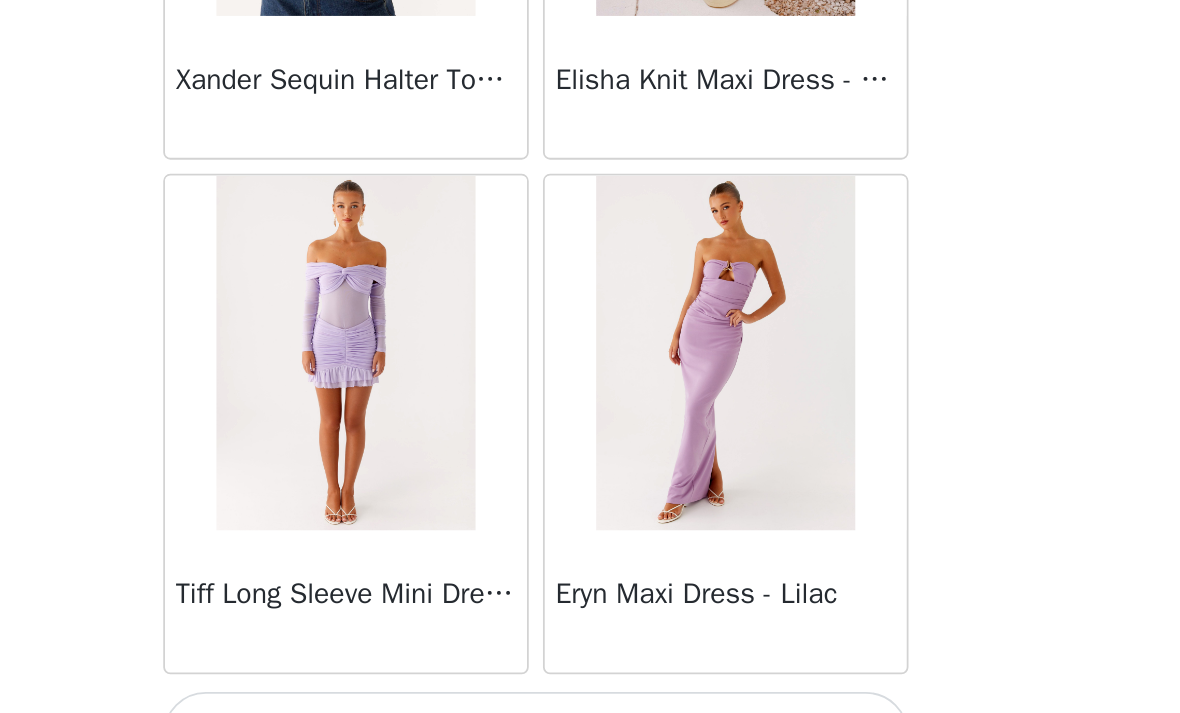 click on "Load More" at bounding box center (590, 679) 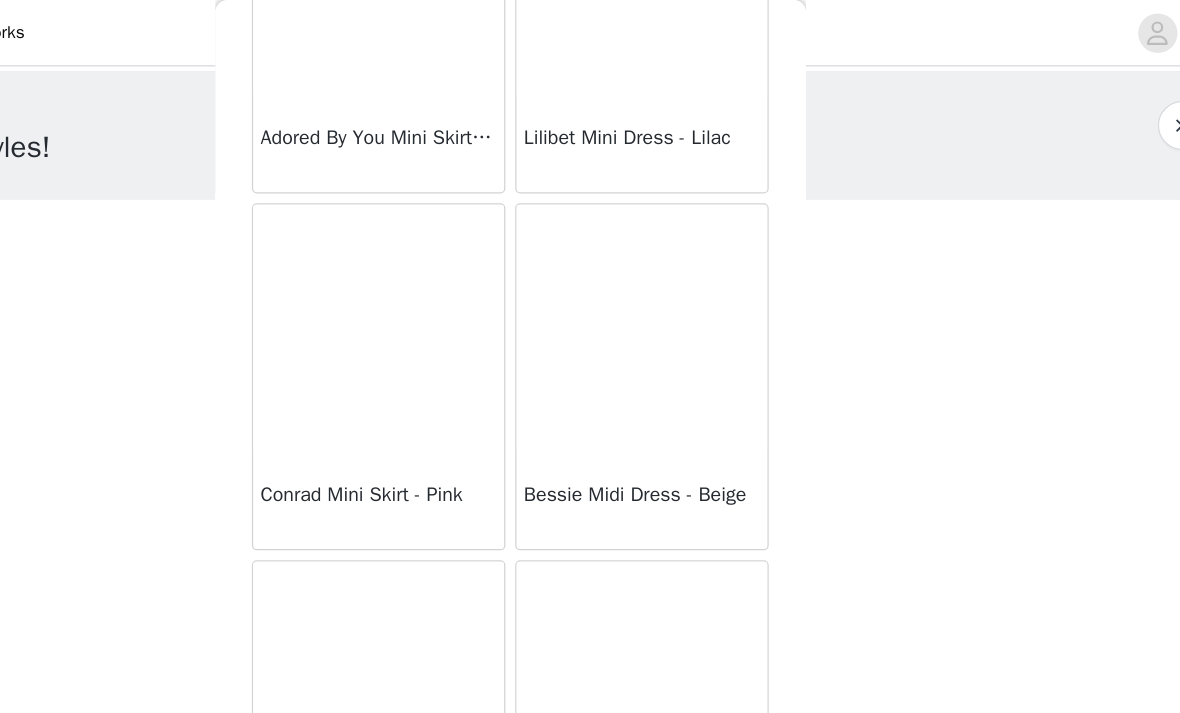 scroll, scrollTop: 45474, scrollLeft: 0, axis: vertical 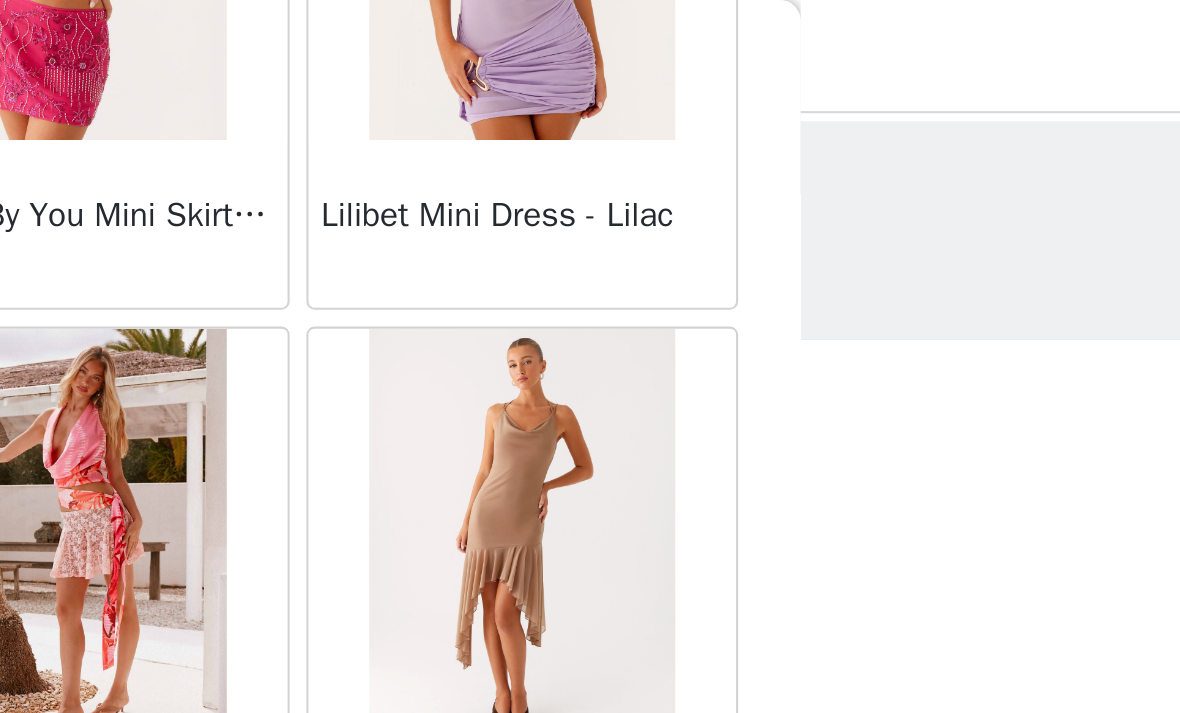 click at bounding box center [696, 257] 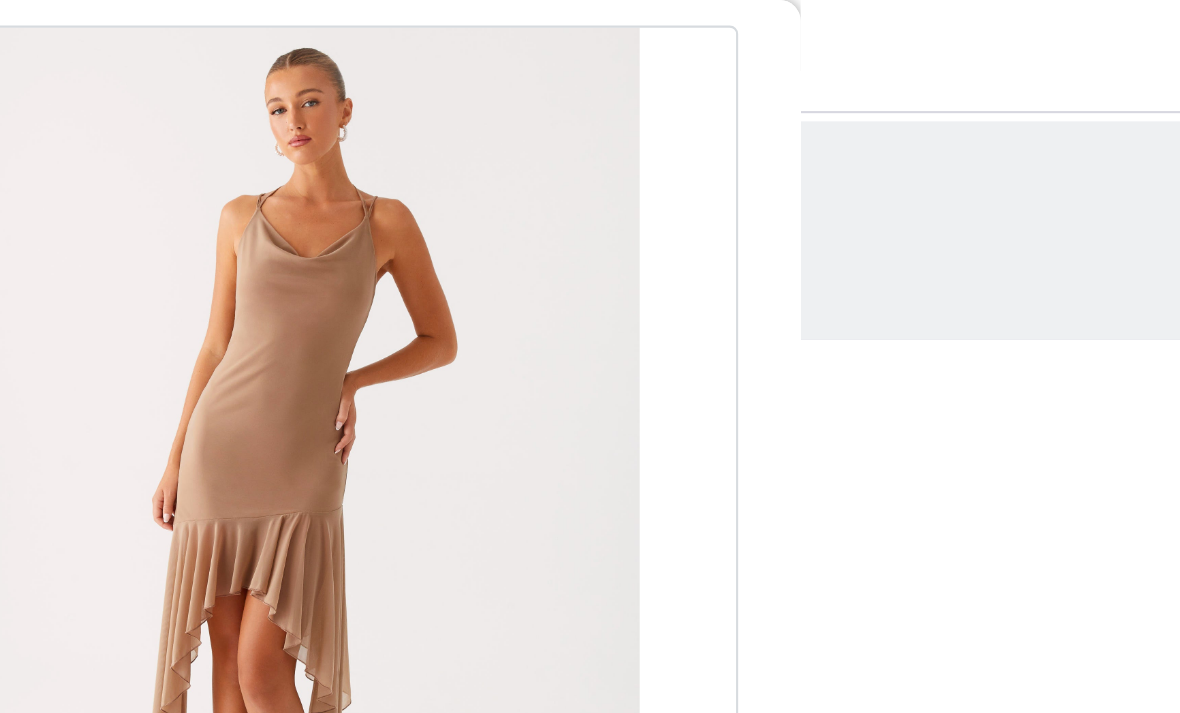 scroll, scrollTop: 95, scrollLeft: 0, axis: vertical 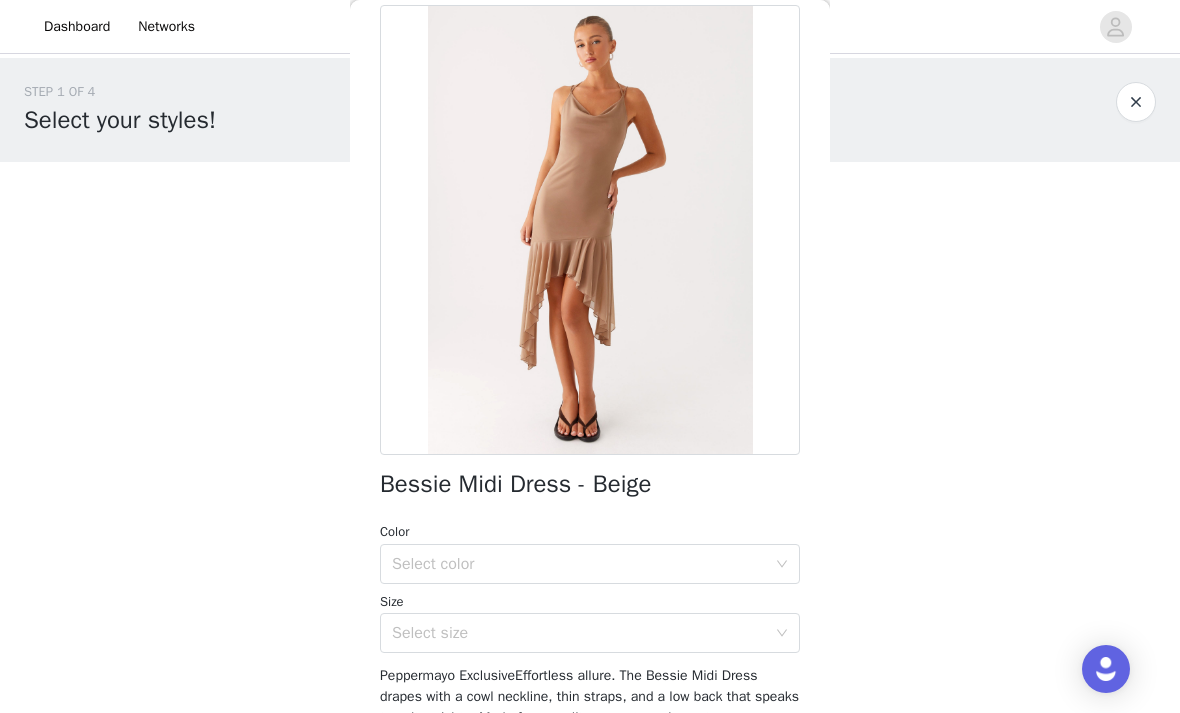 click on "Select size" at bounding box center [579, 633] 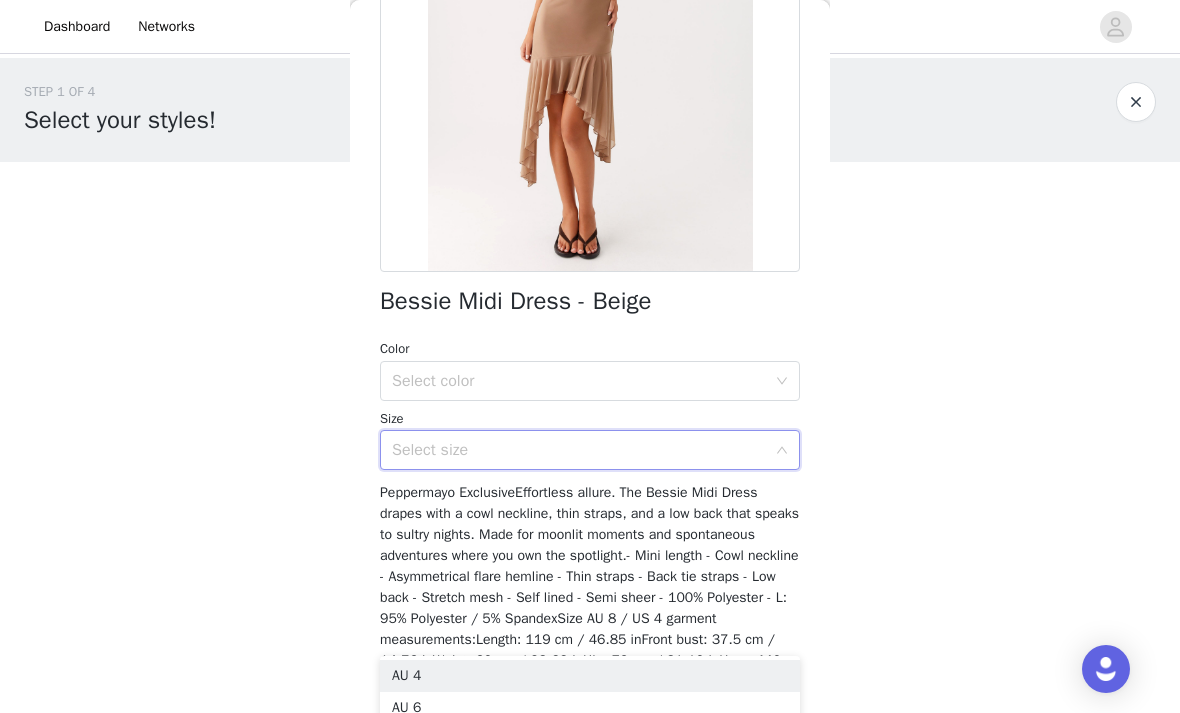 scroll, scrollTop: 288, scrollLeft: 0, axis: vertical 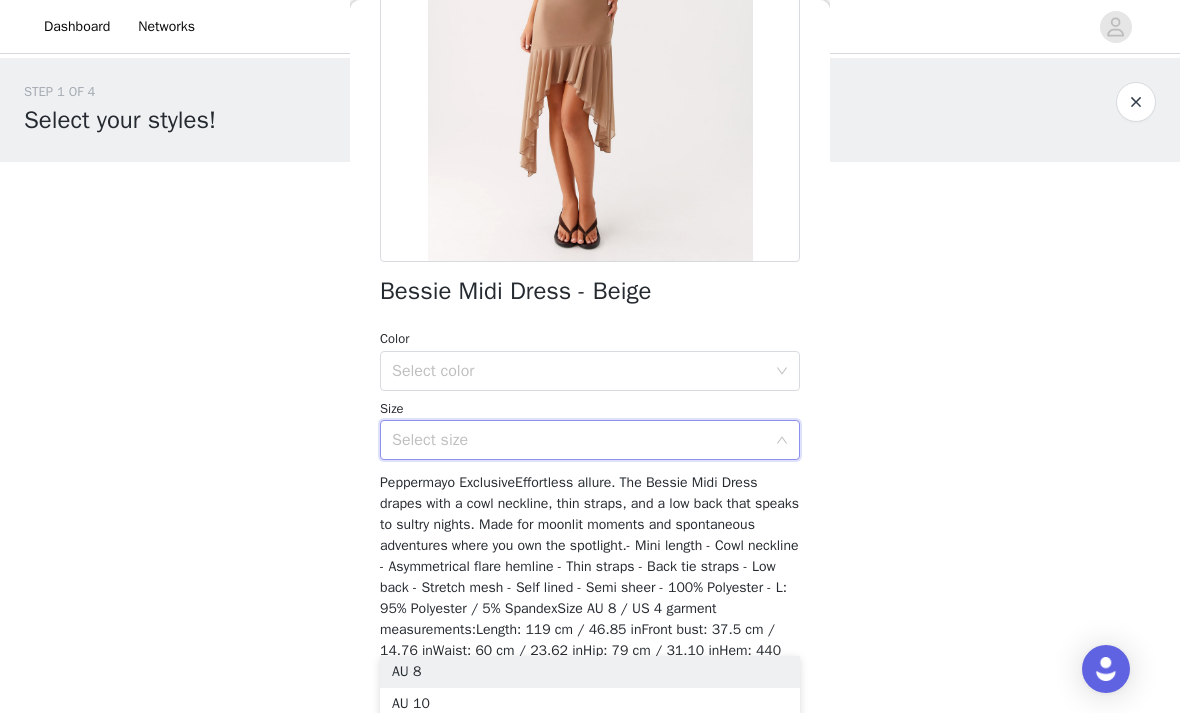 click on "AU 8" at bounding box center [590, 672] 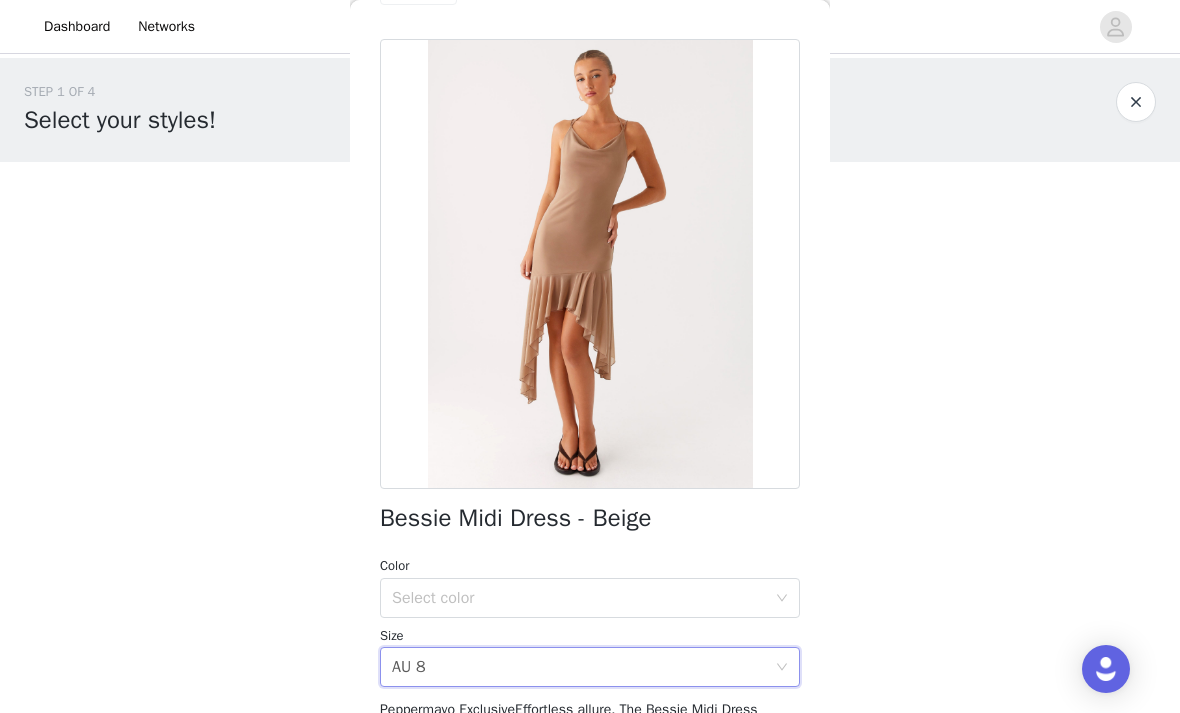 scroll, scrollTop: 58, scrollLeft: 0, axis: vertical 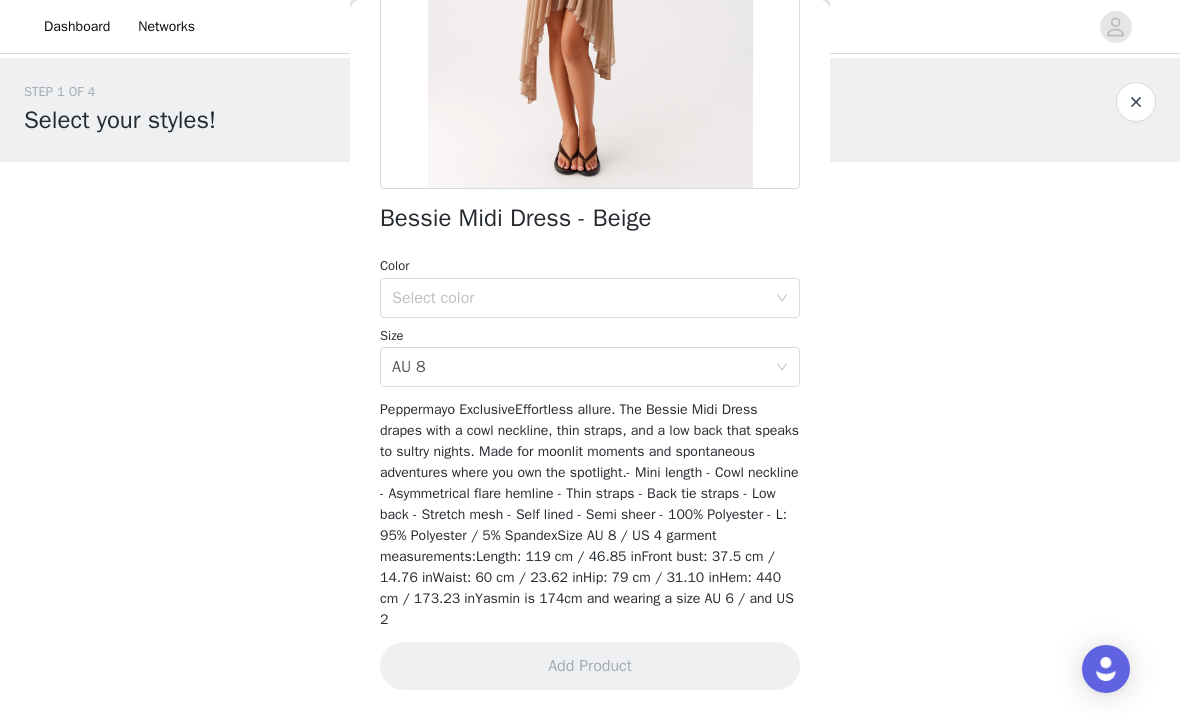 click on "Select color" at bounding box center (579, 298) 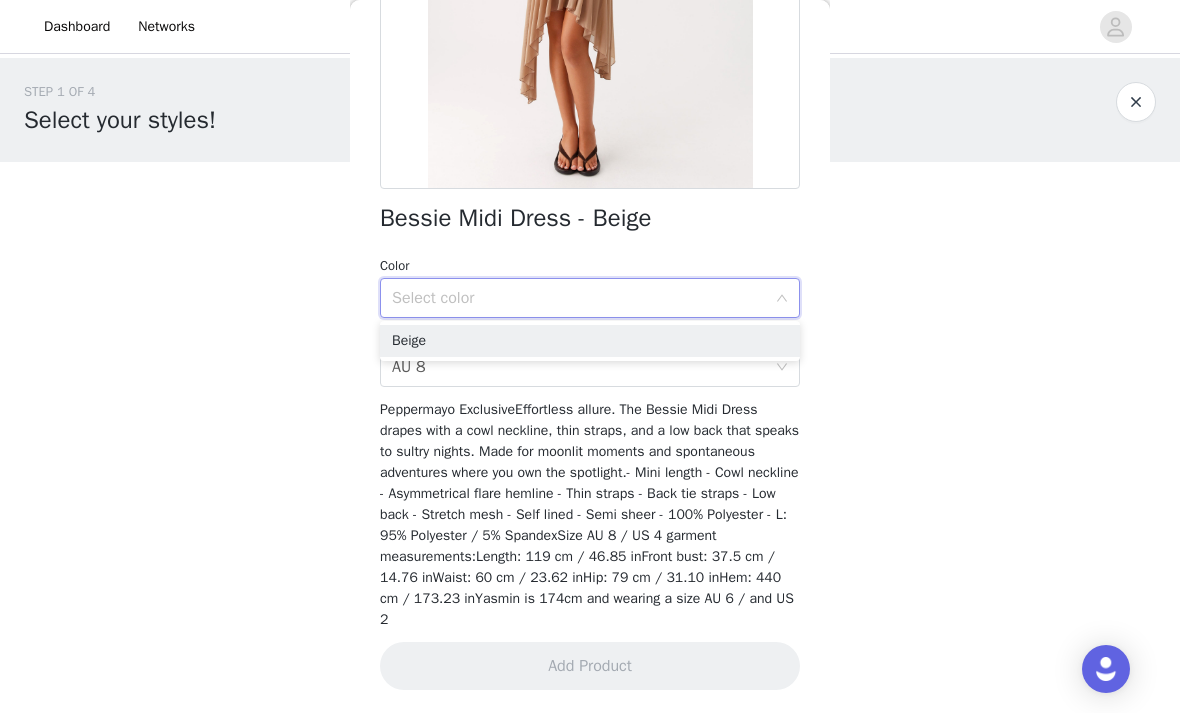 click on "Beige" at bounding box center [590, 341] 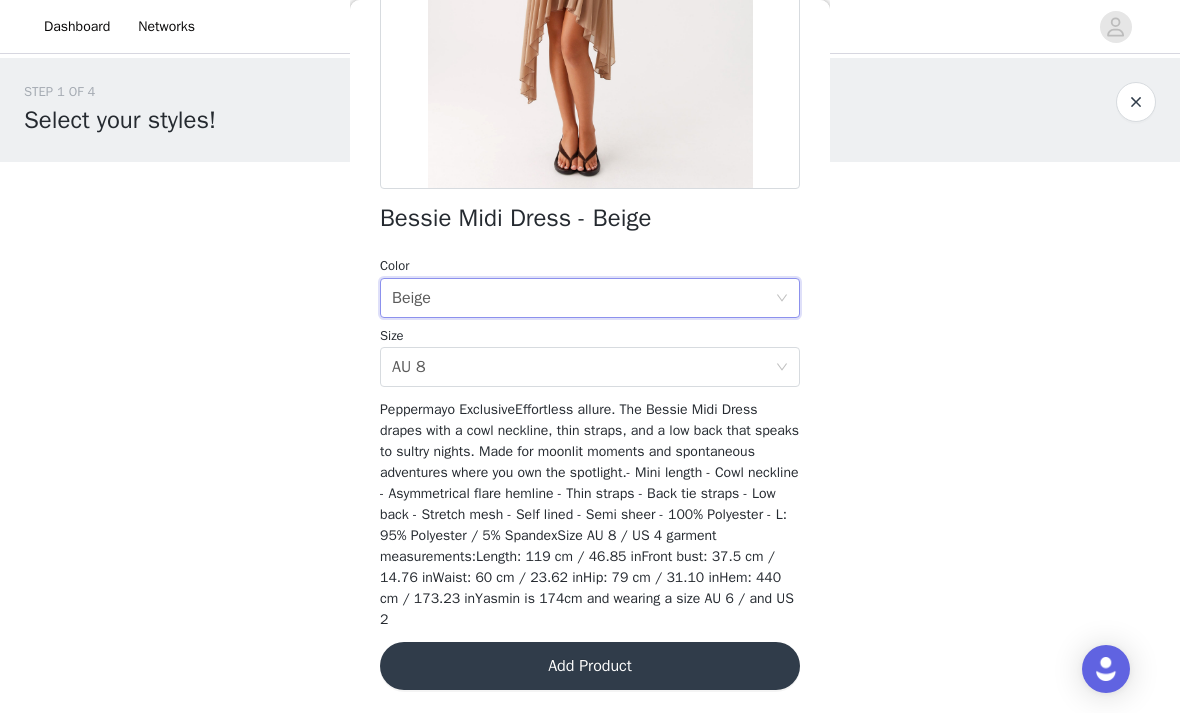 click on "Add Product" at bounding box center (590, 666) 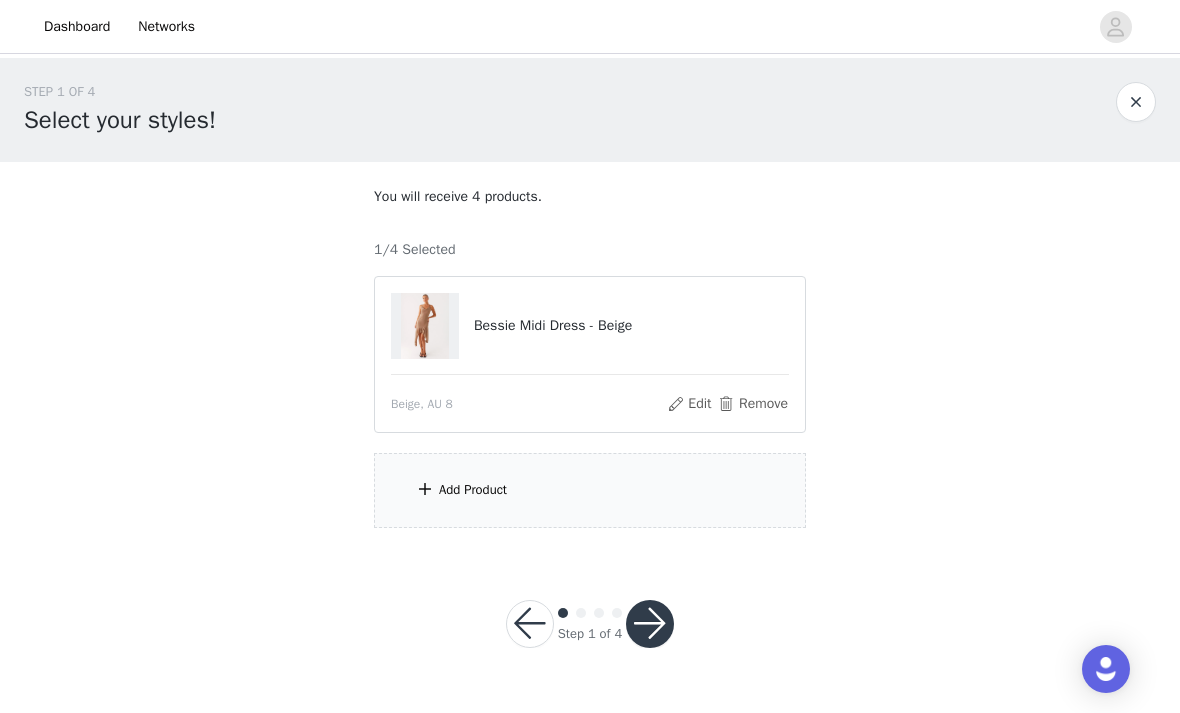 click on "Add Product" at bounding box center (590, 490) 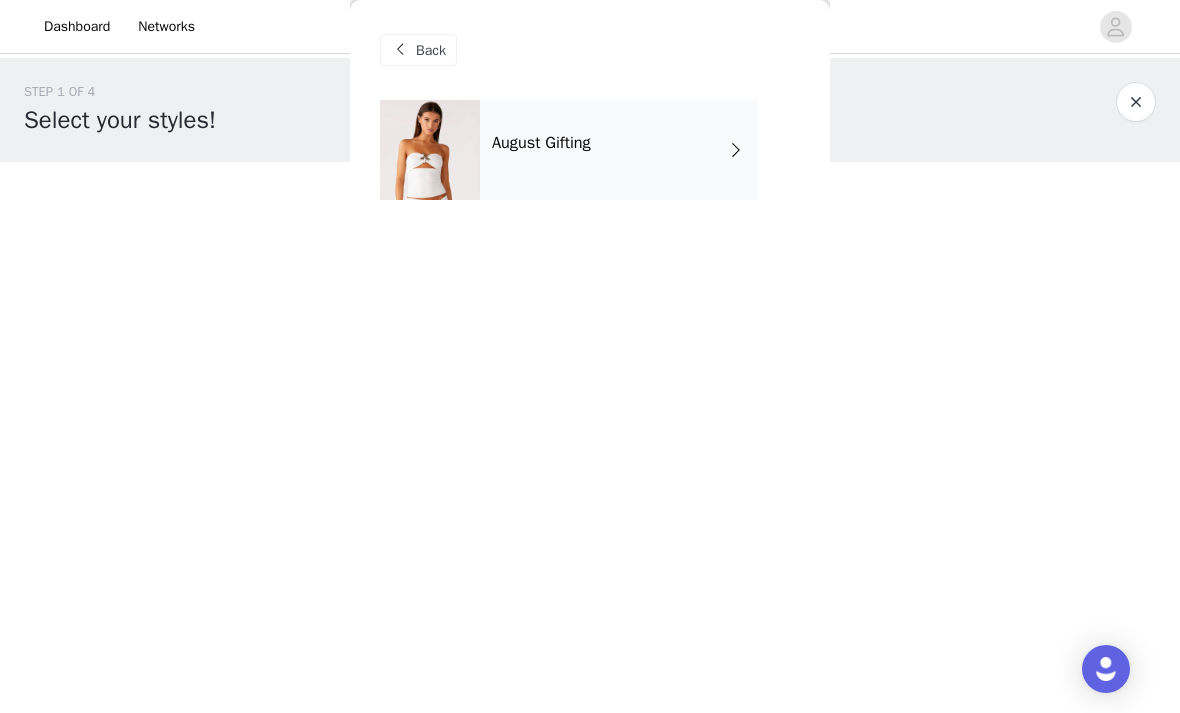 click on "August Gifting" at bounding box center (619, 150) 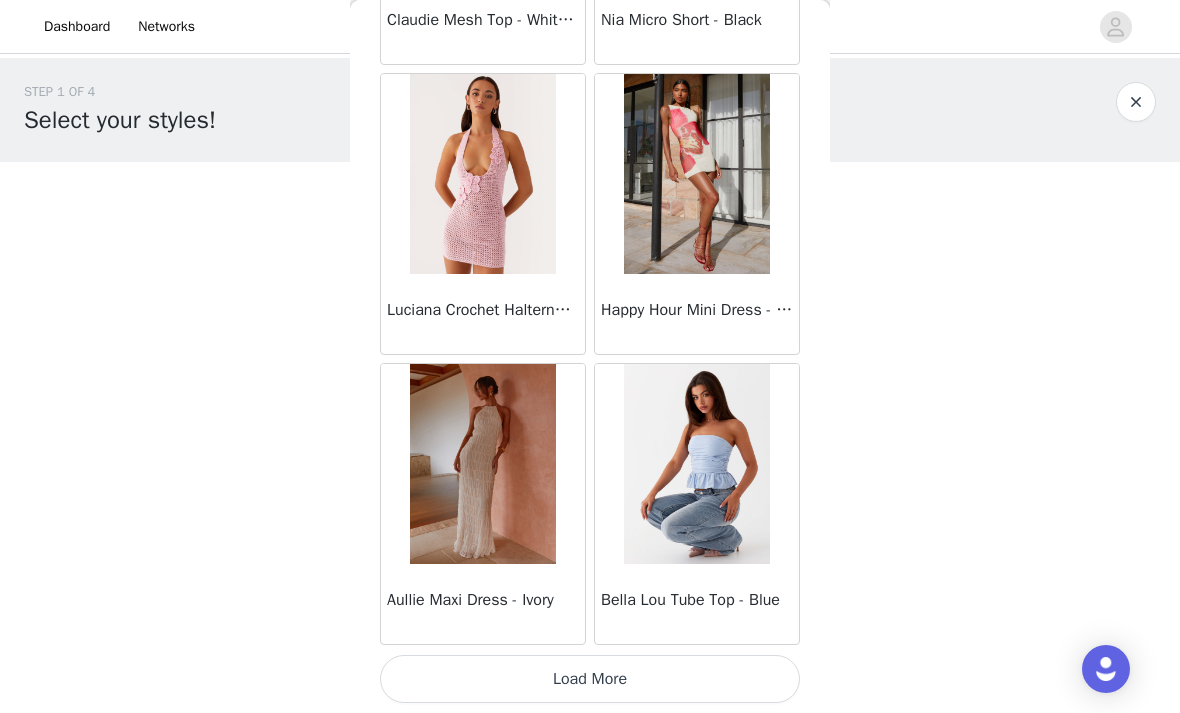 scroll, scrollTop: 2347, scrollLeft: 0, axis: vertical 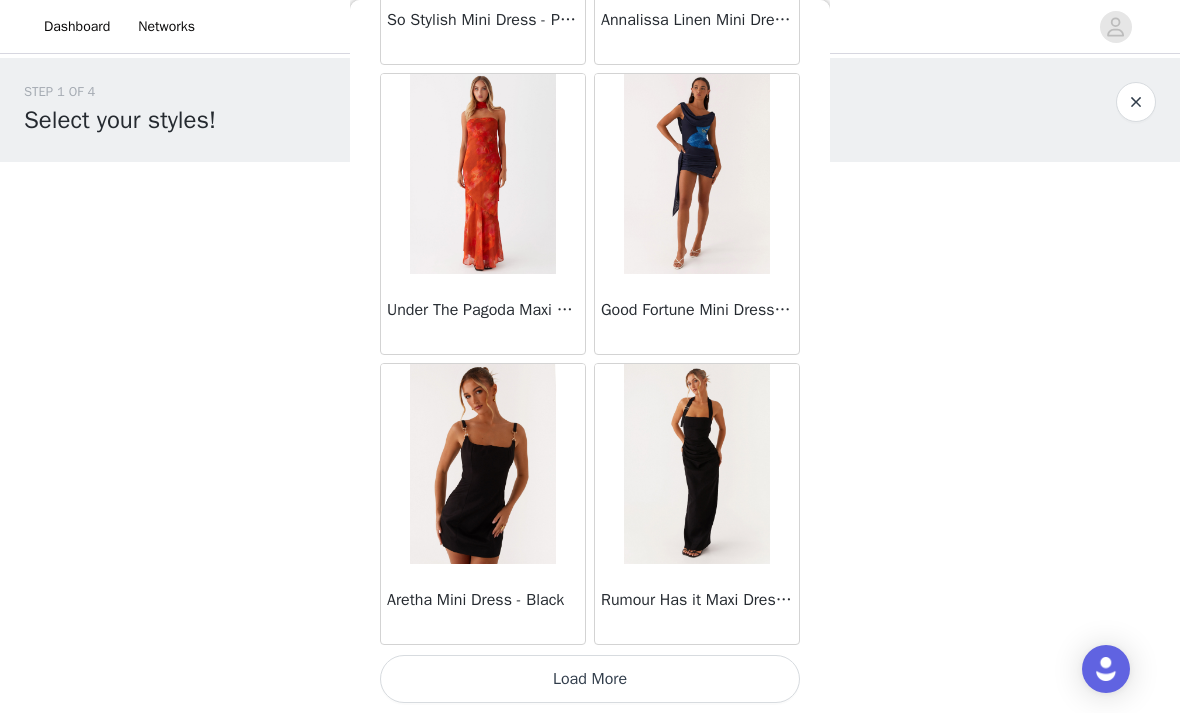click on "Load More" at bounding box center [590, 679] 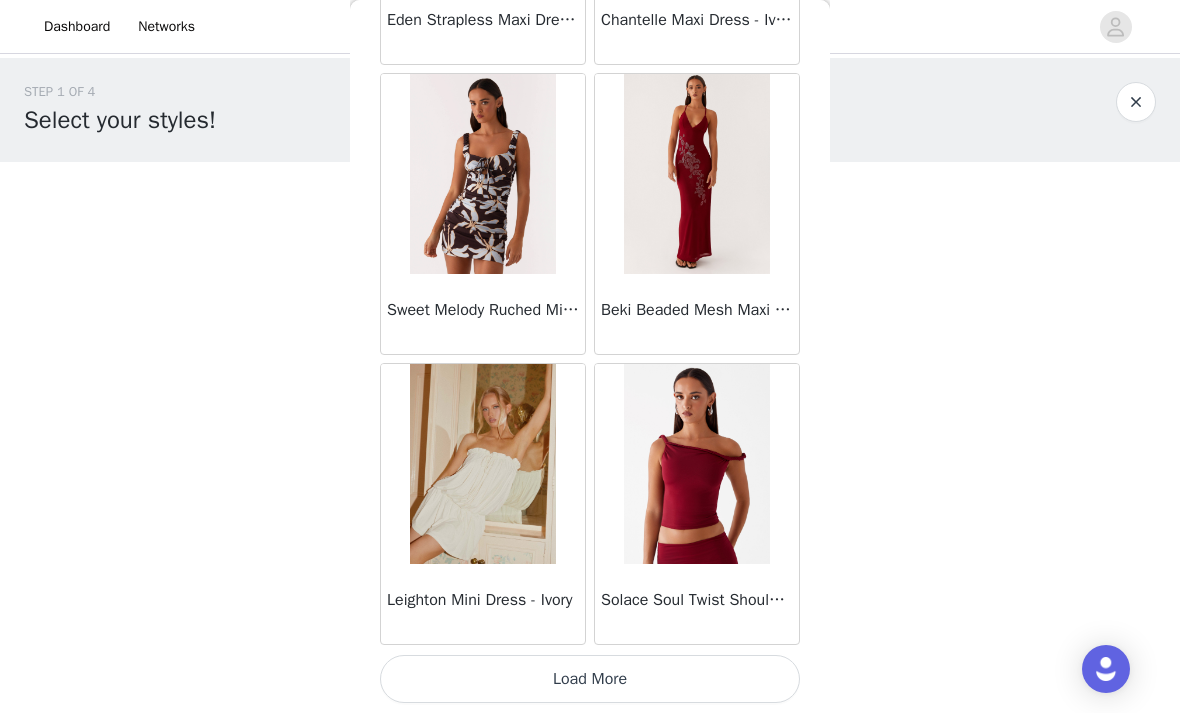 click on "Load More" at bounding box center [590, 679] 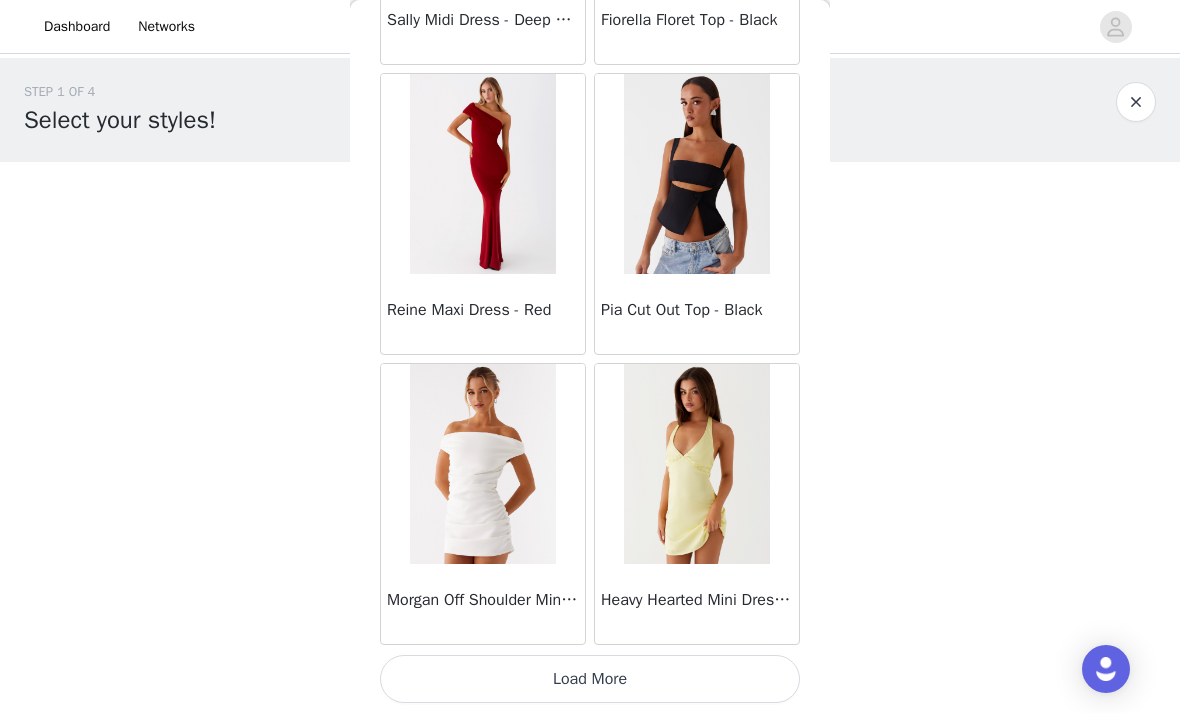 scroll, scrollTop: 11047, scrollLeft: 0, axis: vertical 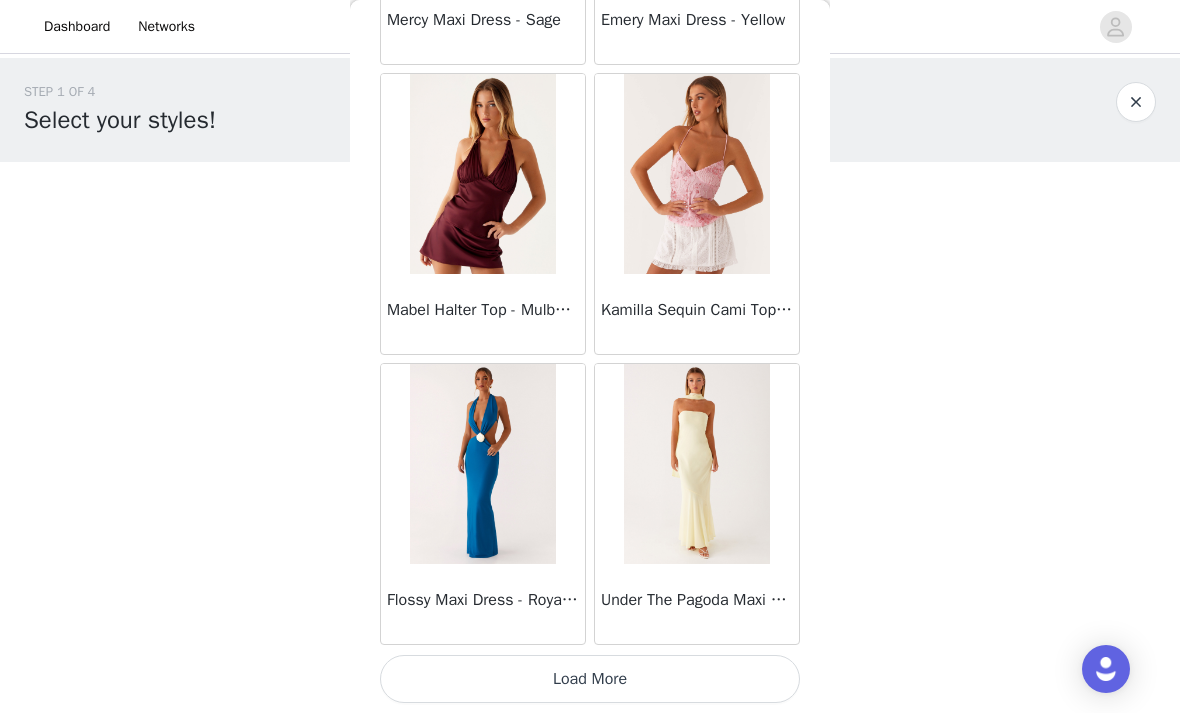 click on "Load More" at bounding box center (590, 679) 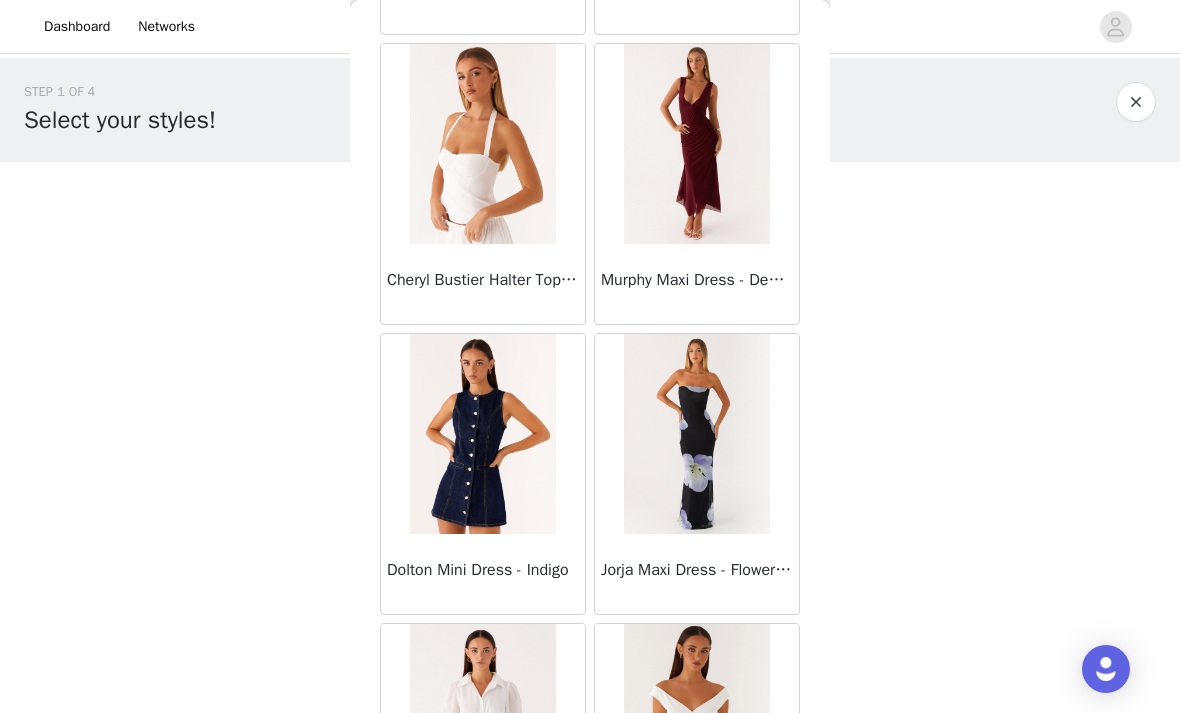 scroll, scrollTop: 15345, scrollLeft: 0, axis: vertical 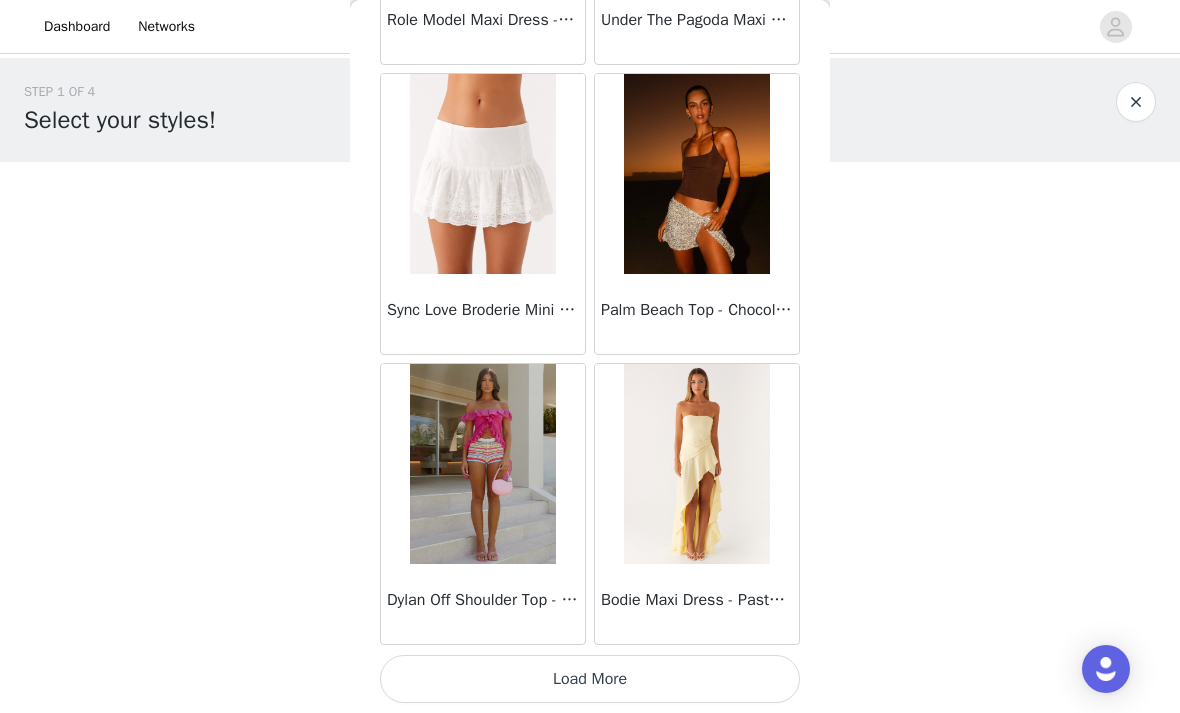 click on "Load More" at bounding box center [590, 679] 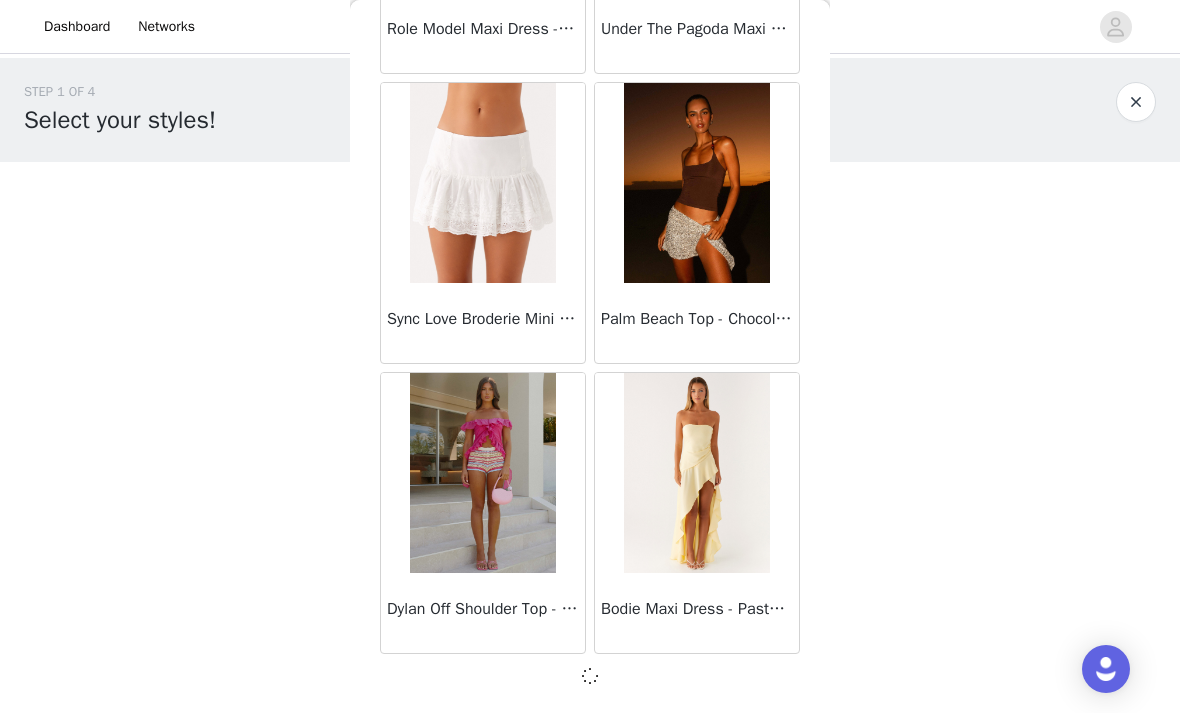 scroll, scrollTop: 16838, scrollLeft: 0, axis: vertical 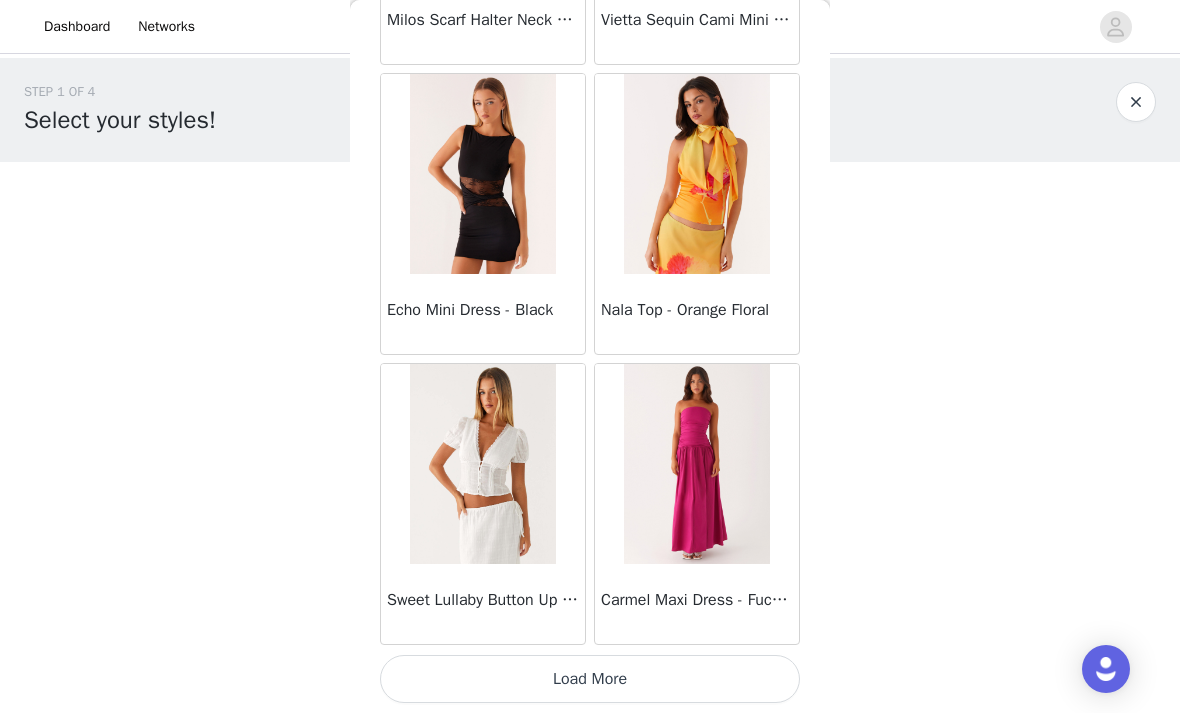 click on "Load More" at bounding box center [590, 679] 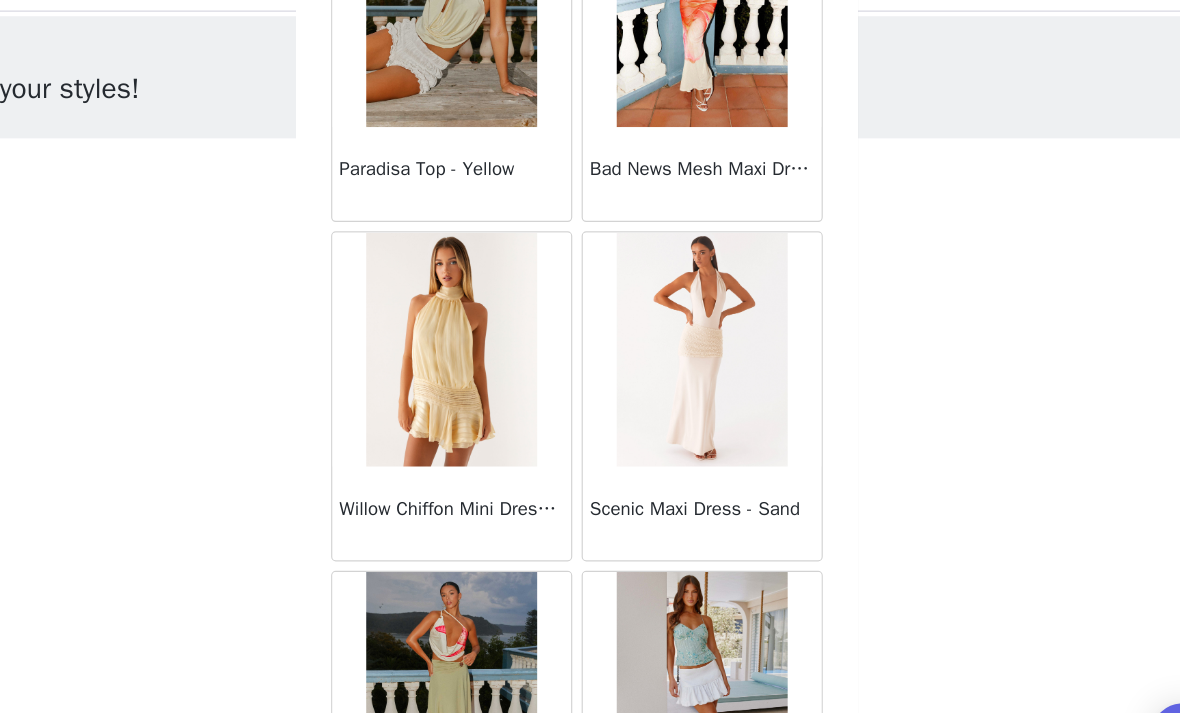 scroll, scrollTop: 21685, scrollLeft: 0, axis: vertical 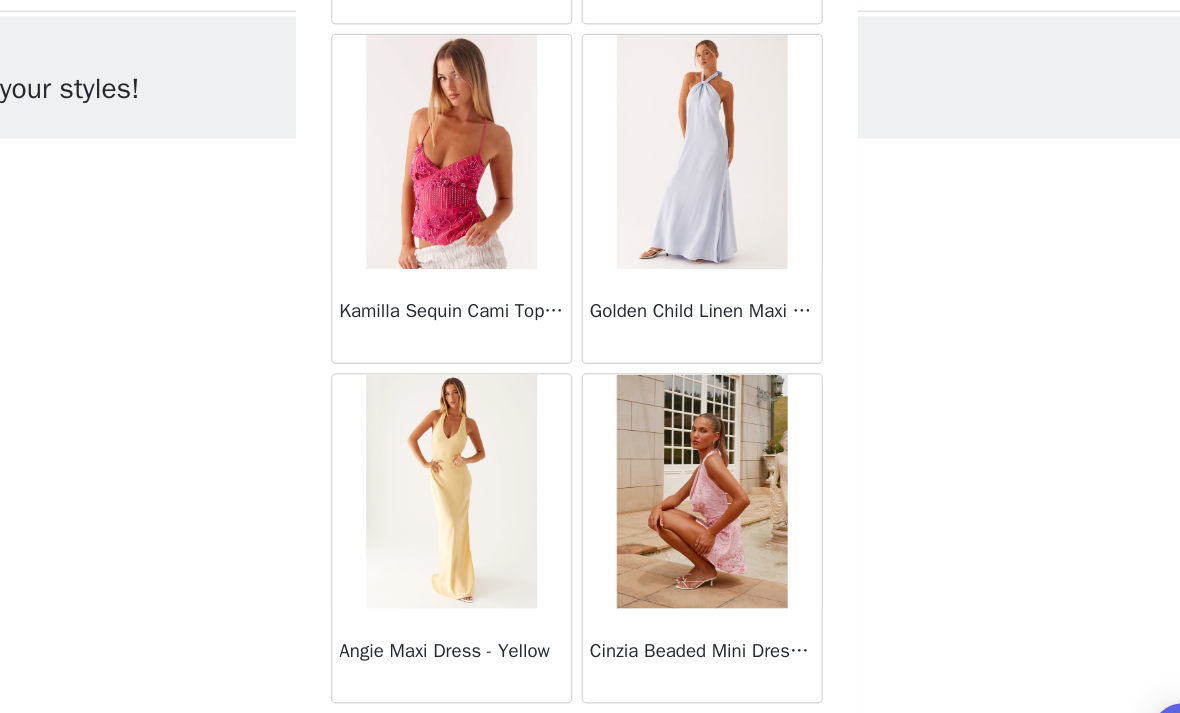 click on "Load More" at bounding box center (590, 679) 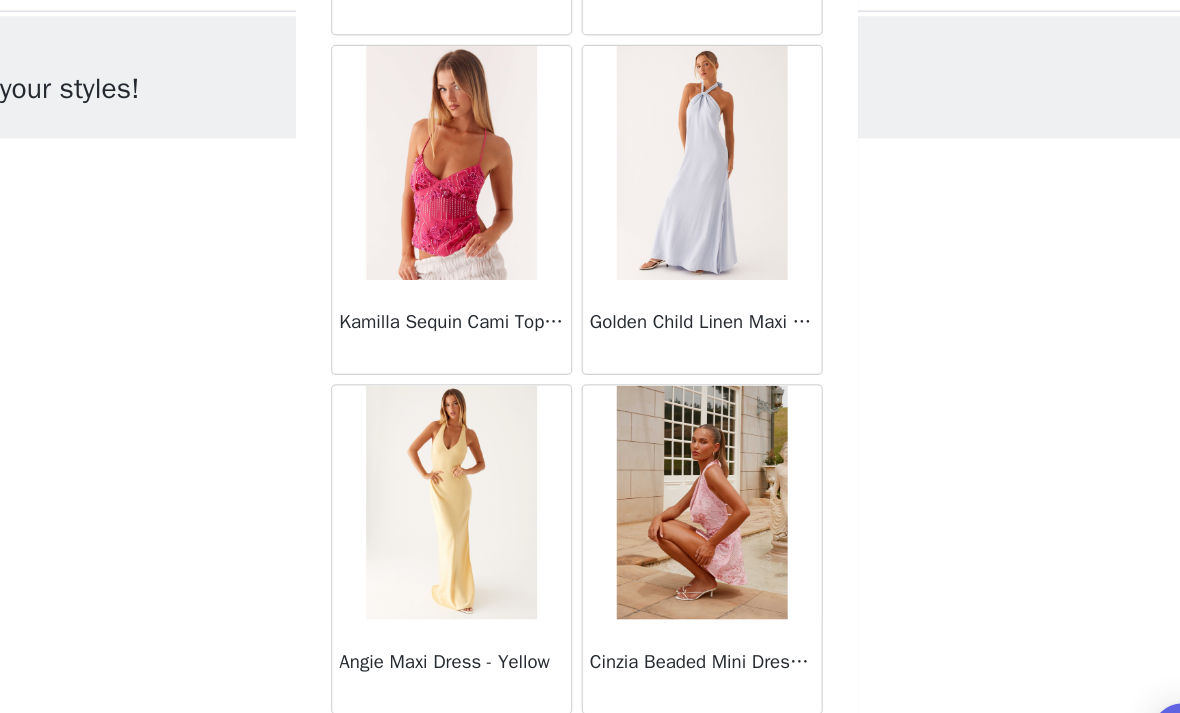 scroll, scrollTop: 22638, scrollLeft: 0, axis: vertical 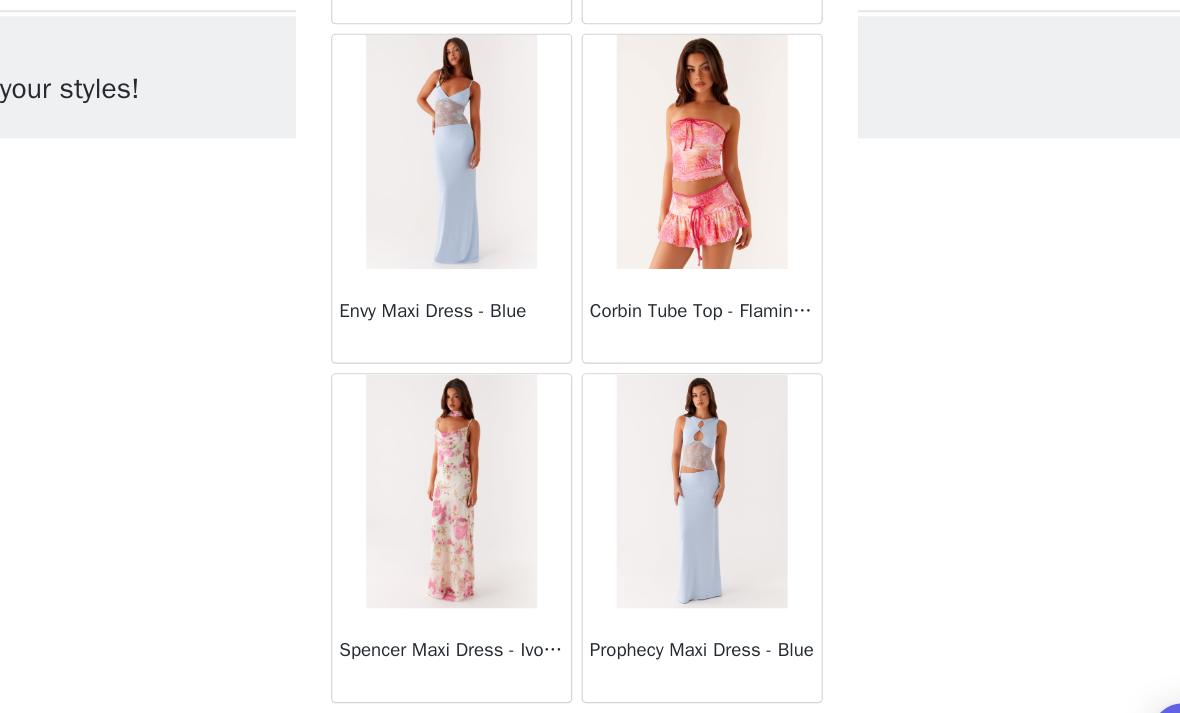 click on "Load More" at bounding box center (590, 679) 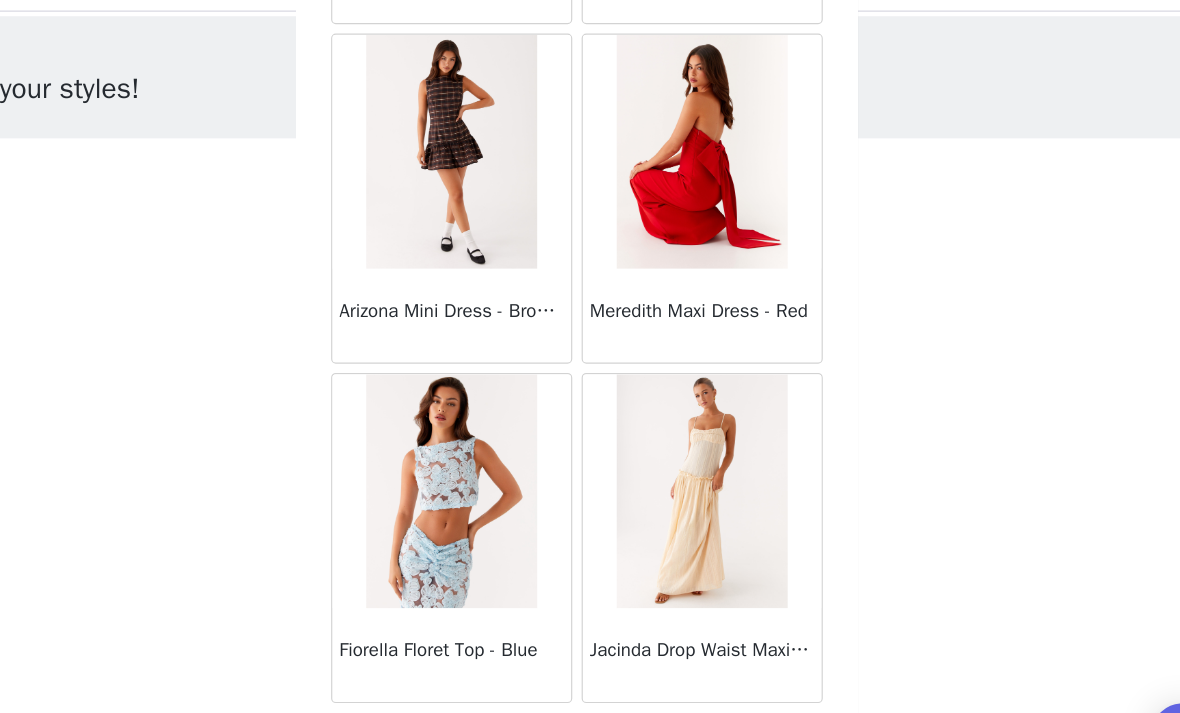 scroll, scrollTop: 28447, scrollLeft: 0, axis: vertical 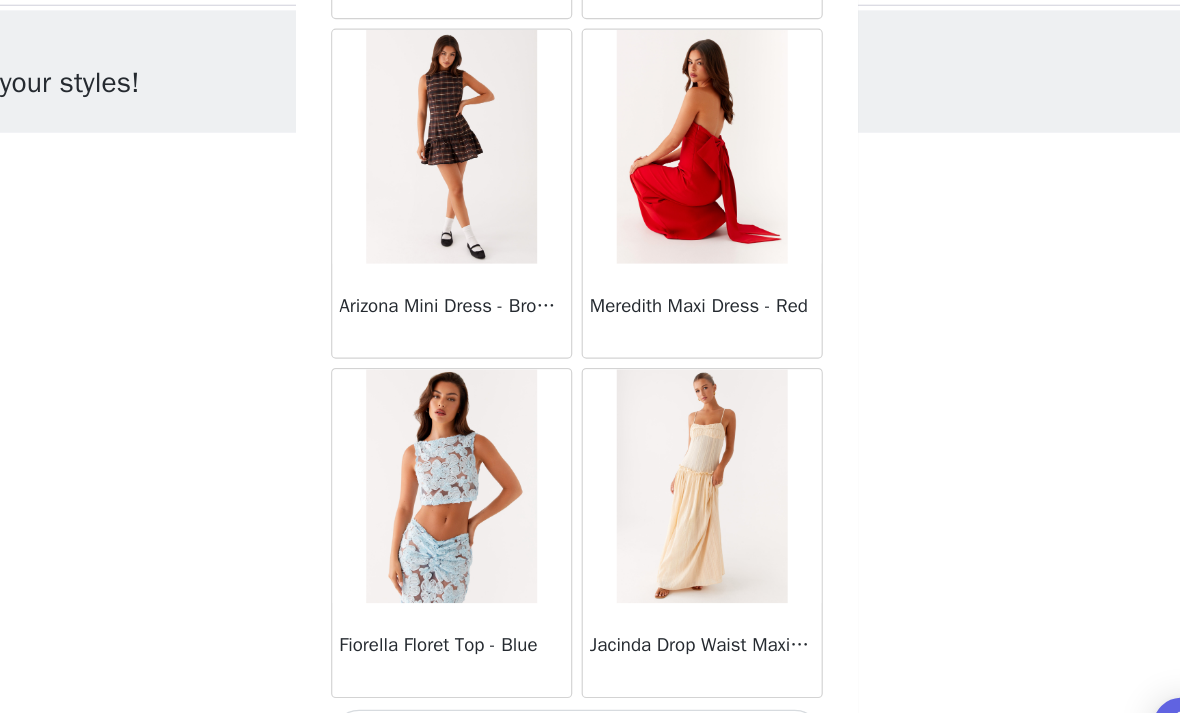 click on "Load More" at bounding box center [590, 679] 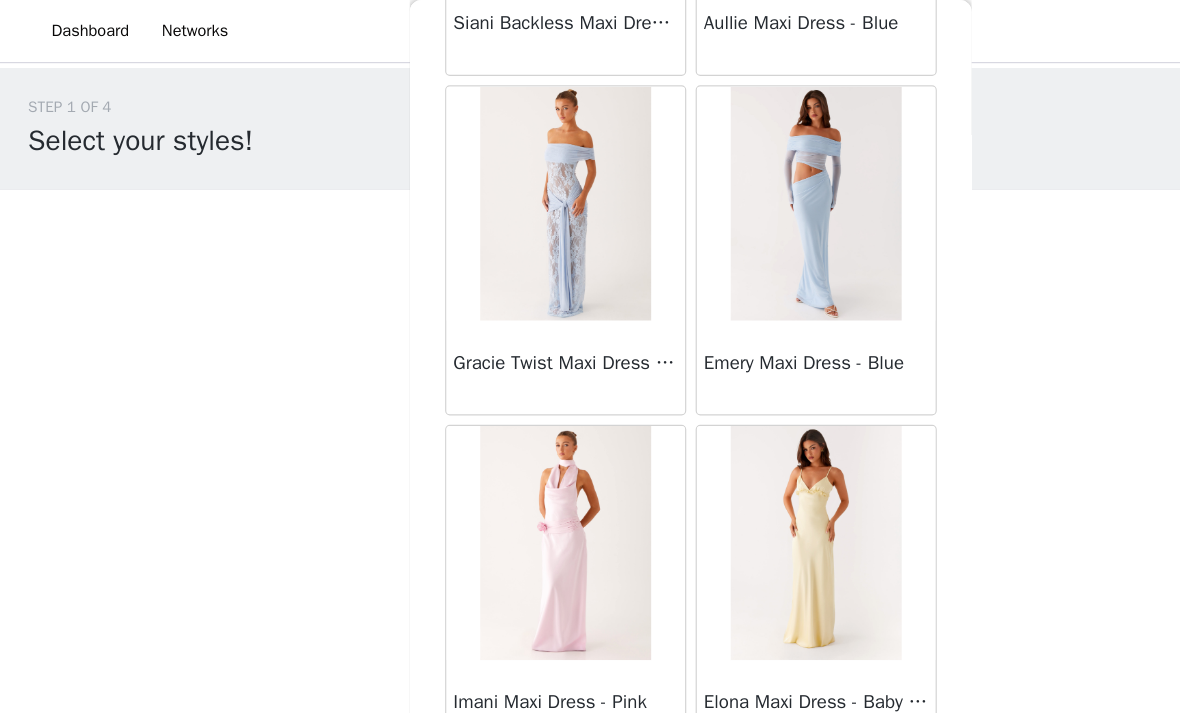 scroll, scrollTop: 31347, scrollLeft: 0, axis: vertical 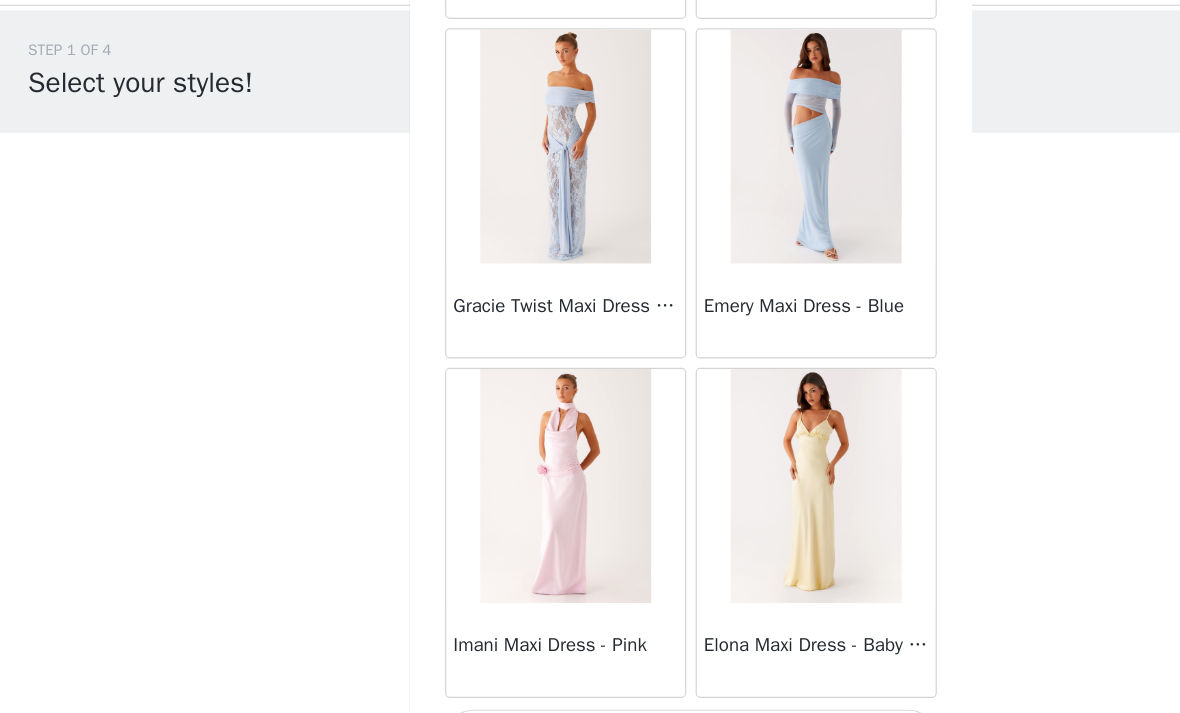 click on "Load More" at bounding box center [590, 679] 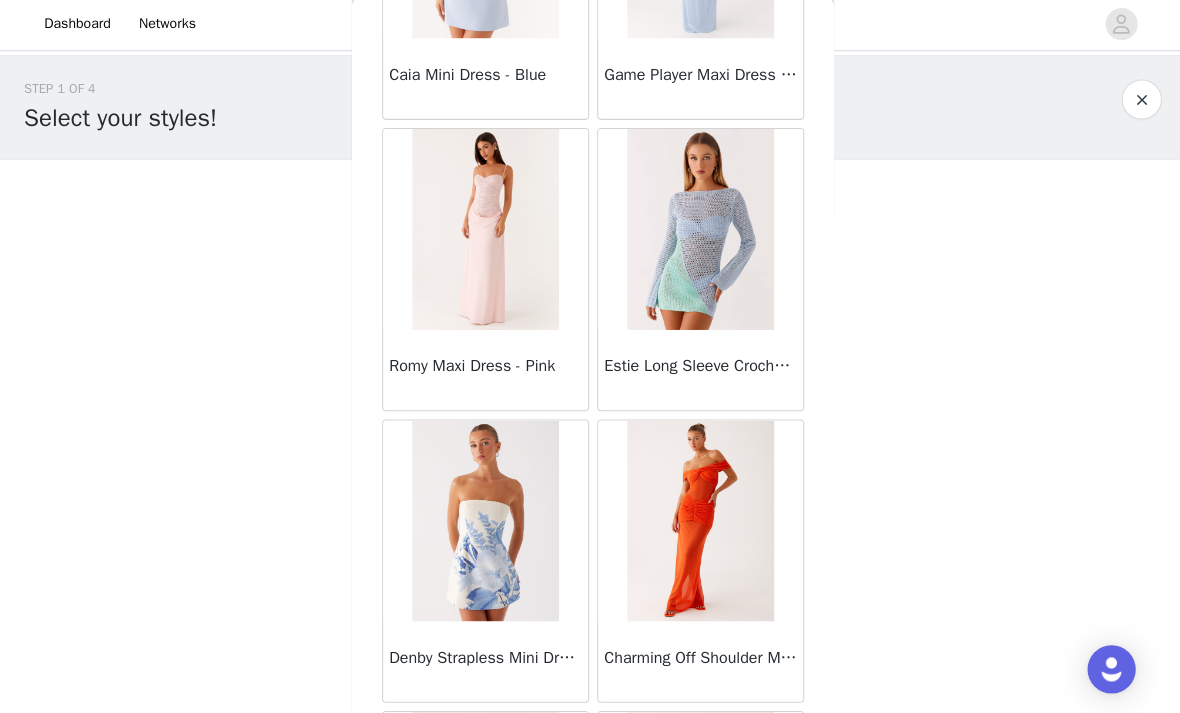 scroll, scrollTop: 33906, scrollLeft: 0, axis: vertical 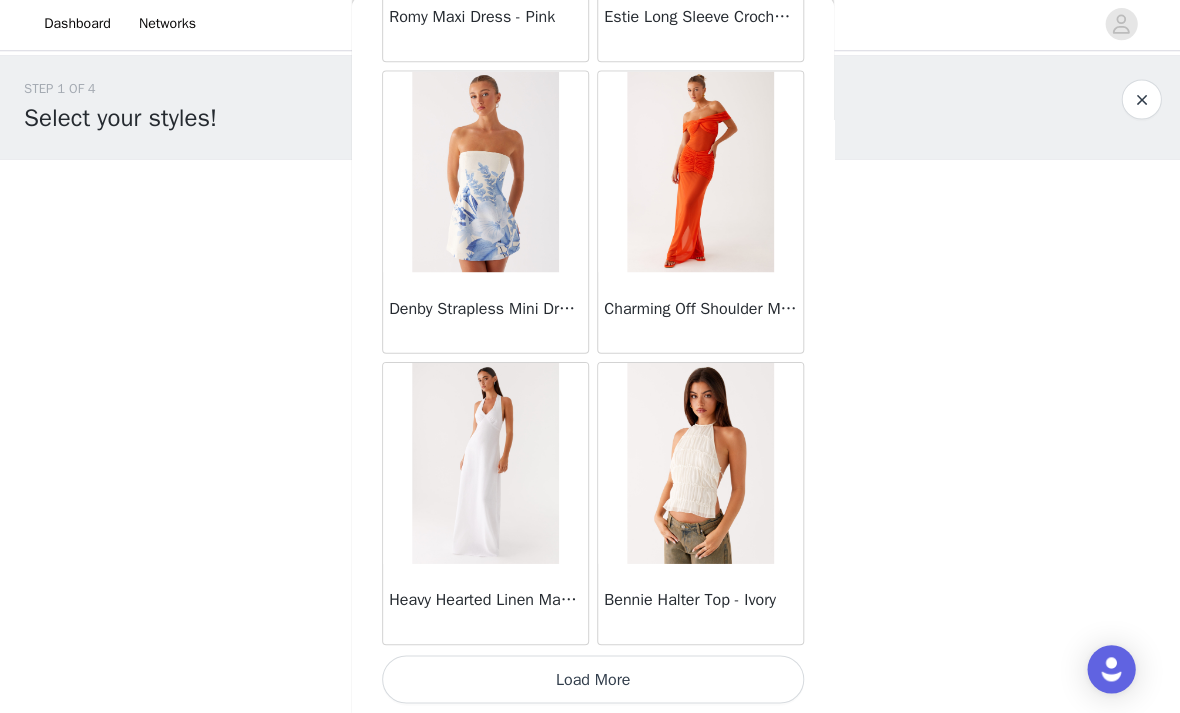 click on "Load More" at bounding box center (590, 679) 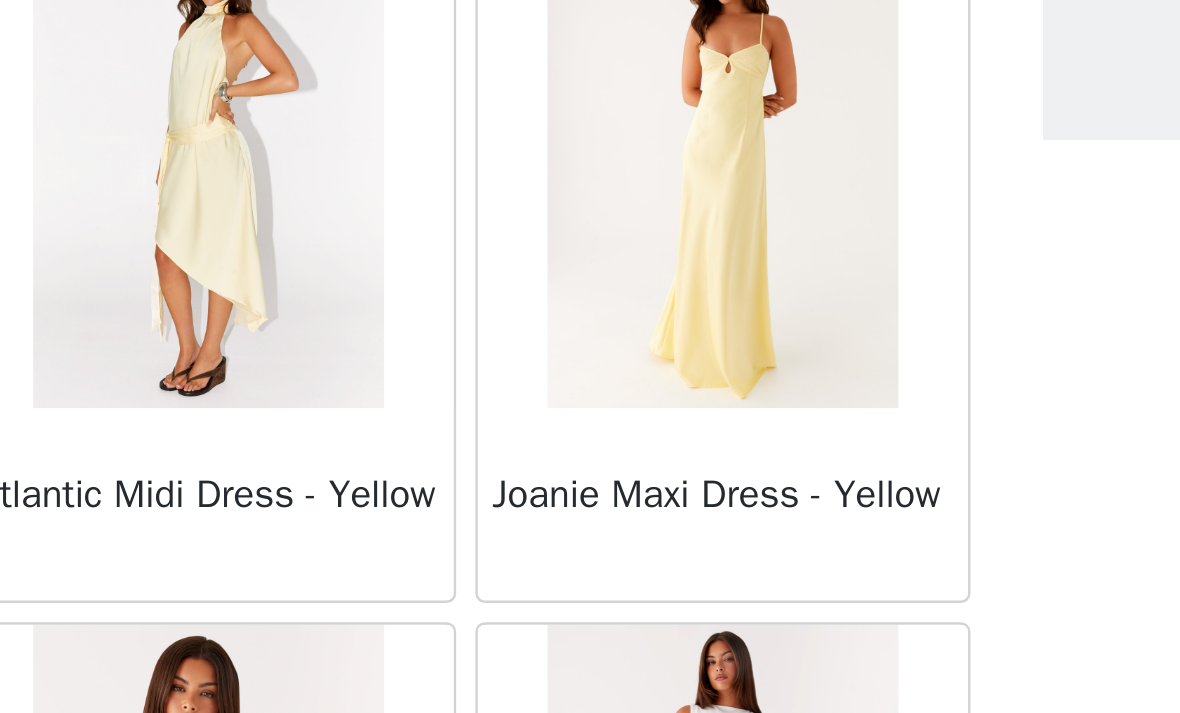 scroll, scrollTop: 37147, scrollLeft: 0, axis: vertical 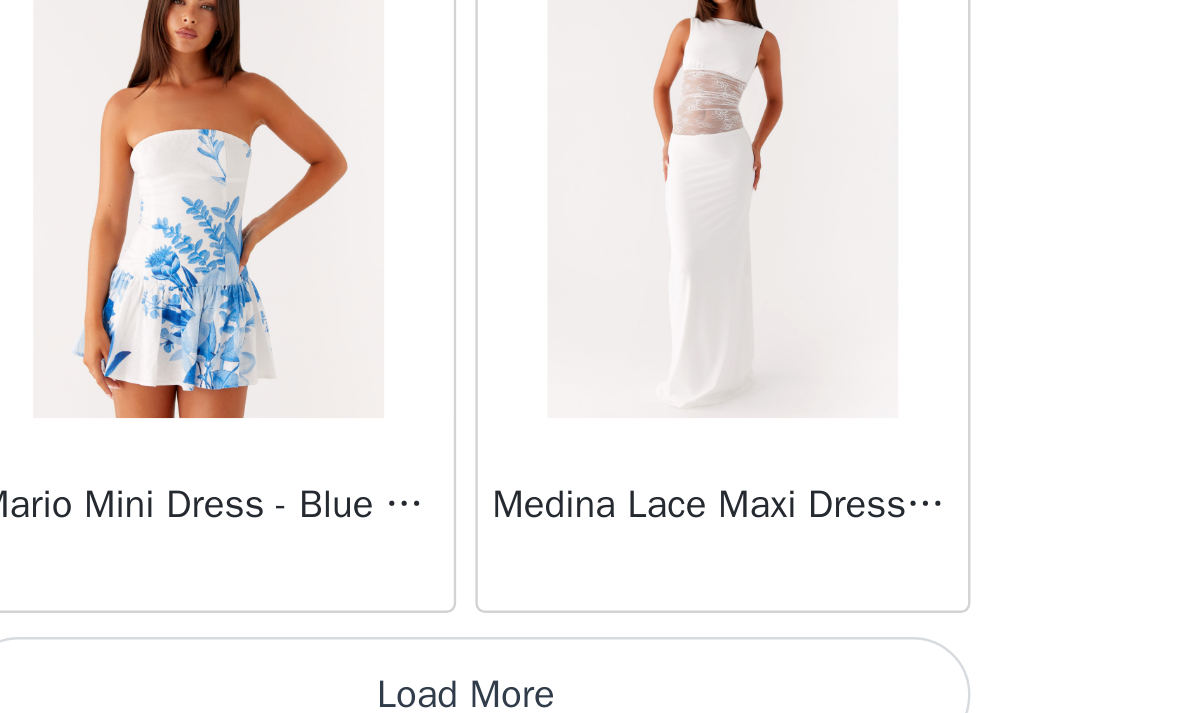 click on "Load More" at bounding box center (590, 679) 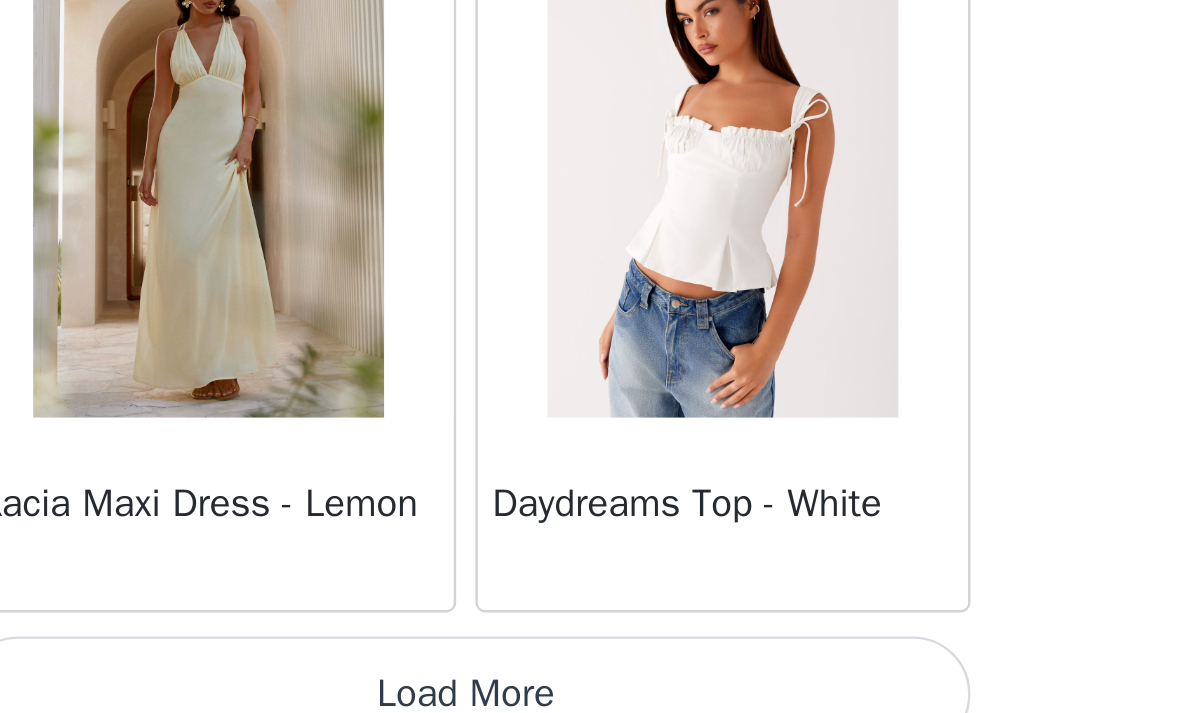 scroll, scrollTop: 40047, scrollLeft: 0, axis: vertical 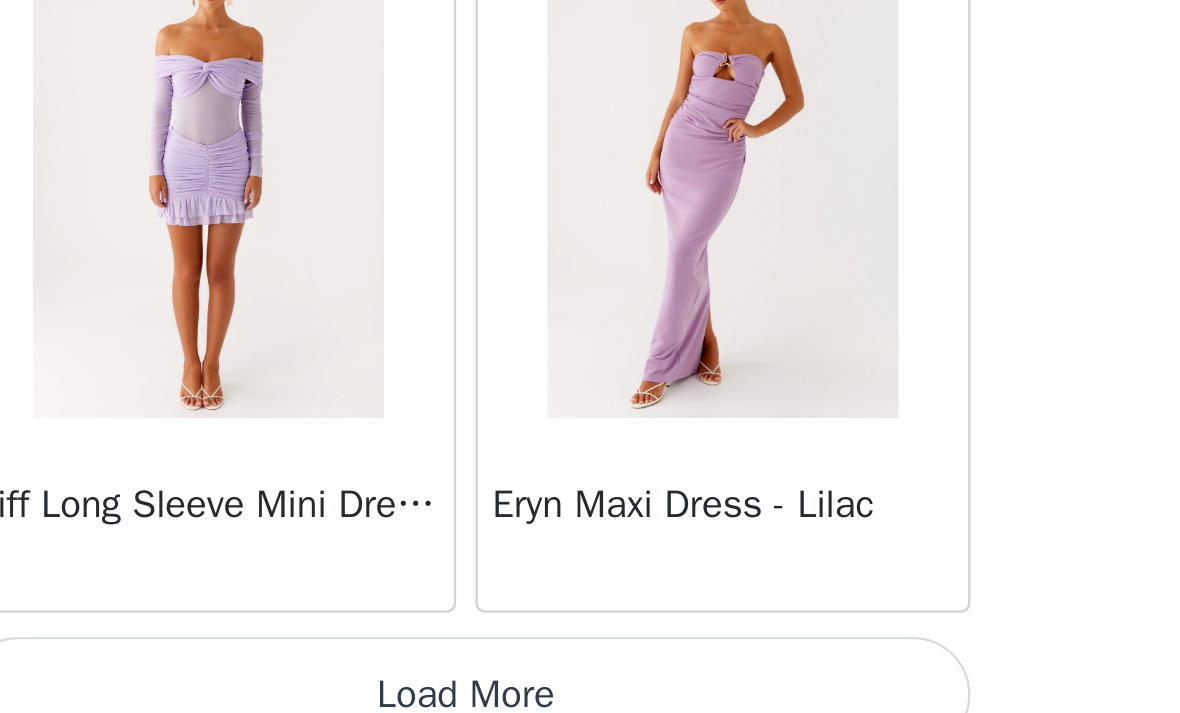 click on "Load More" at bounding box center [590, 679] 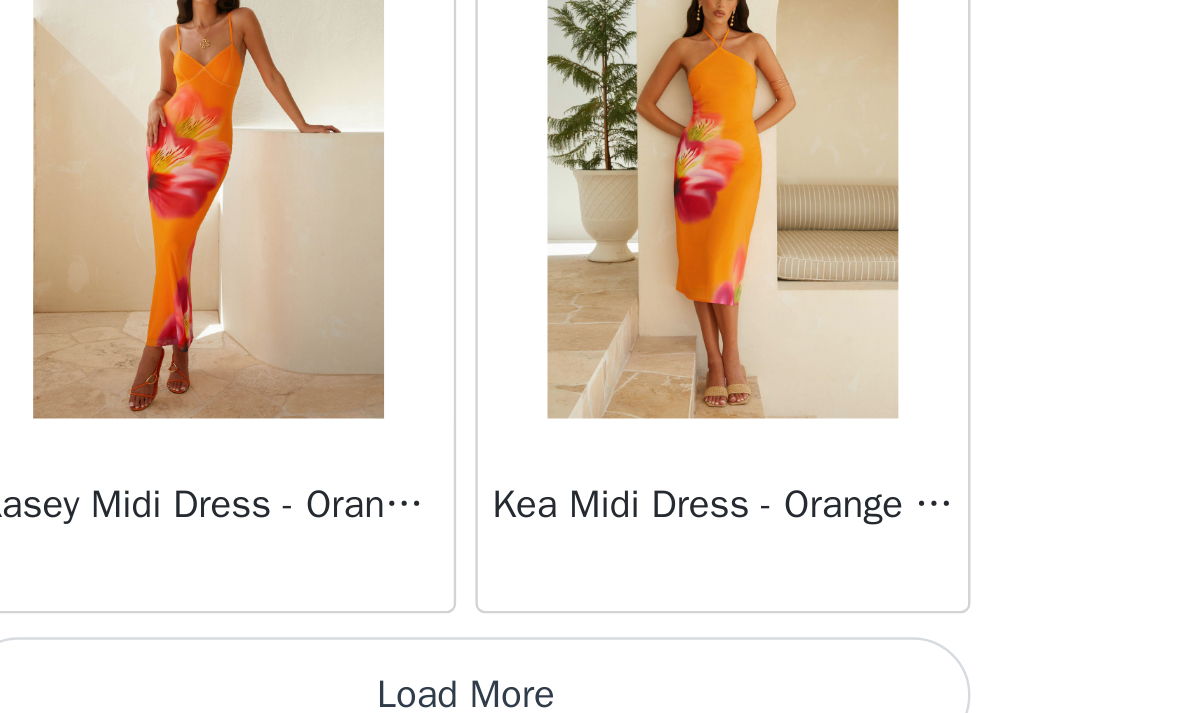click on "Load More" at bounding box center [590, 679] 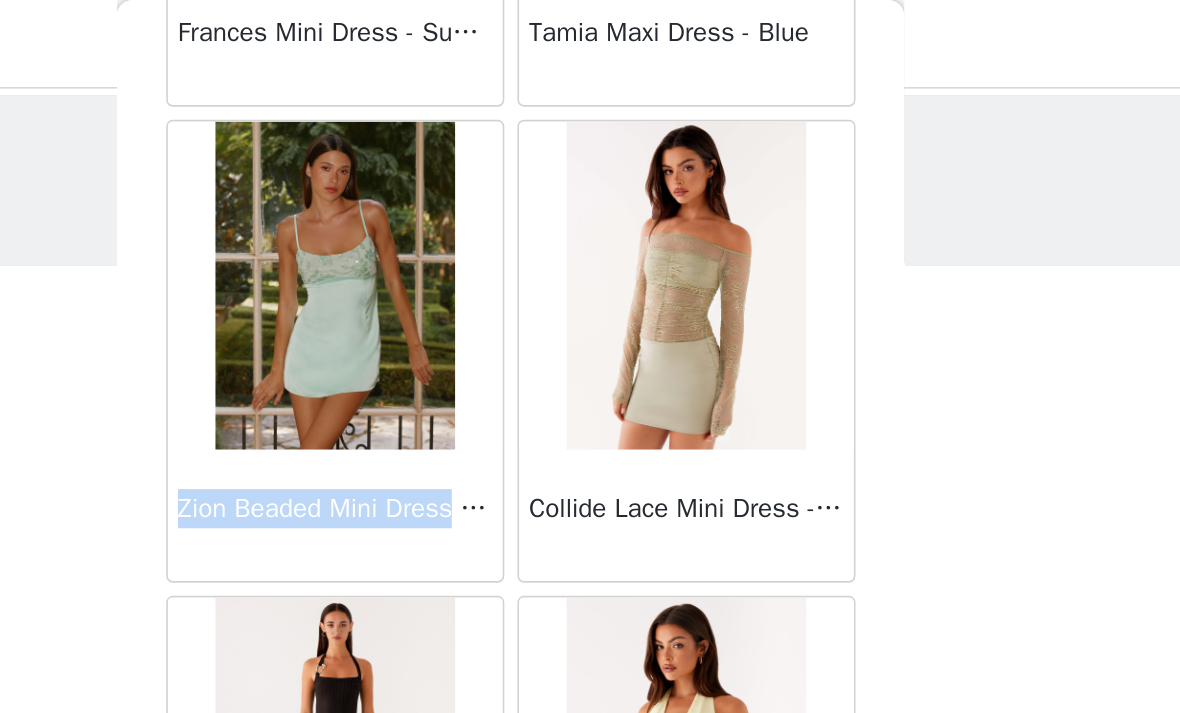 scroll, scrollTop: 48747, scrollLeft: 0, axis: vertical 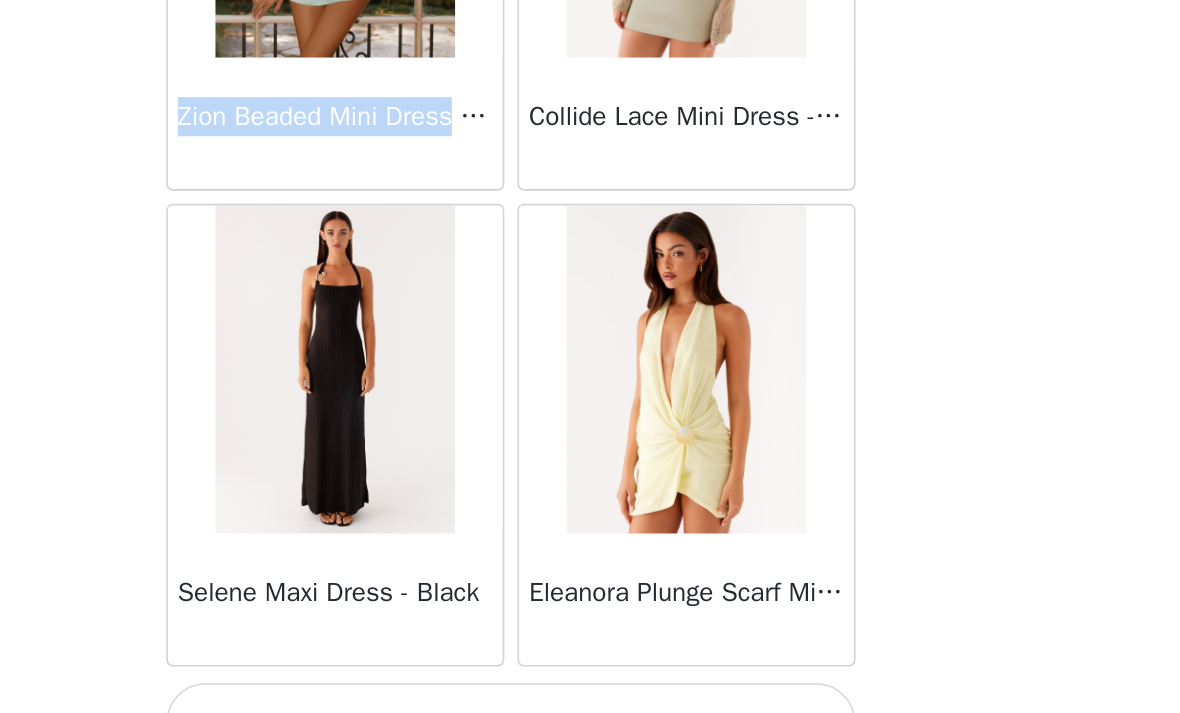 click on "Load More" at bounding box center (590, 679) 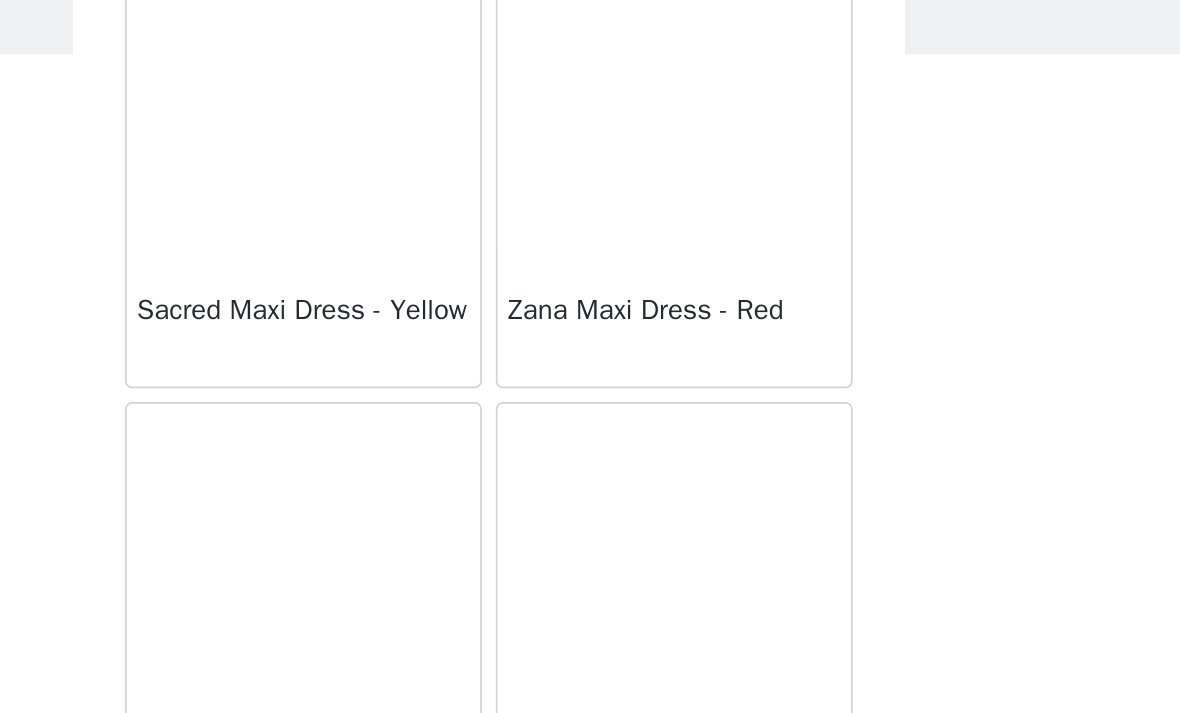 scroll, scrollTop: 51647, scrollLeft: 0, axis: vertical 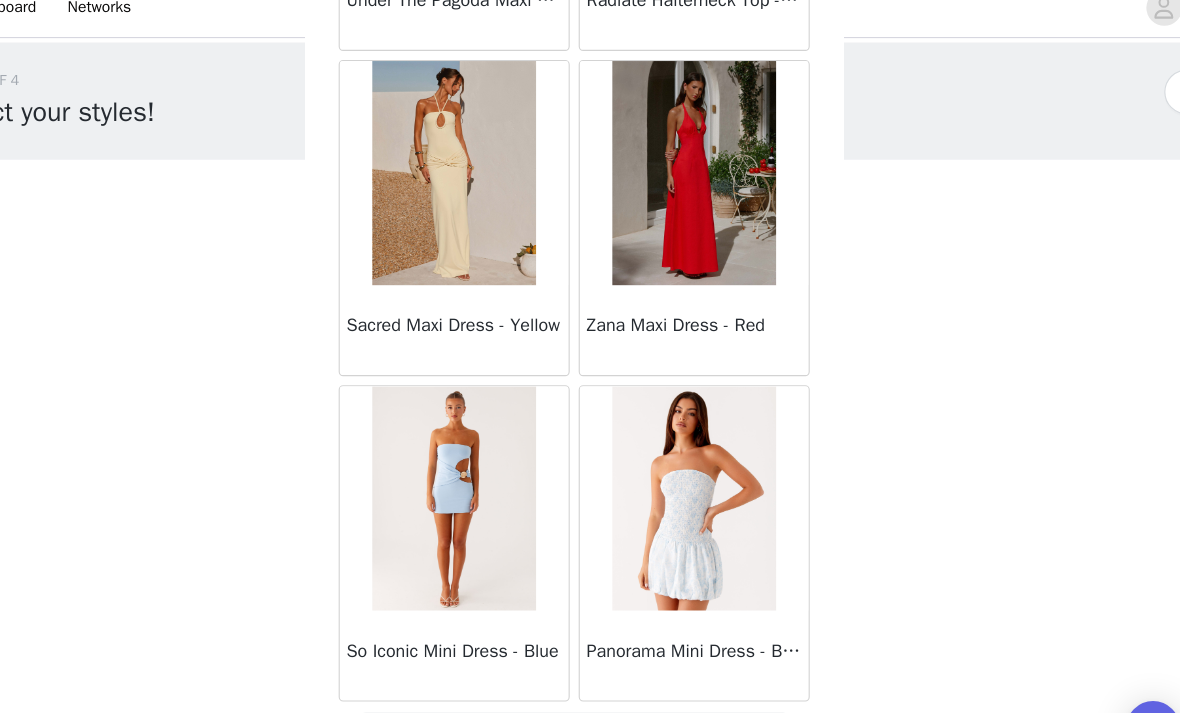 click on "Load More" at bounding box center [590, 679] 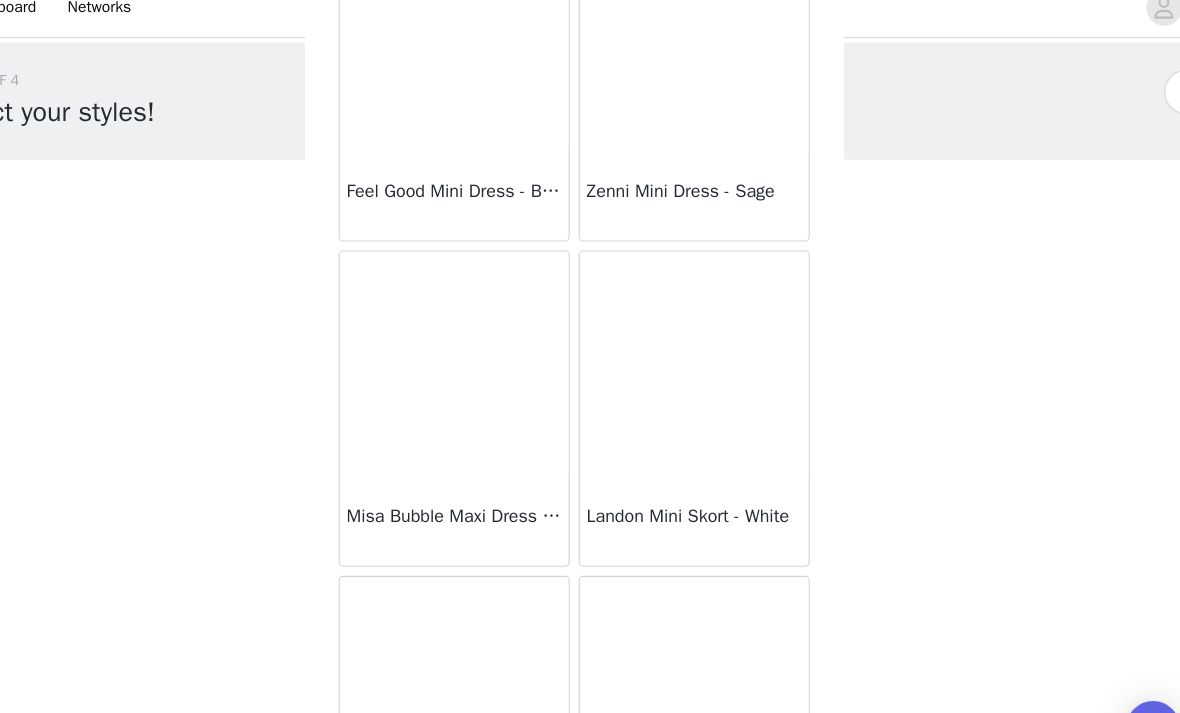 scroll, scrollTop: 54082, scrollLeft: 0, axis: vertical 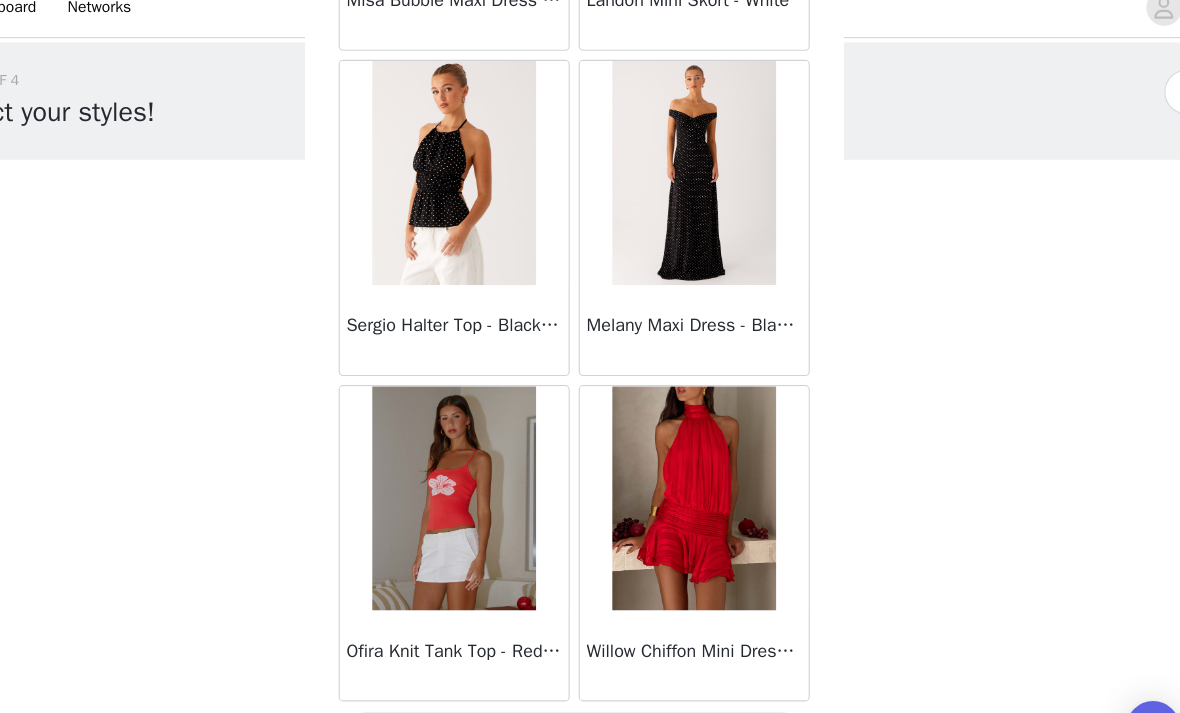 click on "Load More" at bounding box center [590, 679] 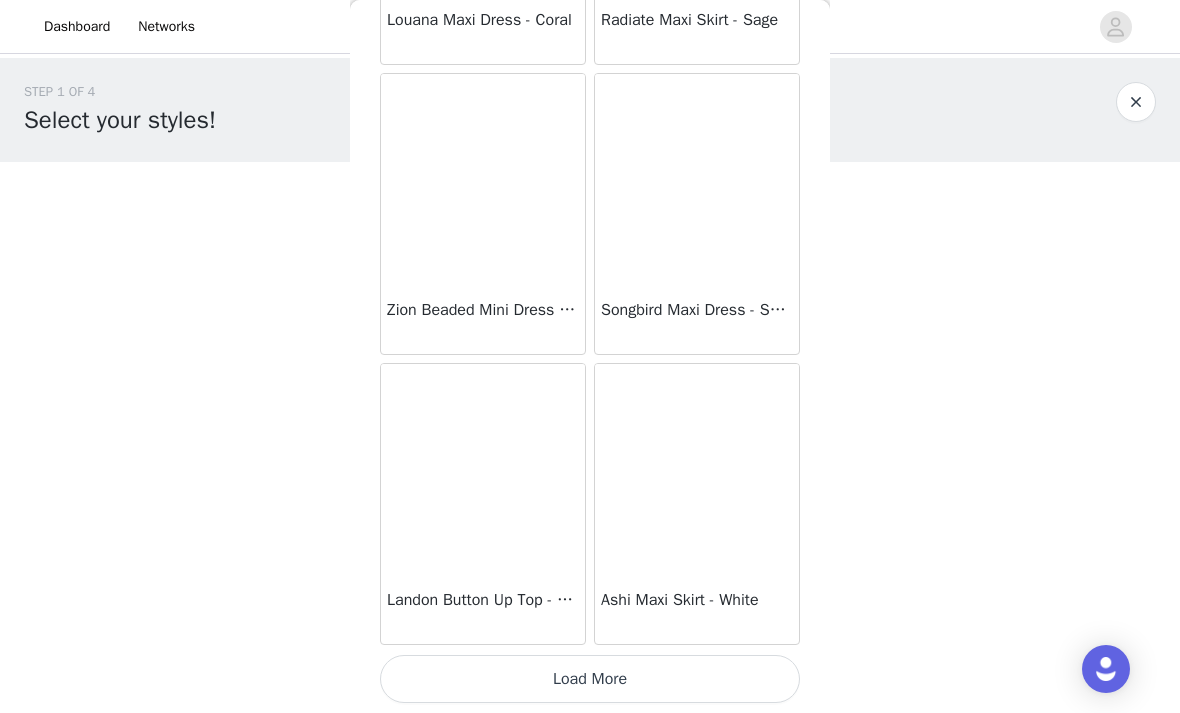 scroll, scrollTop: 57447, scrollLeft: 0, axis: vertical 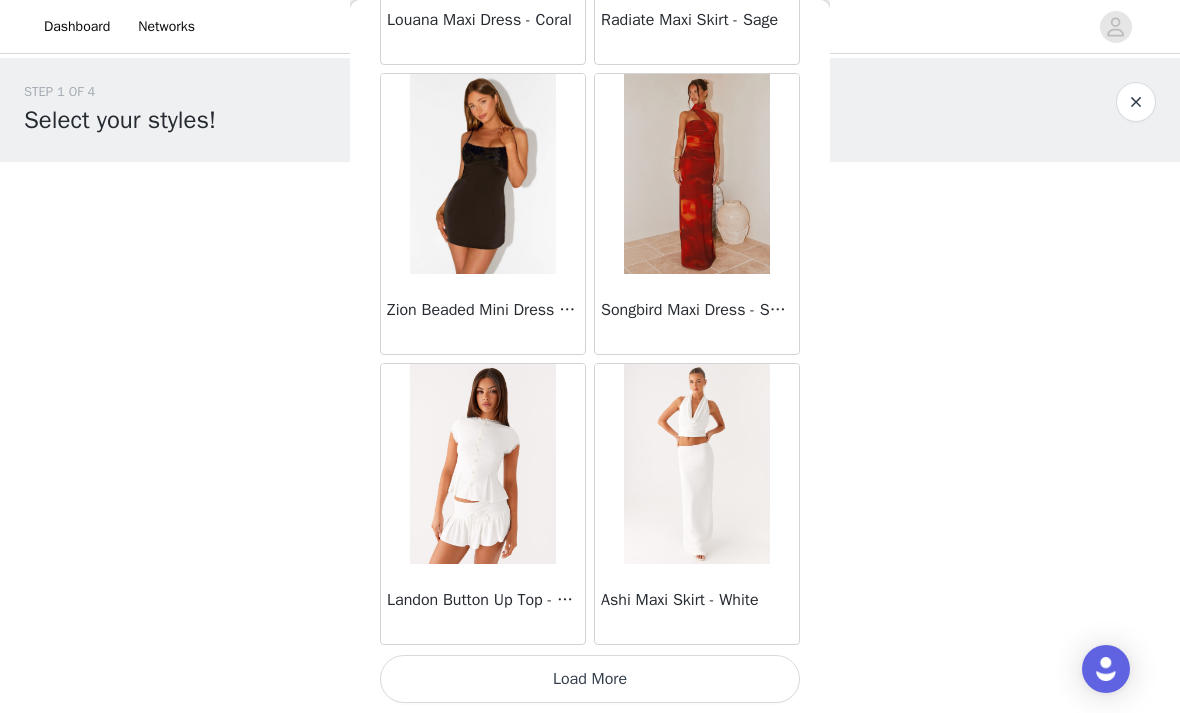 click on "Load More" at bounding box center [590, 679] 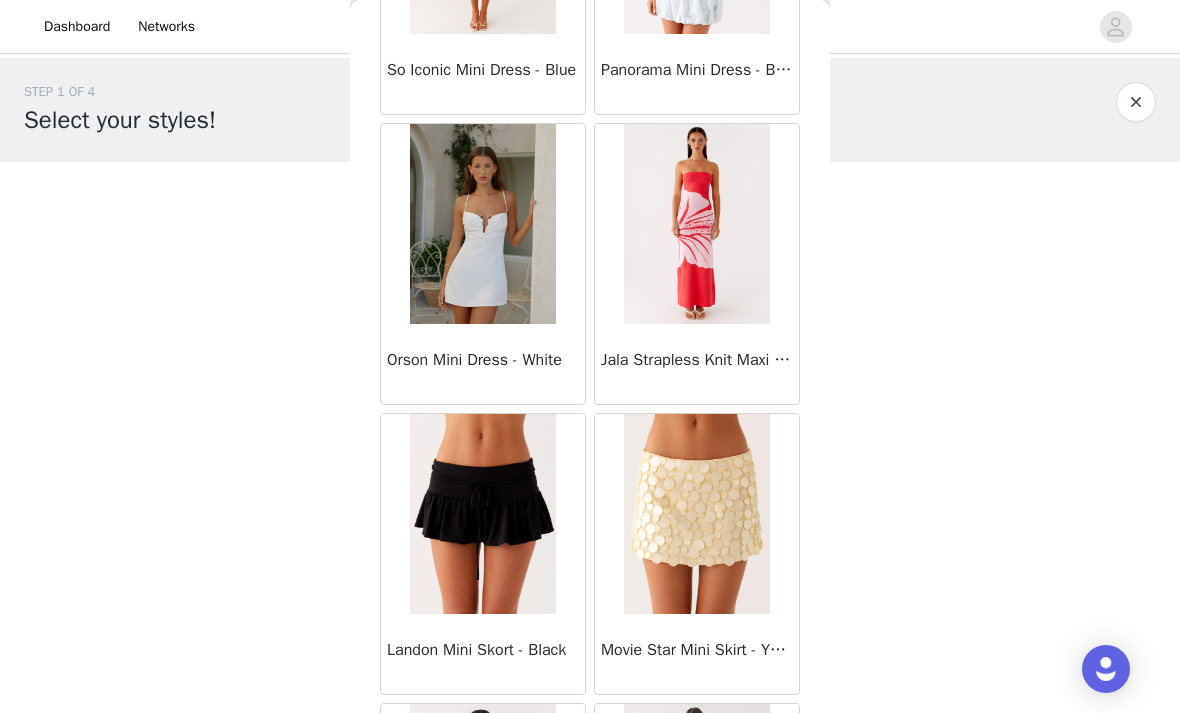scroll, scrollTop: 52171, scrollLeft: 0, axis: vertical 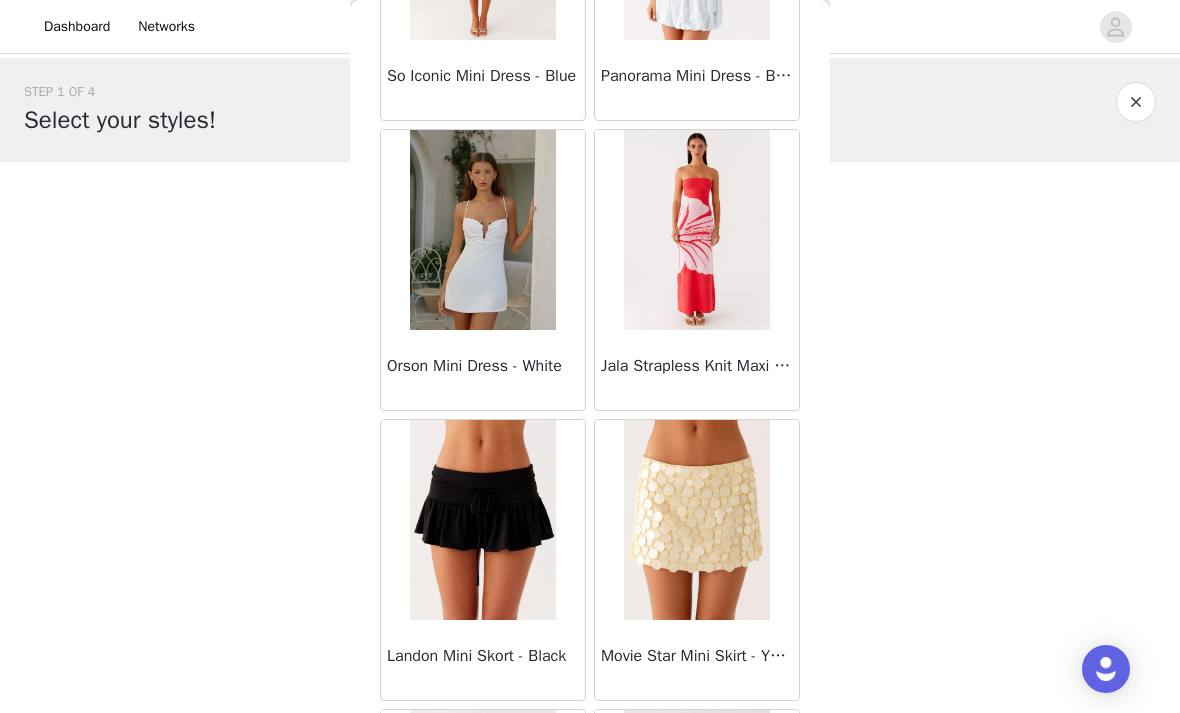 click at bounding box center [696, 520] 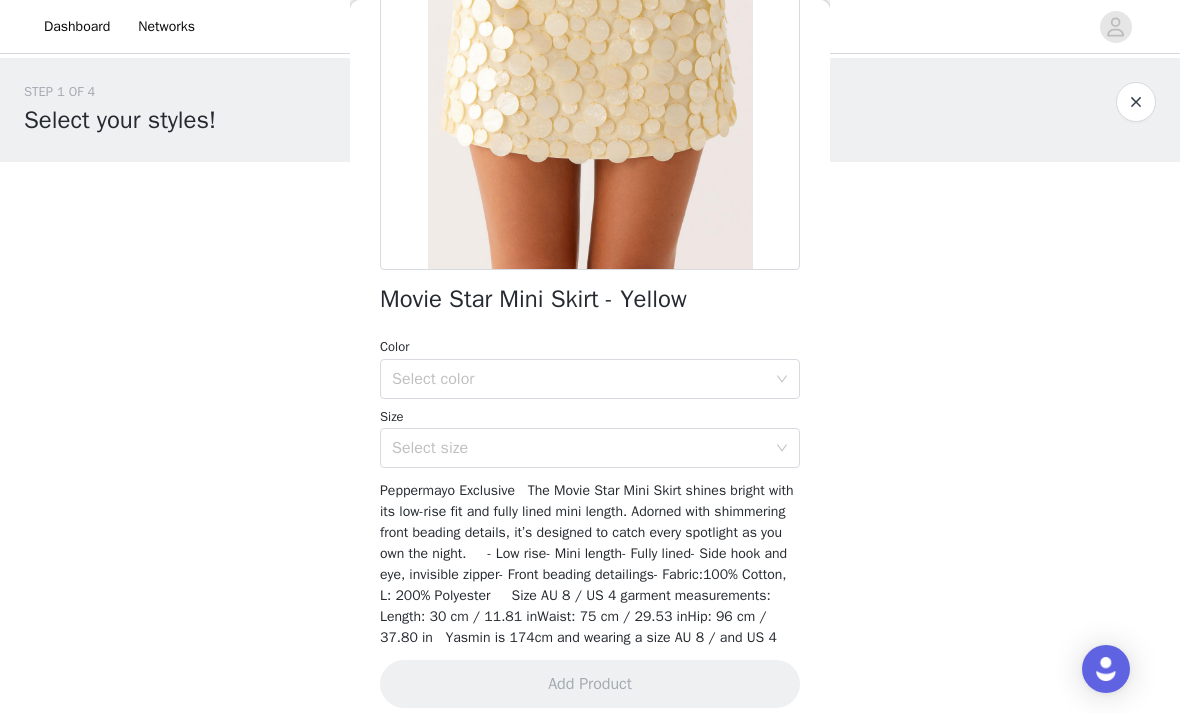 scroll, scrollTop: 290, scrollLeft: 0, axis: vertical 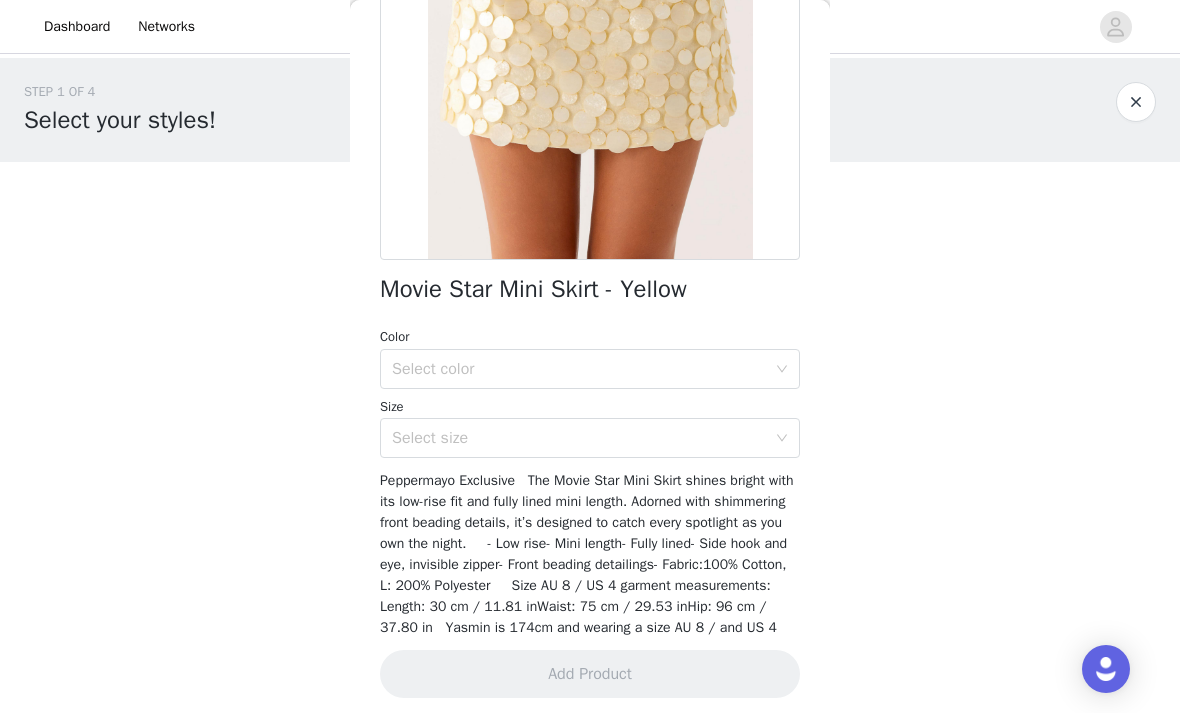 click on "Select color" at bounding box center [583, 369] 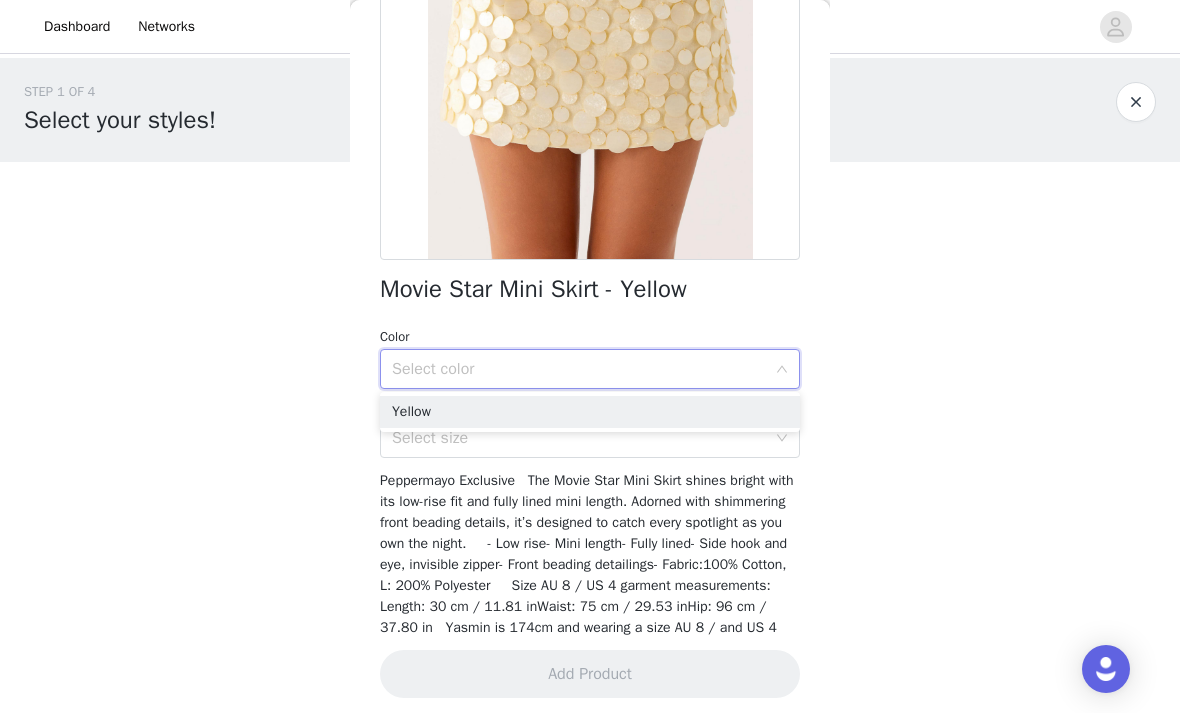 click on "Yellow" at bounding box center (590, 412) 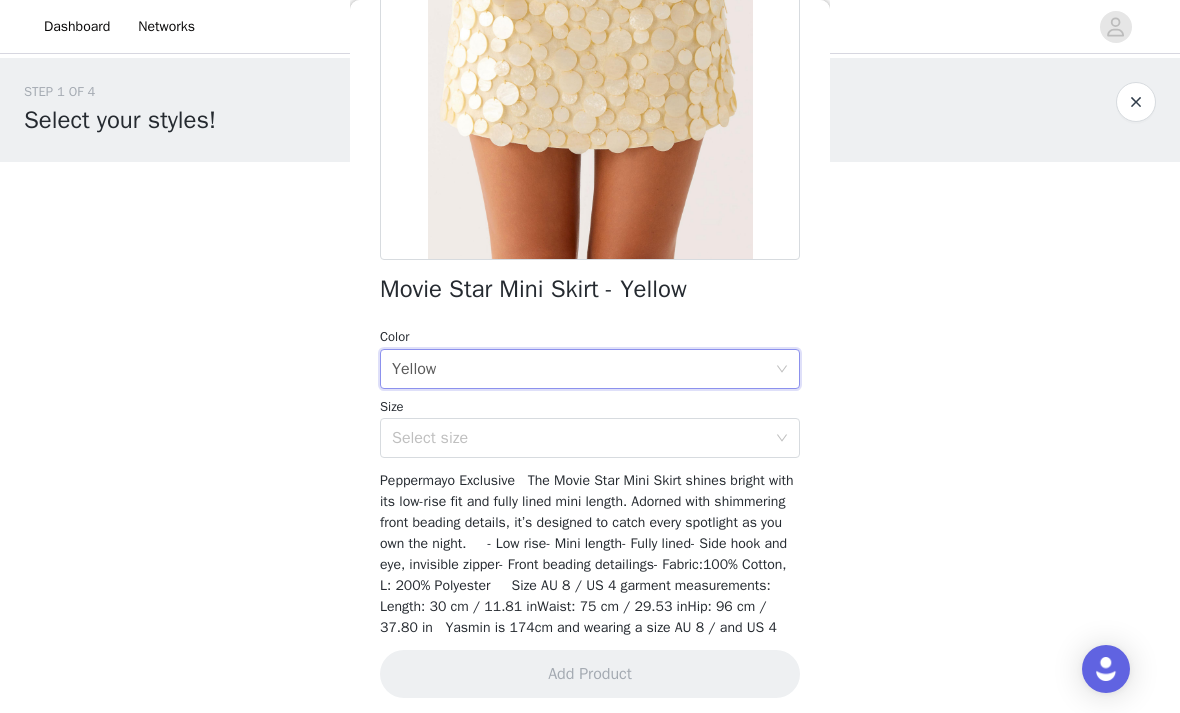 click on "Select size" at bounding box center [579, 438] 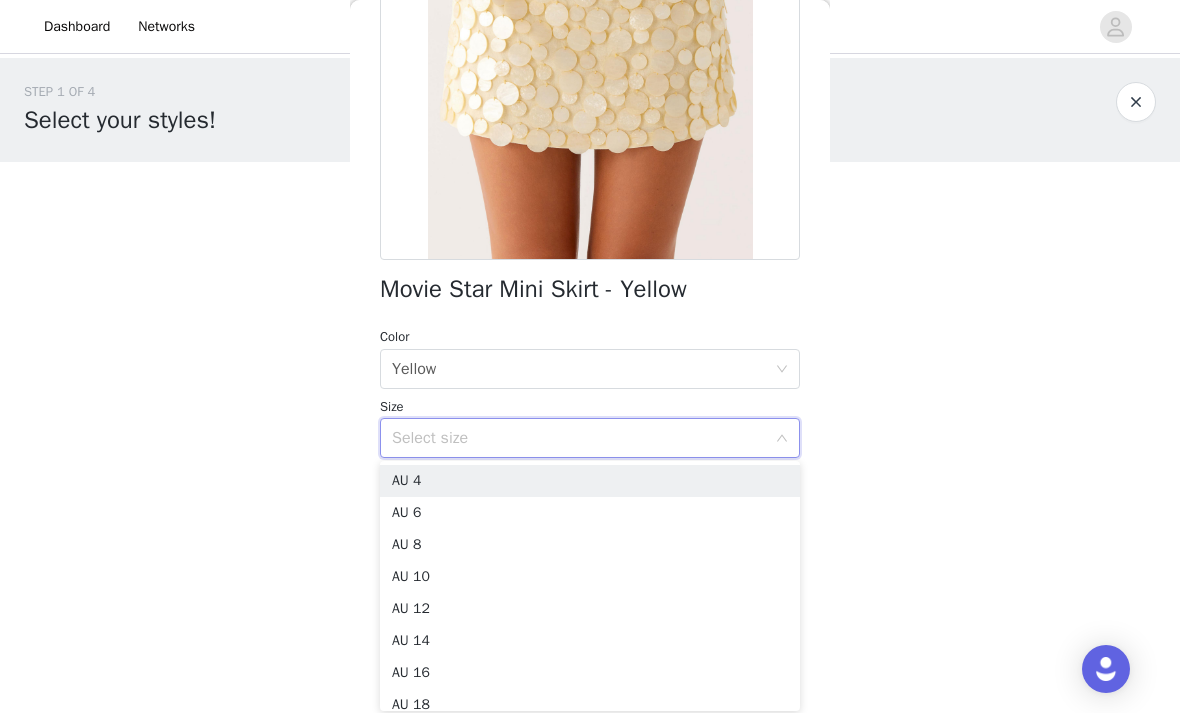 click on "AU 8" at bounding box center [590, 545] 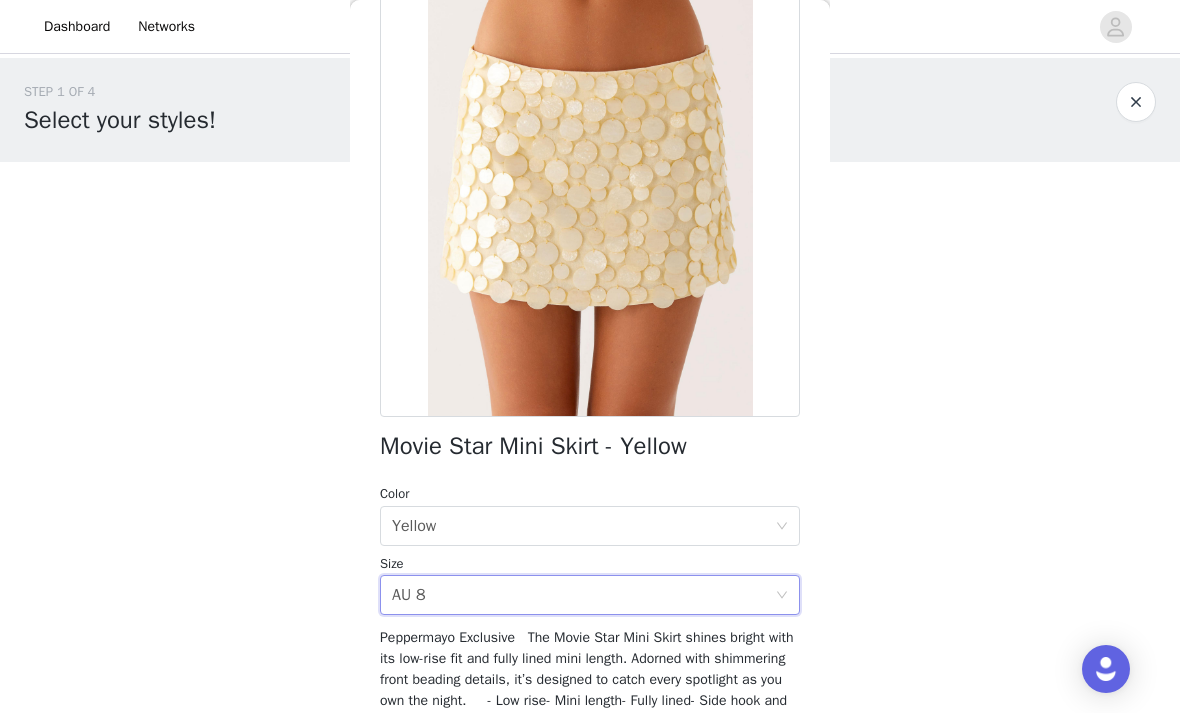 scroll, scrollTop: 128, scrollLeft: 0, axis: vertical 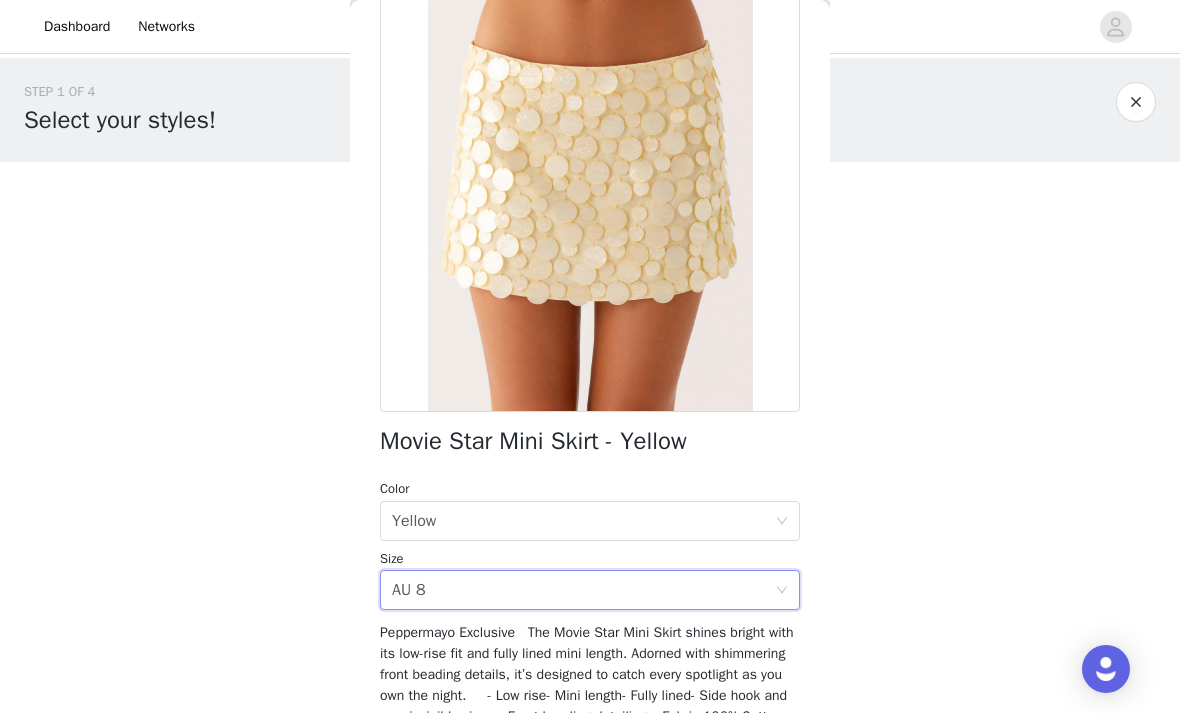 click on "Select color Yellow" at bounding box center (583, 521) 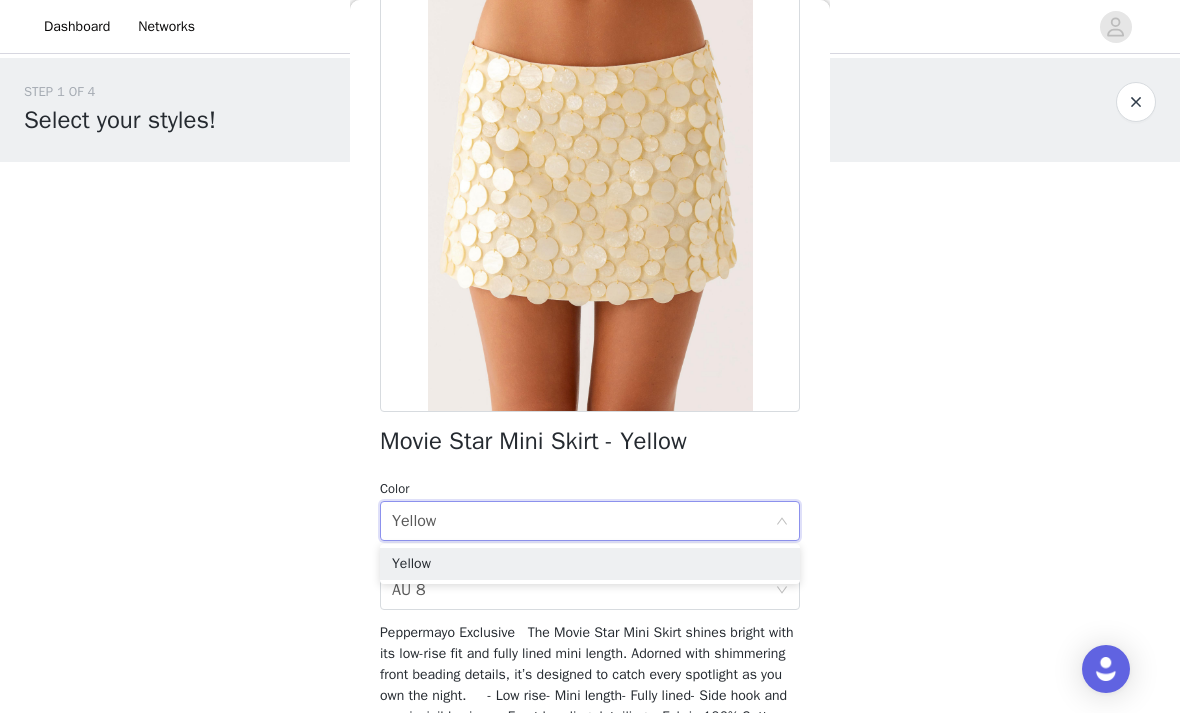 click on "Select color Yellow" at bounding box center (590, 521) 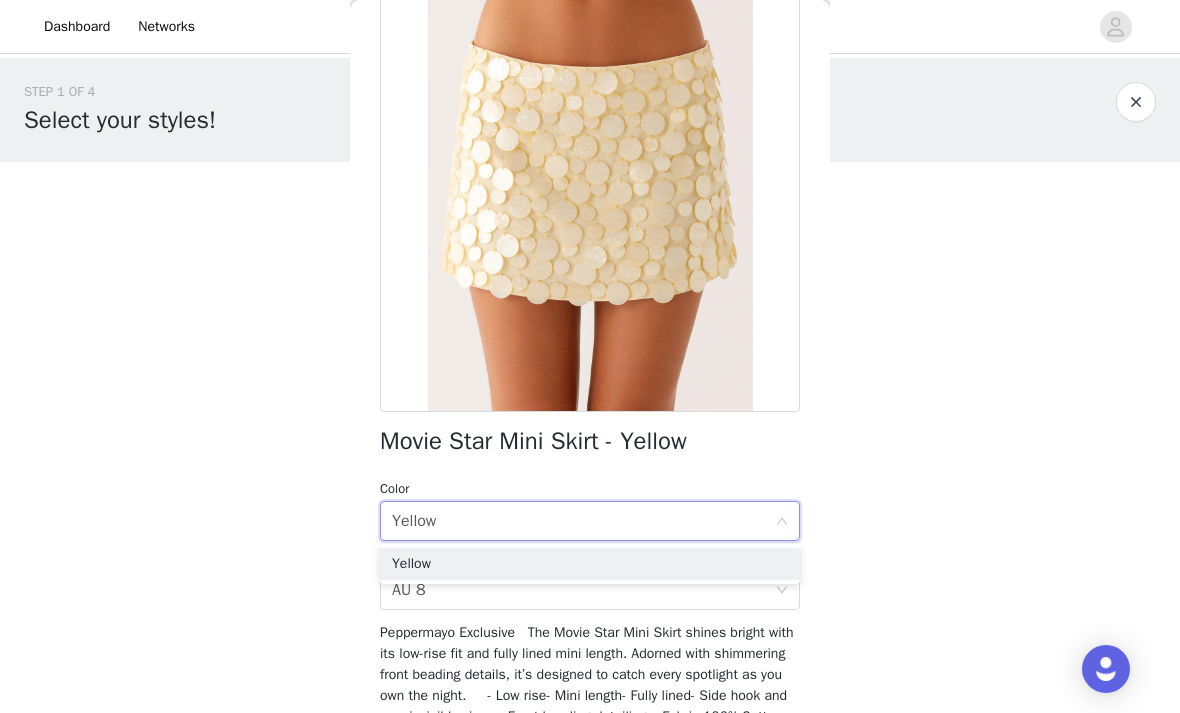 click 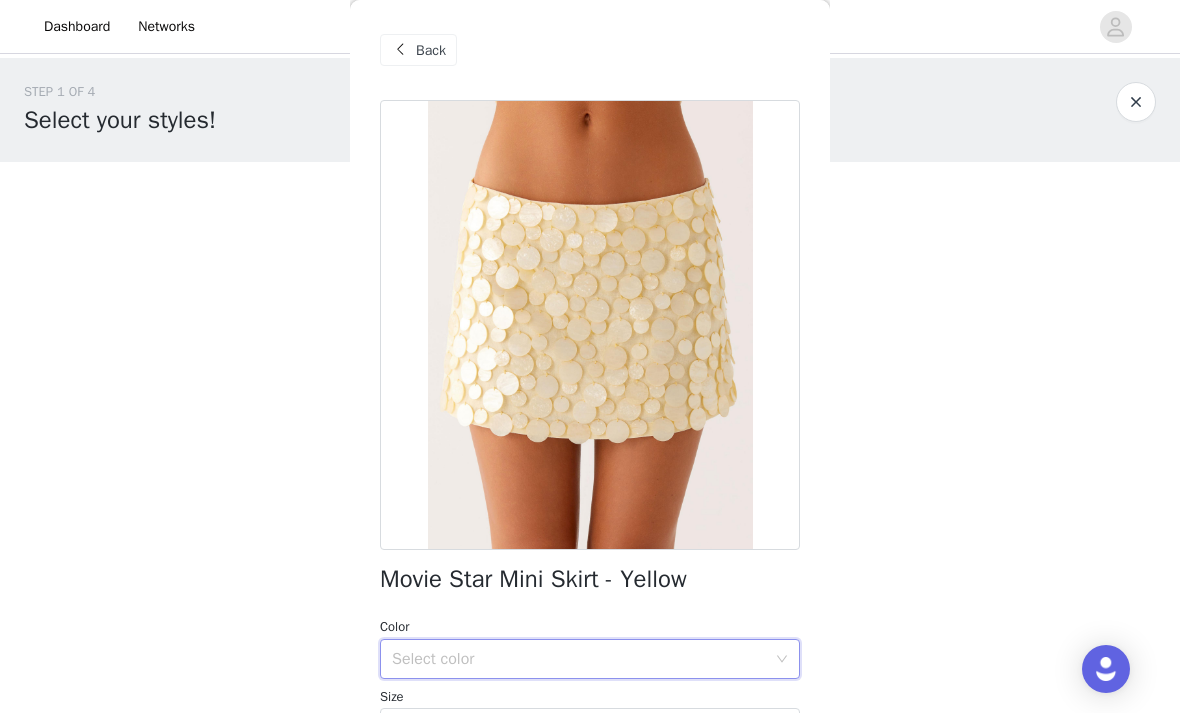 scroll, scrollTop: 0, scrollLeft: 0, axis: both 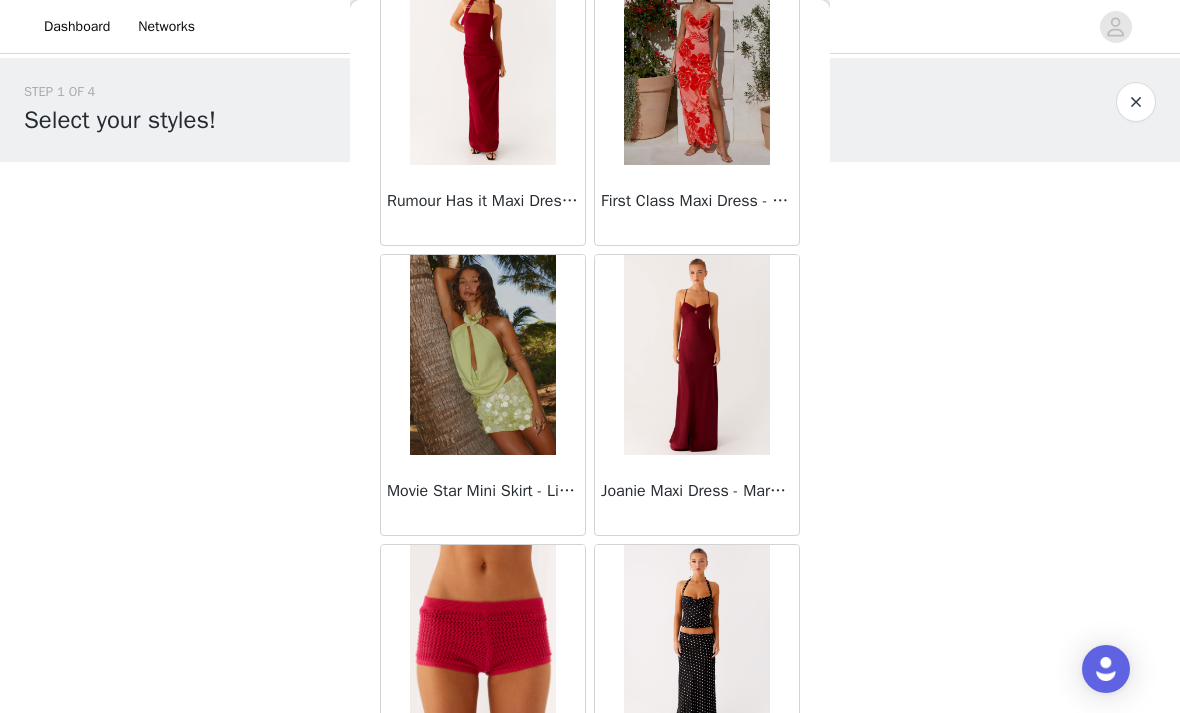click at bounding box center [482, 355] 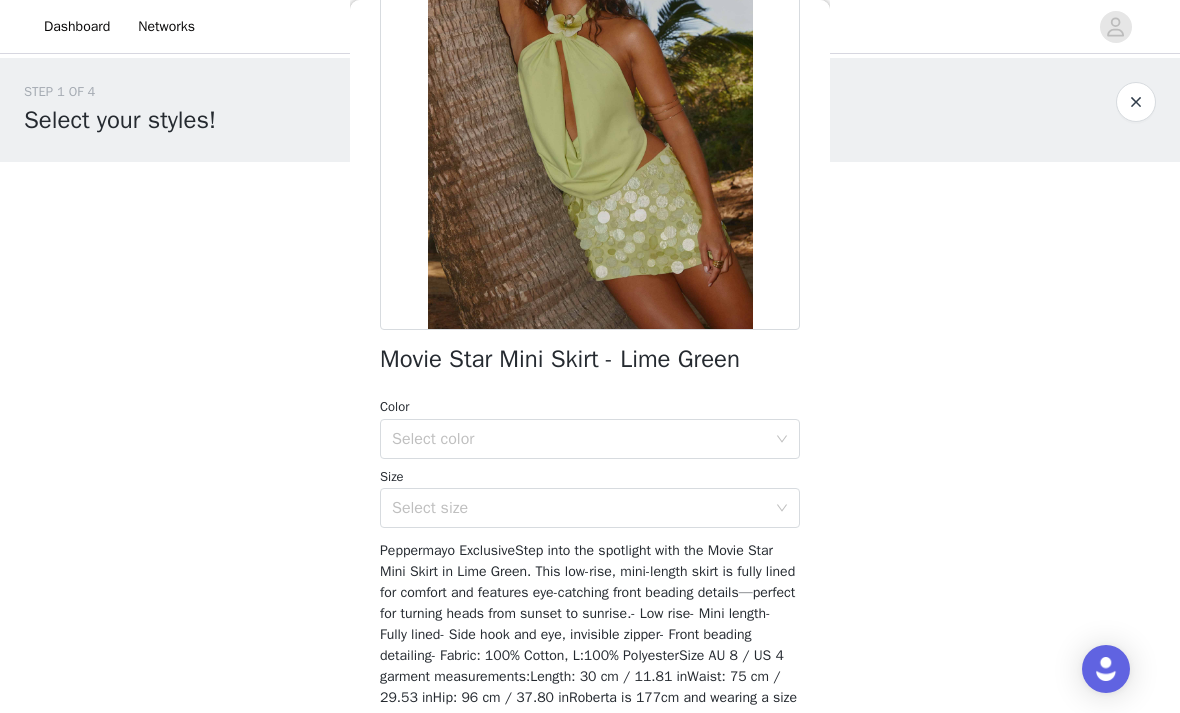 scroll, scrollTop: 222, scrollLeft: 0, axis: vertical 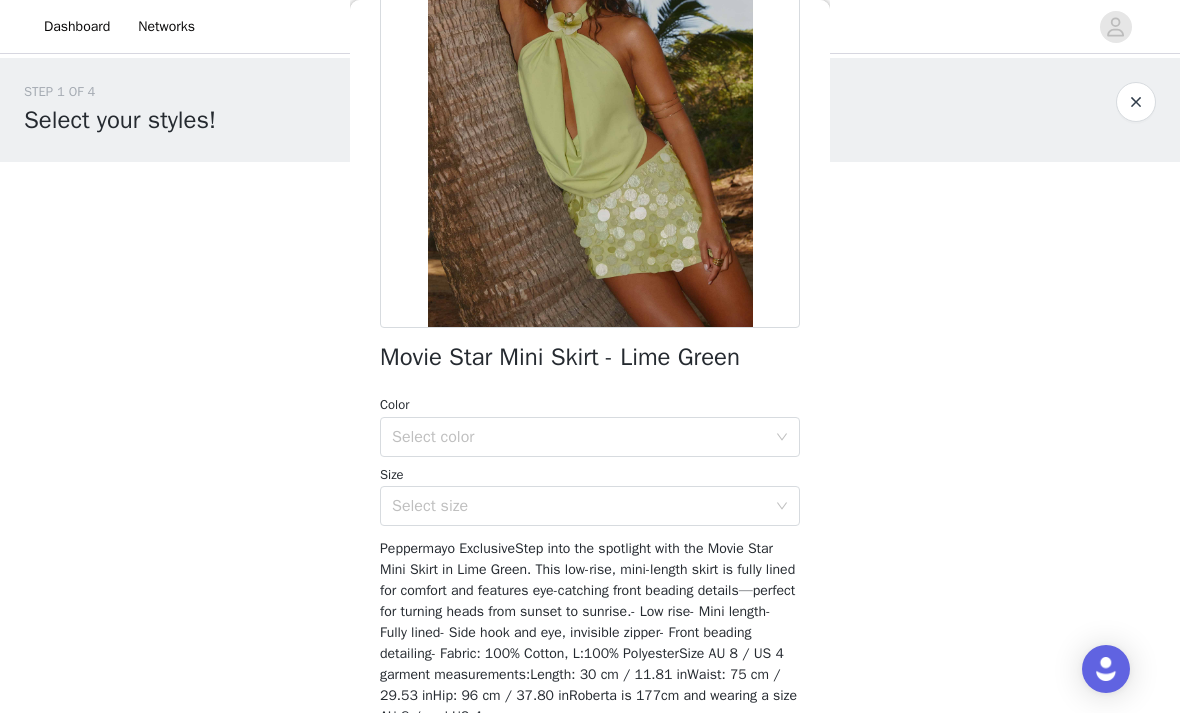 click on "Select color" at bounding box center (579, 437) 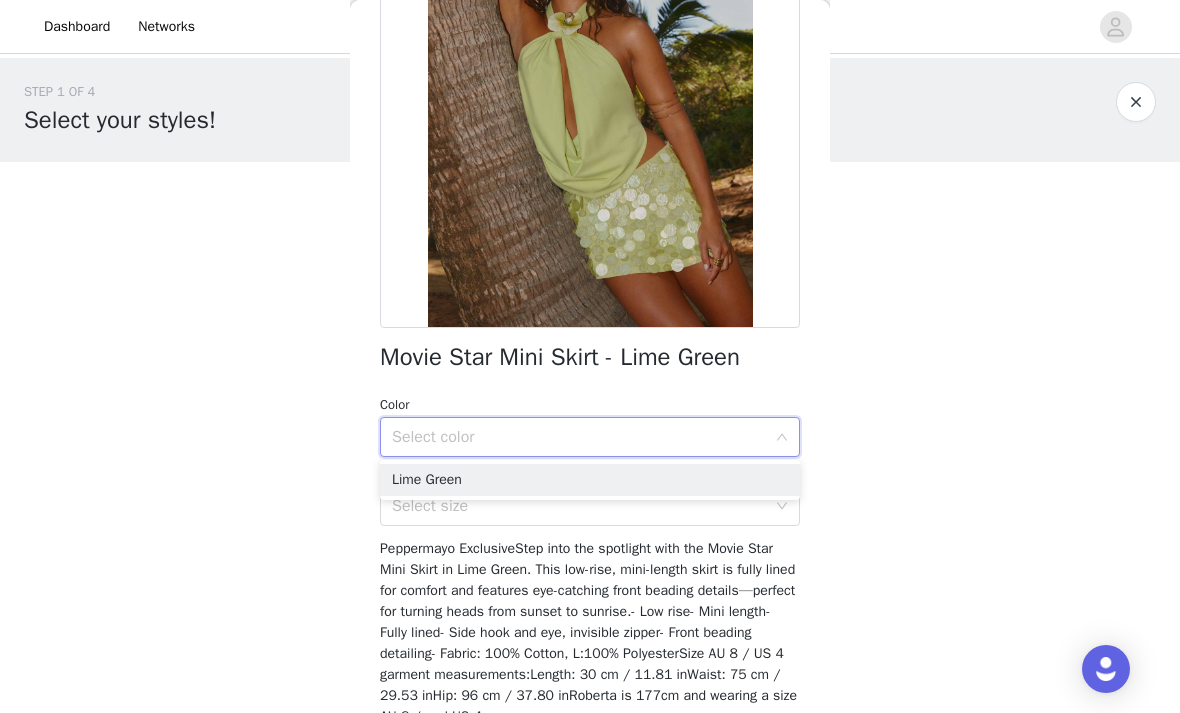 click on "Lime Green" at bounding box center [590, 480] 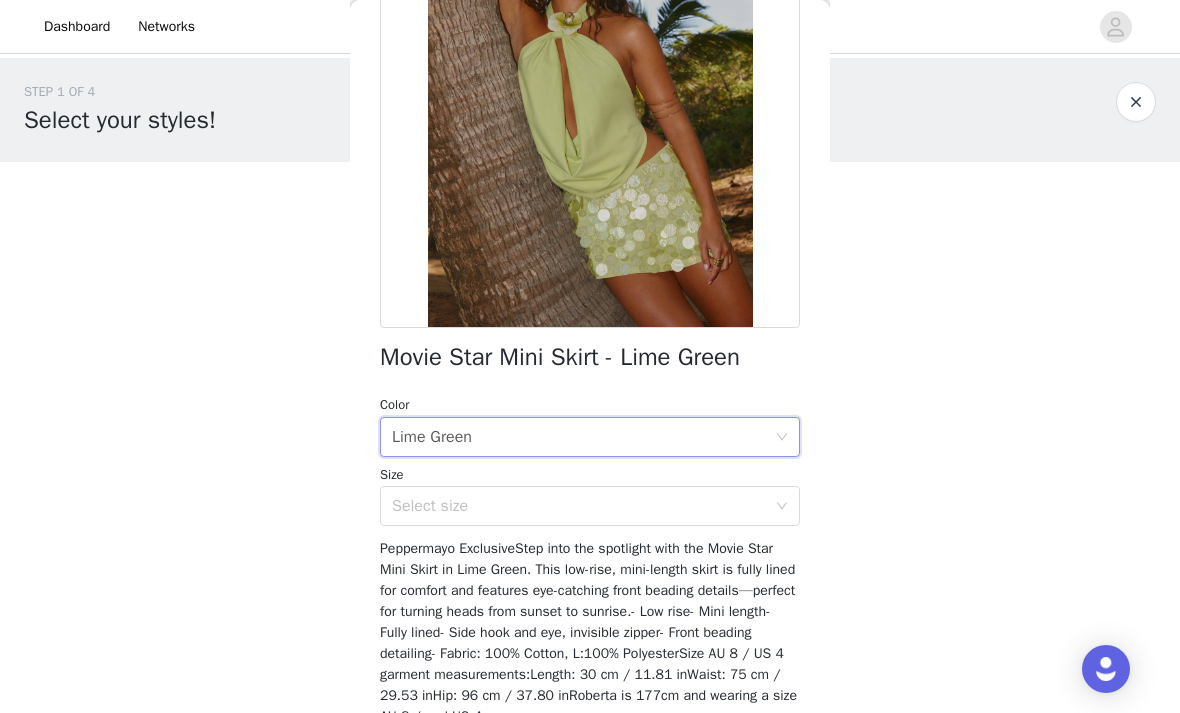 click on "Select size" at bounding box center (579, 506) 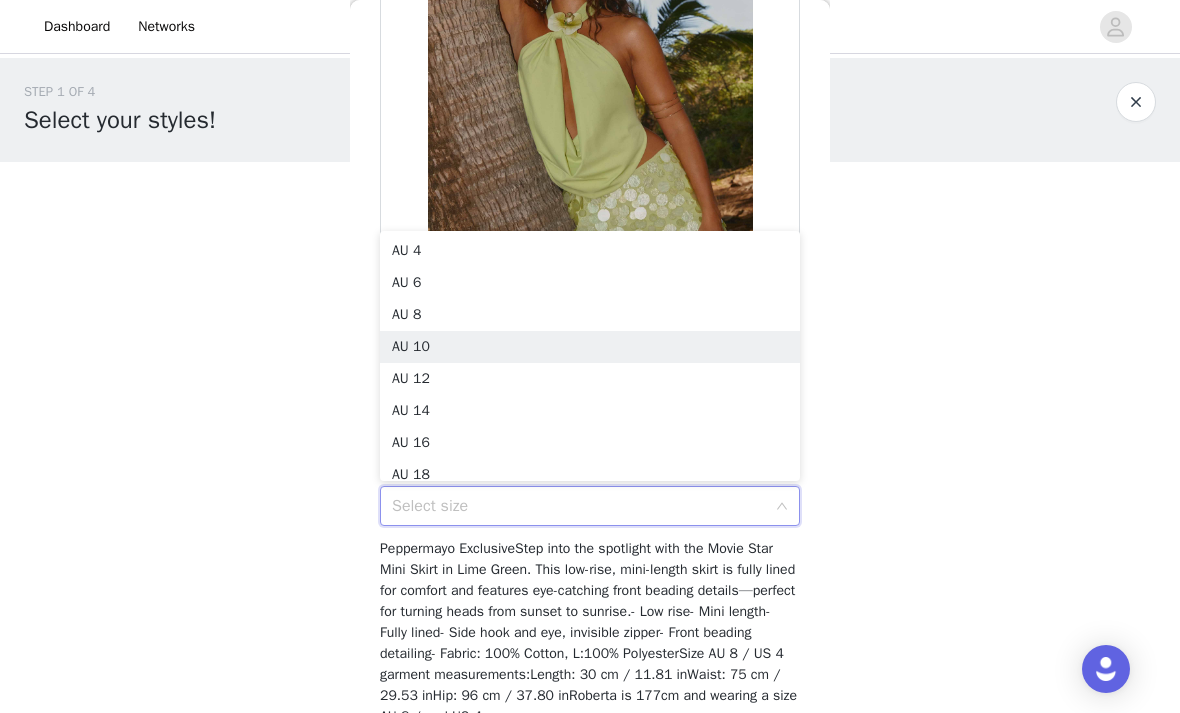 click on "AU 10" at bounding box center (590, 347) 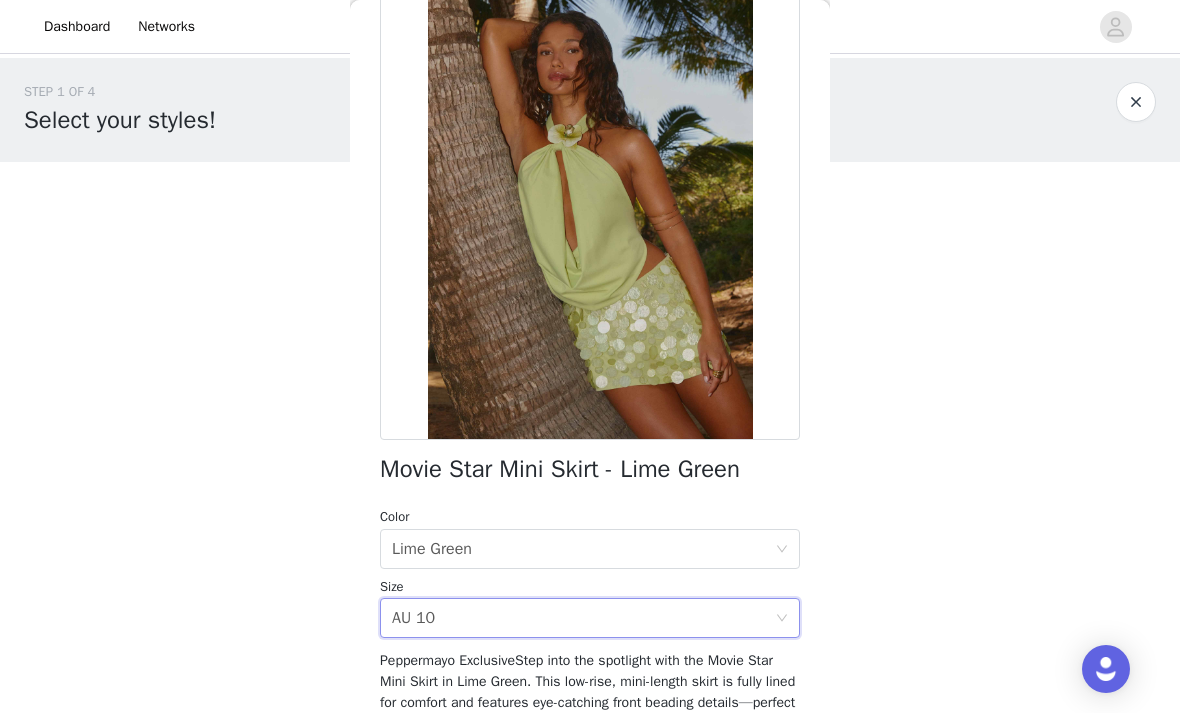 scroll, scrollTop: 108, scrollLeft: 0, axis: vertical 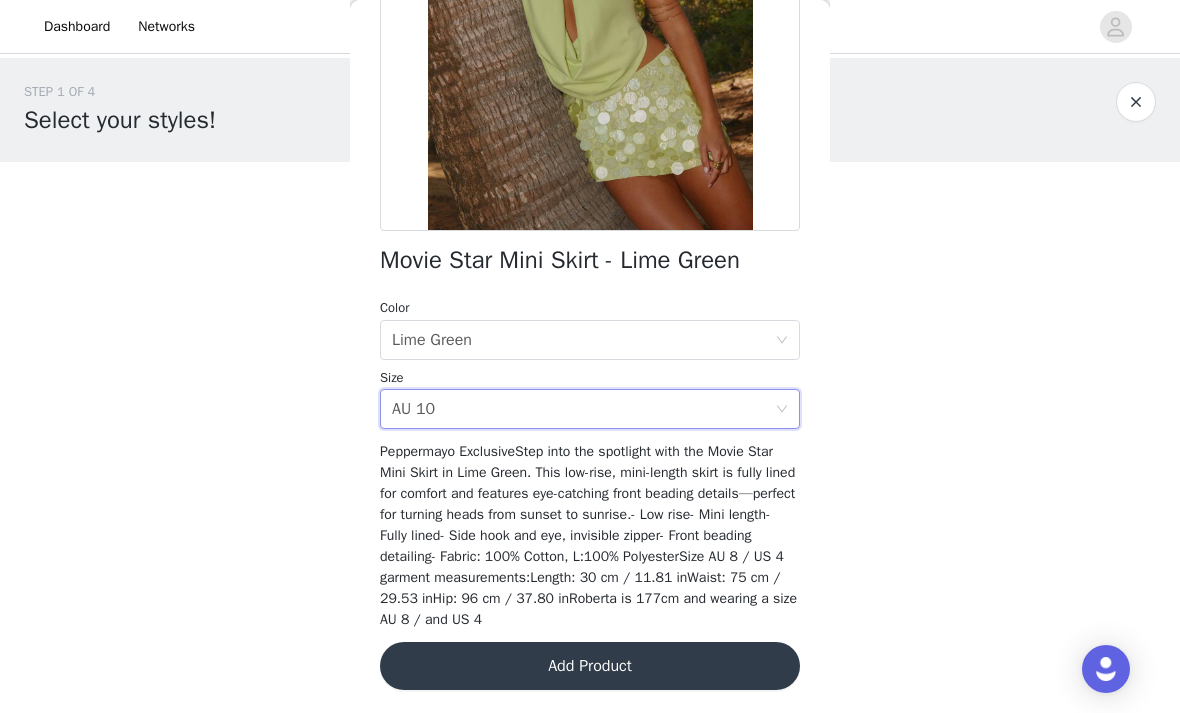 click on "Add Product" at bounding box center [590, 666] 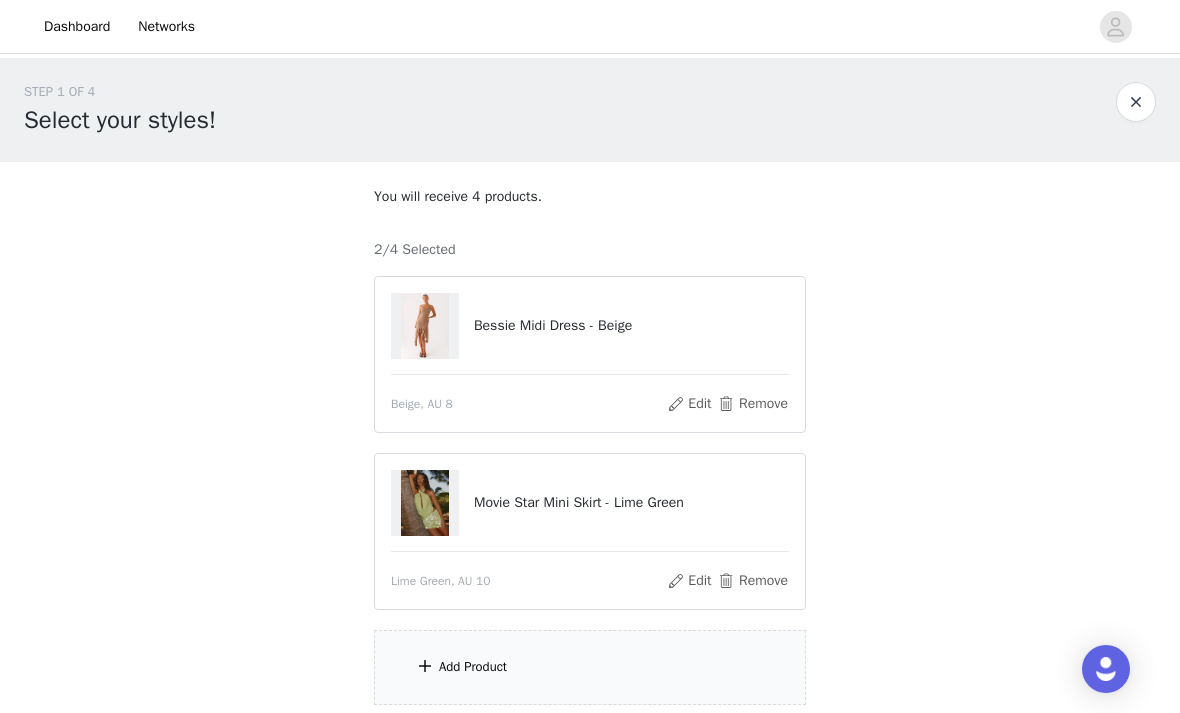 click on "Add Product" at bounding box center (590, 667) 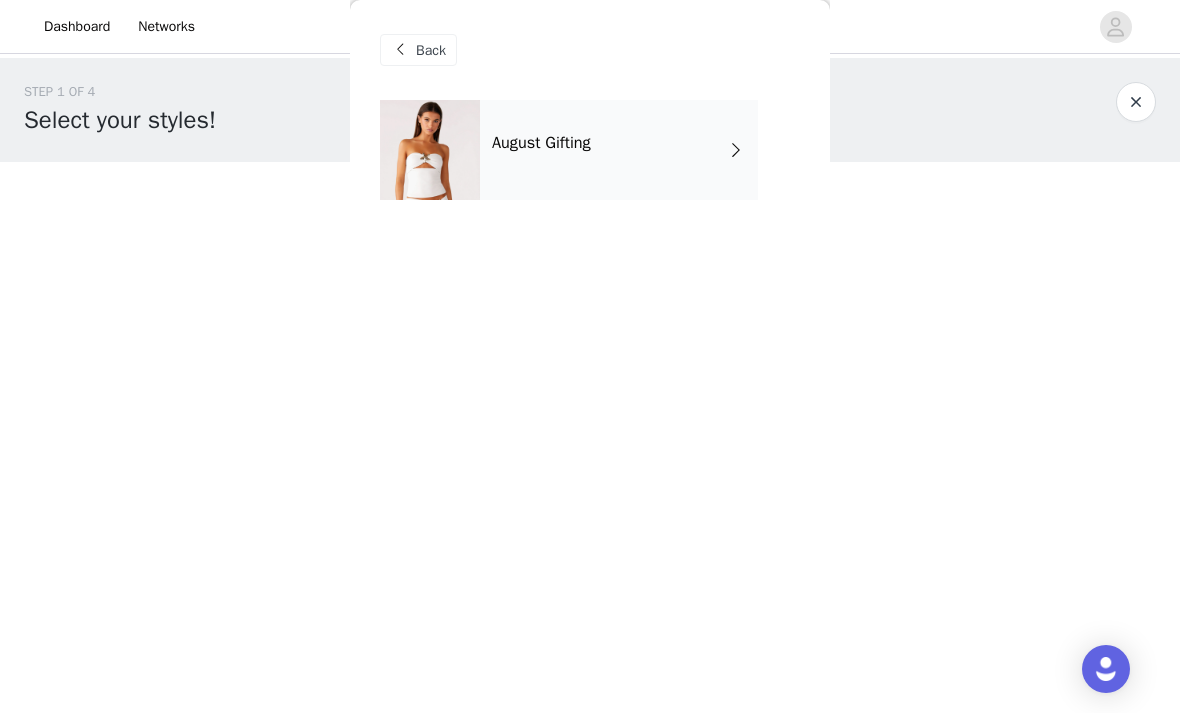 click on "August Gifting" at bounding box center (619, 150) 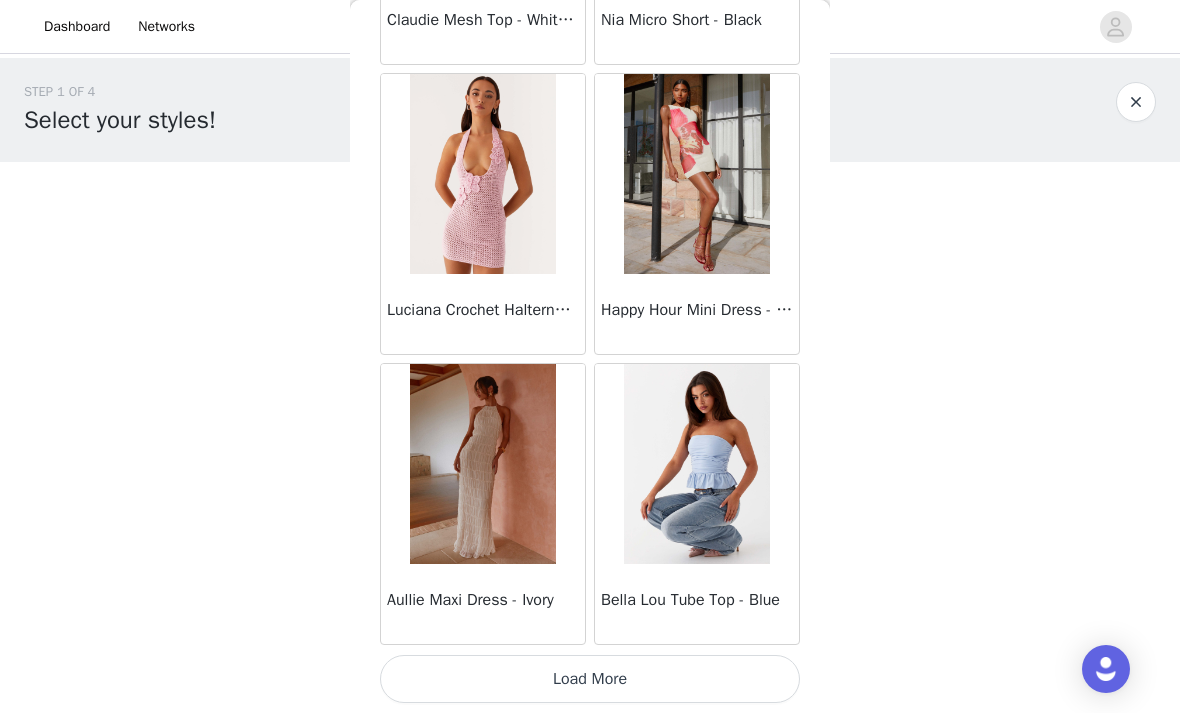 click on "Load More" at bounding box center (590, 679) 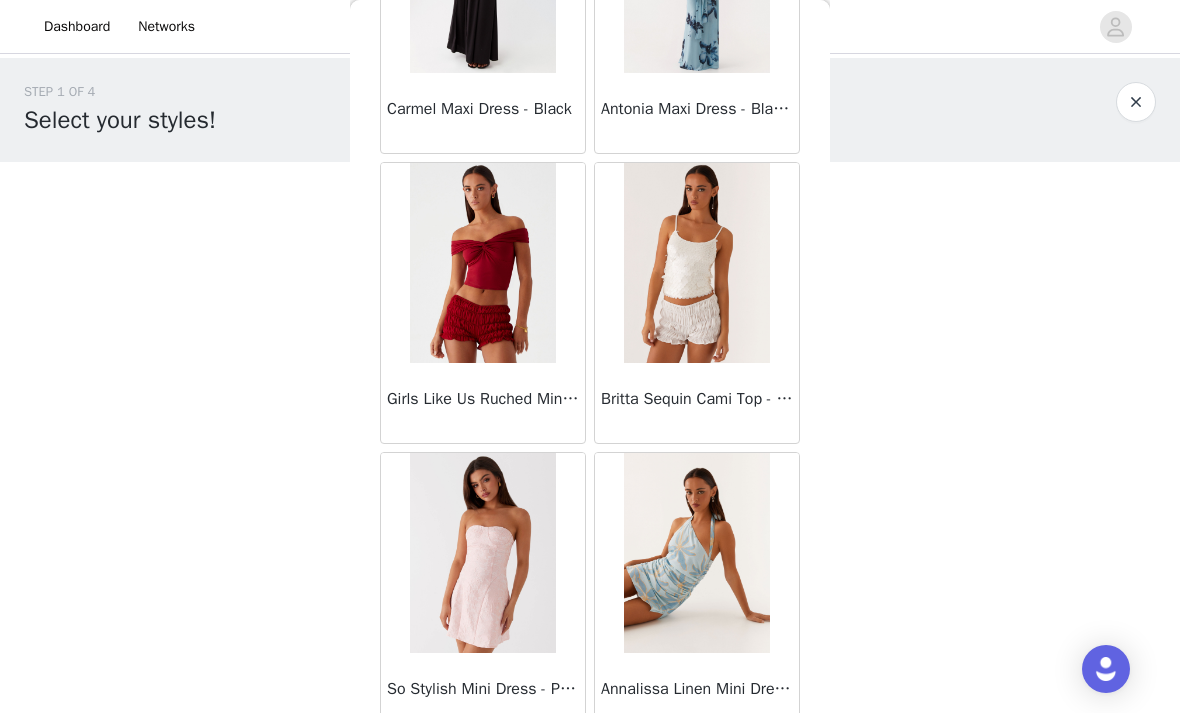 scroll, scrollTop: 4580, scrollLeft: 0, axis: vertical 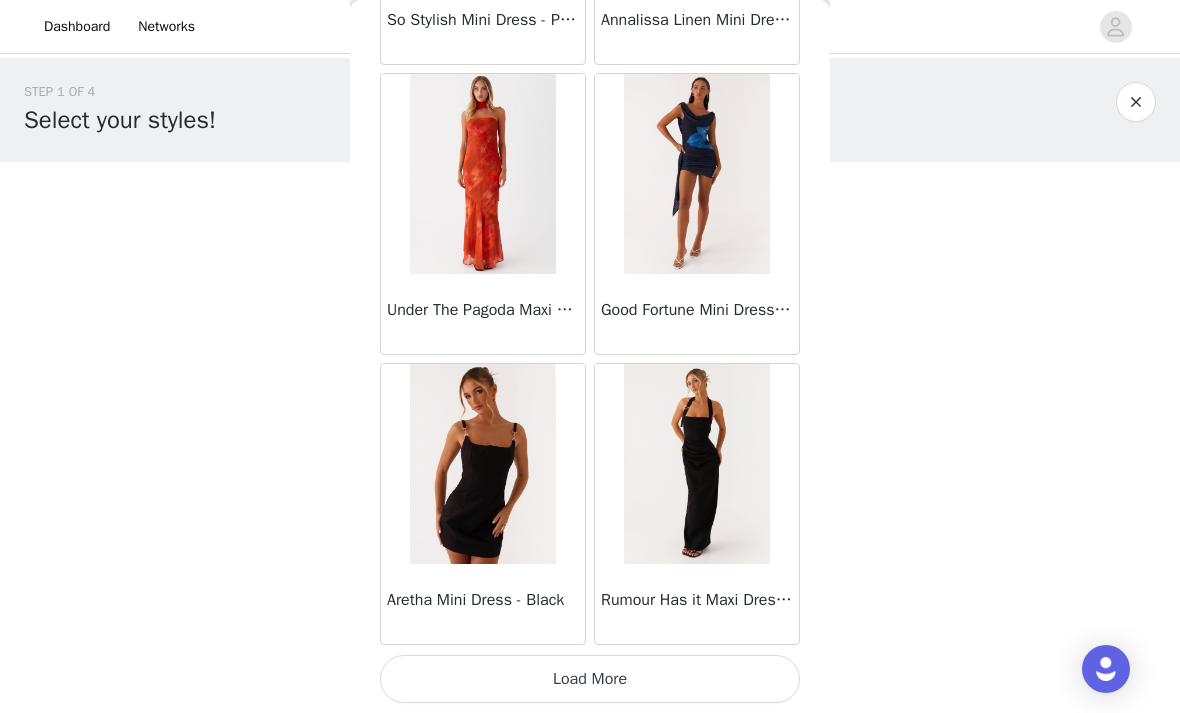 click on "Load More" at bounding box center [590, 679] 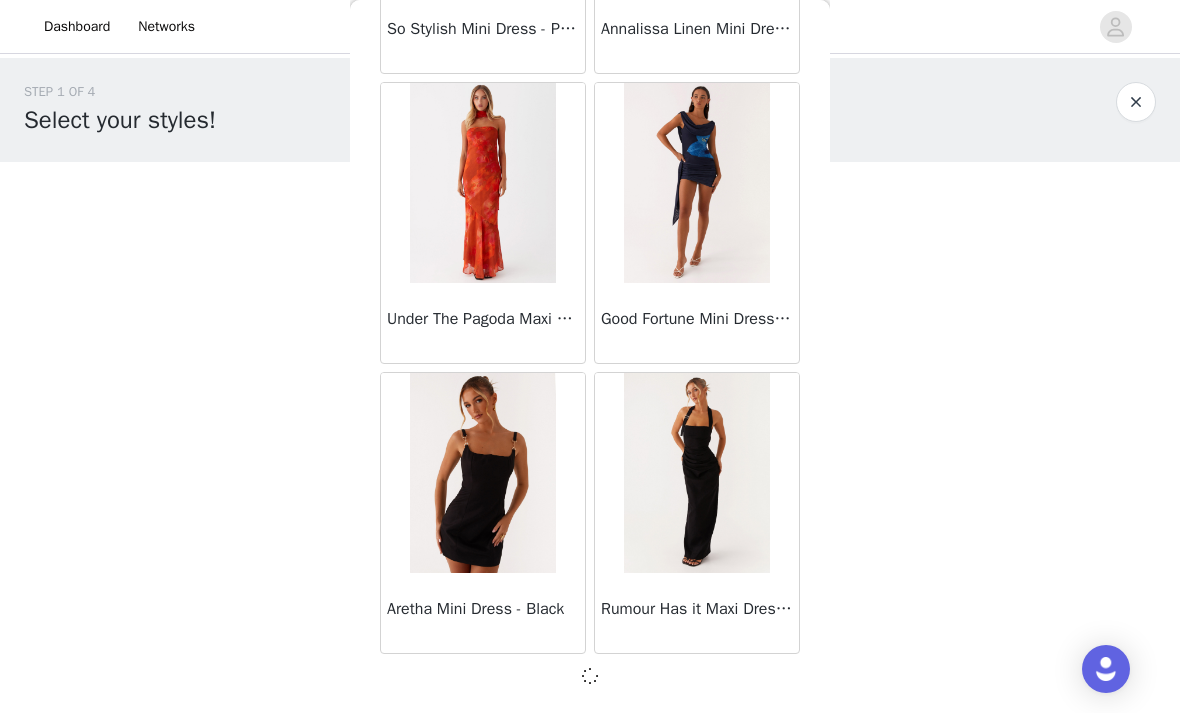 scroll, scrollTop: 5238, scrollLeft: 0, axis: vertical 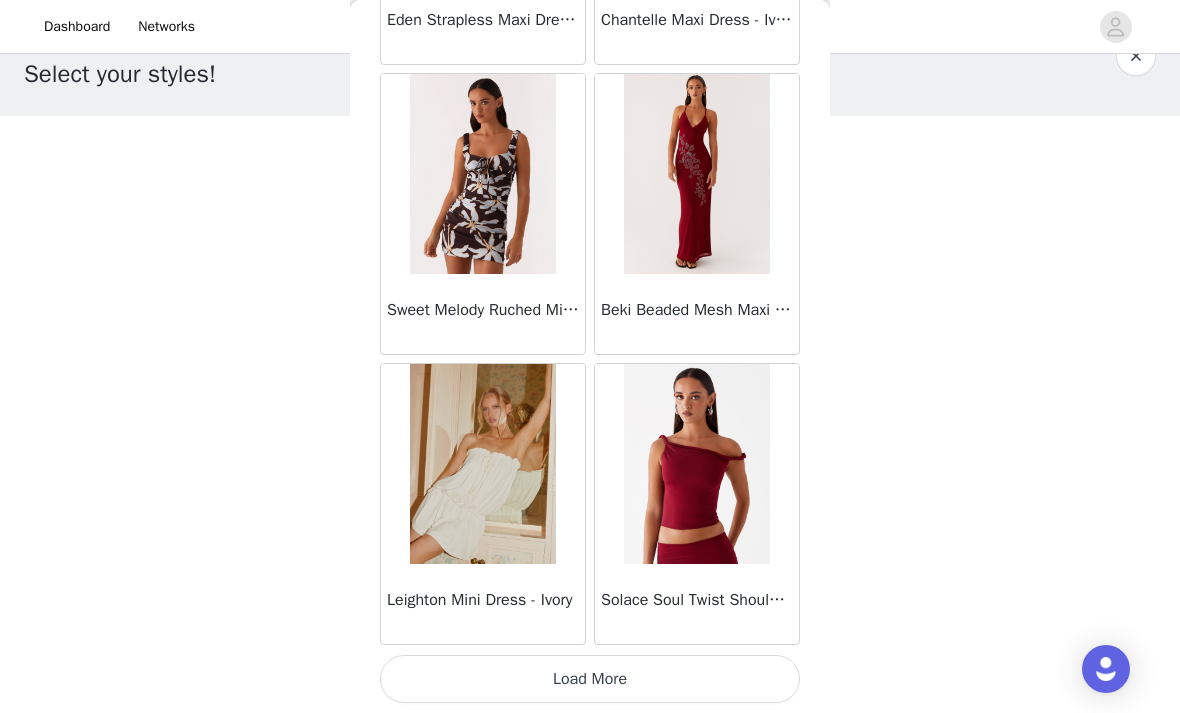 click on "Load More" at bounding box center (590, 679) 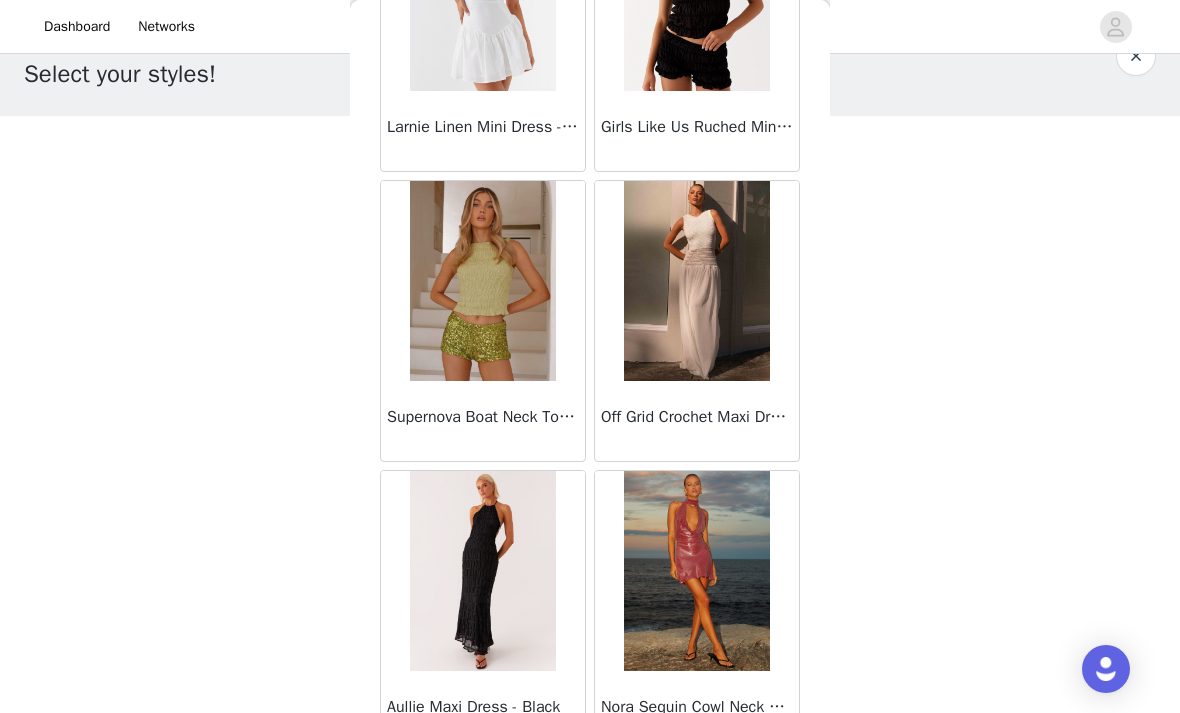 scroll, scrollTop: 9876, scrollLeft: 0, axis: vertical 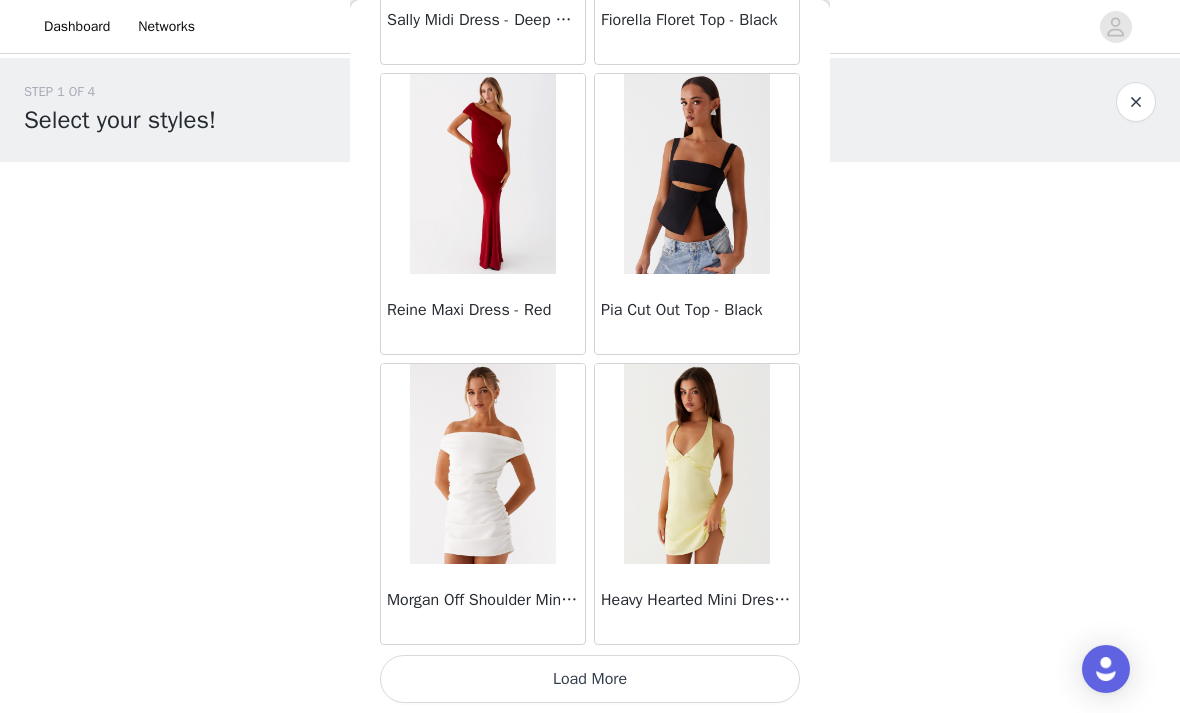 click on "Load More" at bounding box center [590, 679] 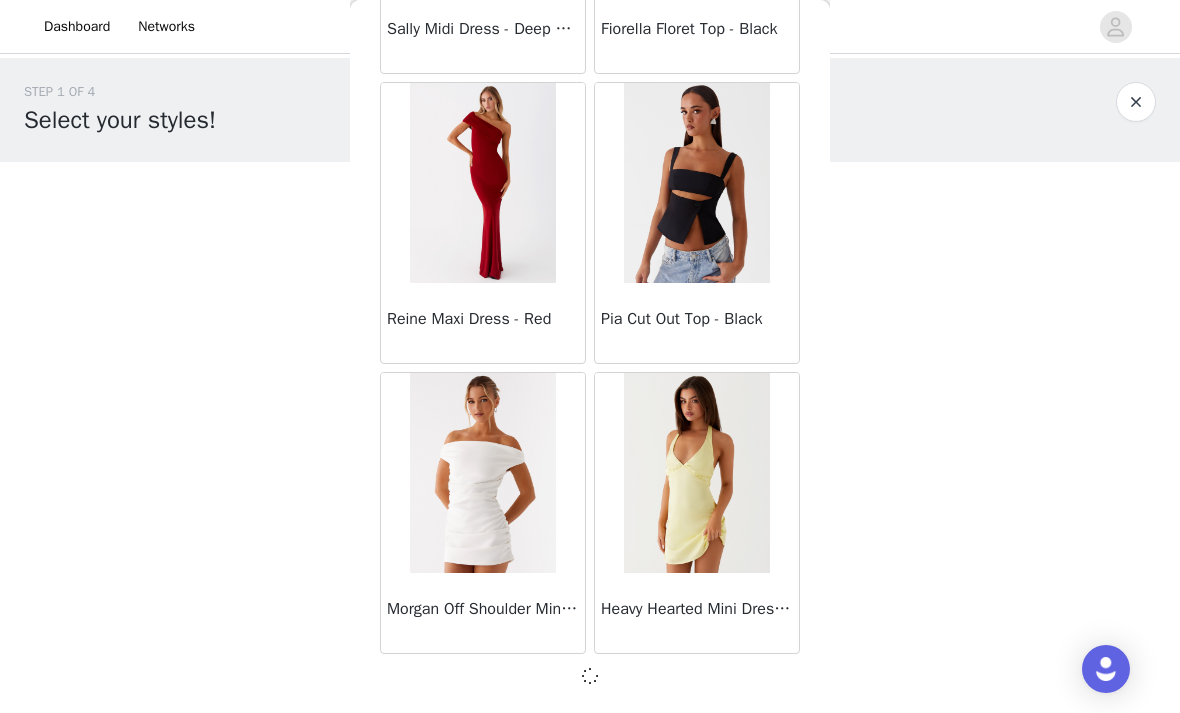 scroll, scrollTop: 11038, scrollLeft: 0, axis: vertical 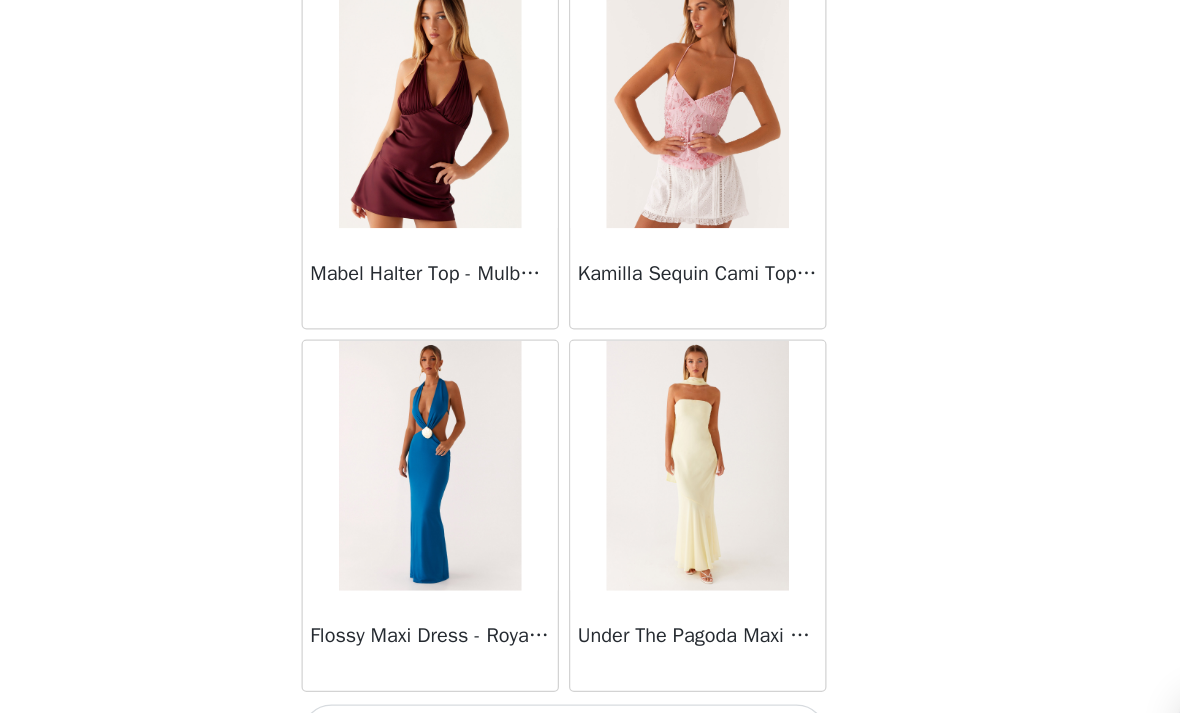 click on "Load More" at bounding box center (590, 679) 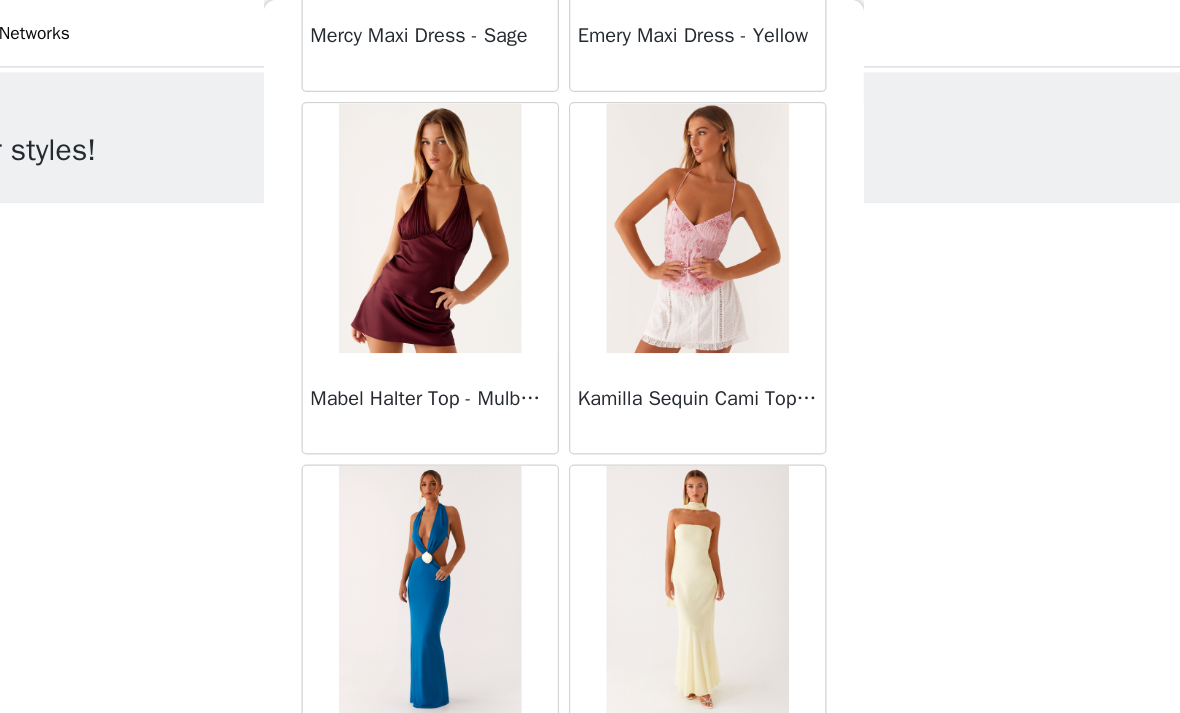 scroll, scrollTop: 159, scrollLeft: 0, axis: vertical 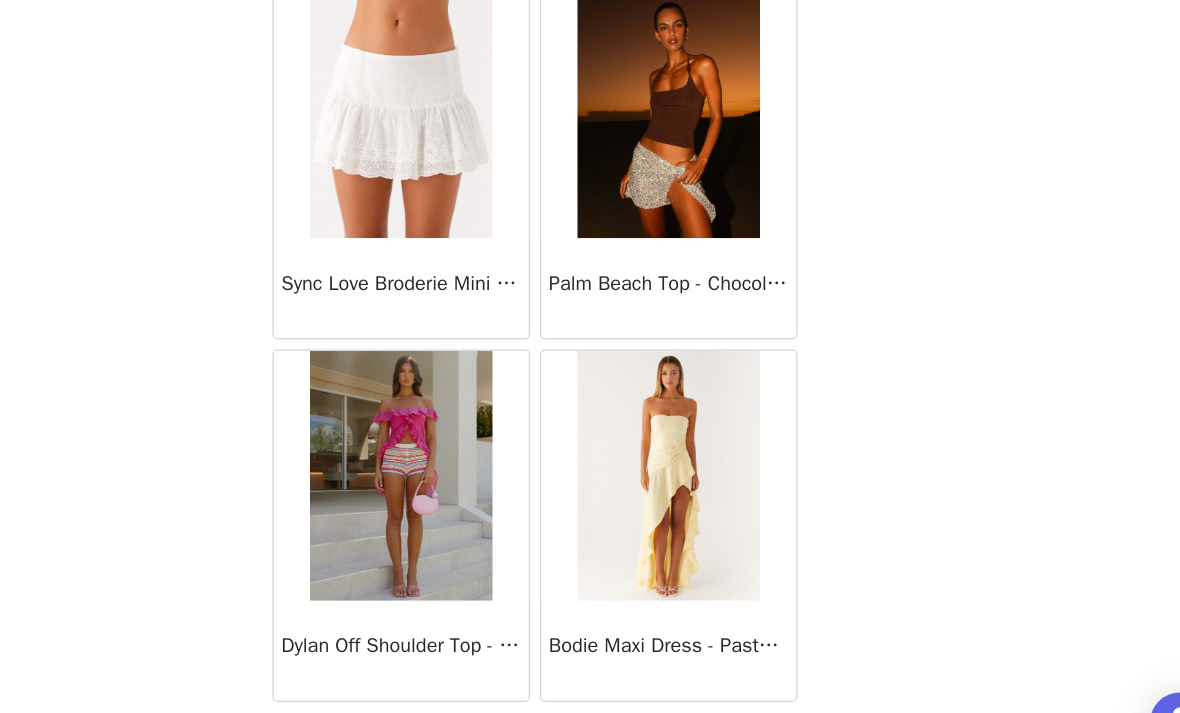 click on "Load More" at bounding box center (590, 687) 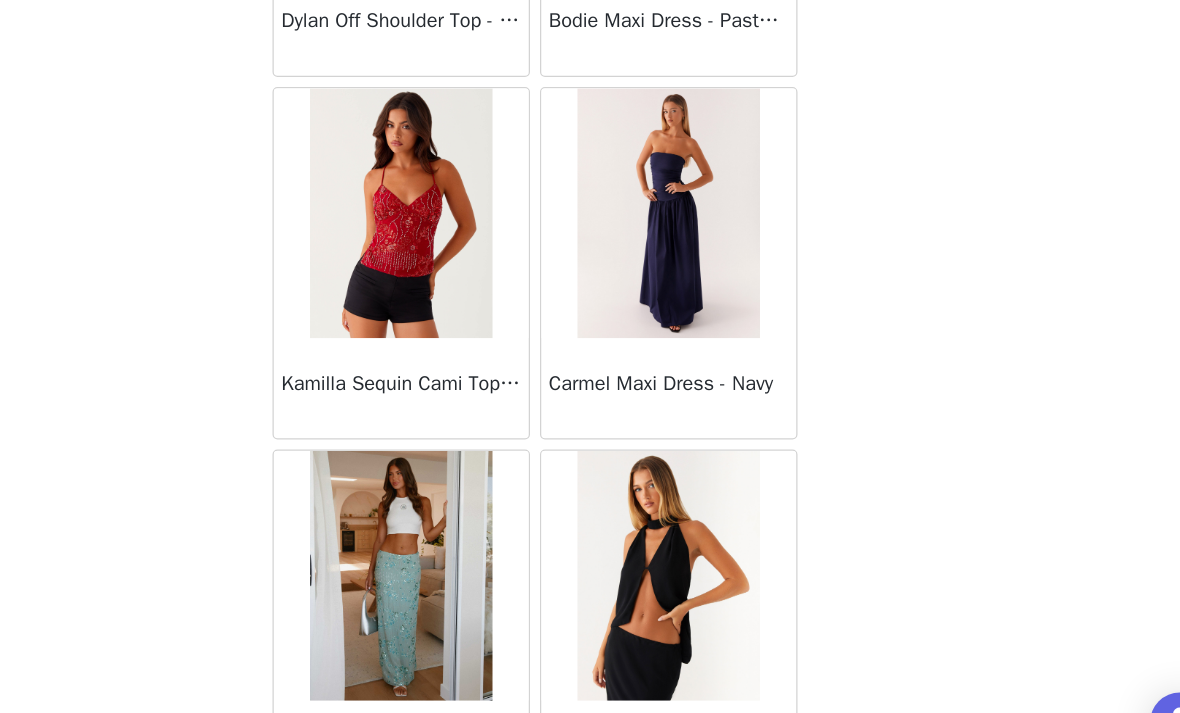 scroll, scrollTop: 17338, scrollLeft: 0, axis: vertical 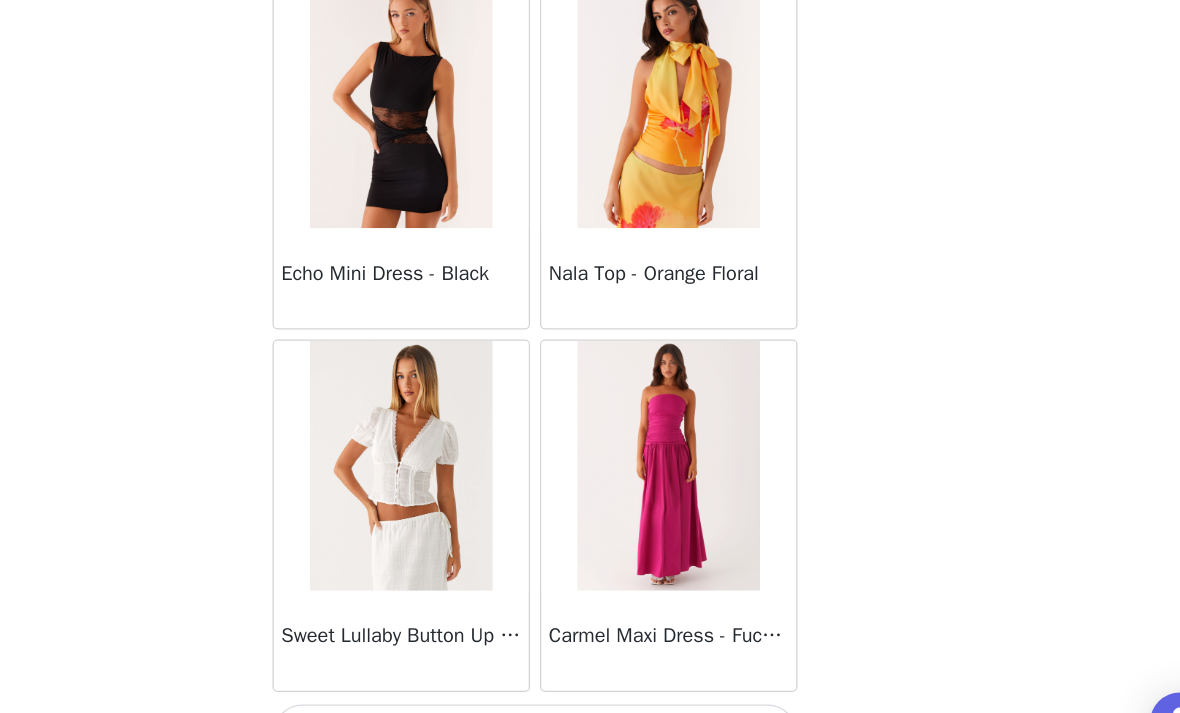 click on "Load More" at bounding box center [590, 679] 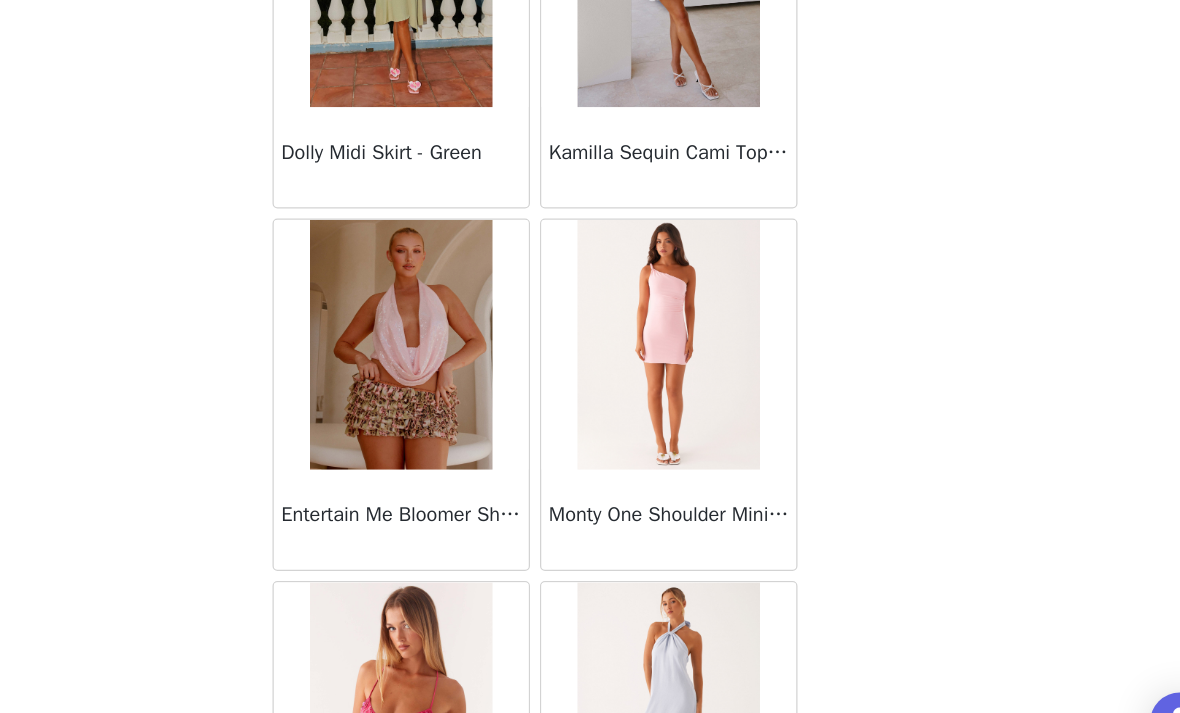 scroll, scrollTop: 22413, scrollLeft: 0, axis: vertical 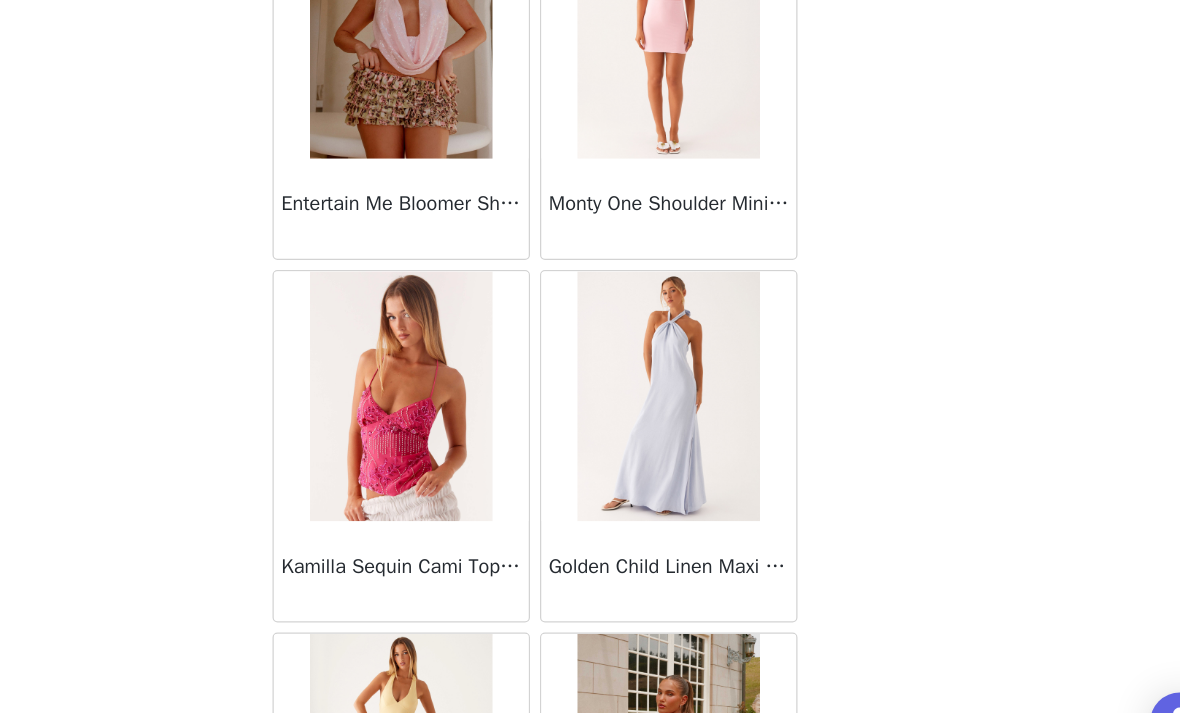click at bounding box center [482, 408] 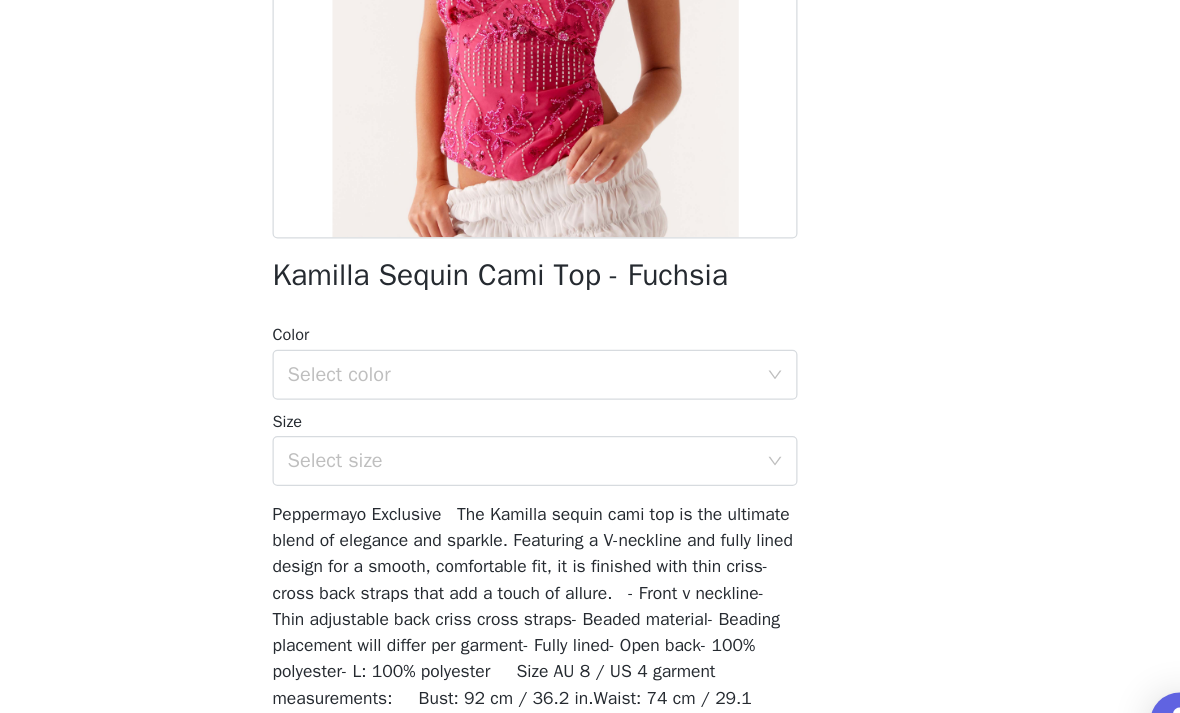 scroll, scrollTop: 269, scrollLeft: 0, axis: vertical 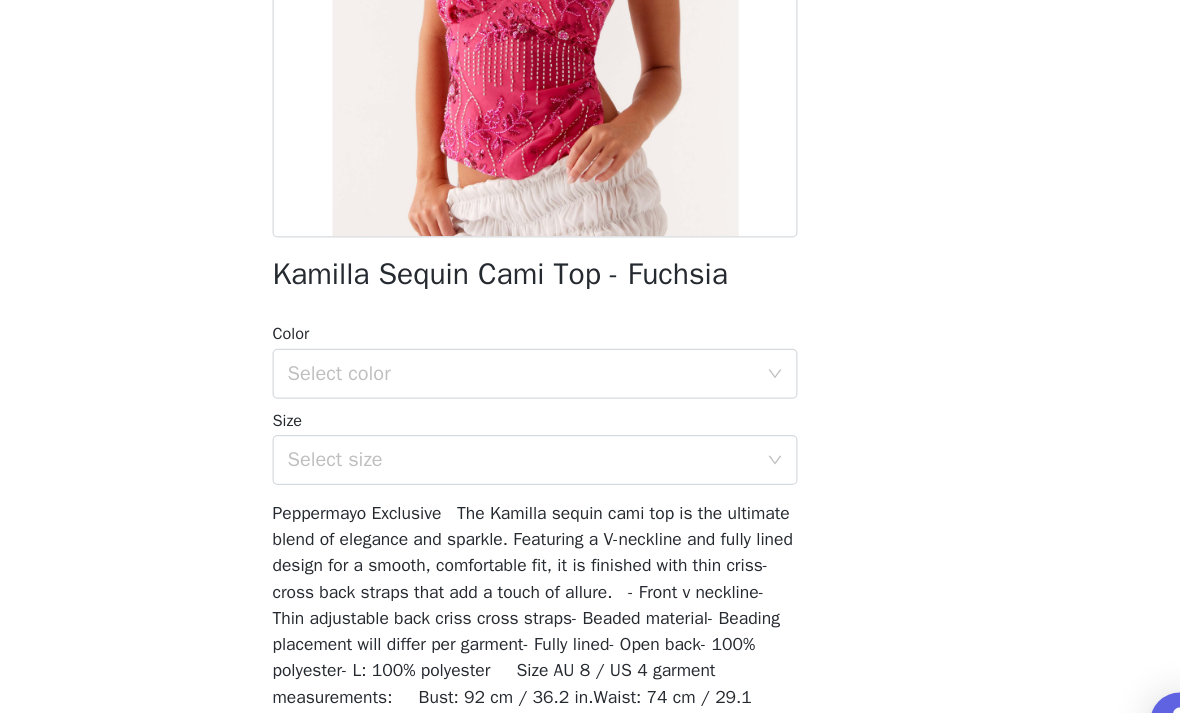 click on "Select size" at bounding box center (579, 459) 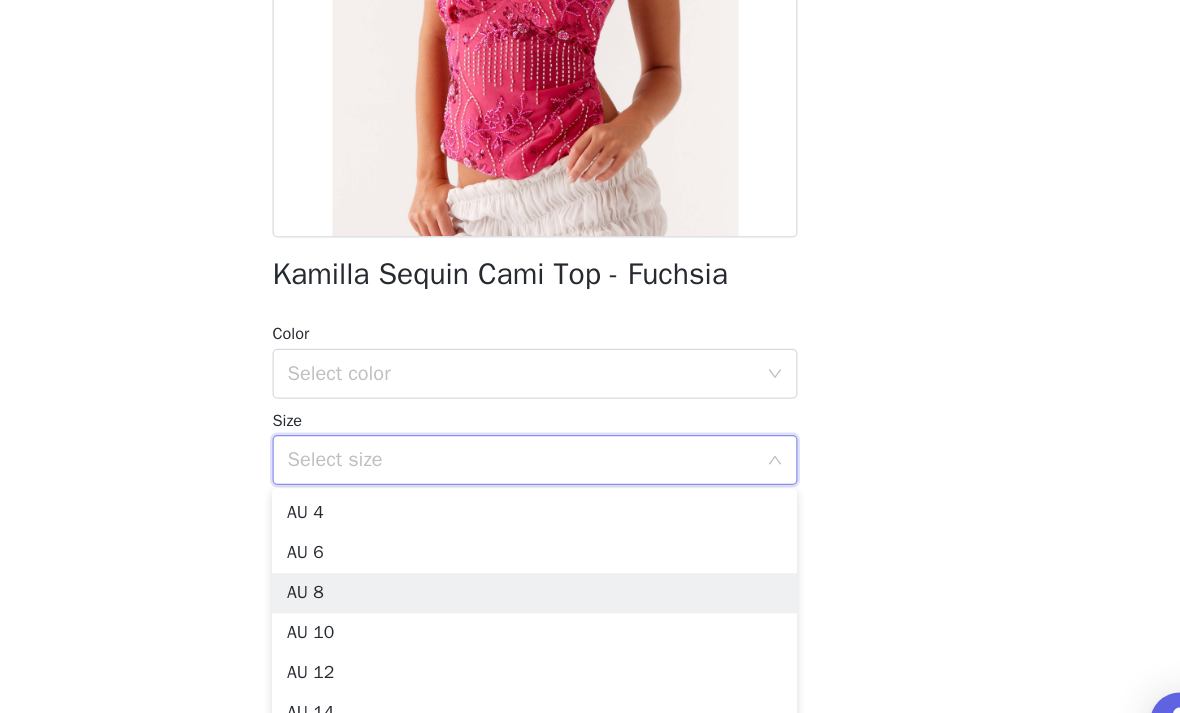 click on "AU 8" at bounding box center [590, 566] 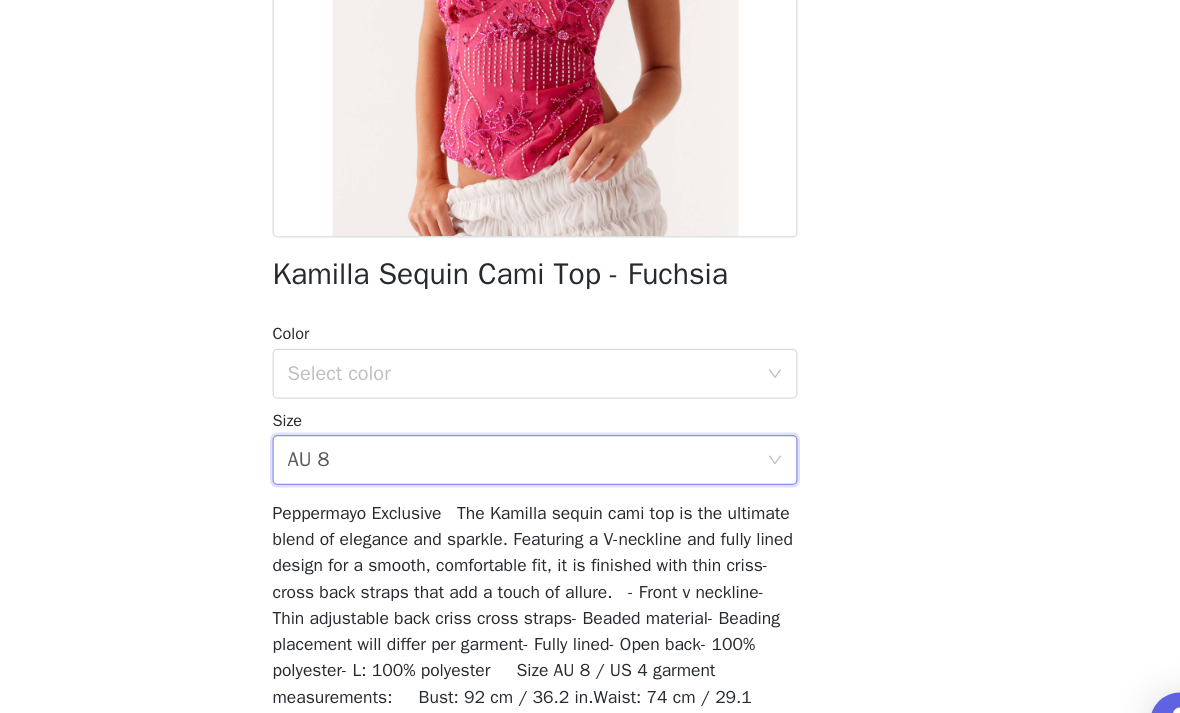 click on "Select color" at bounding box center [579, 390] 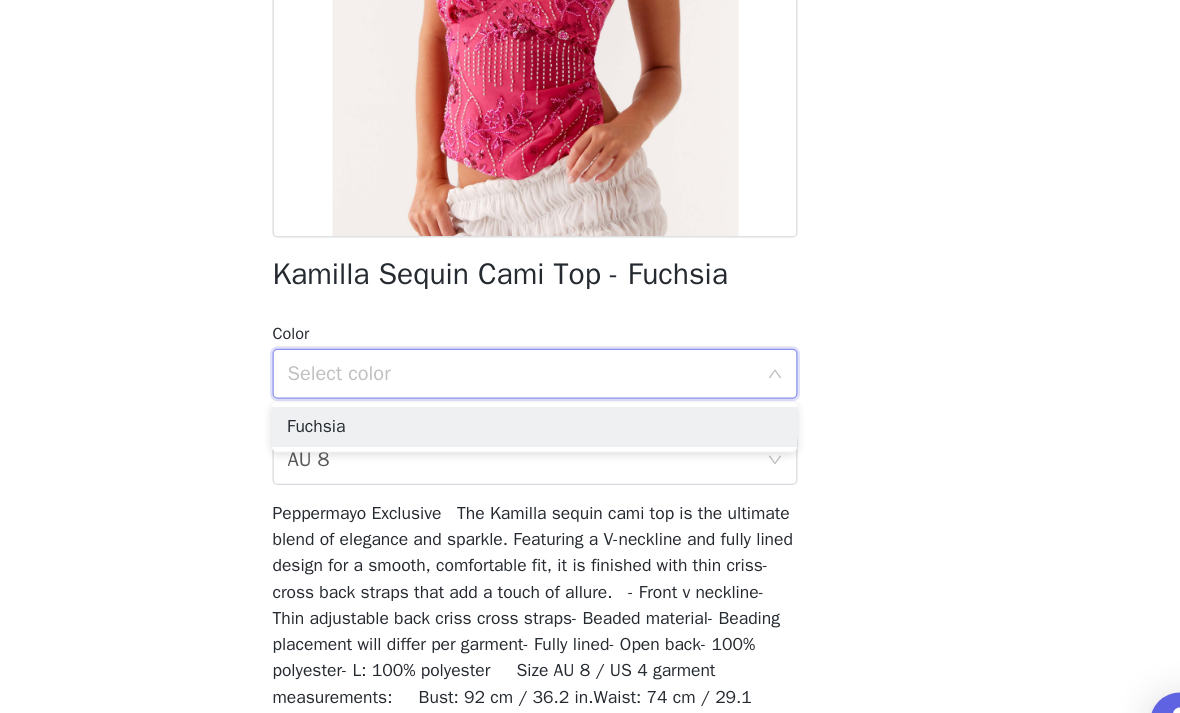 click on "Fuchsia" at bounding box center [590, 433] 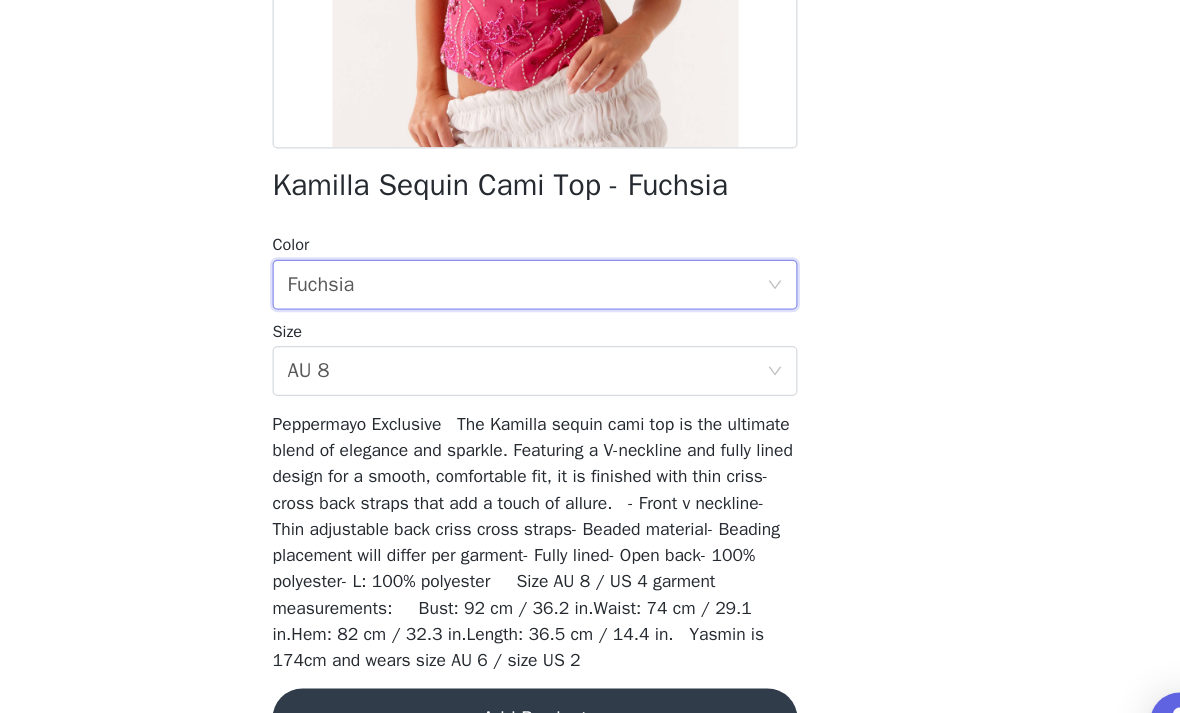 scroll, scrollTop: 340, scrollLeft: 0, axis: vertical 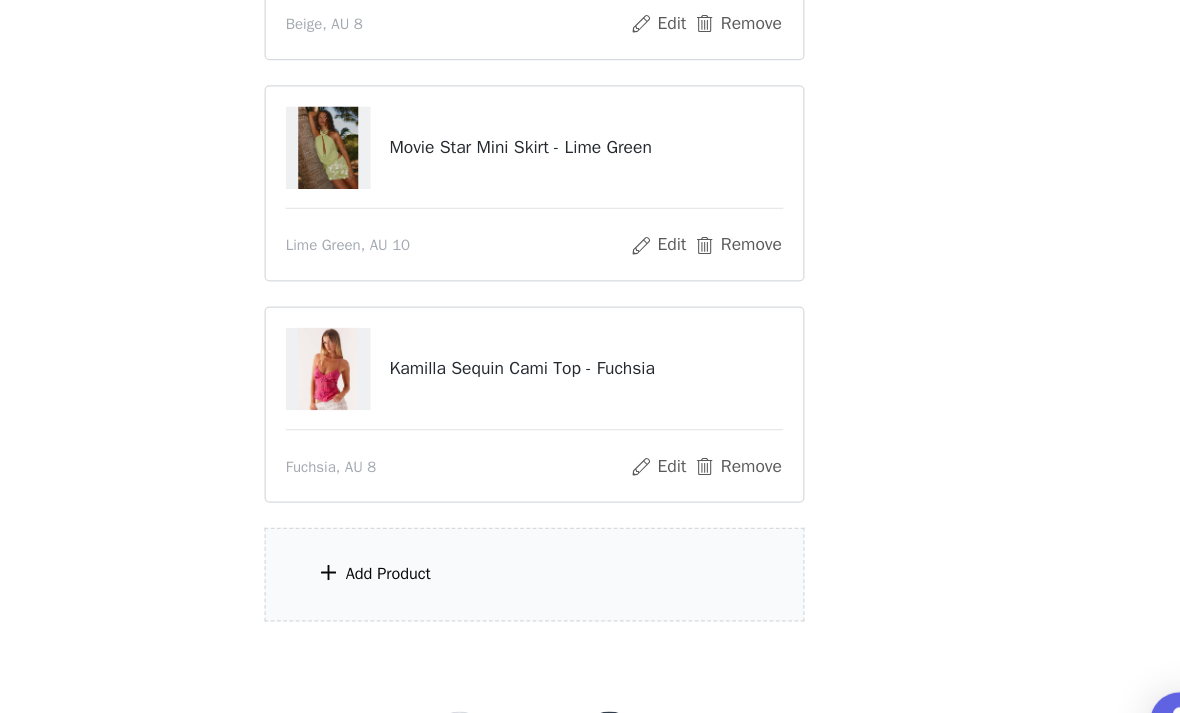 click on "Add Product" at bounding box center (590, 550) 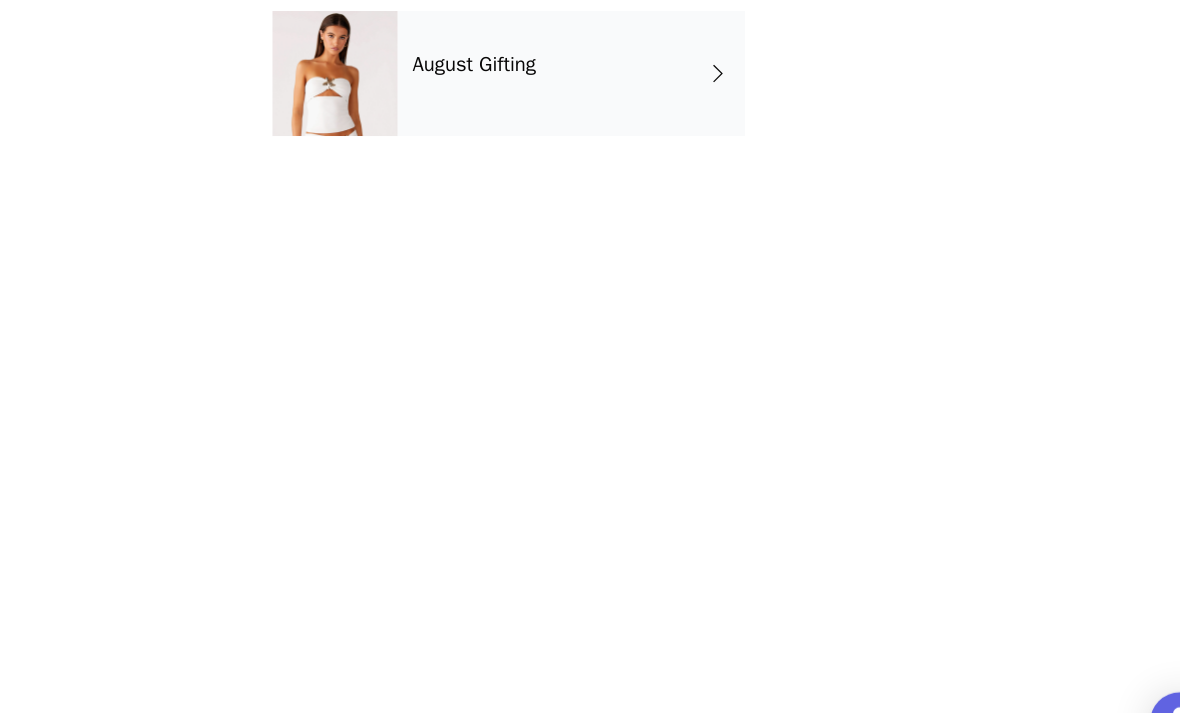 click on "August Gifting" at bounding box center [619, 150] 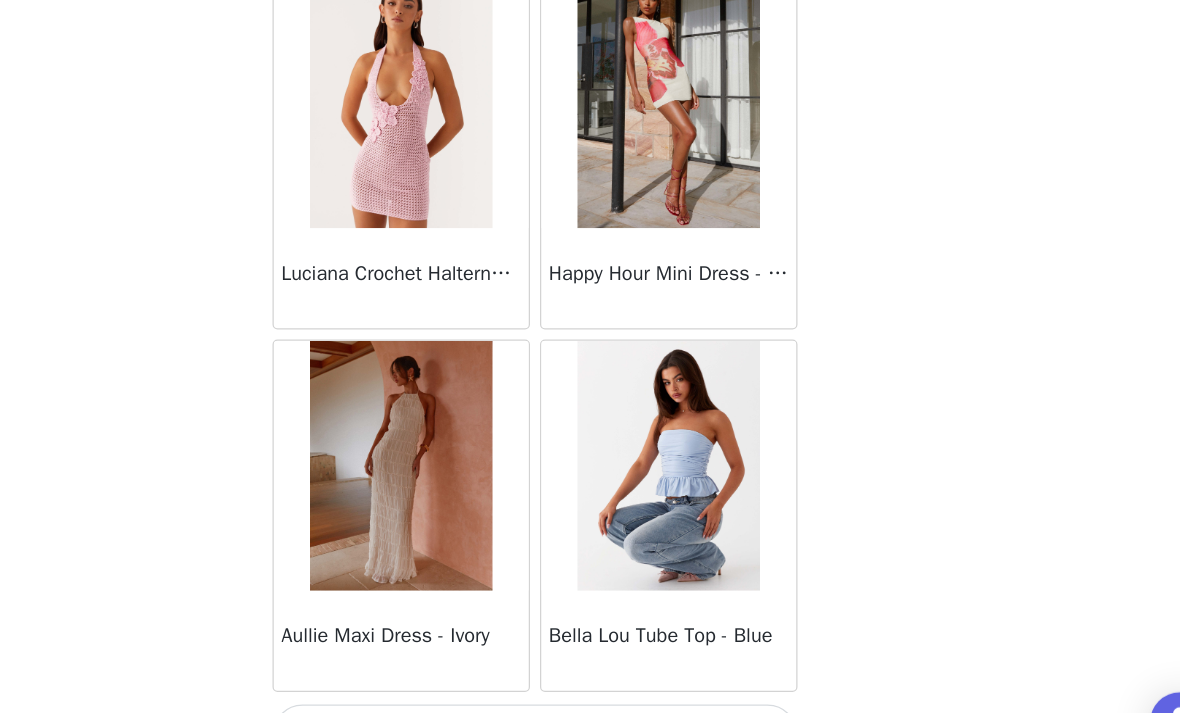 scroll, scrollTop: 2338, scrollLeft: 0, axis: vertical 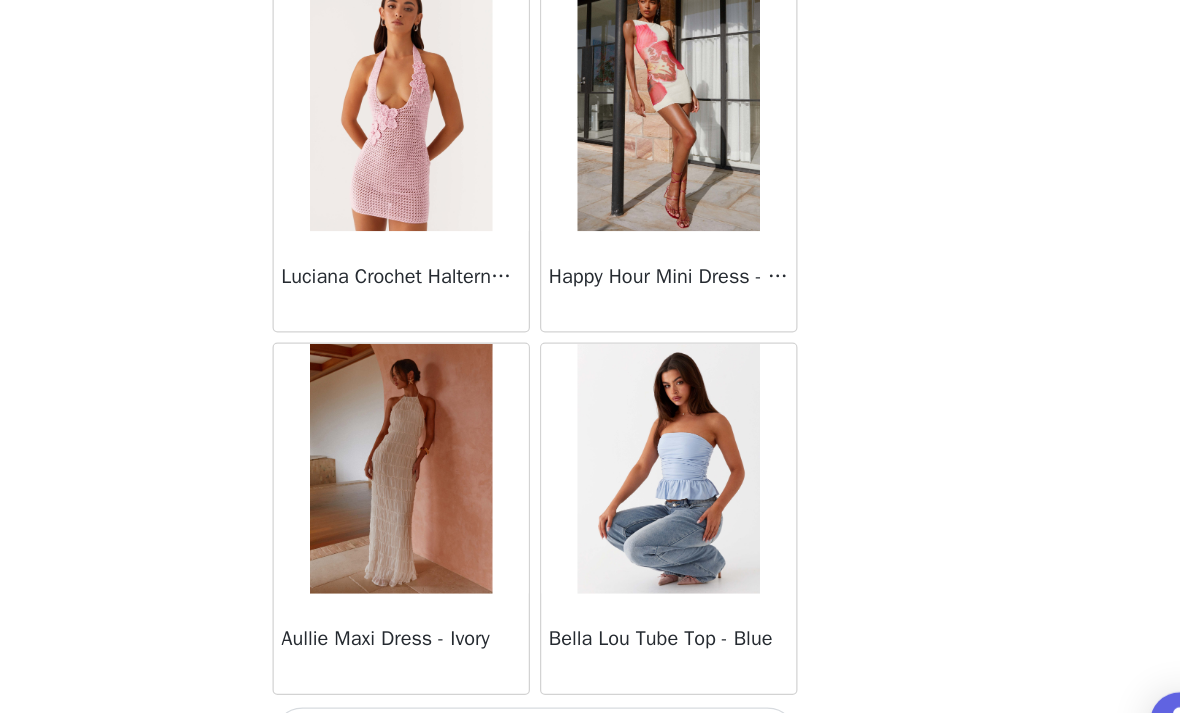 click on "Load More" at bounding box center (590, 681) 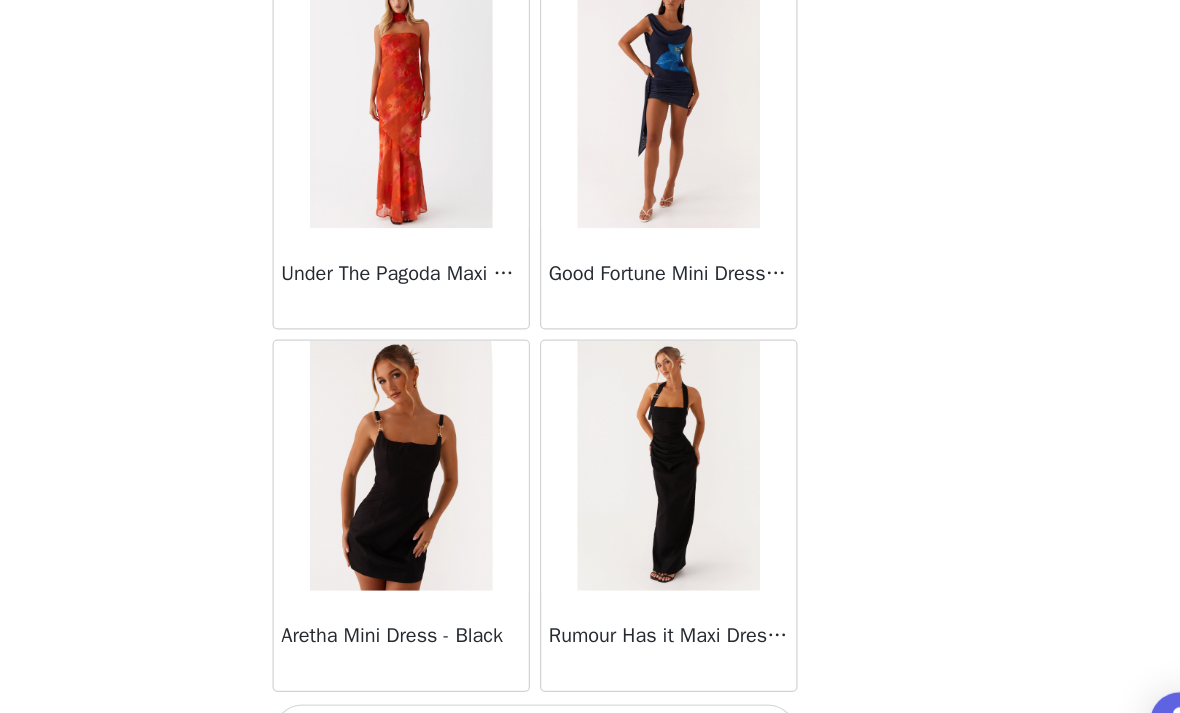 click on "Load More" at bounding box center [590, 679] 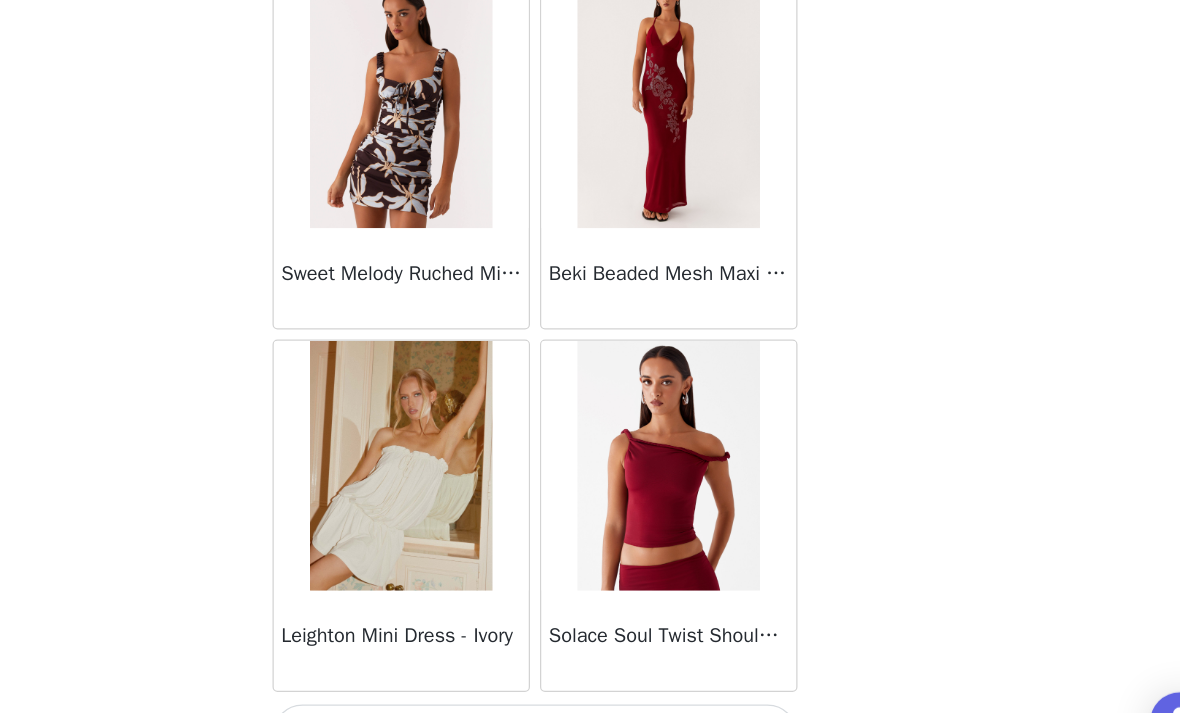 scroll, scrollTop: 8147, scrollLeft: 0, axis: vertical 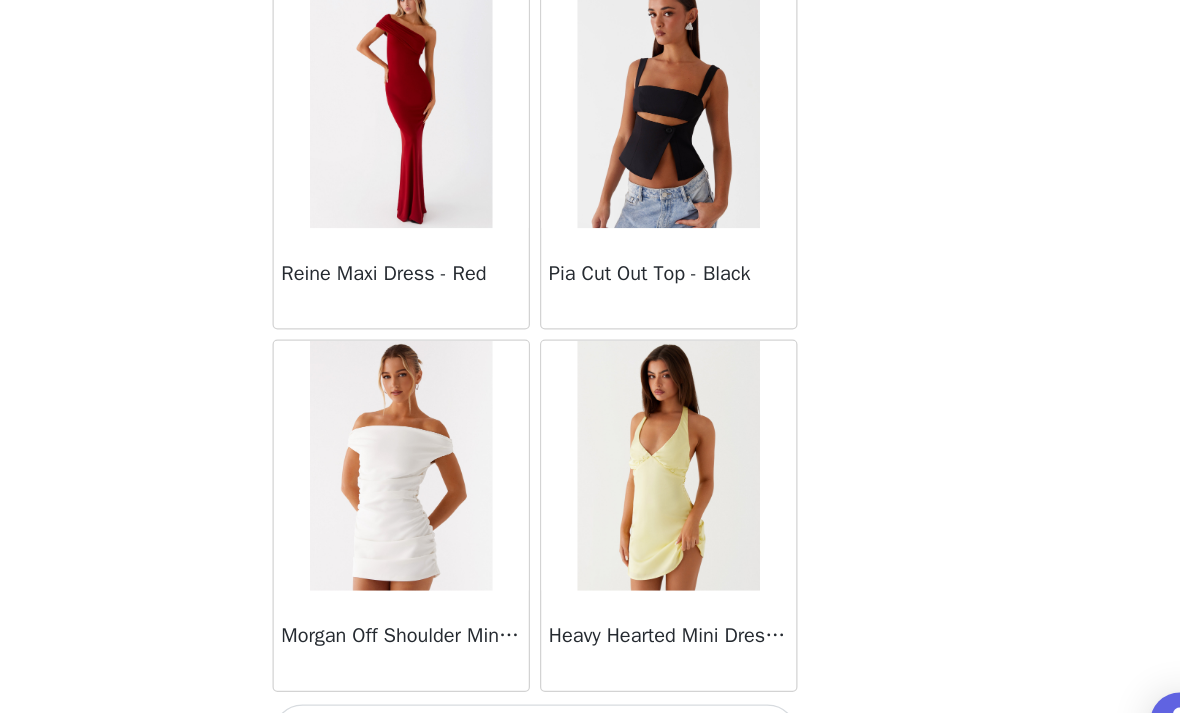 click on "Load More" at bounding box center (590, 679) 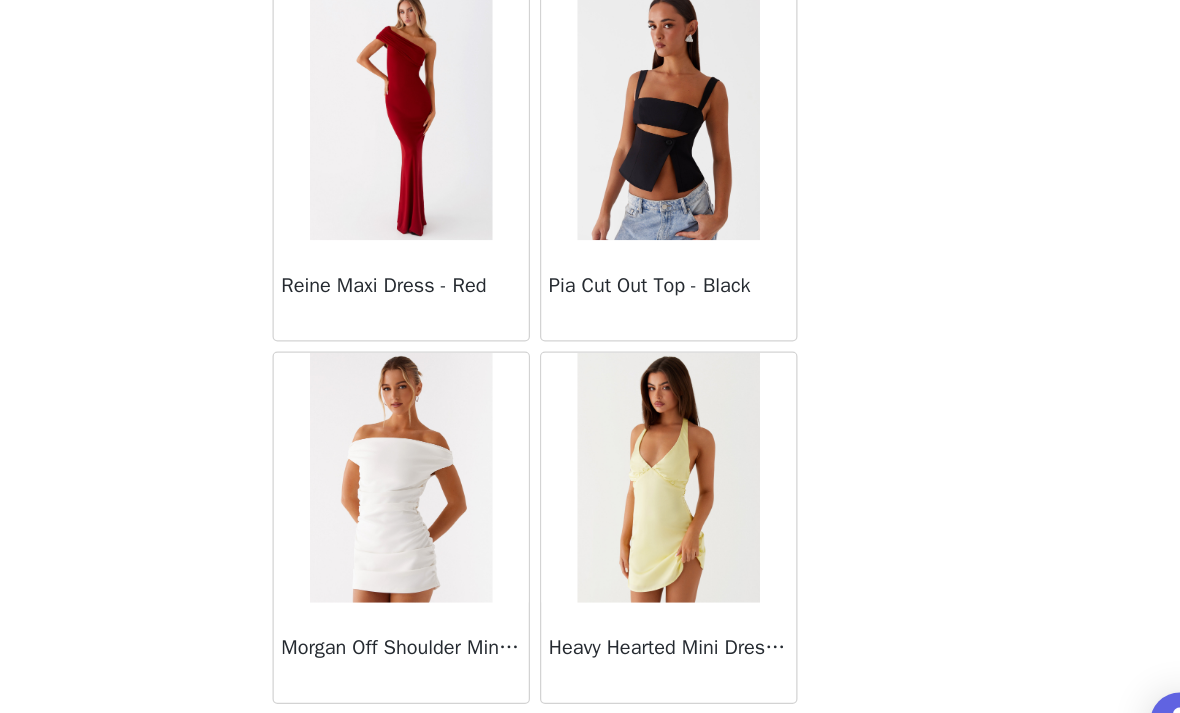 scroll, scrollTop: 11038, scrollLeft: 0, axis: vertical 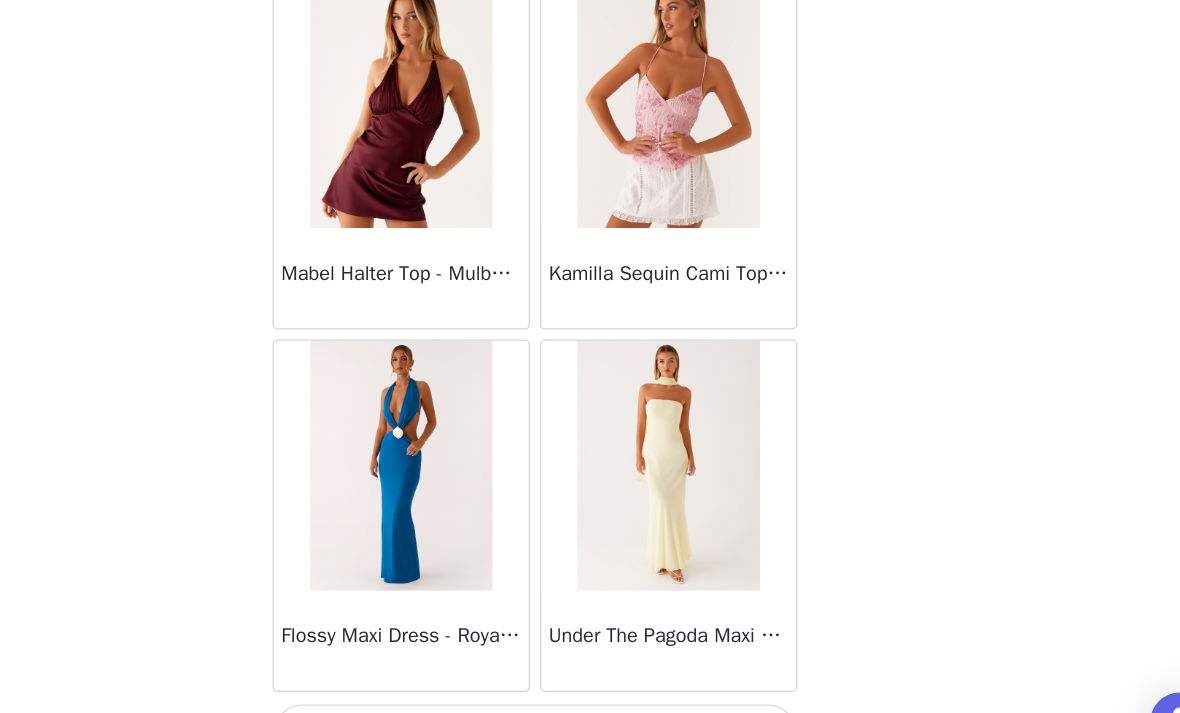 click on "Load More" at bounding box center [590, 679] 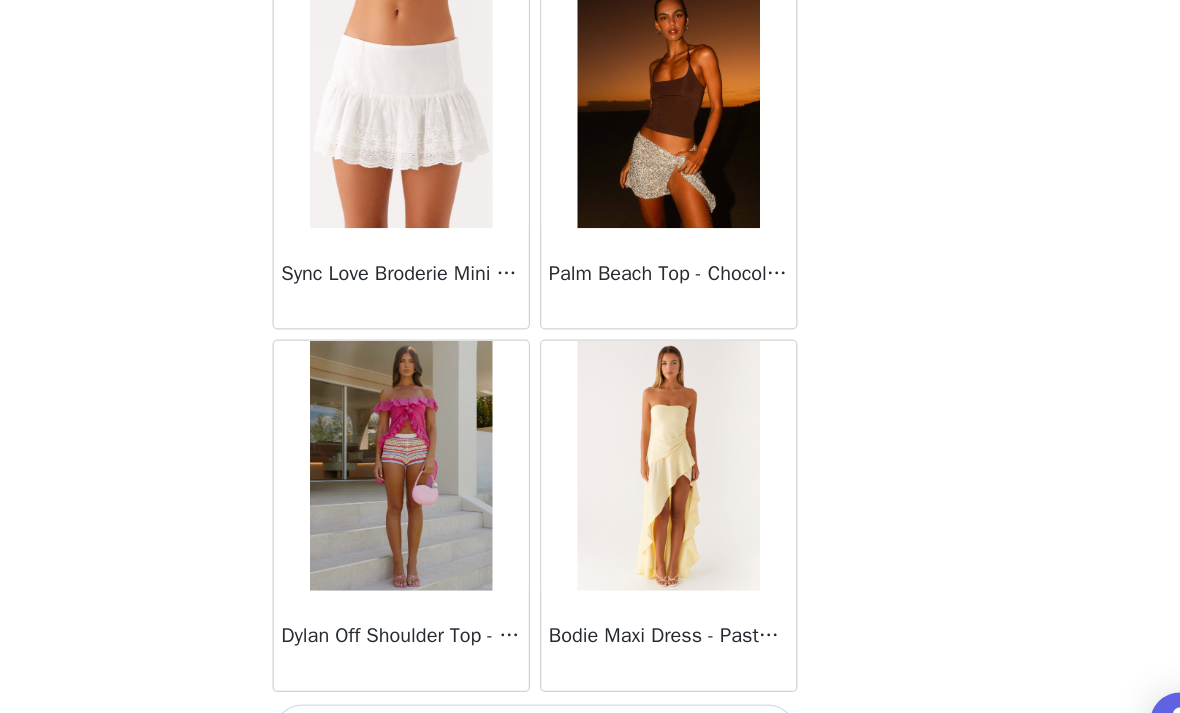 click on "Load More" at bounding box center (590, 679) 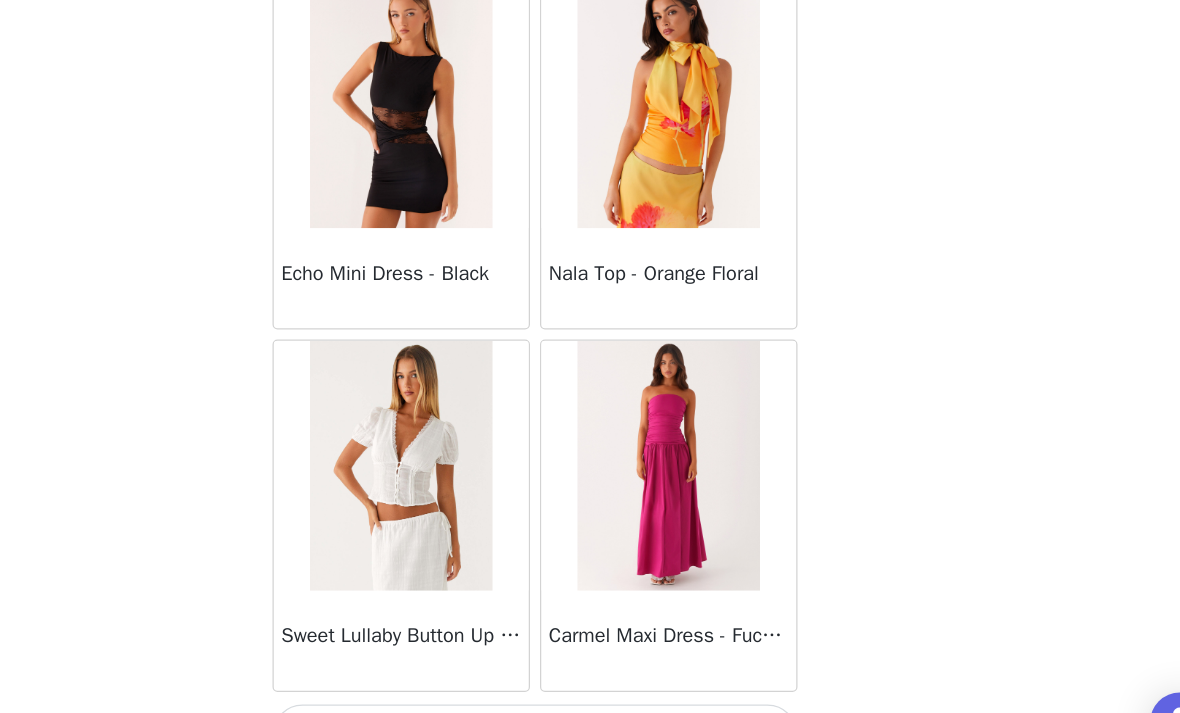 click on "Load More" at bounding box center (590, 679) 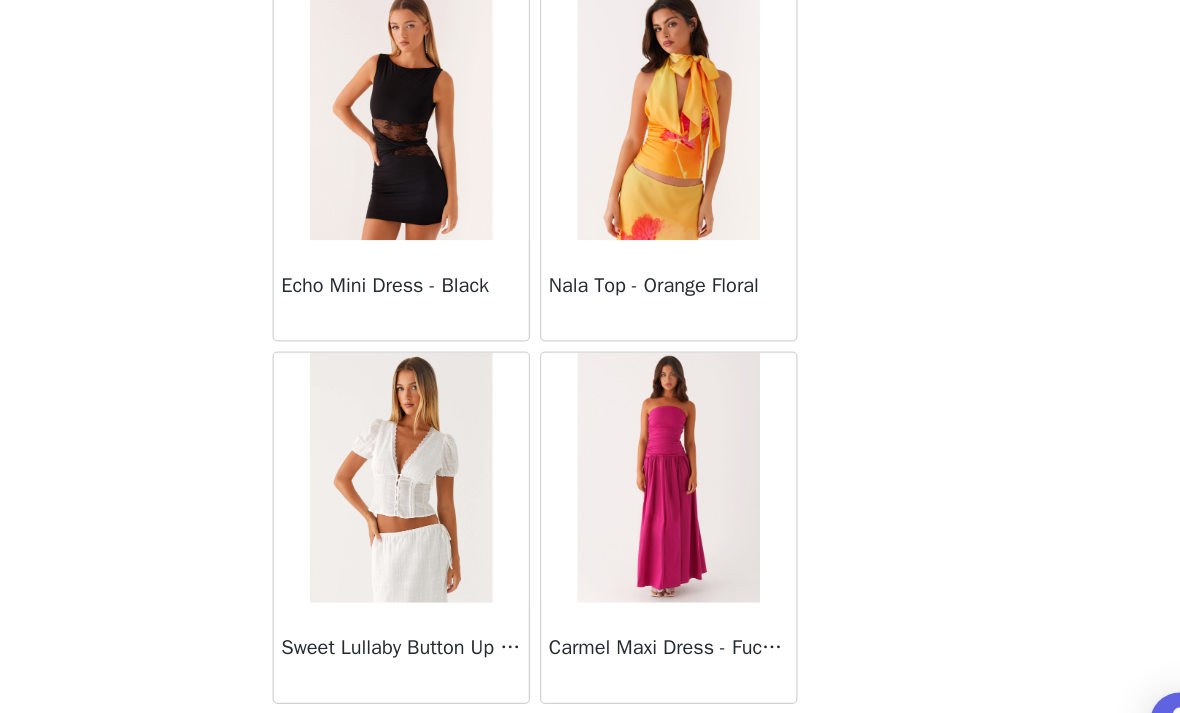 scroll, scrollTop: 19738, scrollLeft: 0, axis: vertical 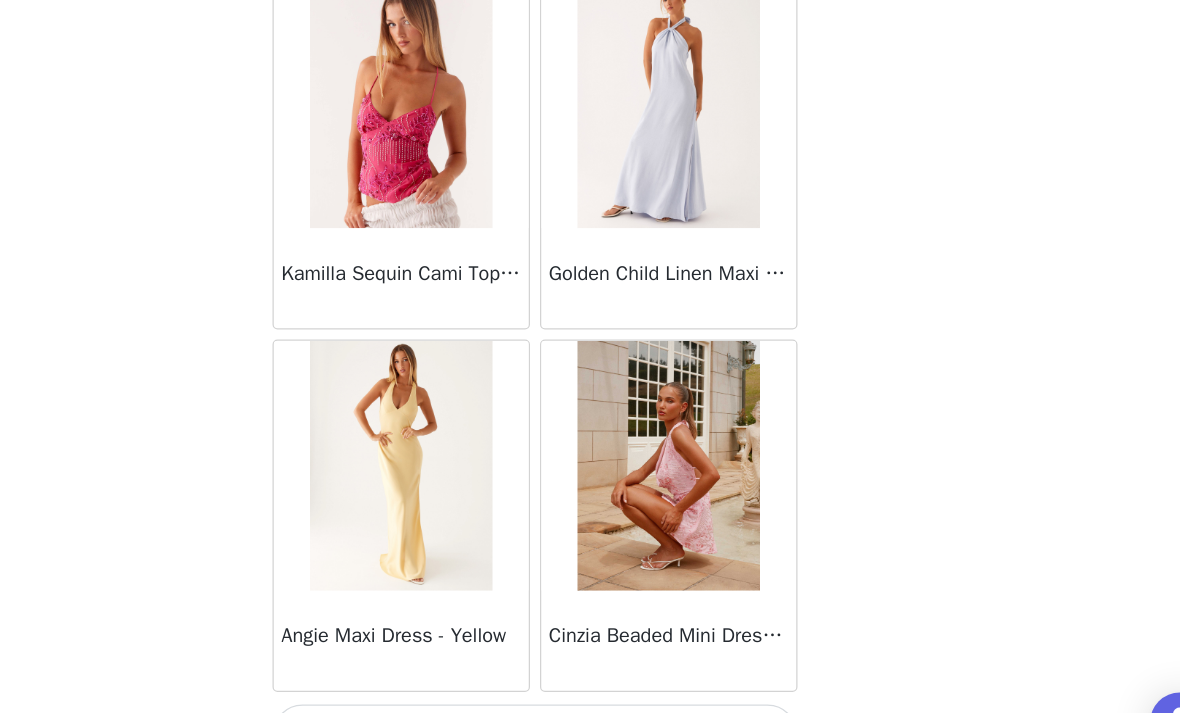 click on "Load More" at bounding box center [590, 679] 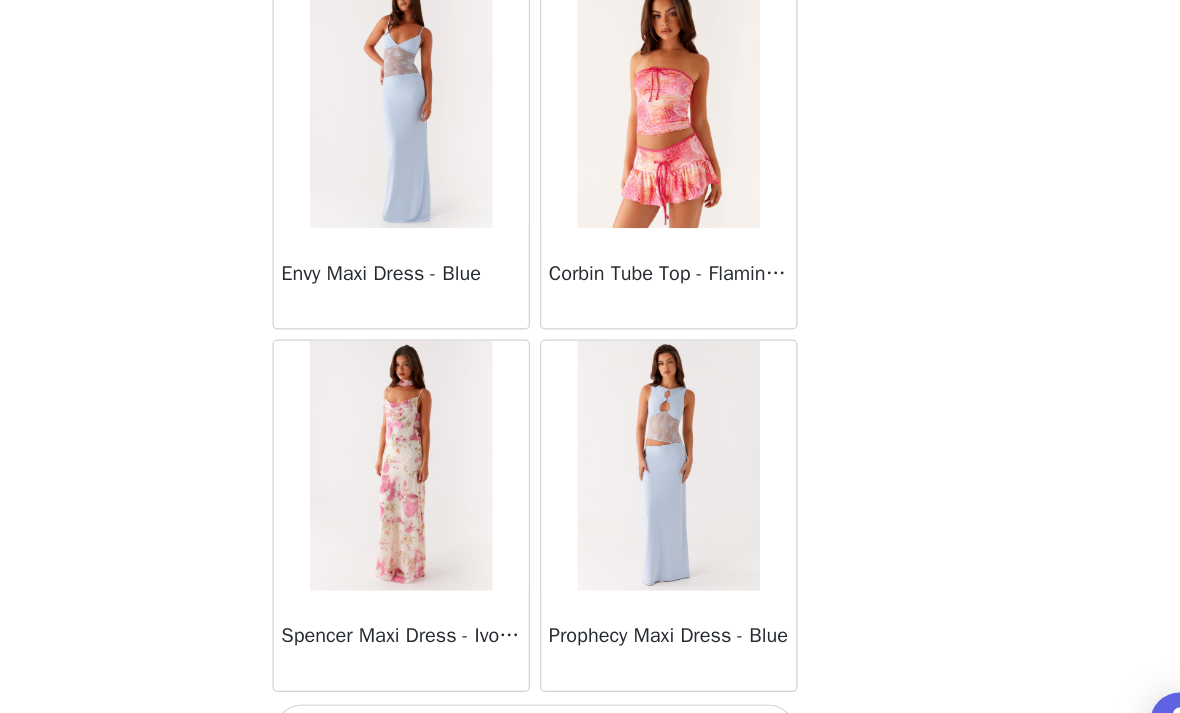 scroll, scrollTop: 25547, scrollLeft: 0, axis: vertical 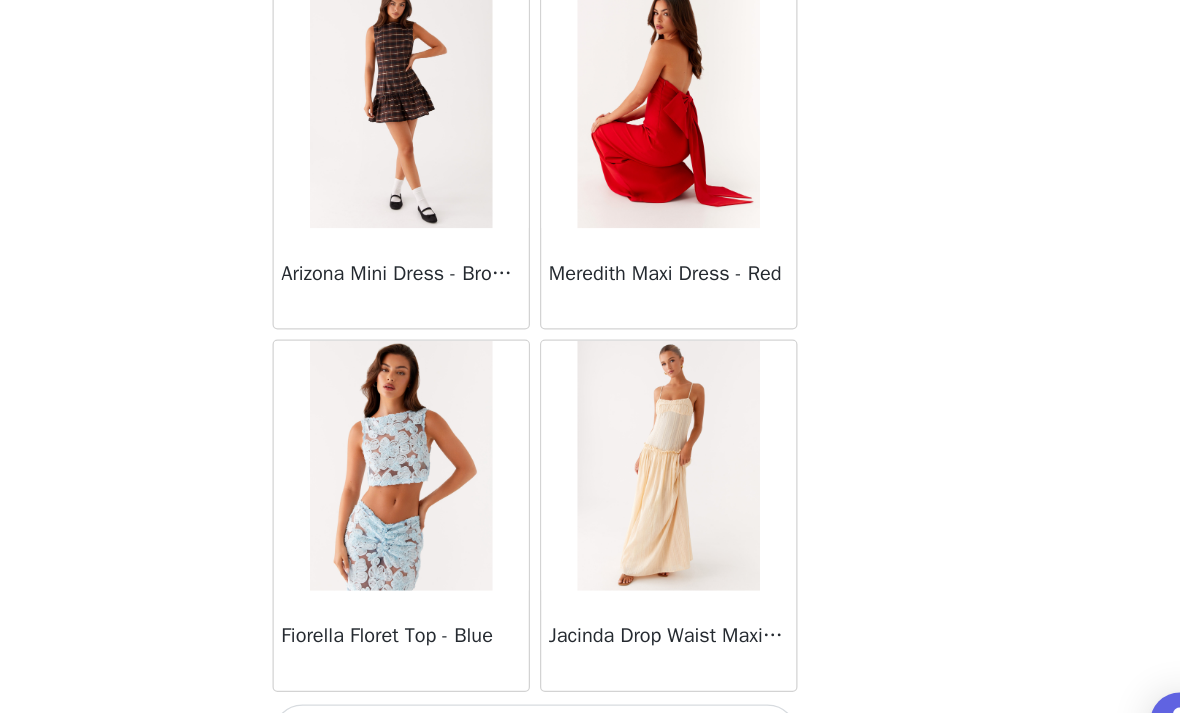 click on "Load More" at bounding box center (590, 679) 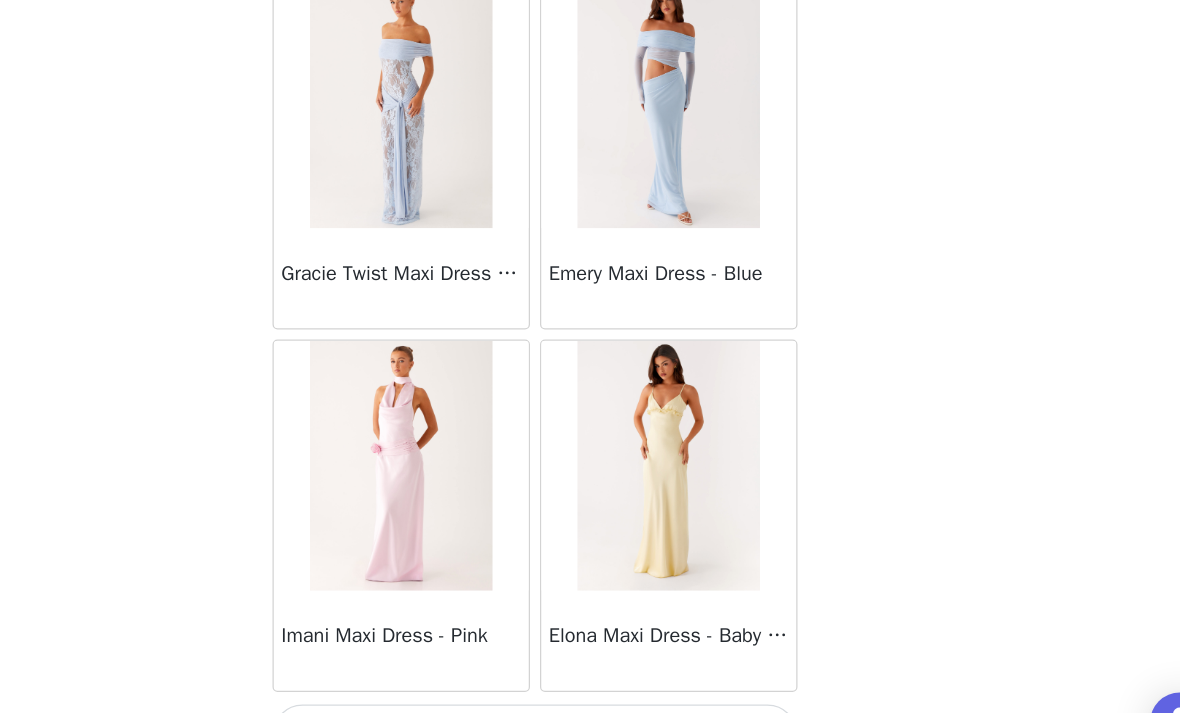 click on "Load More" at bounding box center (590, 679) 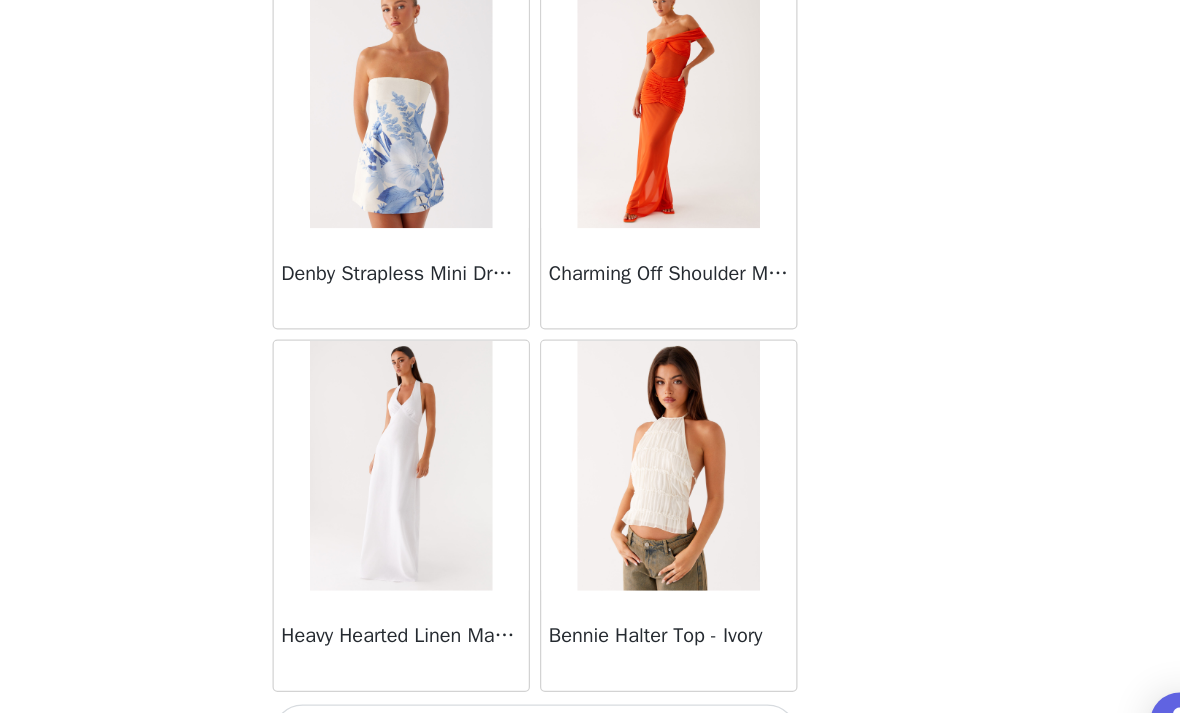 click on "Load More" at bounding box center [590, 679] 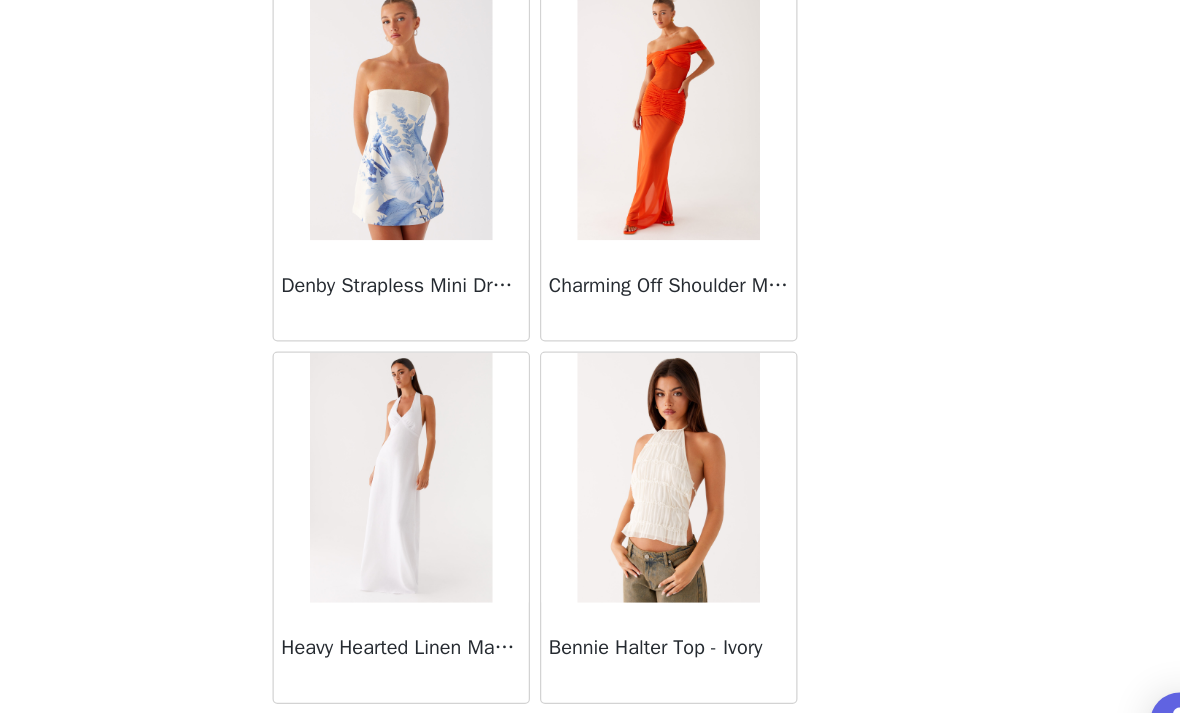scroll, scrollTop: 34238, scrollLeft: 0, axis: vertical 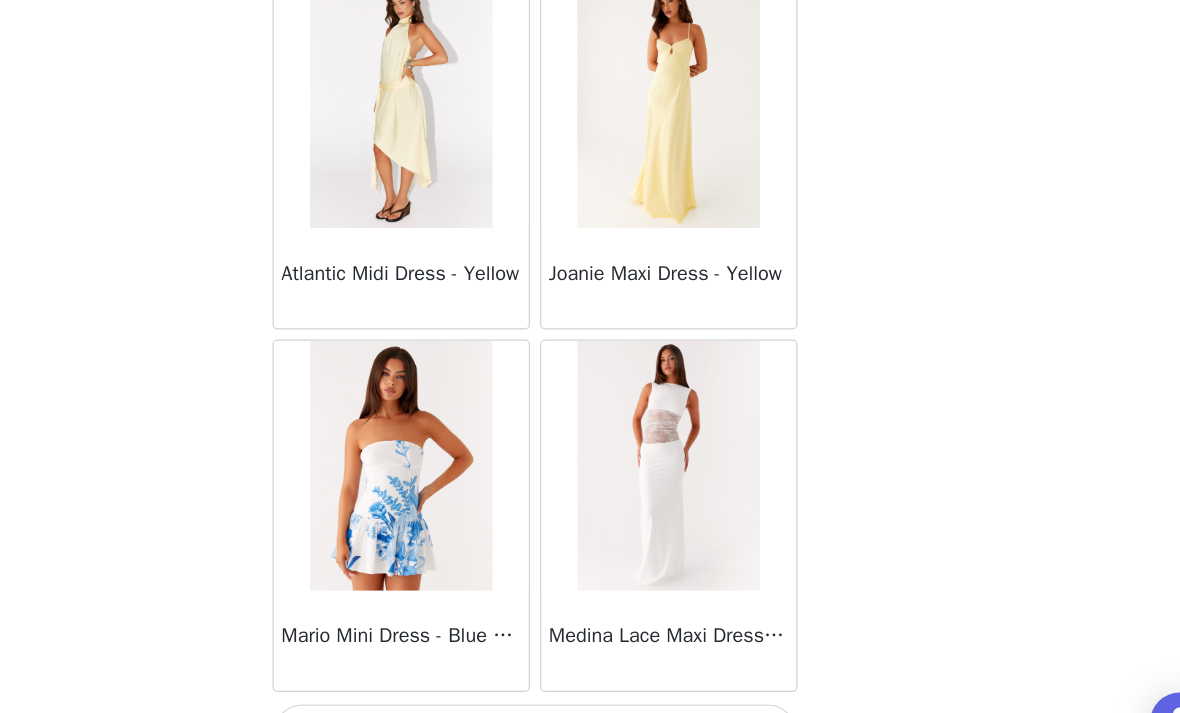 click on "Load More" at bounding box center [590, 679] 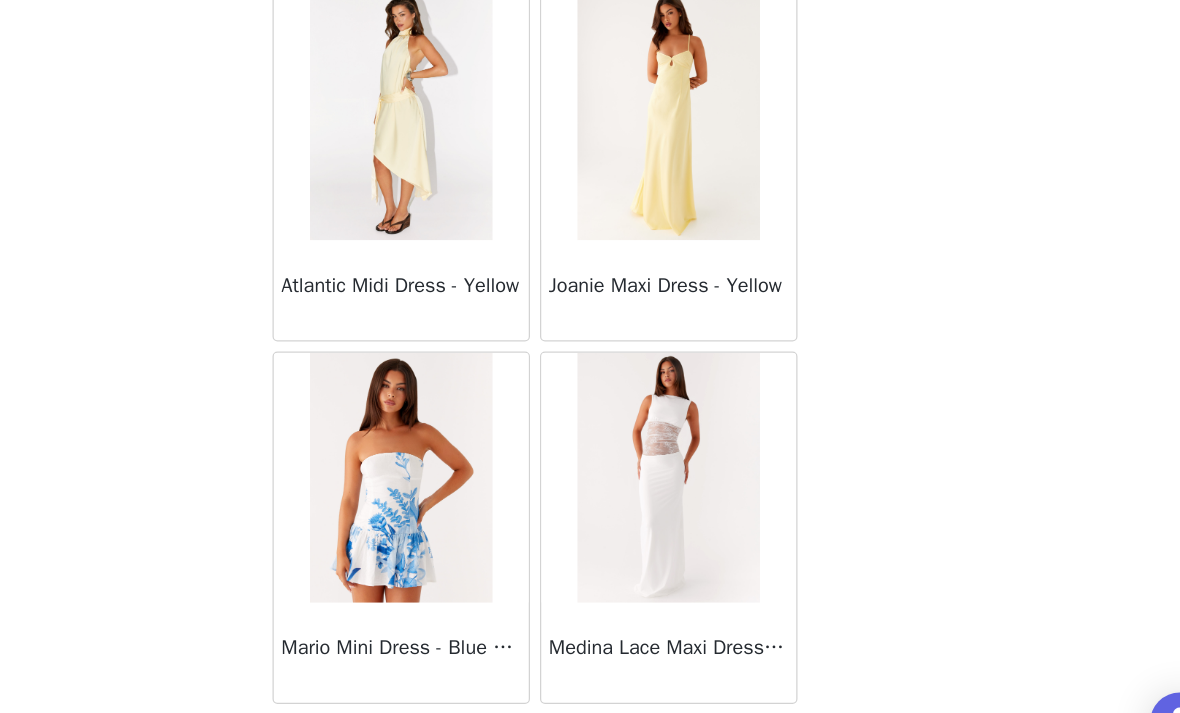 scroll, scrollTop: 37138, scrollLeft: 0, axis: vertical 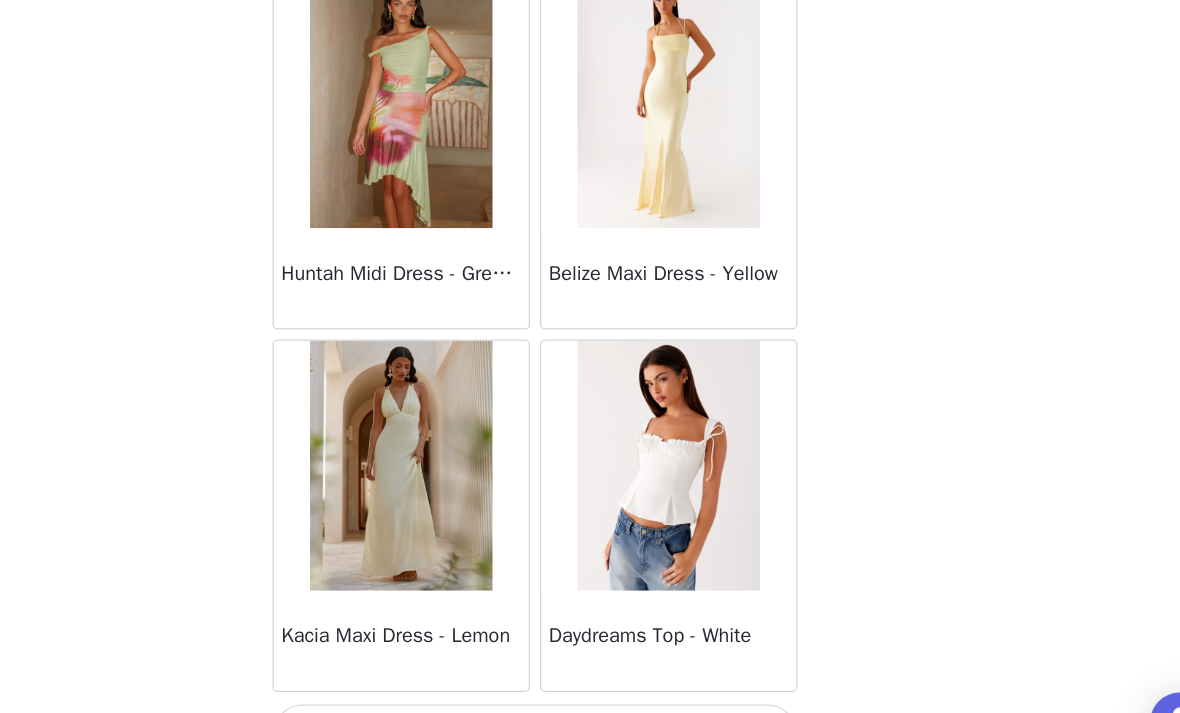 click on "Load More" at bounding box center (590, 679) 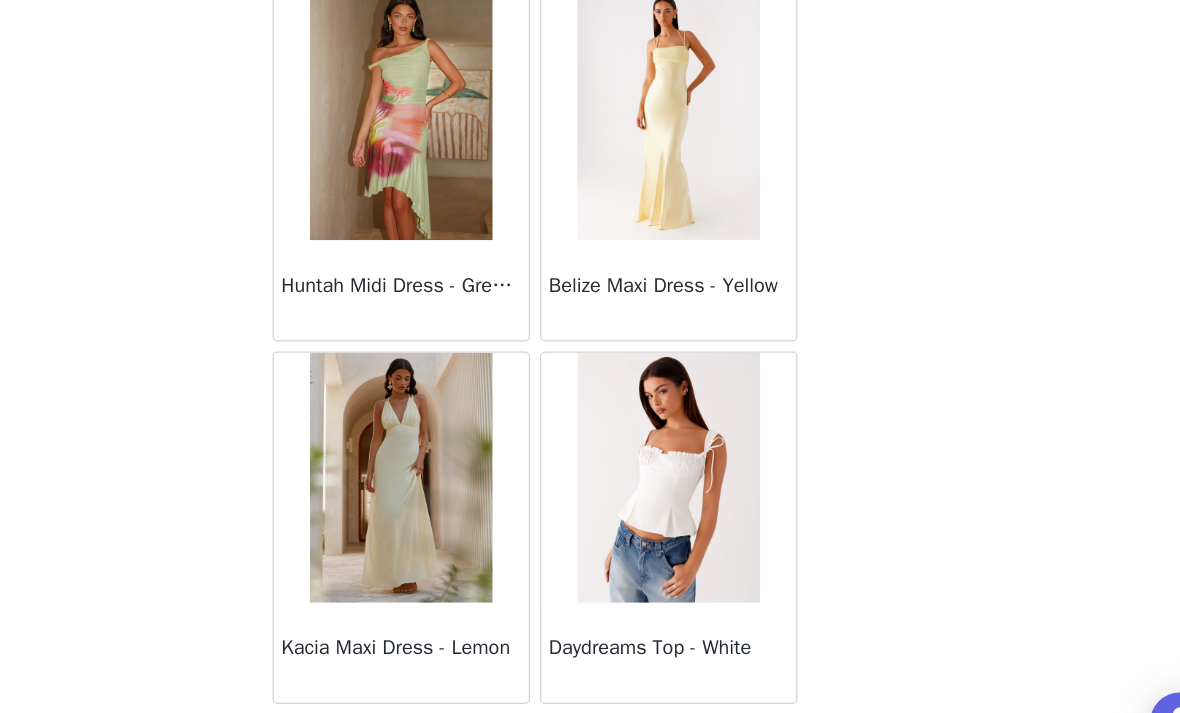 scroll, scrollTop: 40038, scrollLeft: 0, axis: vertical 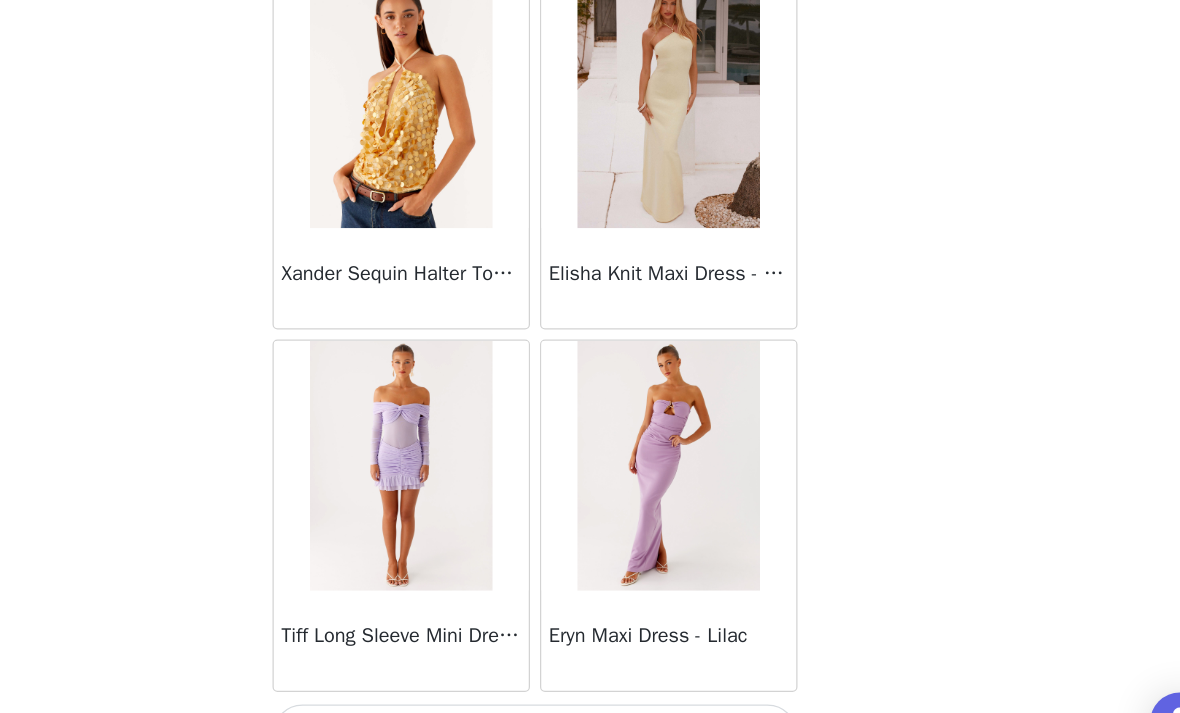 click on "Load More" at bounding box center (590, 679) 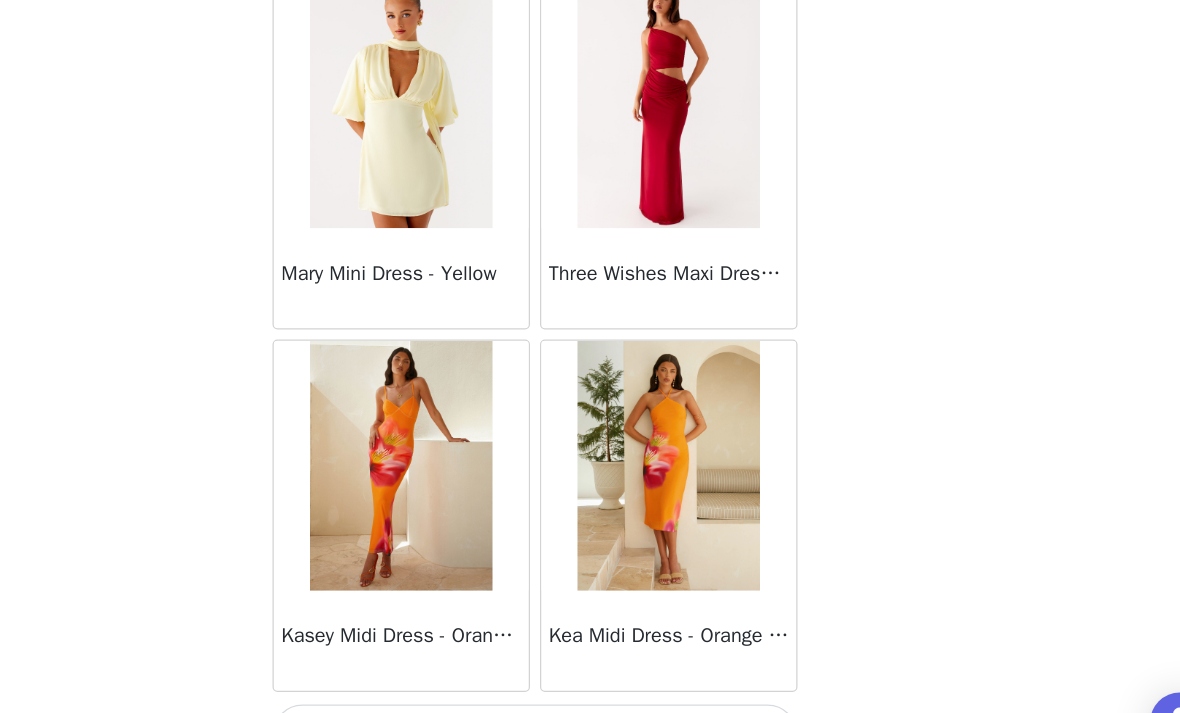 scroll, scrollTop: 45847, scrollLeft: 0, axis: vertical 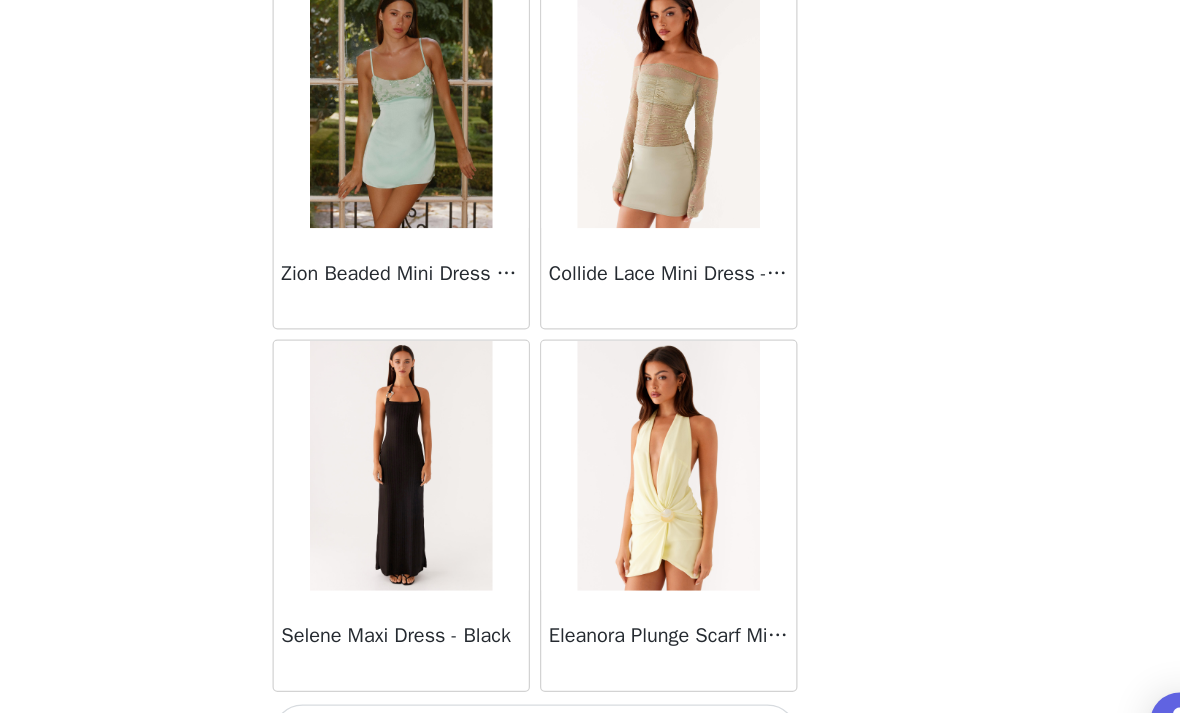 click on "Load More" at bounding box center (590, 679) 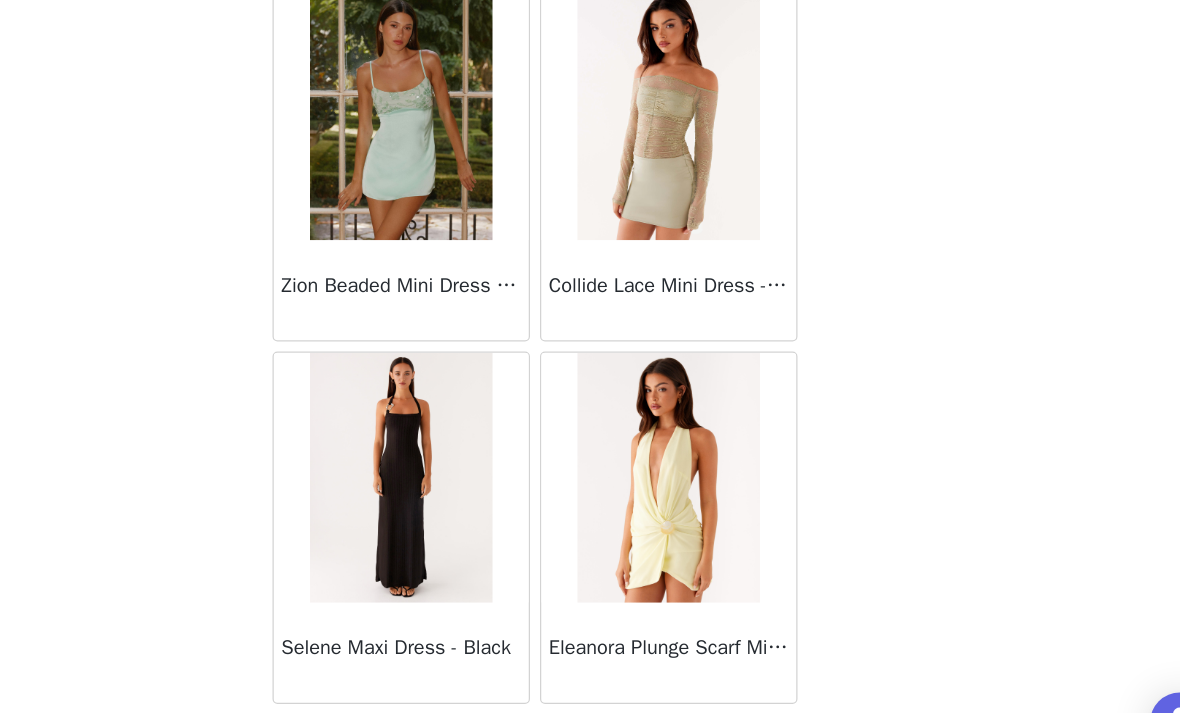 scroll, scrollTop: 48738, scrollLeft: 0, axis: vertical 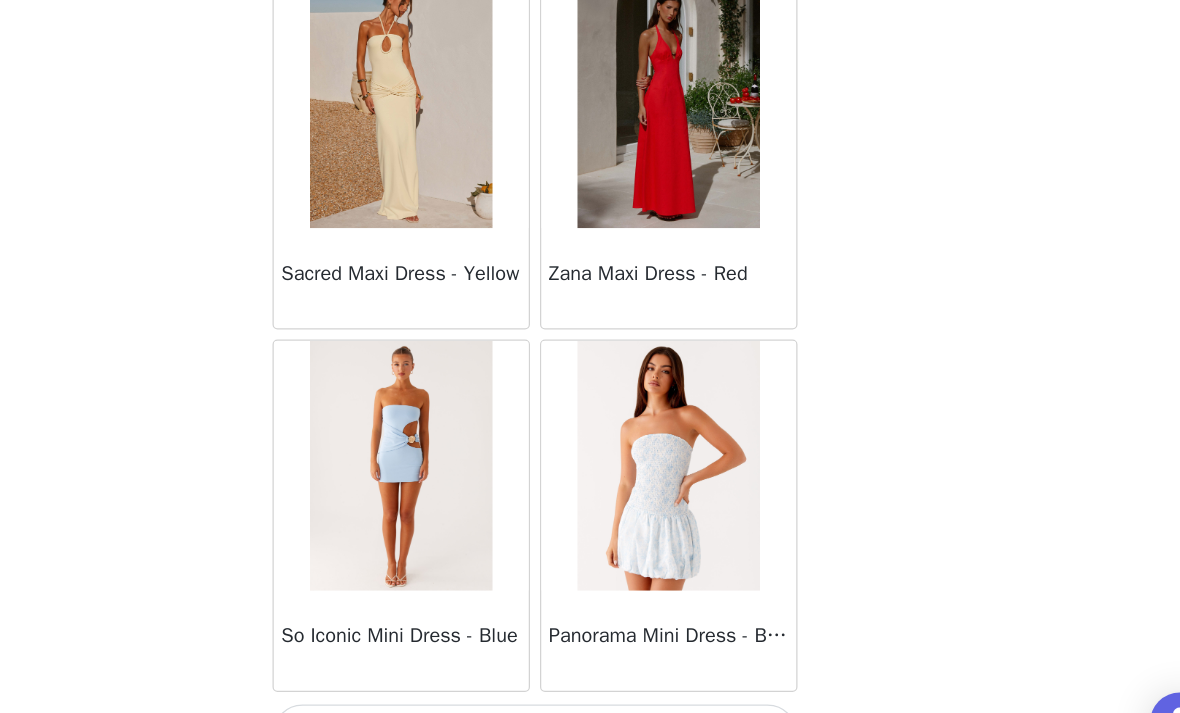 click on "Load More" at bounding box center [590, 679] 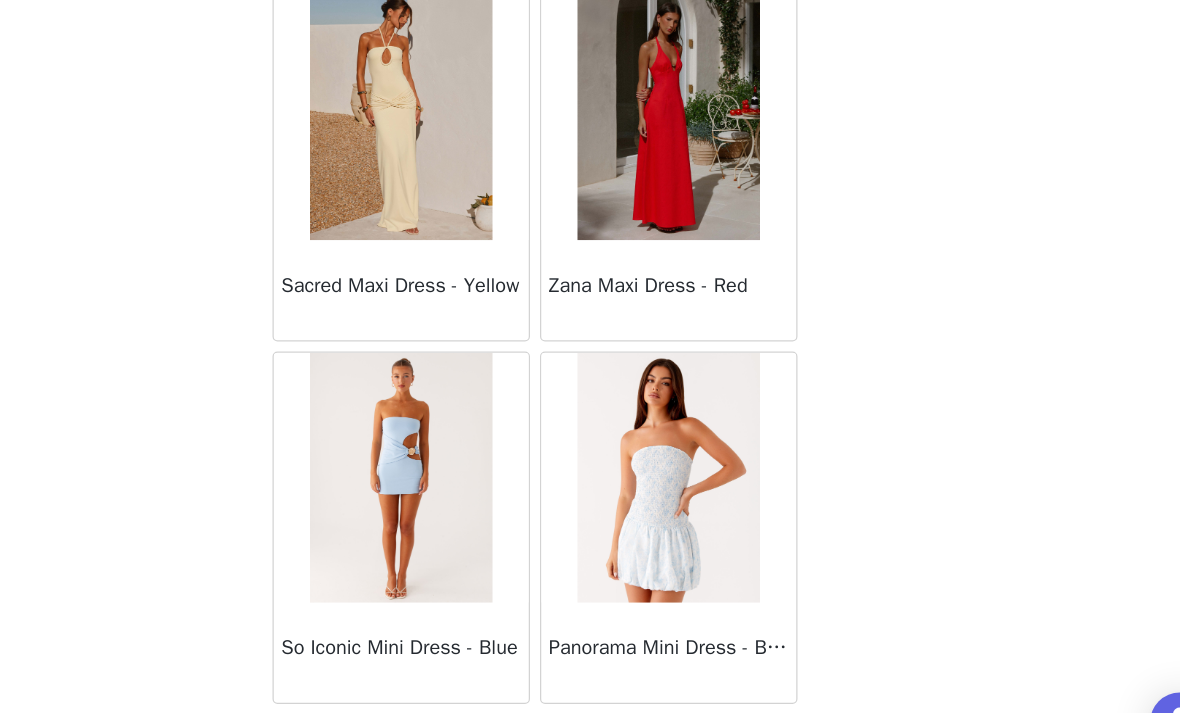 scroll, scrollTop: 51638, scrollLeft: 0, axis: vertical 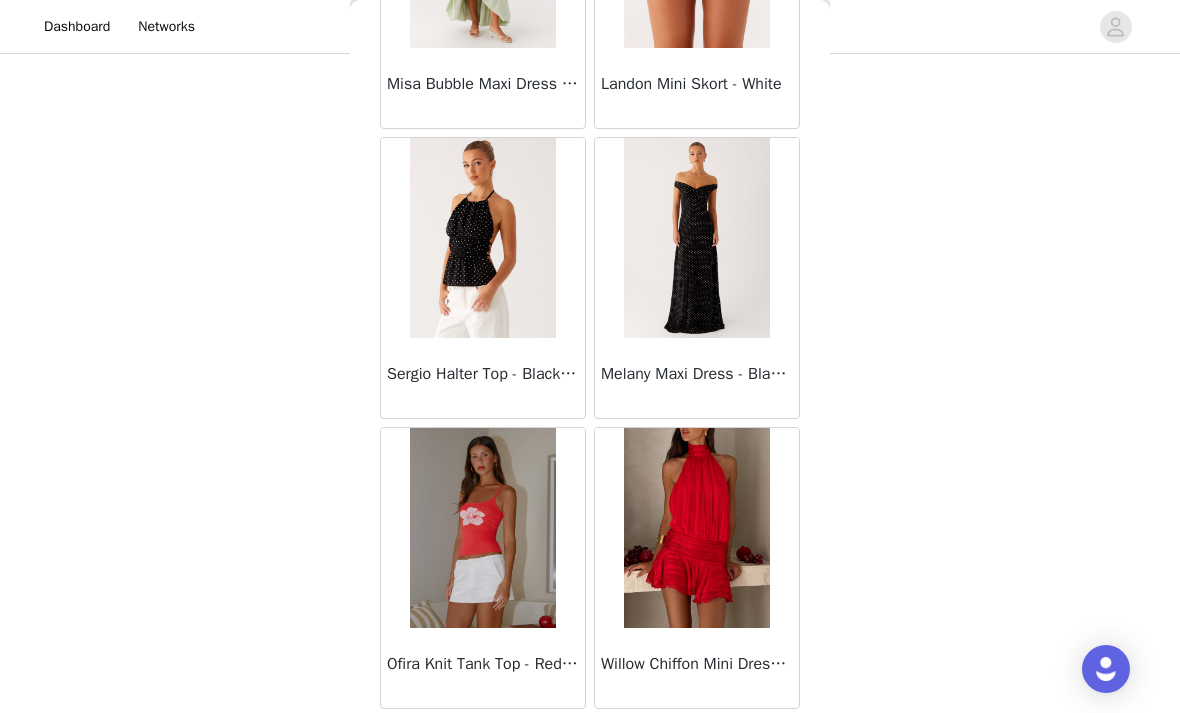 click on "Load More" at bounding box center (590, 743) 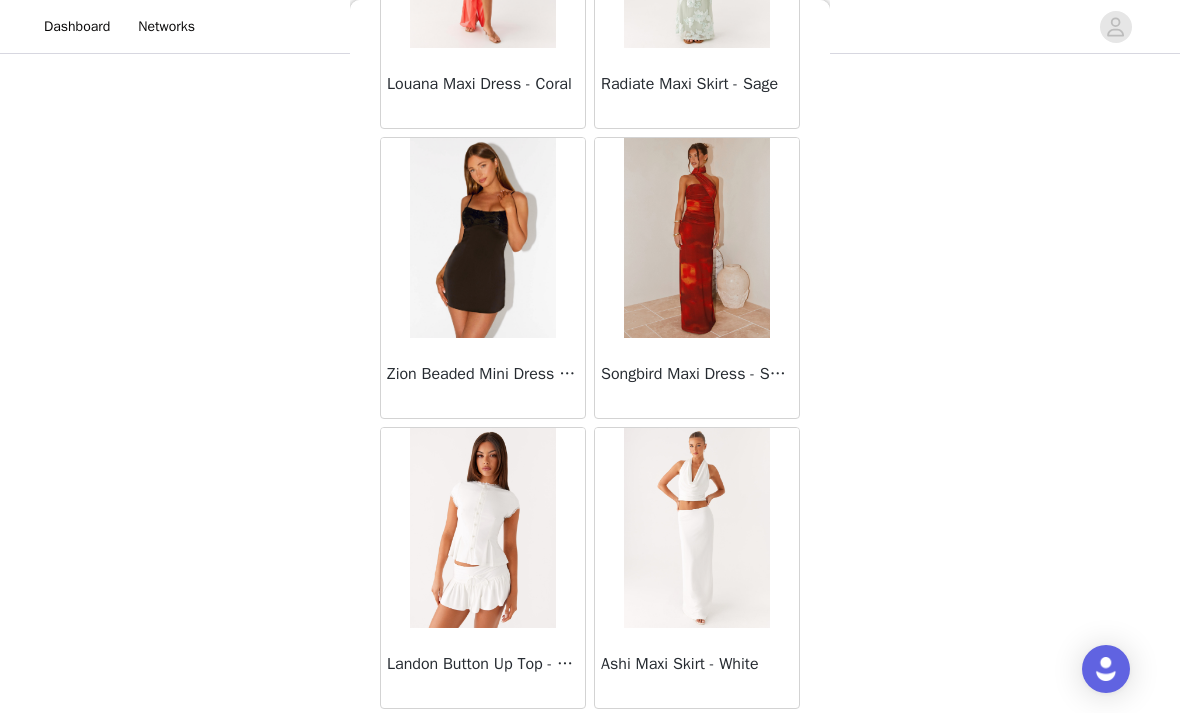 click on "Load More" at bounding box center (590, 743) 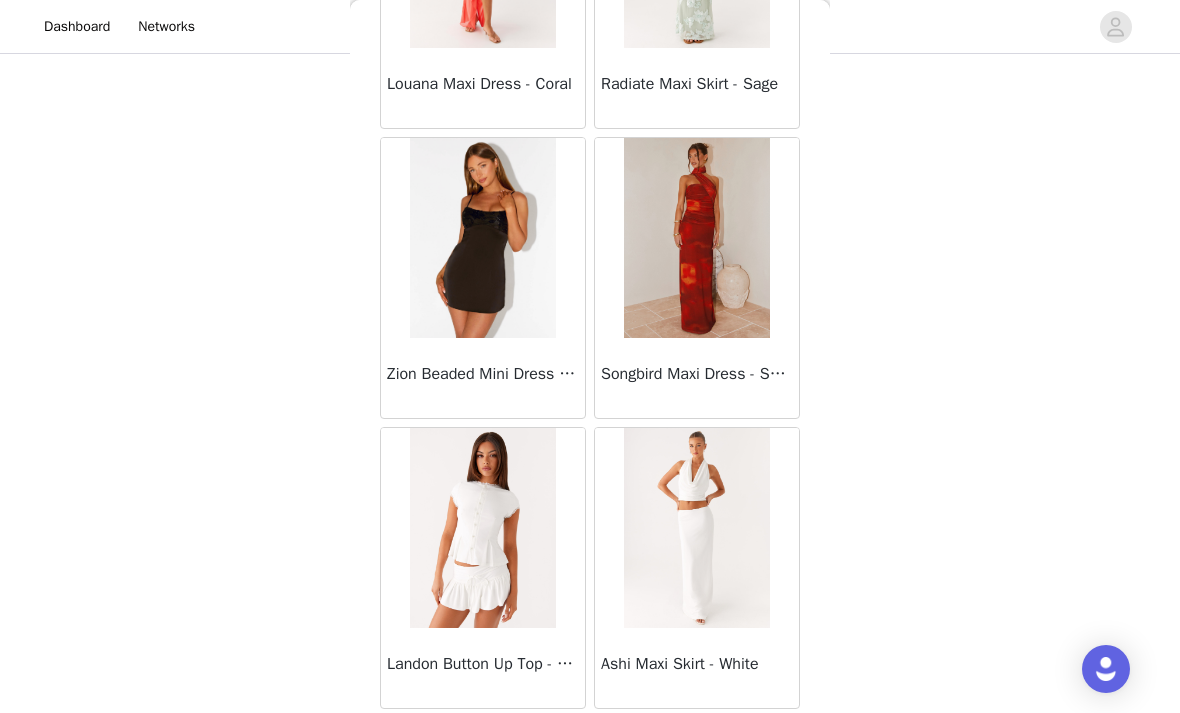 scroll, scrollTop: 57374, scrollLeft: 0, axis: vertical 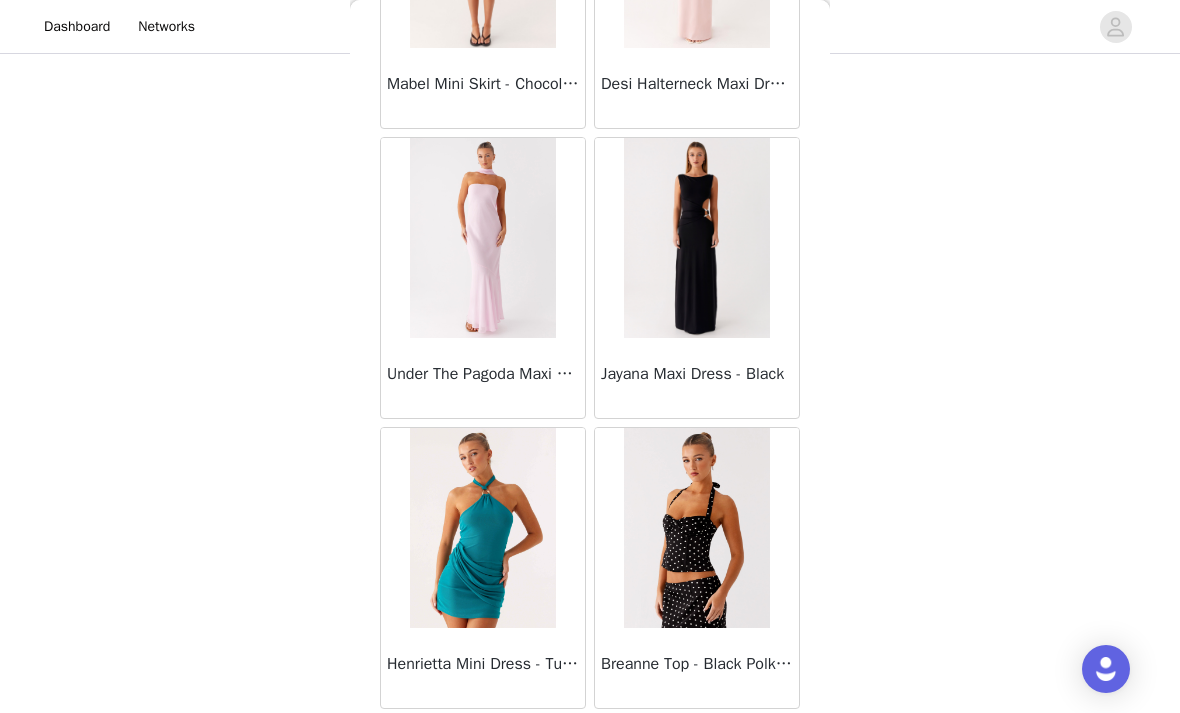 click on "Load More" at bounding box center [590, 743] 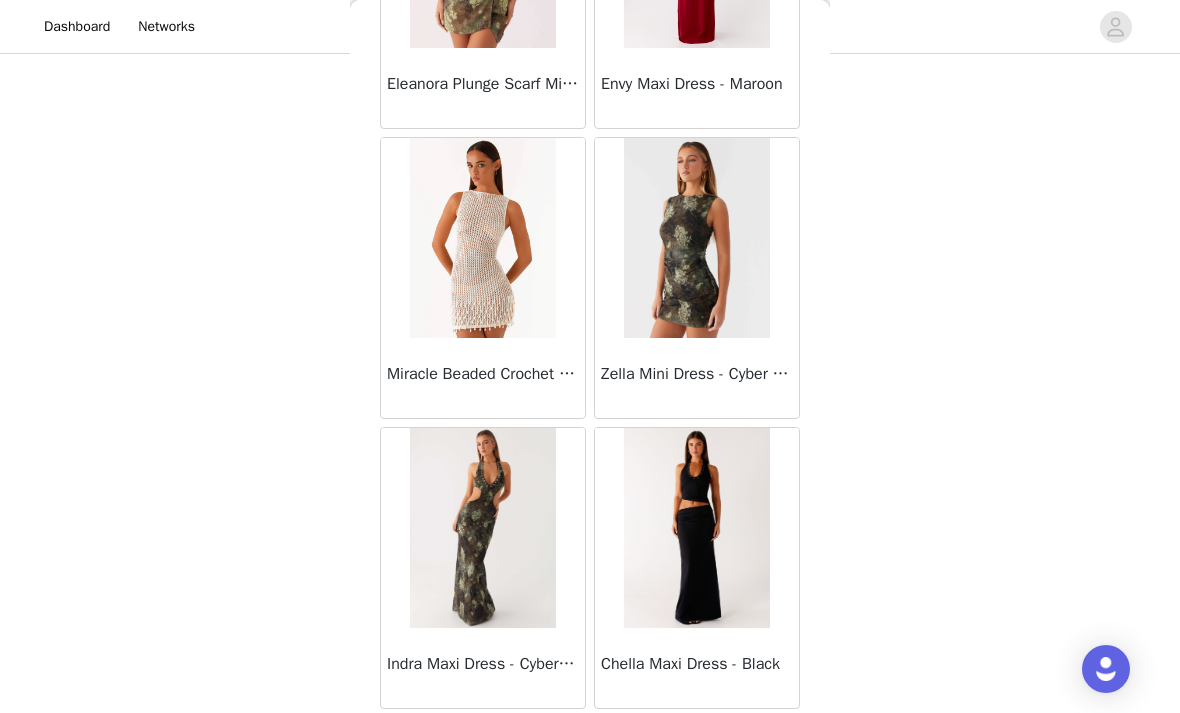 click on "Load More" at bounding box center [590, 743] 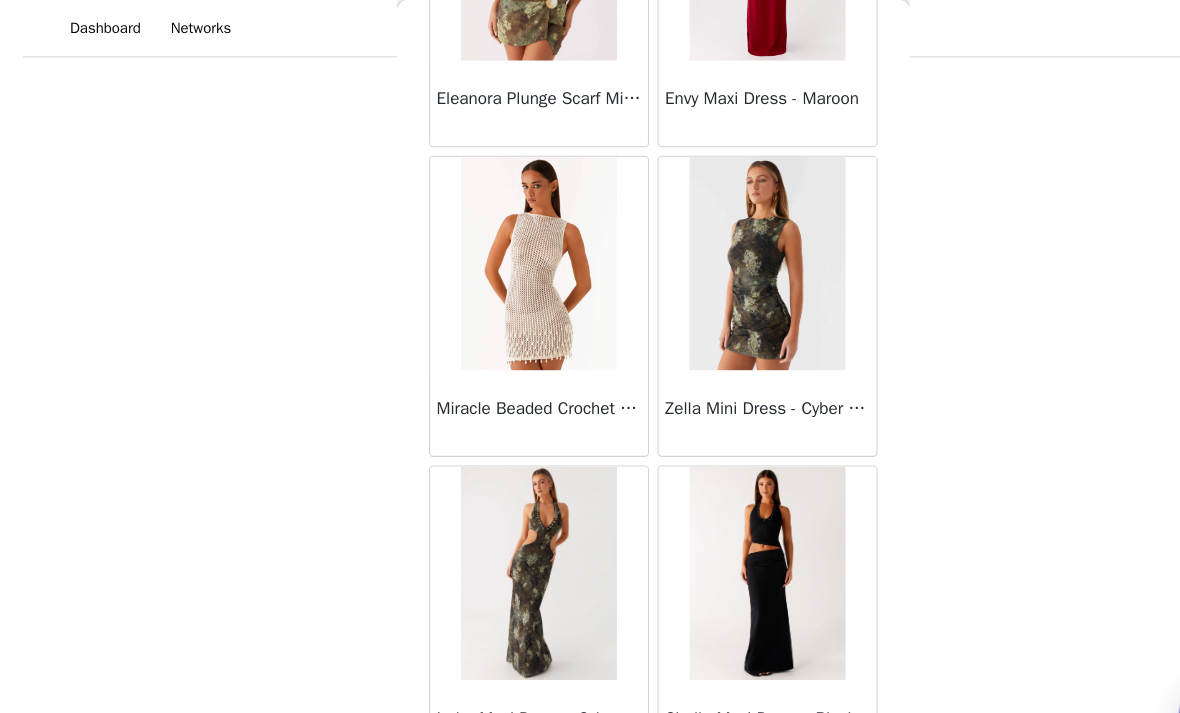scroll, scrollTop: 149, scrollLeft: 0, axis: vertical 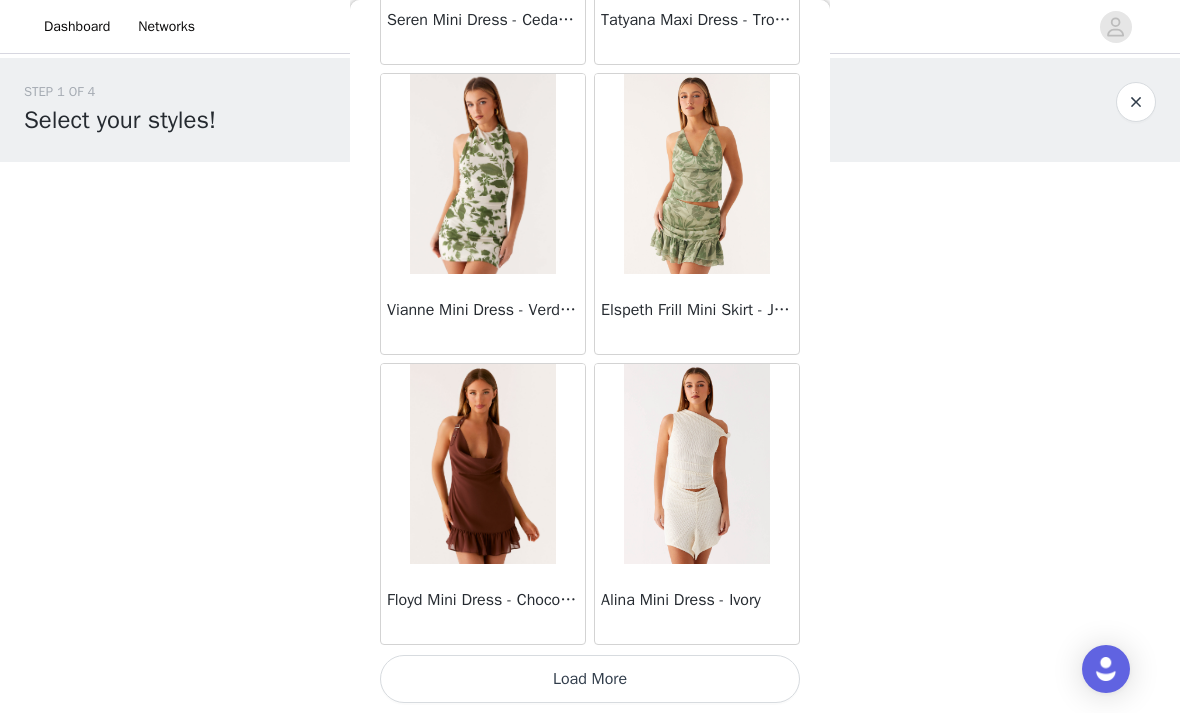 click on "Load More" at bounding box center [590, 679] 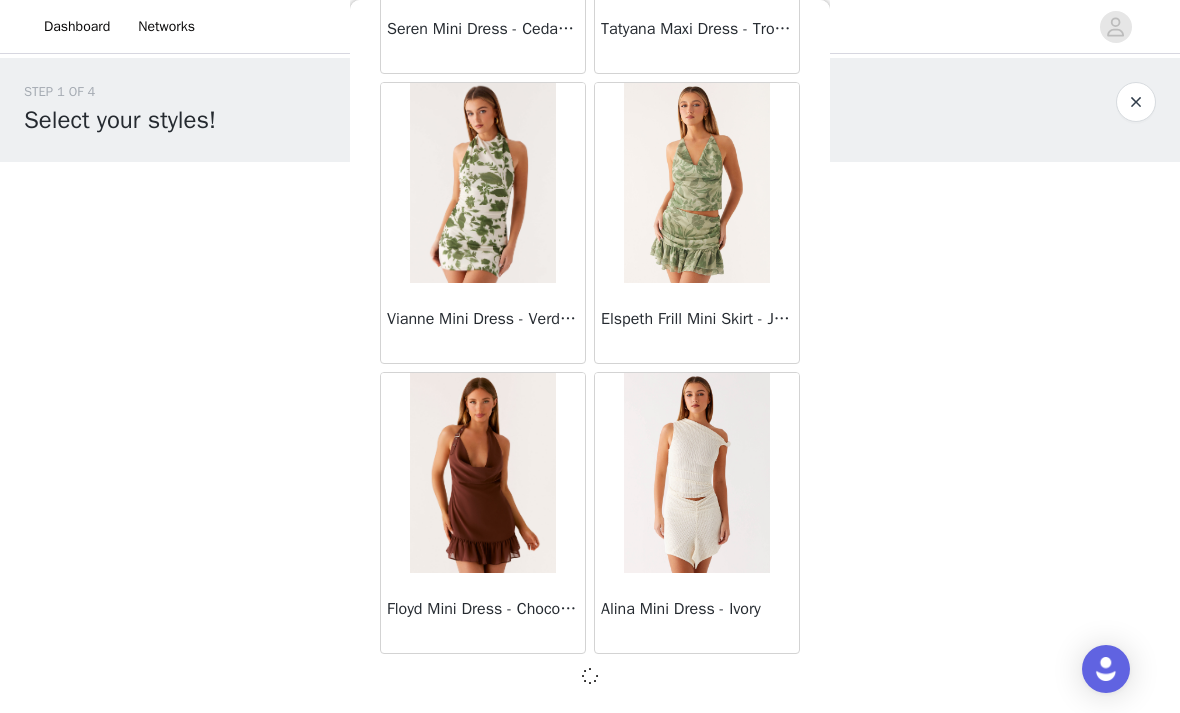 scroll 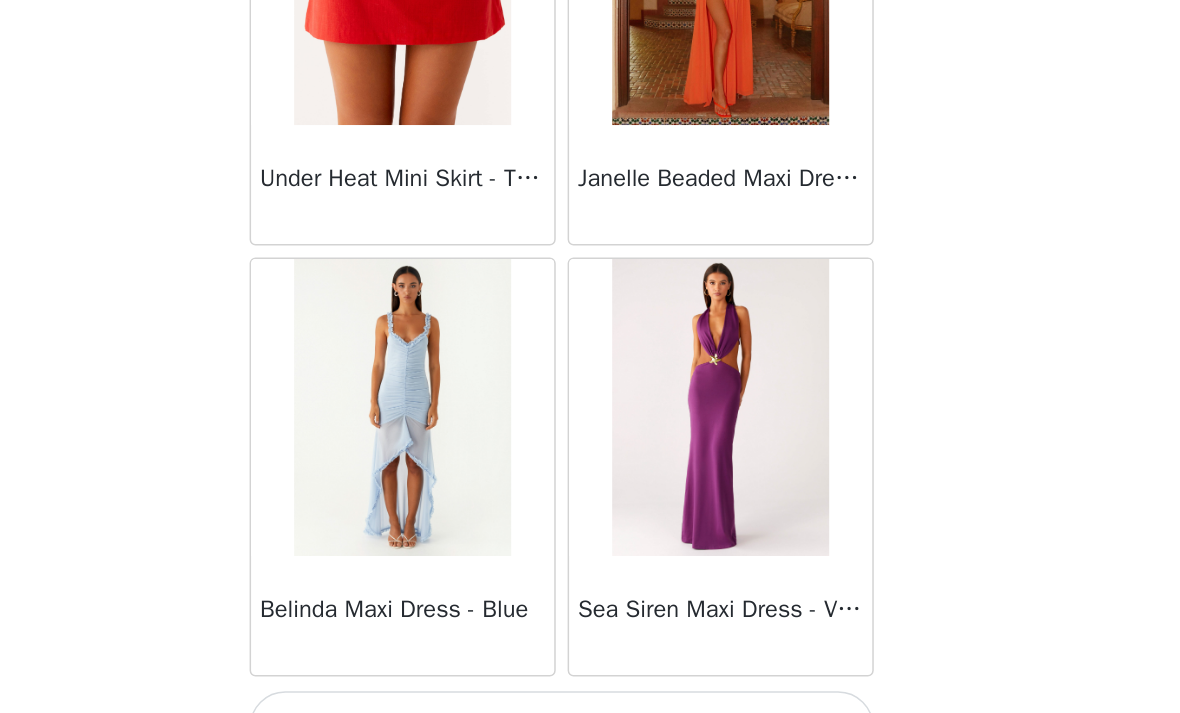 click on "Load More" at bounding box center [590, 679] 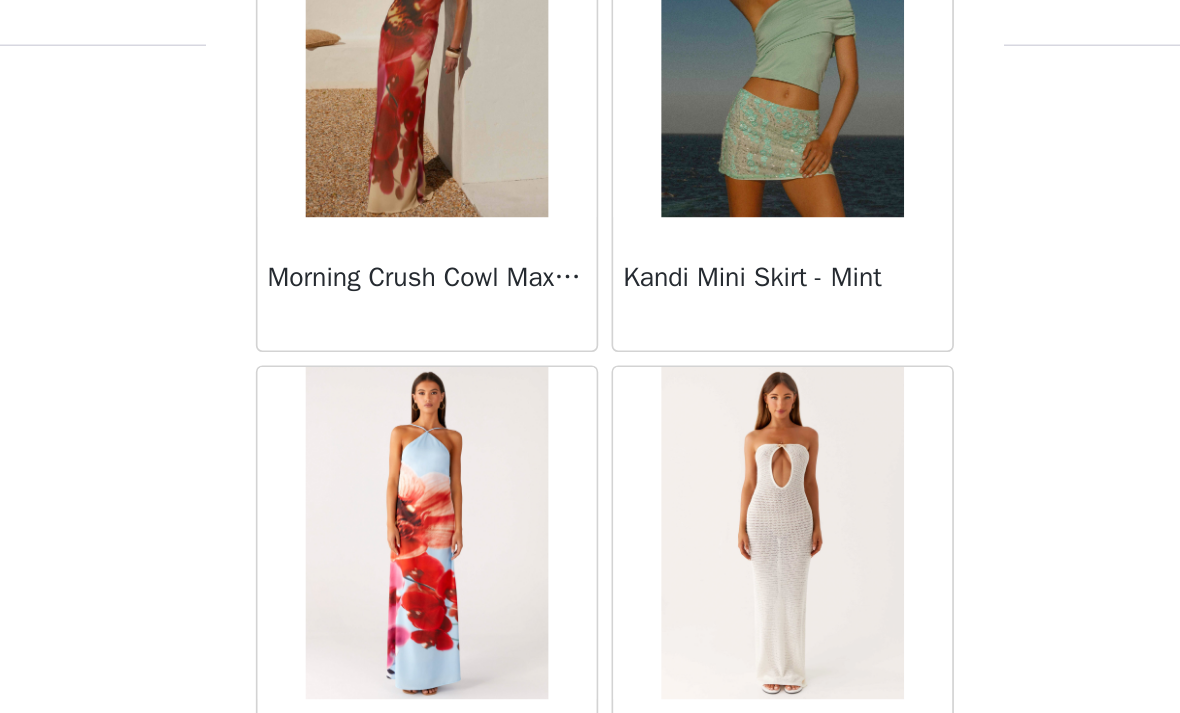 scroll, scrollTop: 70026, scrollLeft: 0, axis: vertical 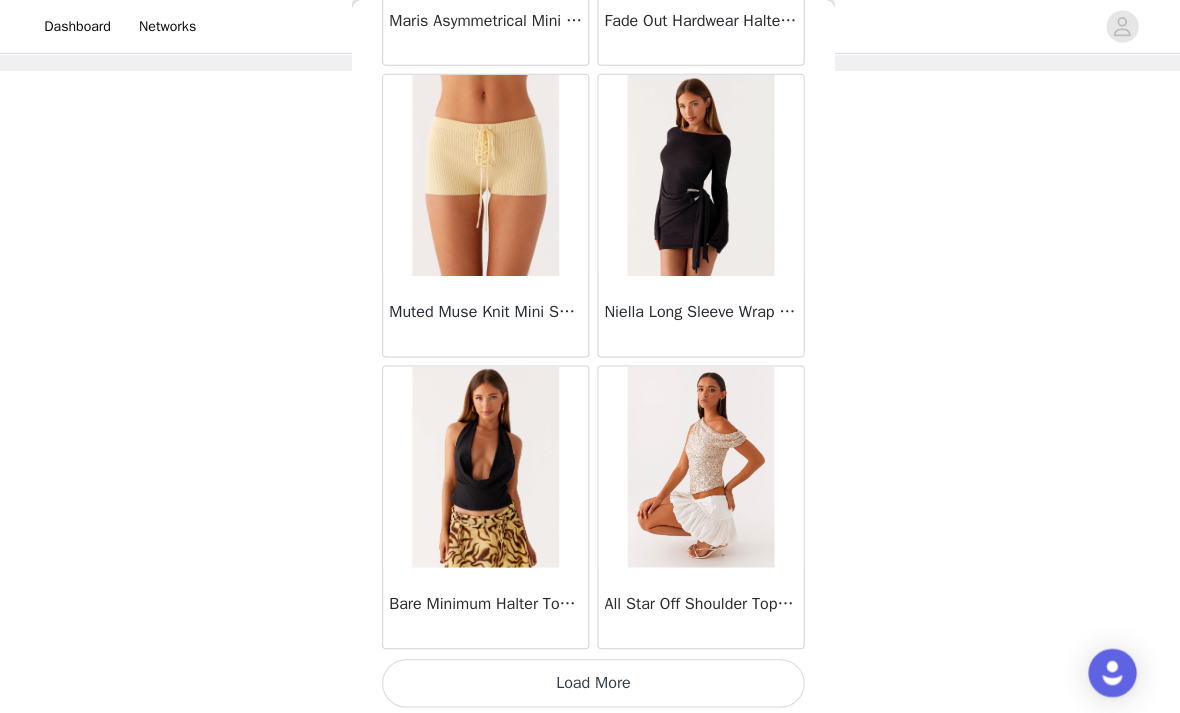 click on "Load More" at bounding box center (590, 679) 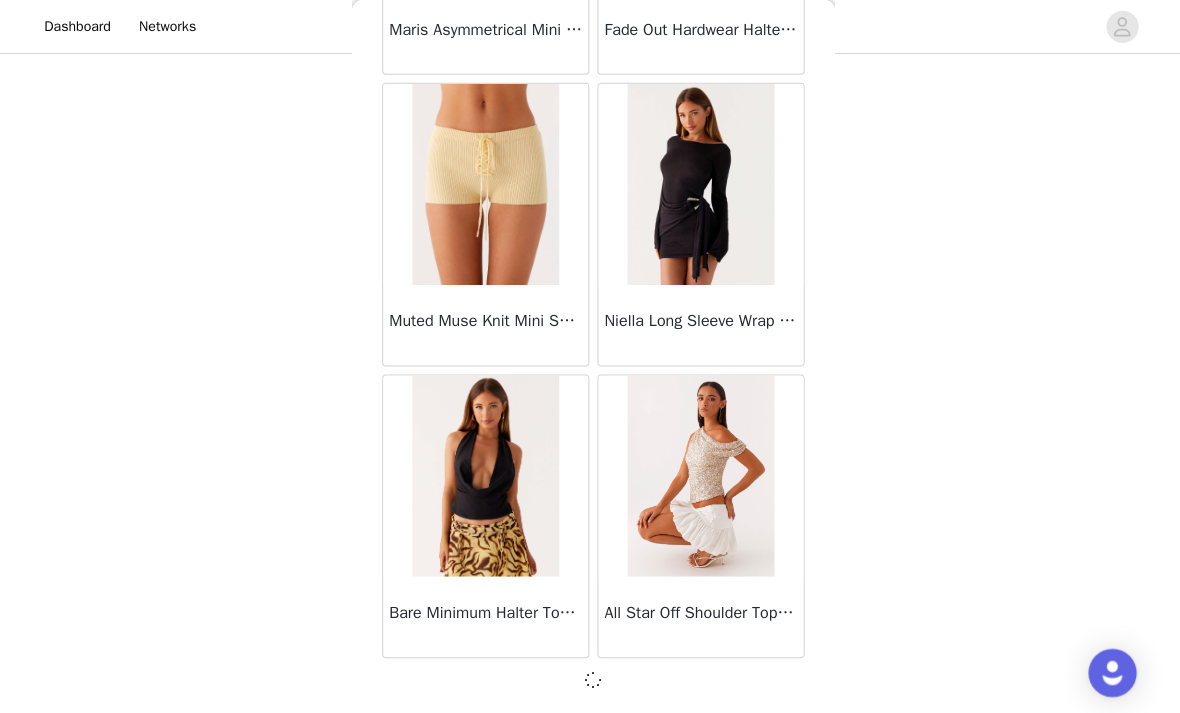 scroll, scrollTop: 260, scrollLeft: 0, axis: vertical 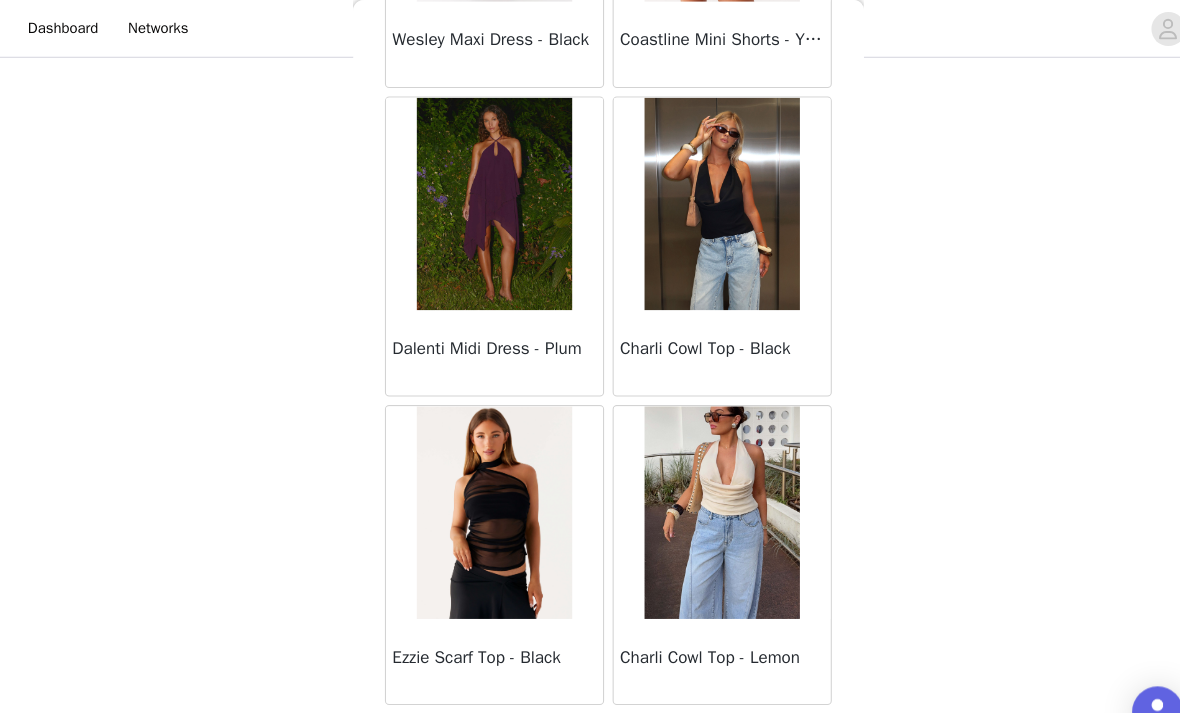 click on "Load More" at bounding box center [590, 697] 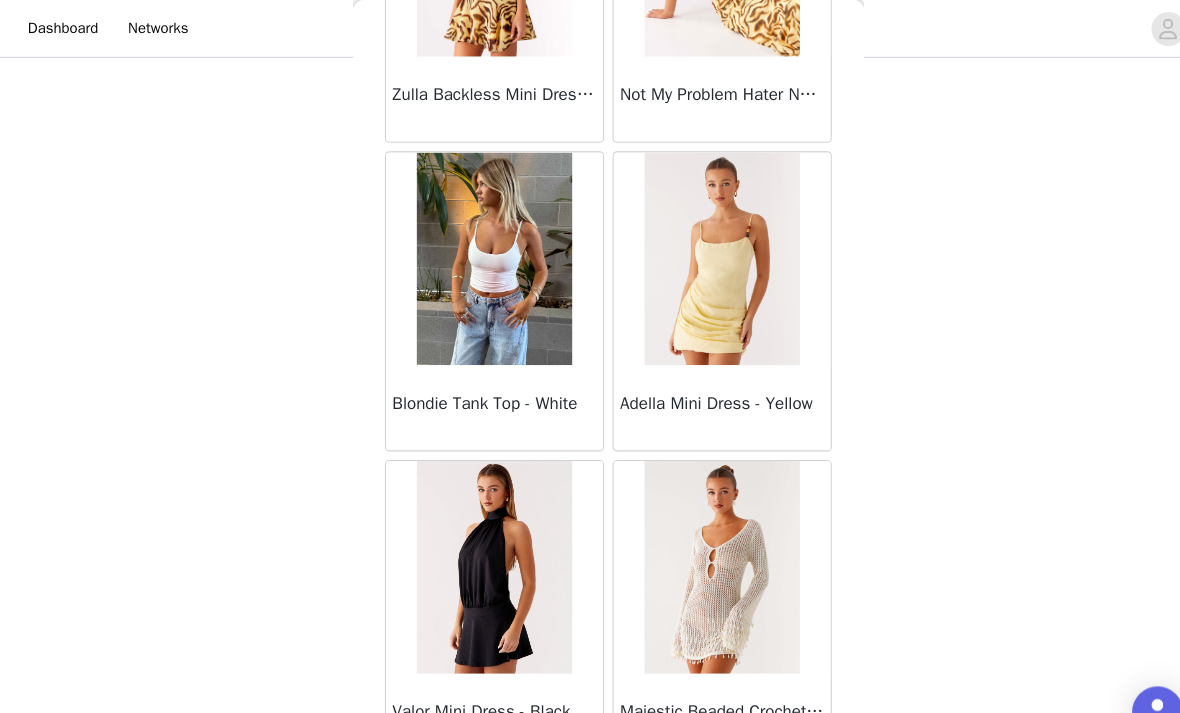 scroll, scrollTop: 76229, scrollLeft: 0, axis: vertical 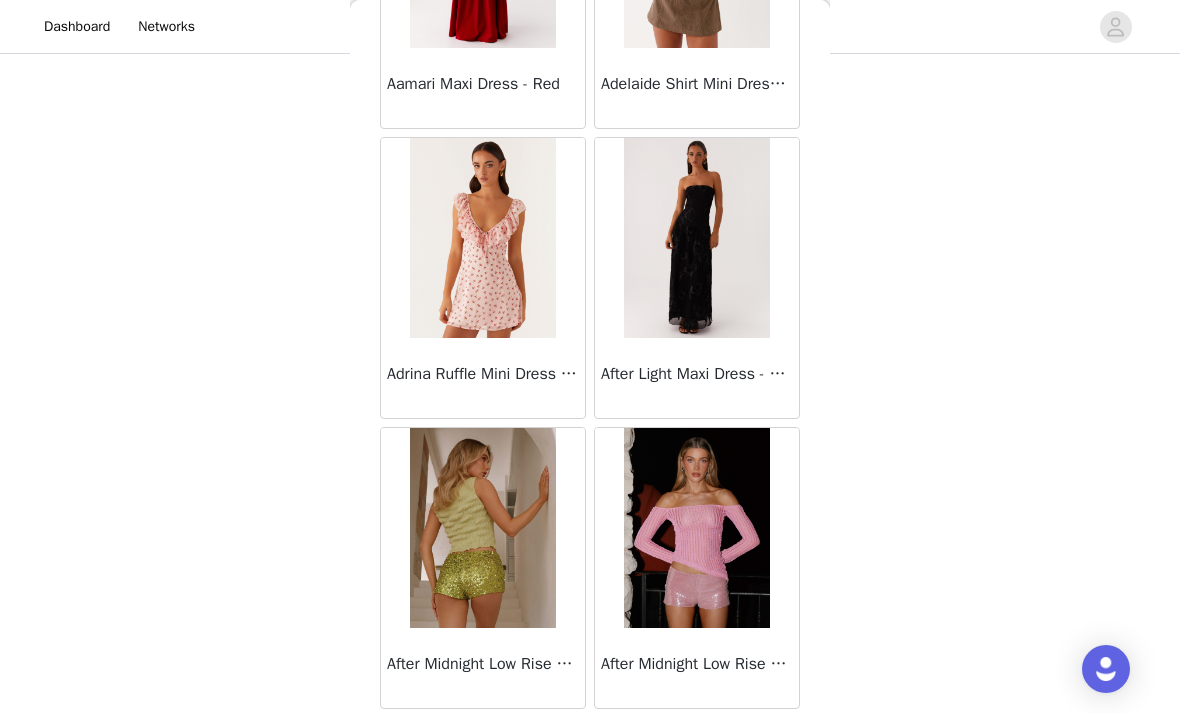 click on "Load More" at bounding box center (590, 743) 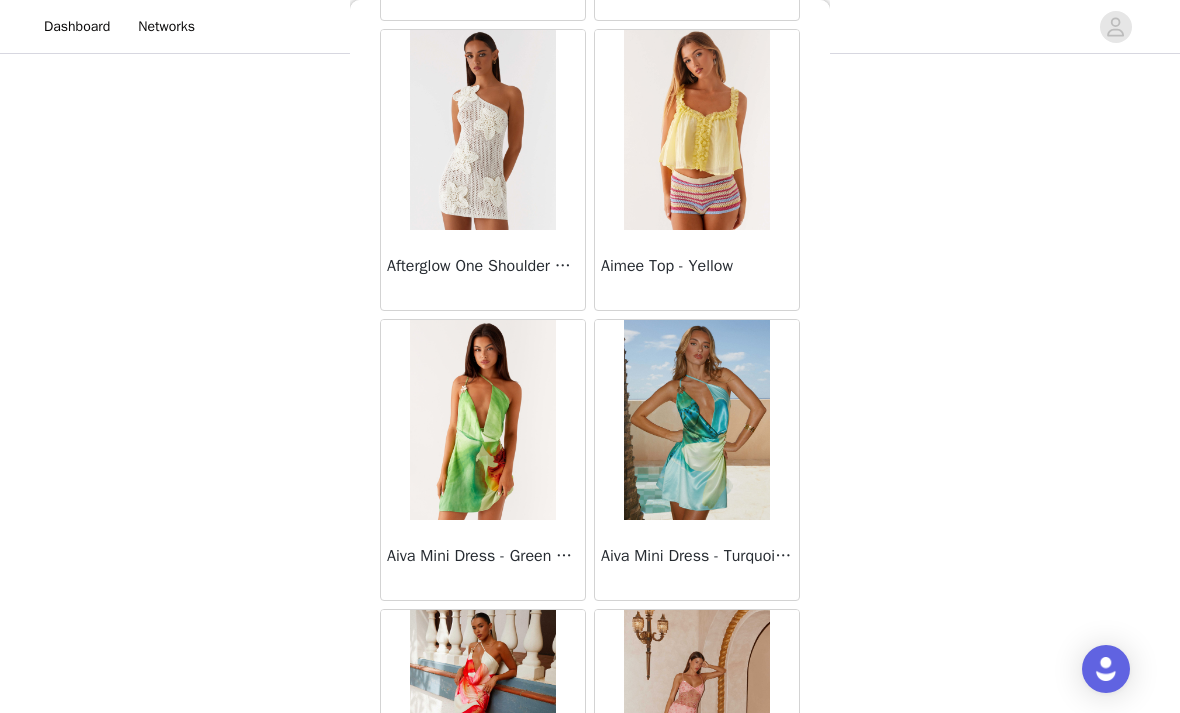 scroll, scrollTop: 78379, scrollLeft: 0, axis: vertical 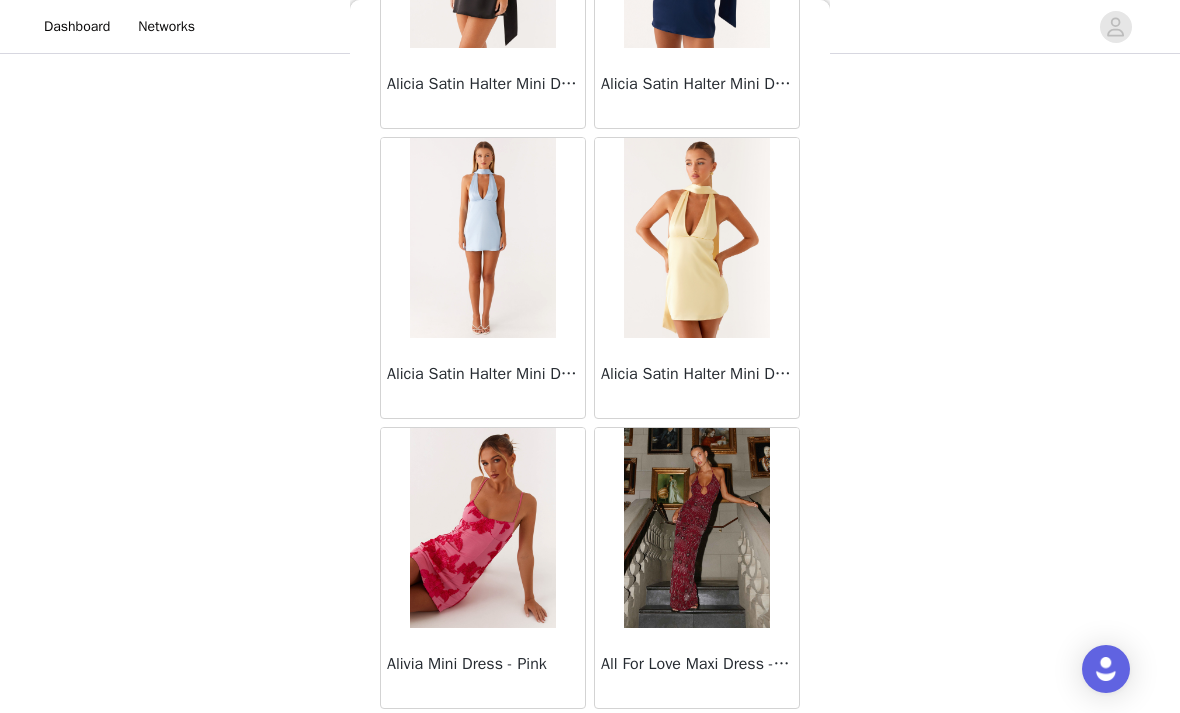click on "Load More" at bounding box center [590, 743] 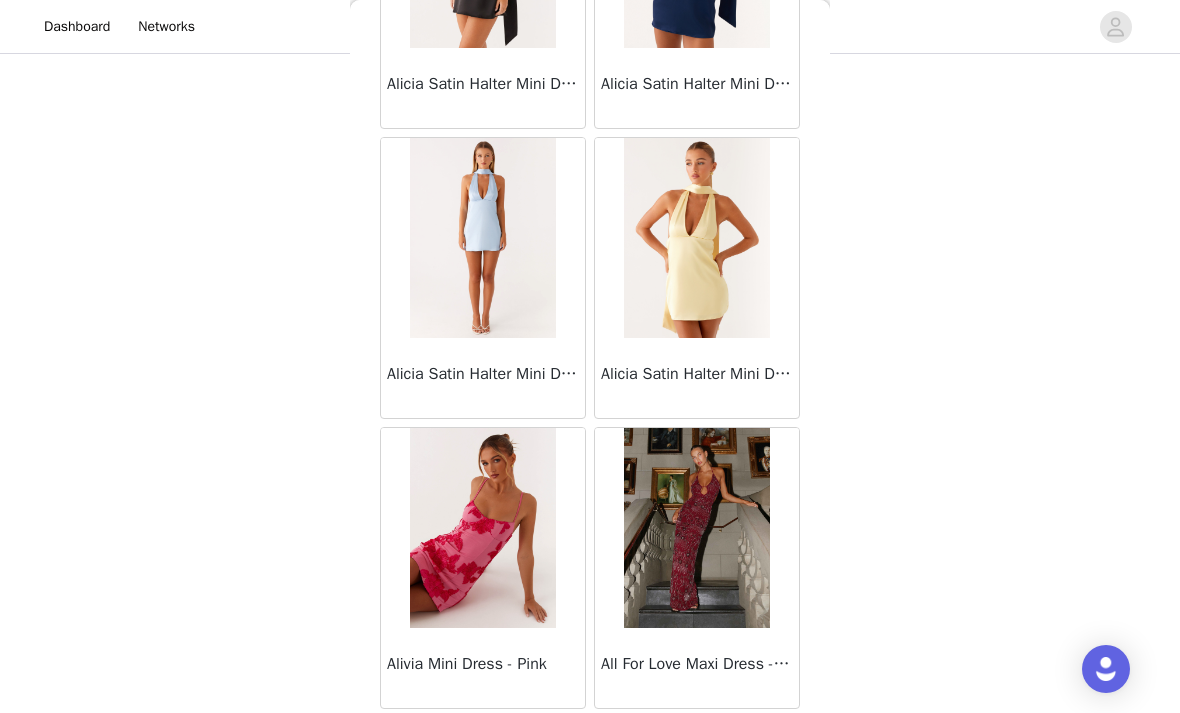 scroll, scrollTop: 80574, scrollLeft: 0, axis: vertical 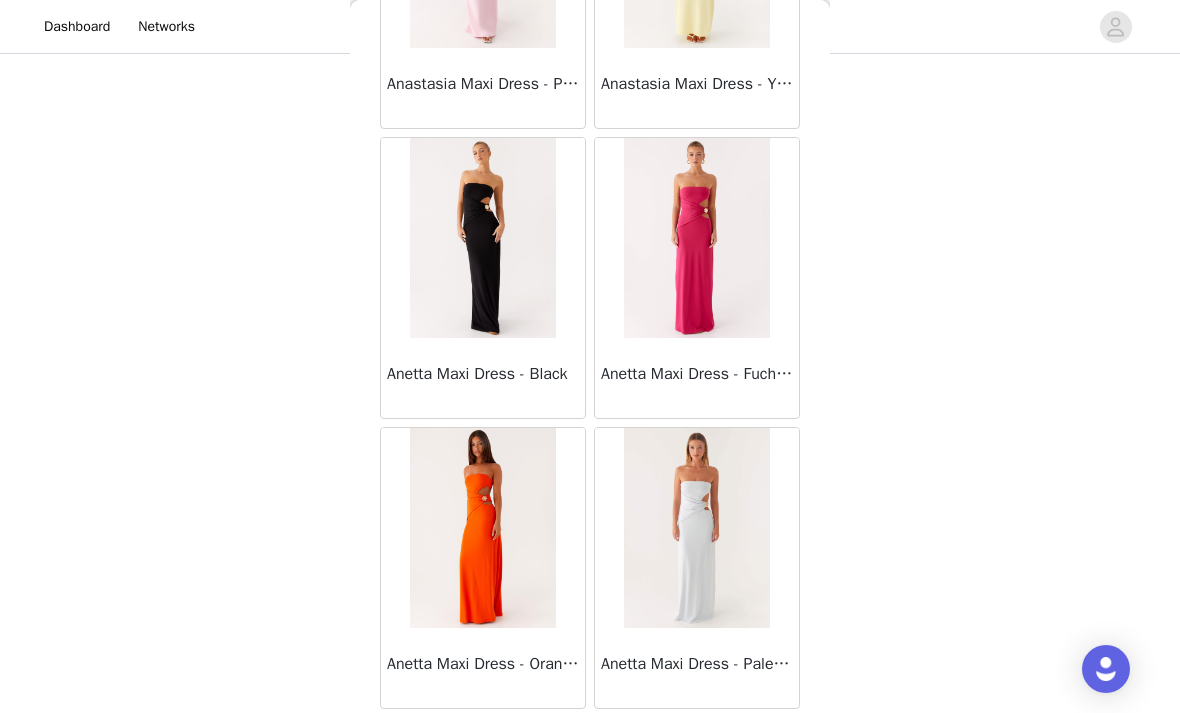 click on "Load More" at bounding box center [590, 743] 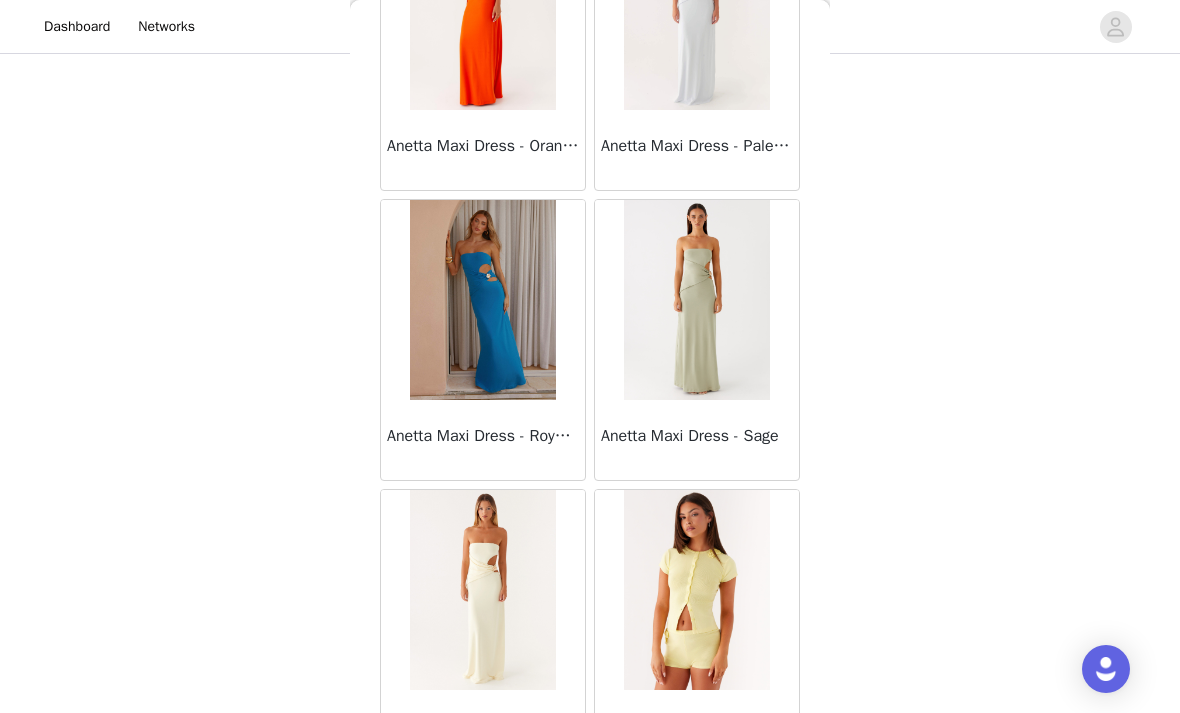 scroll, scrollTop: 83999, scrollLeft: 0, axis: vertical 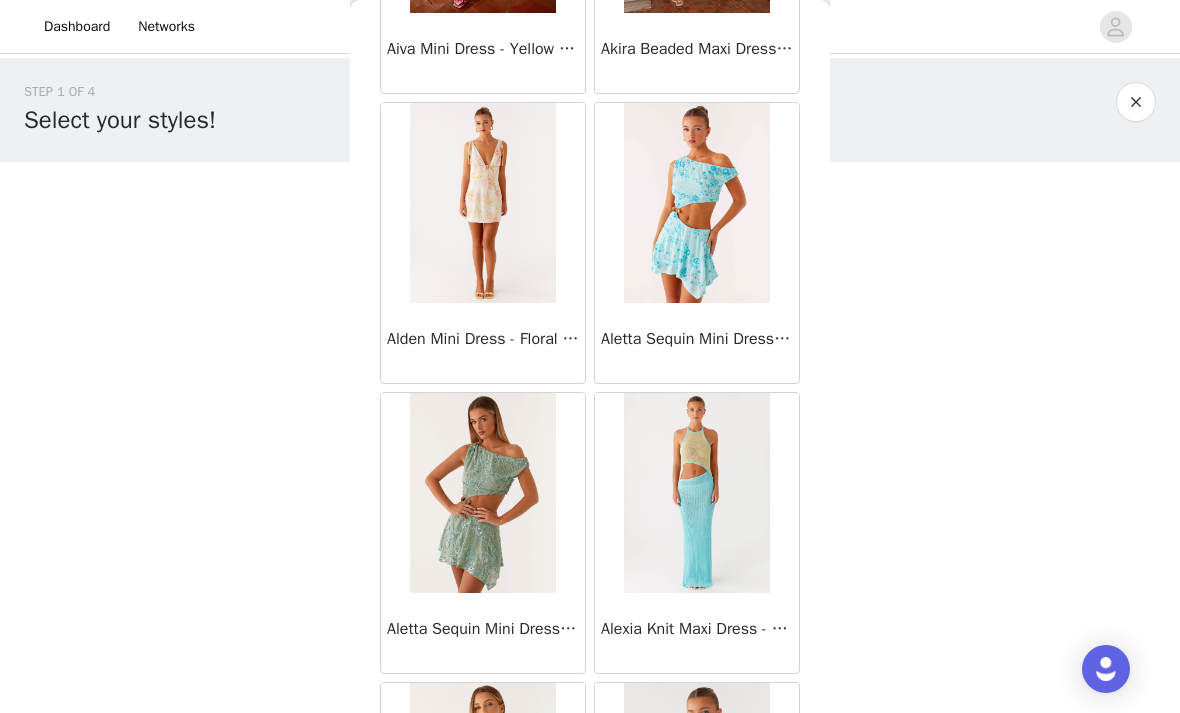 click at bounding box center (696, 493) 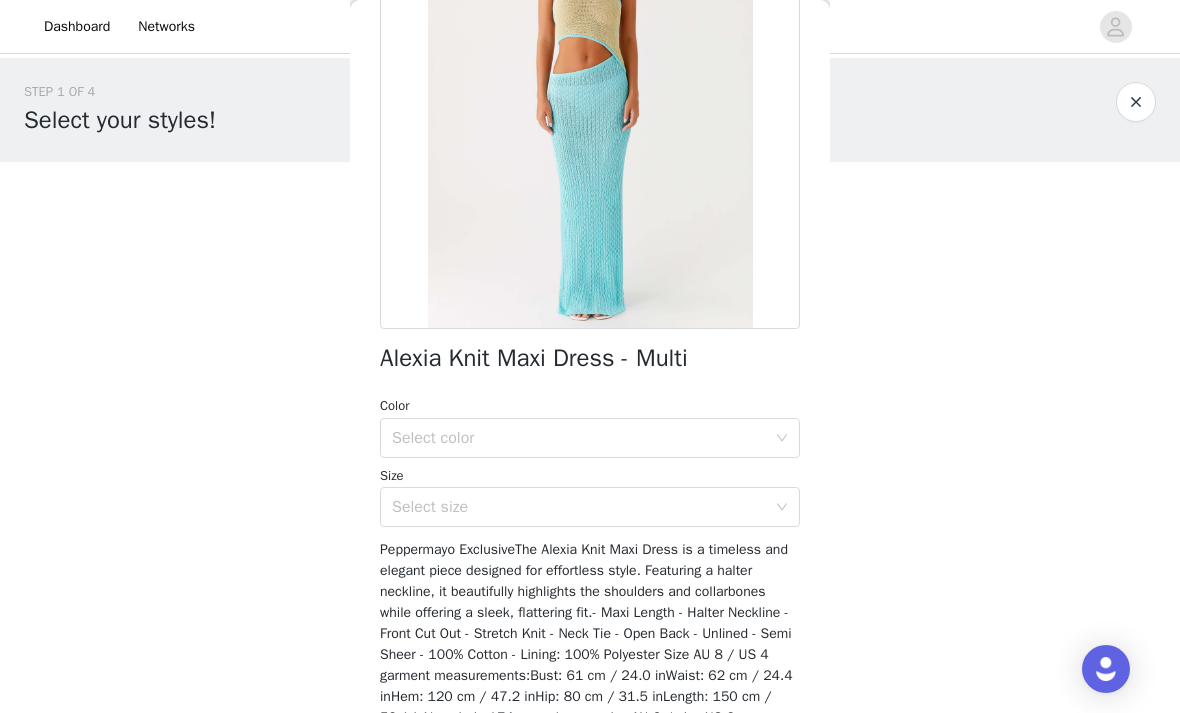 scroll, scrollTop: 222, scrollLeft: 0, axis: vertical 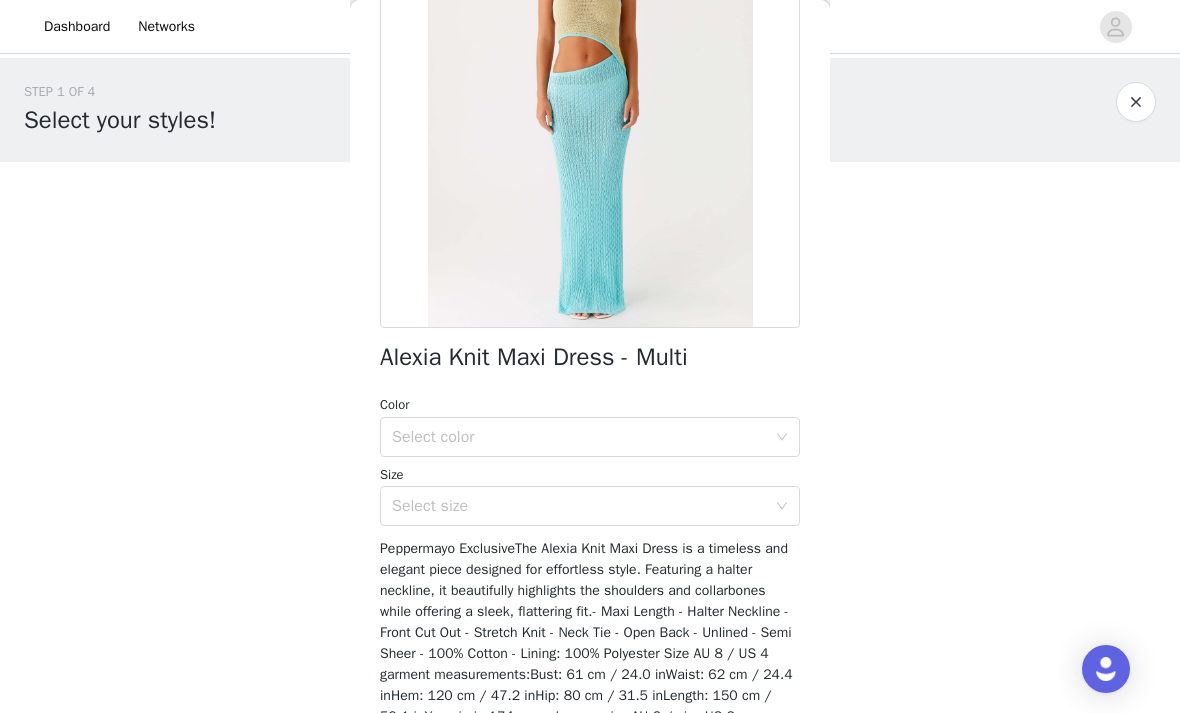 click on "Select color" at bounding box center [579, 437] 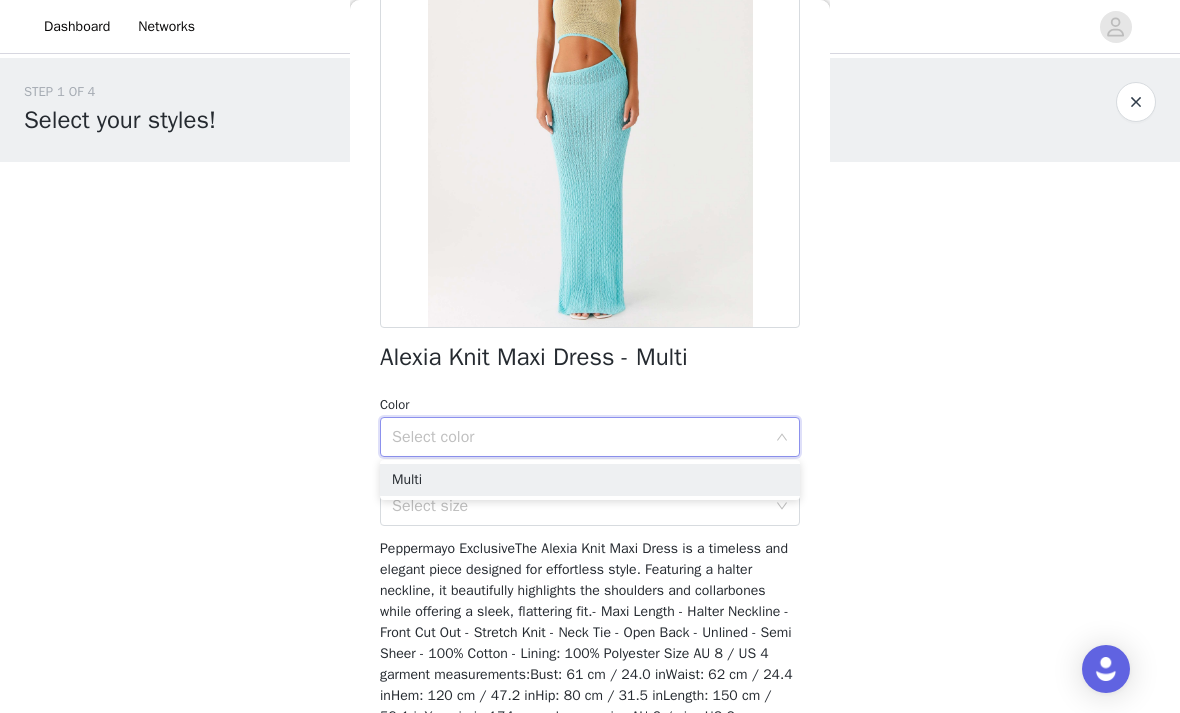 click on "Multi" at bounding box center (590, 480) 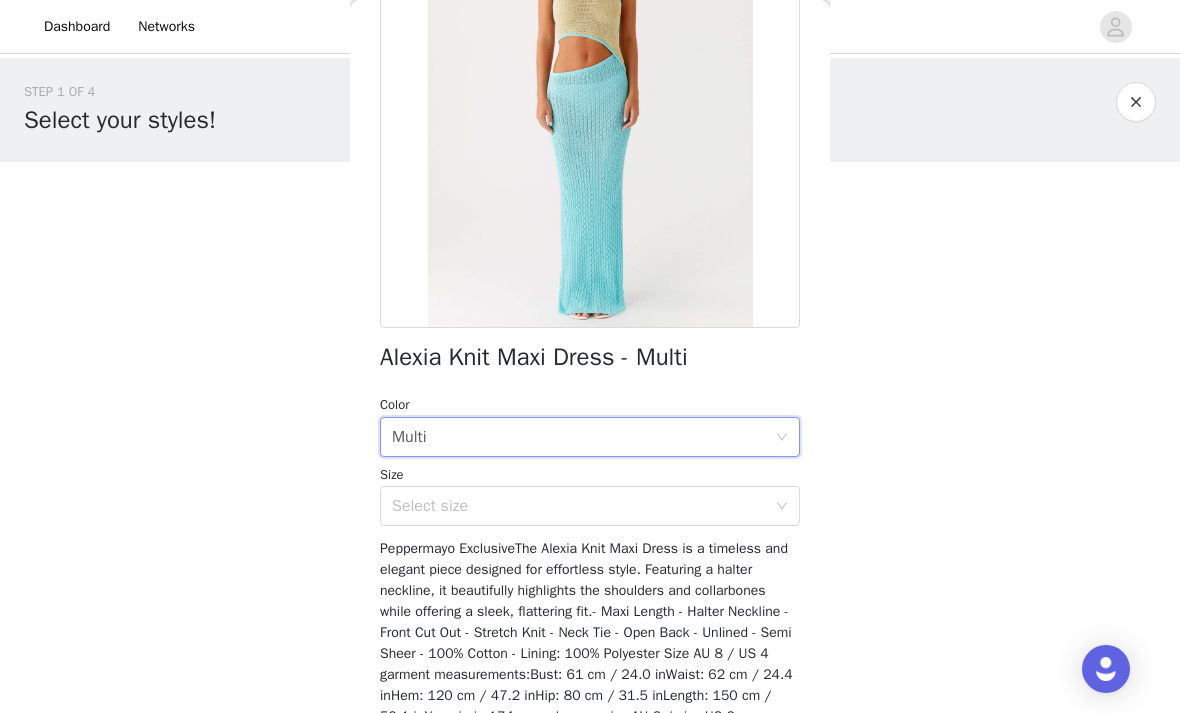 click on "Select size" at bounding box center [579, 506] 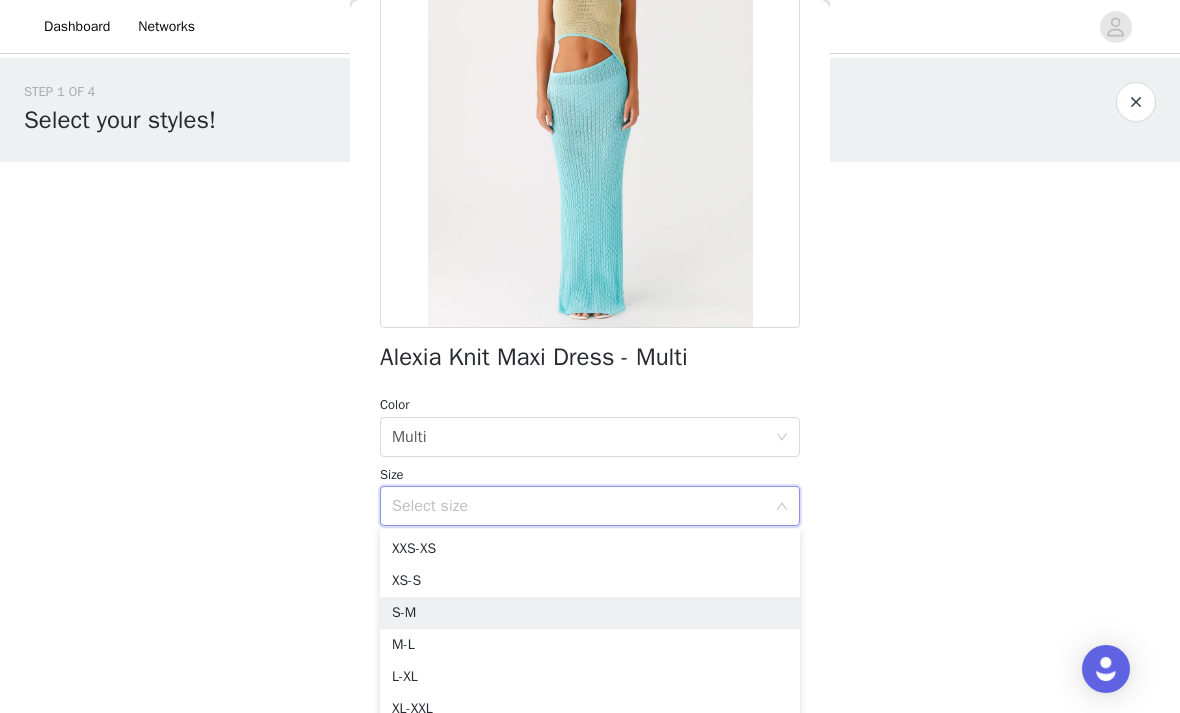click on "S-M" at bounding box center [590, 613] 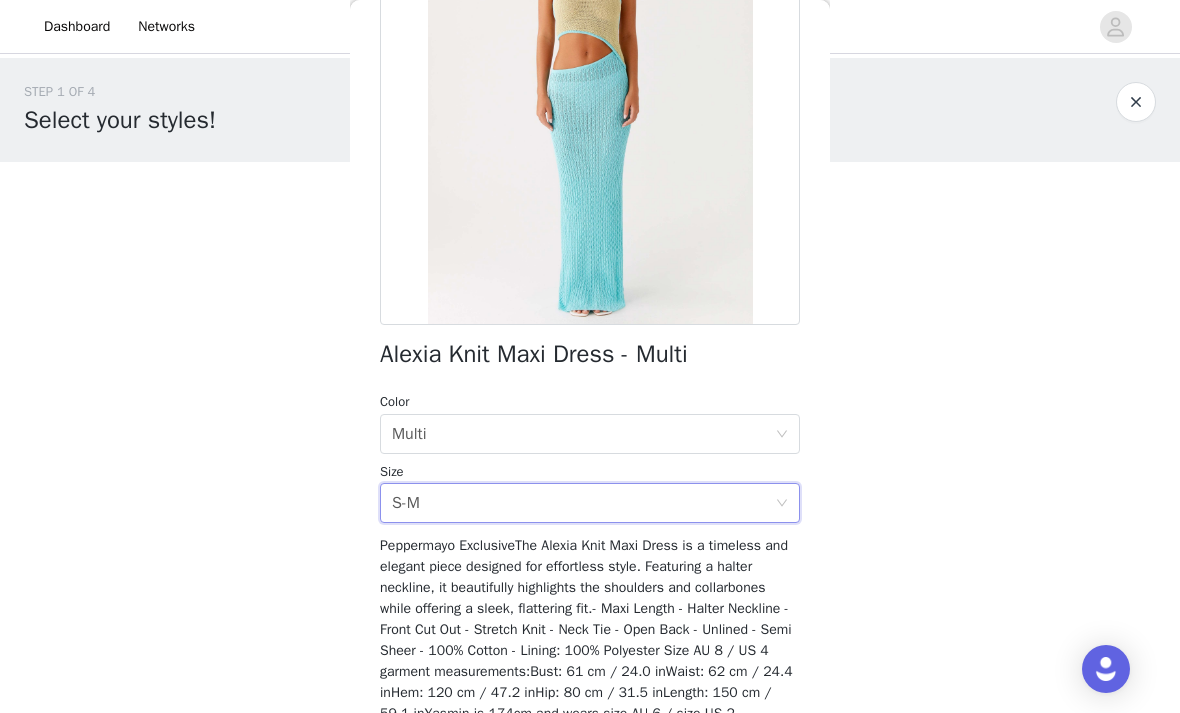 scroll, scrollTop: 228, scrollLeft: 0, axis: vertical 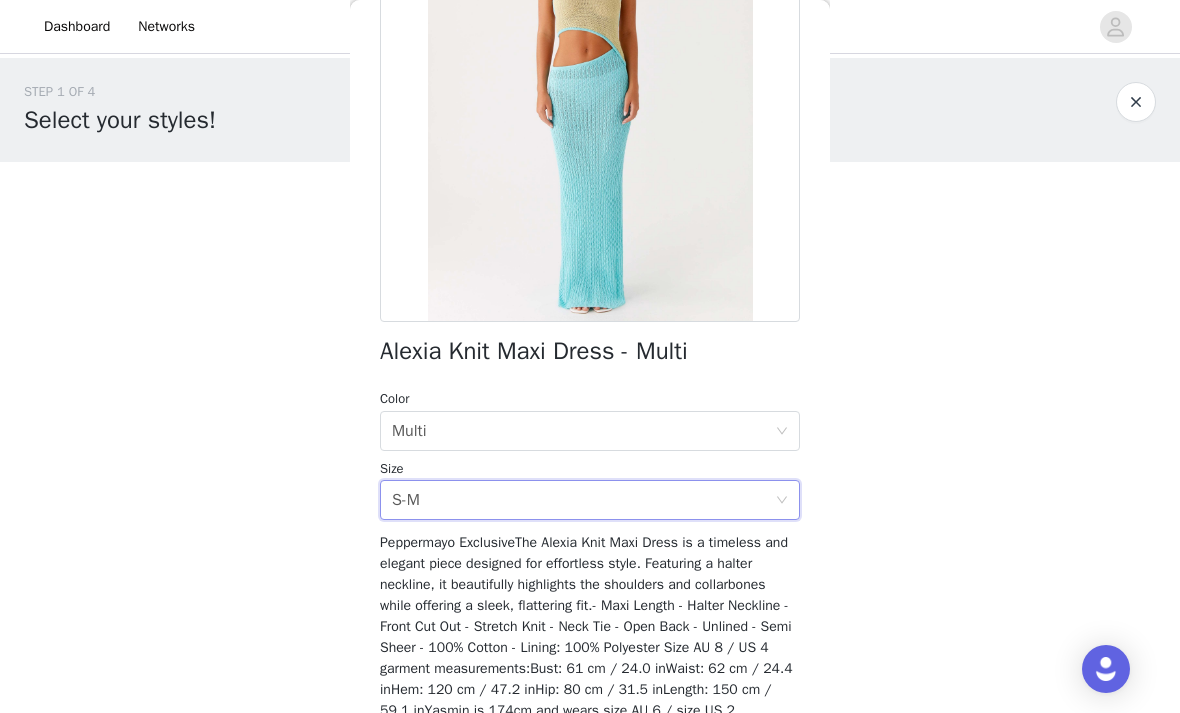 click on "Select size S-M" at bounding box center (583, 500) 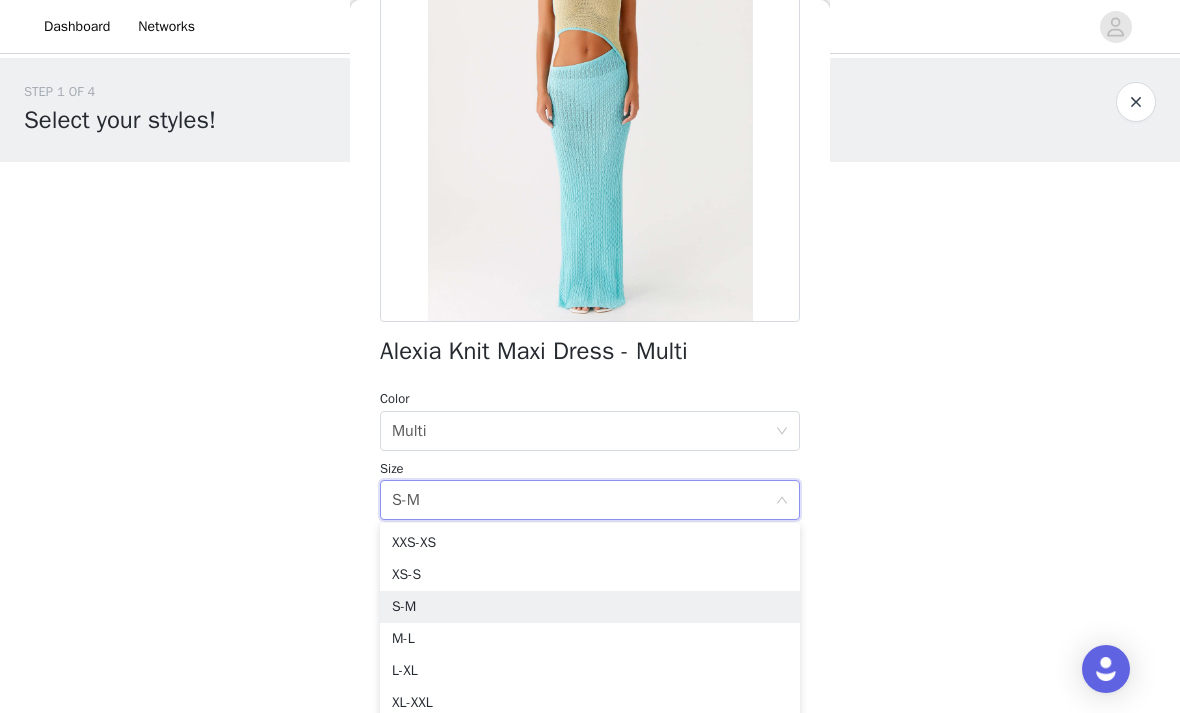 click on "S-M" at bounding box center (590, 607) 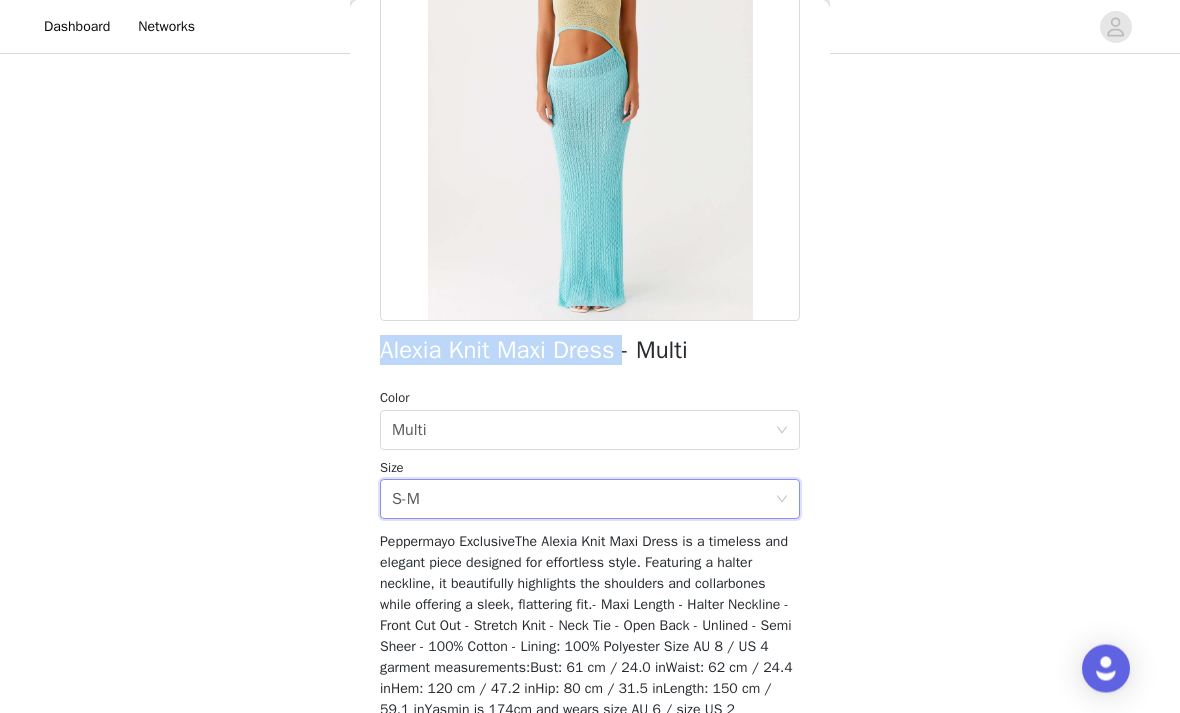 scroll, scrollTop: 150, scrollLeft: 0, axis: vertical 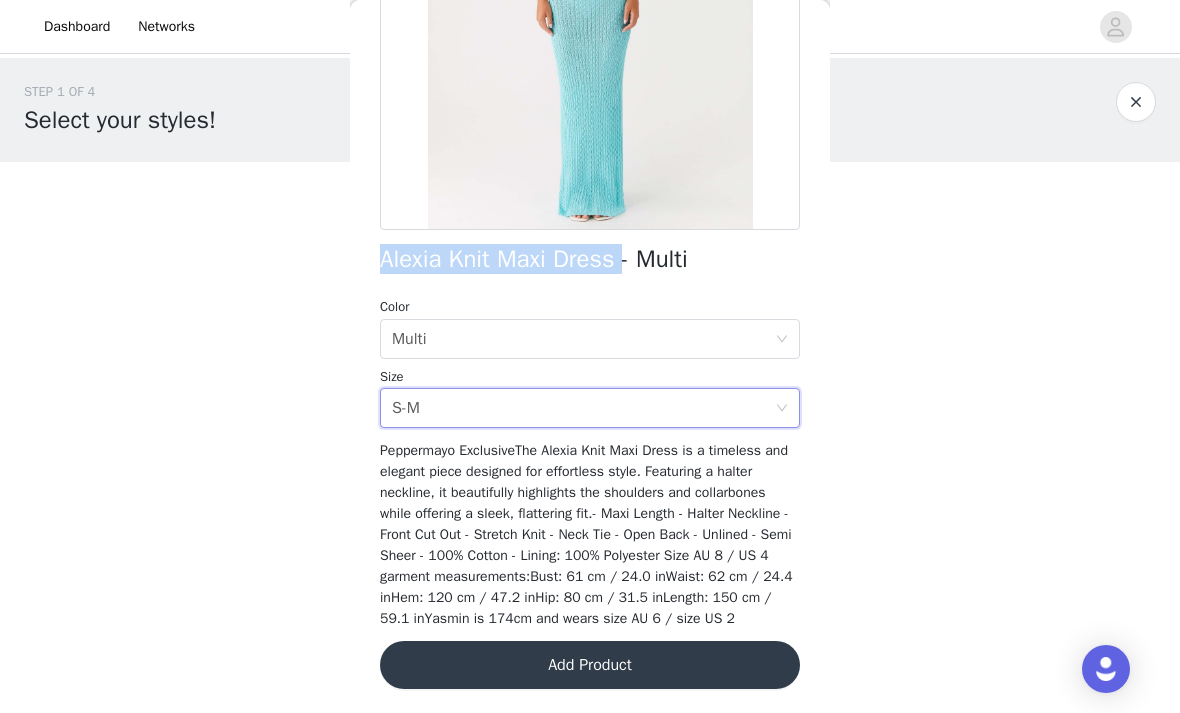 click on "Add Product" at bounding box center [590, 665] 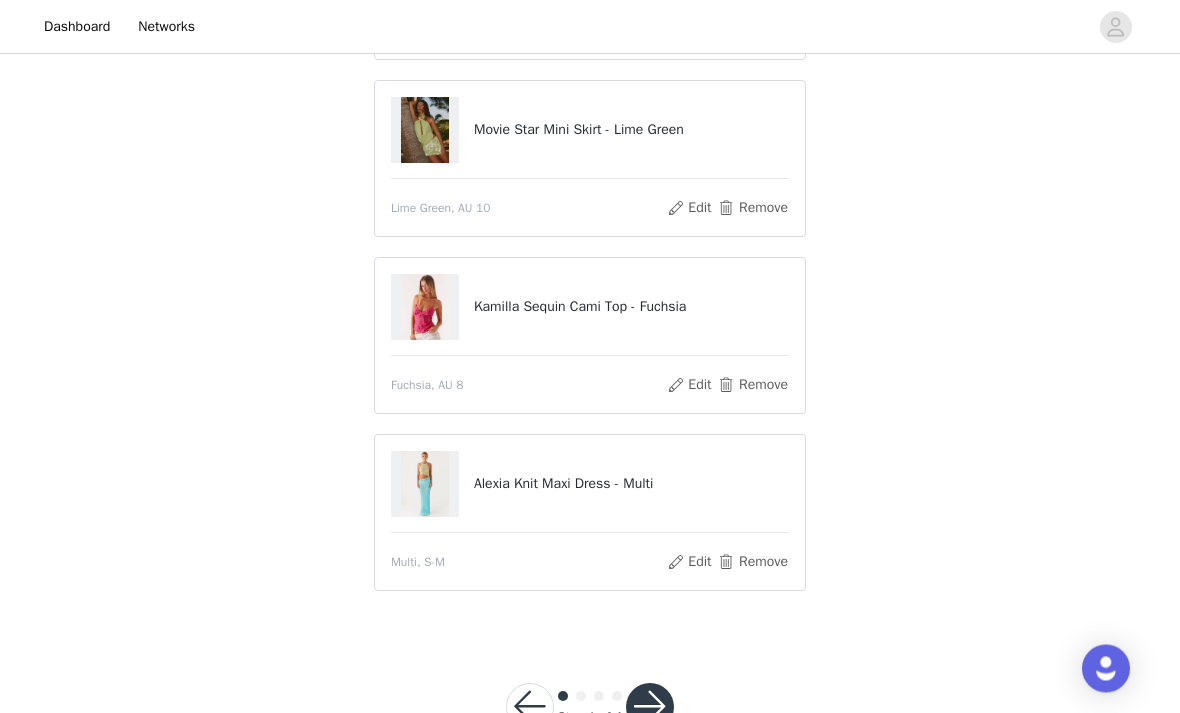 scroll, scrollTop: 320, scrollLeft: 0, axis: vertical 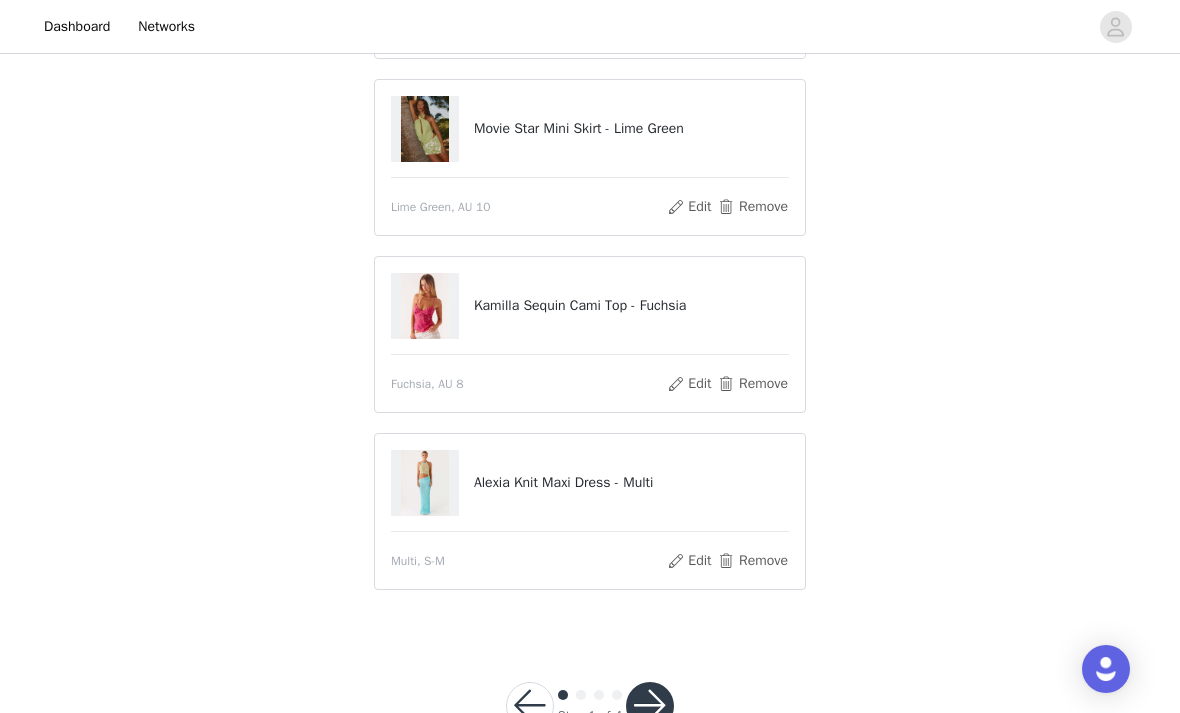 click at bounding box center [650, 706] 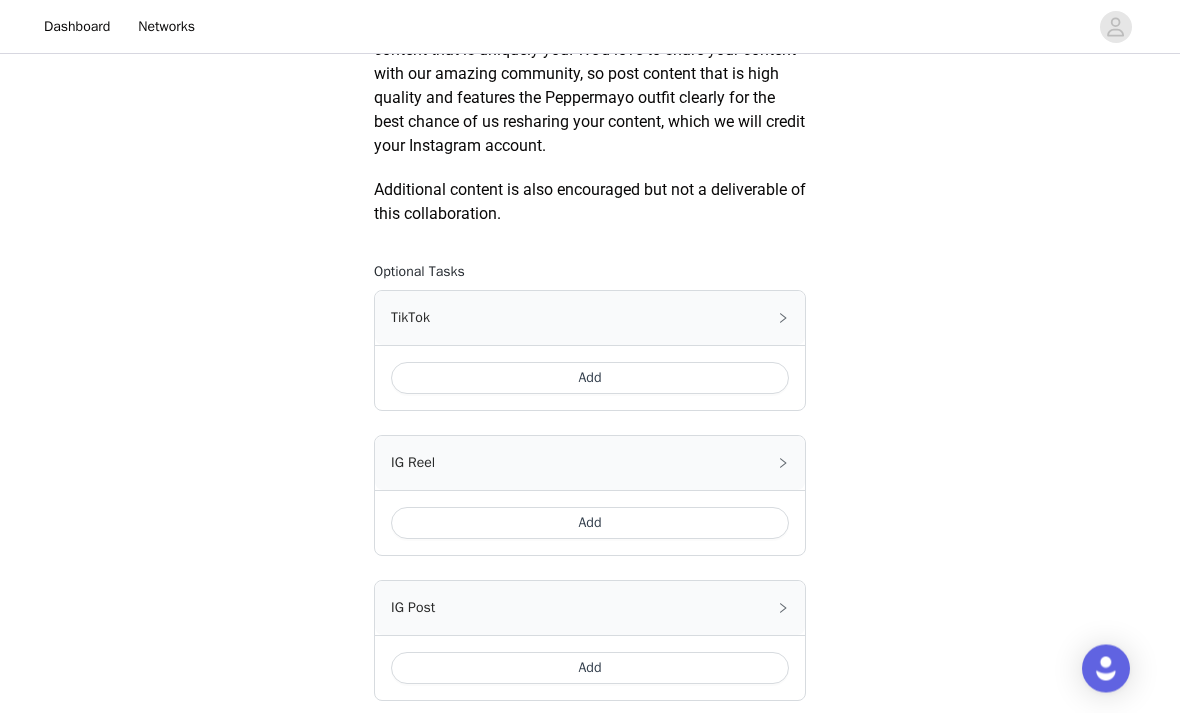 scroll, scrollTop: 1065, scrollLeft: 0, axis: vertical 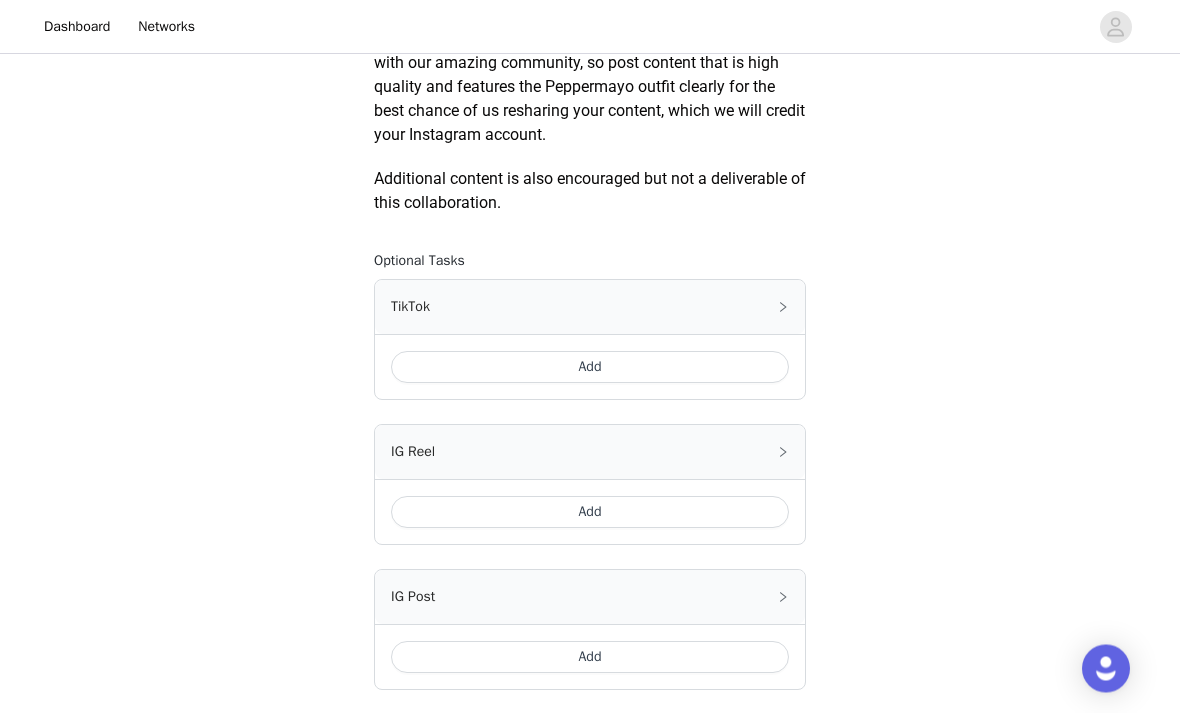 click on "Add" at bounding box center (590, 658) 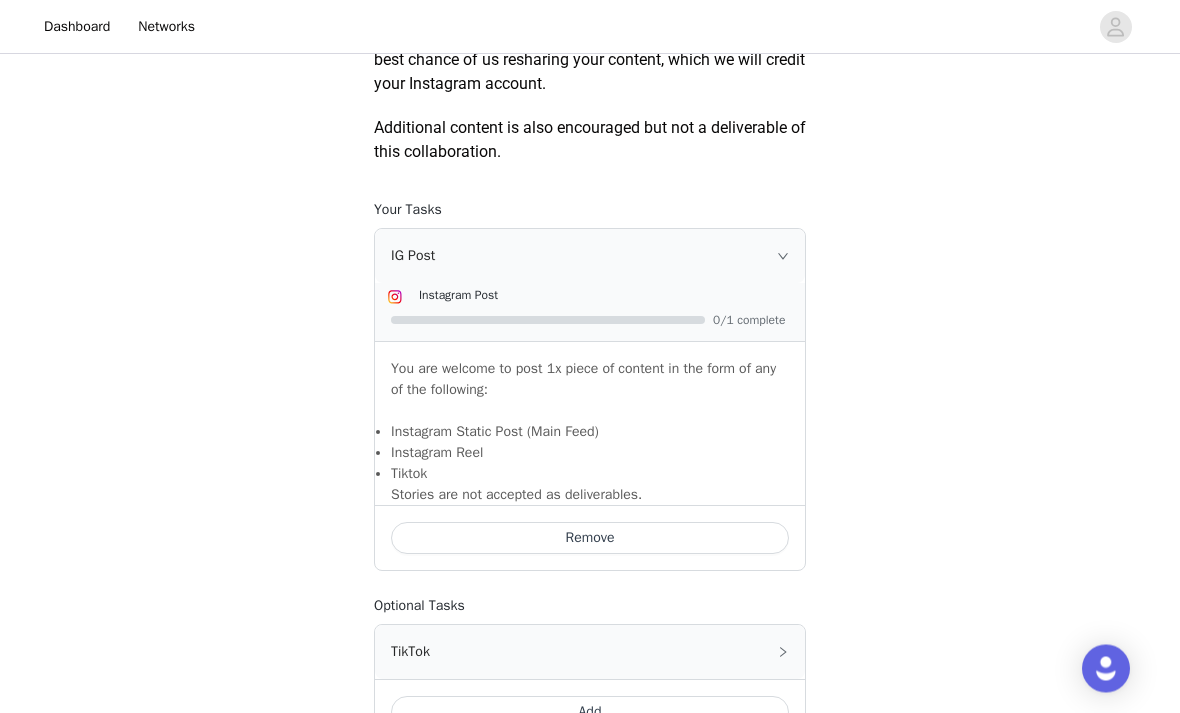 scroll, scrollTop: 1418, scrollLeft: 0, axis: vertical 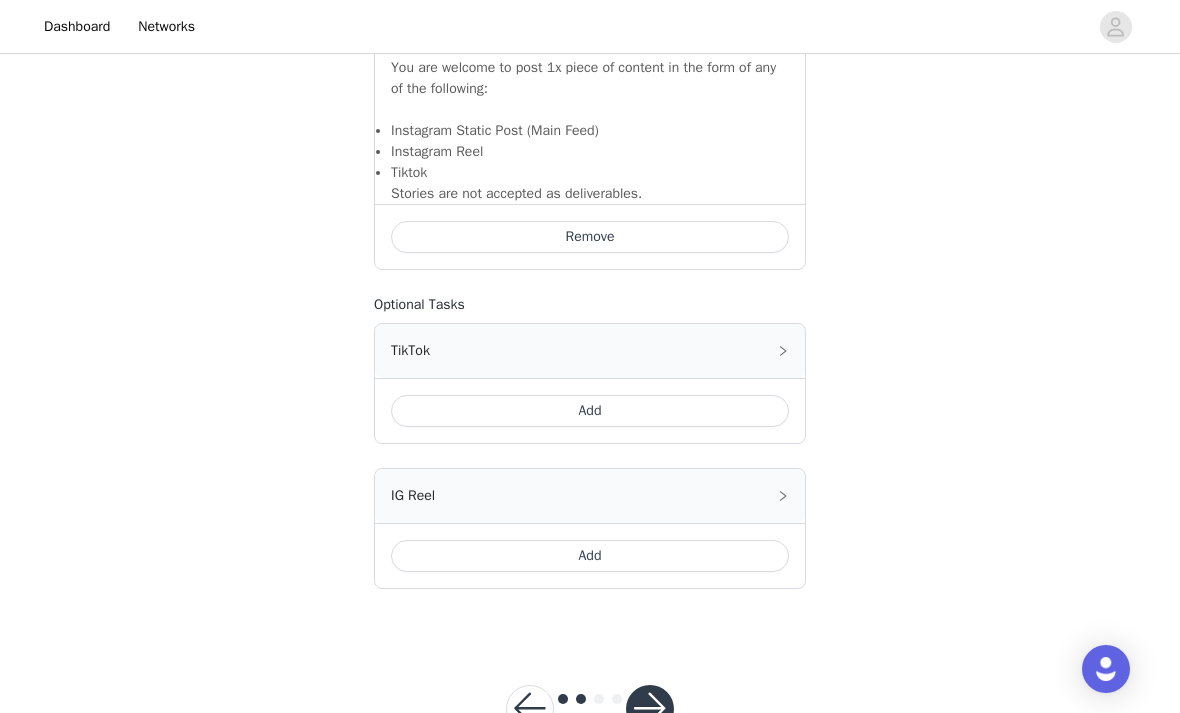 click at bounding box center [650, 709] 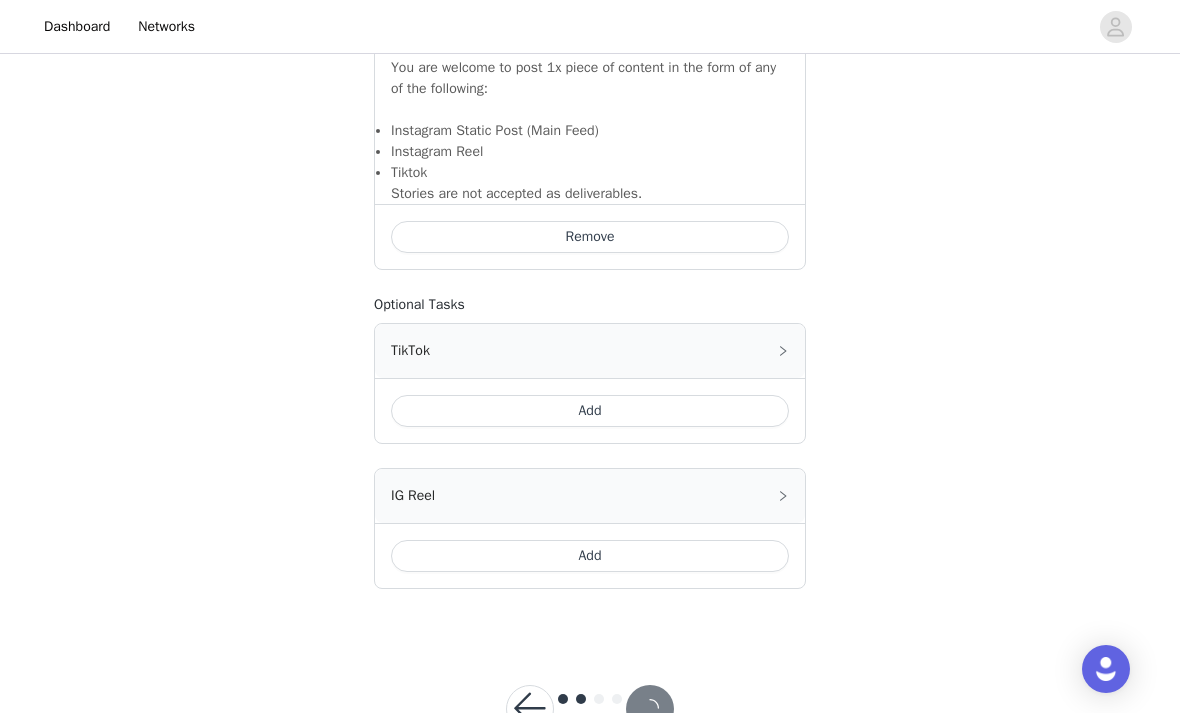 scroll, scrollTop: 0, scrollLeft: 0, axis: both 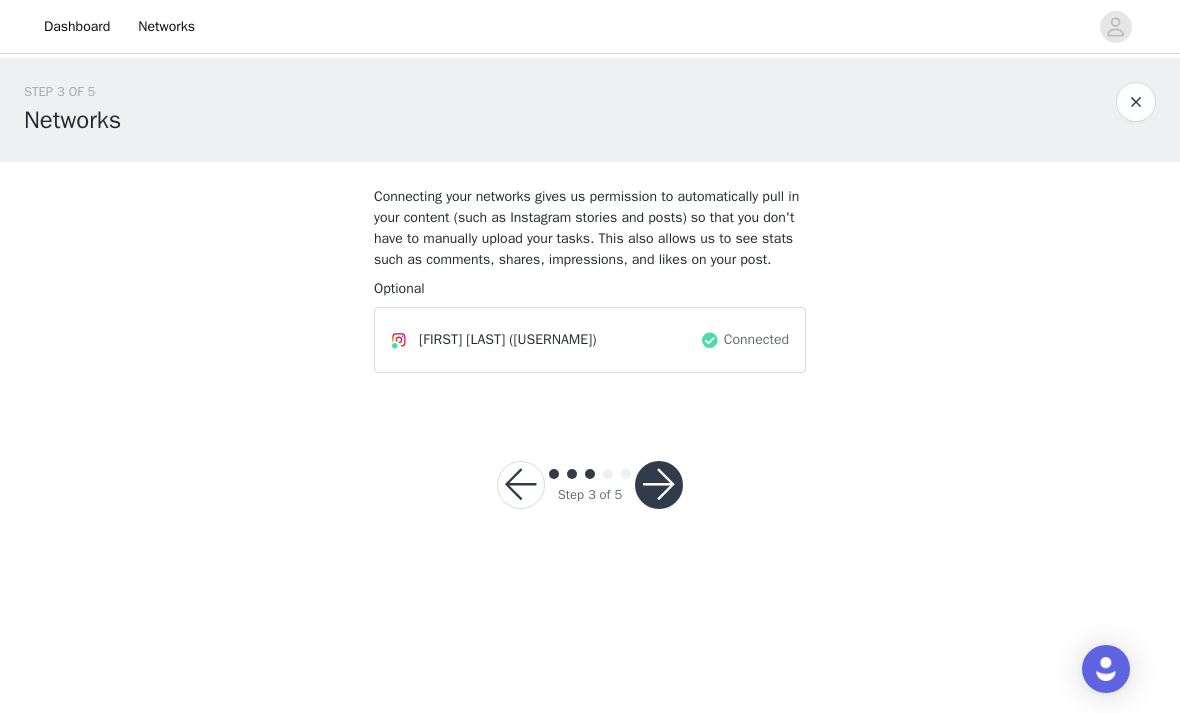 click at bounding box center (659, 485) 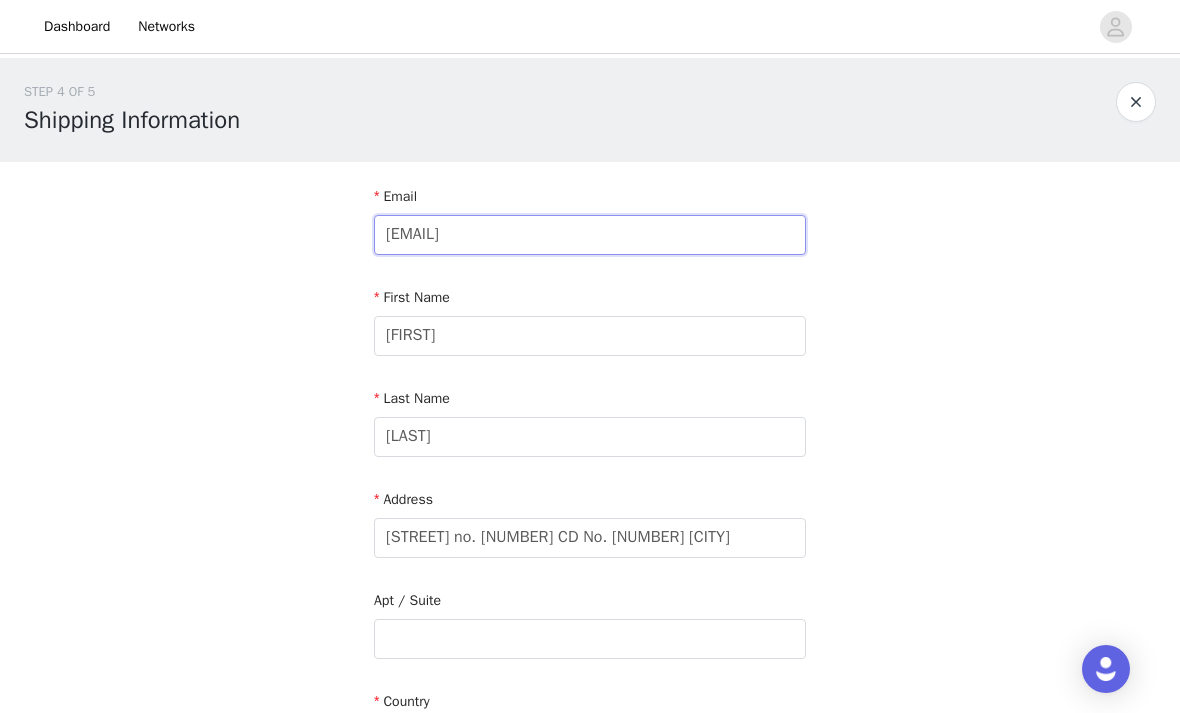 click on "Nicolakin@gmail.com" at bounding box center (590, 235) 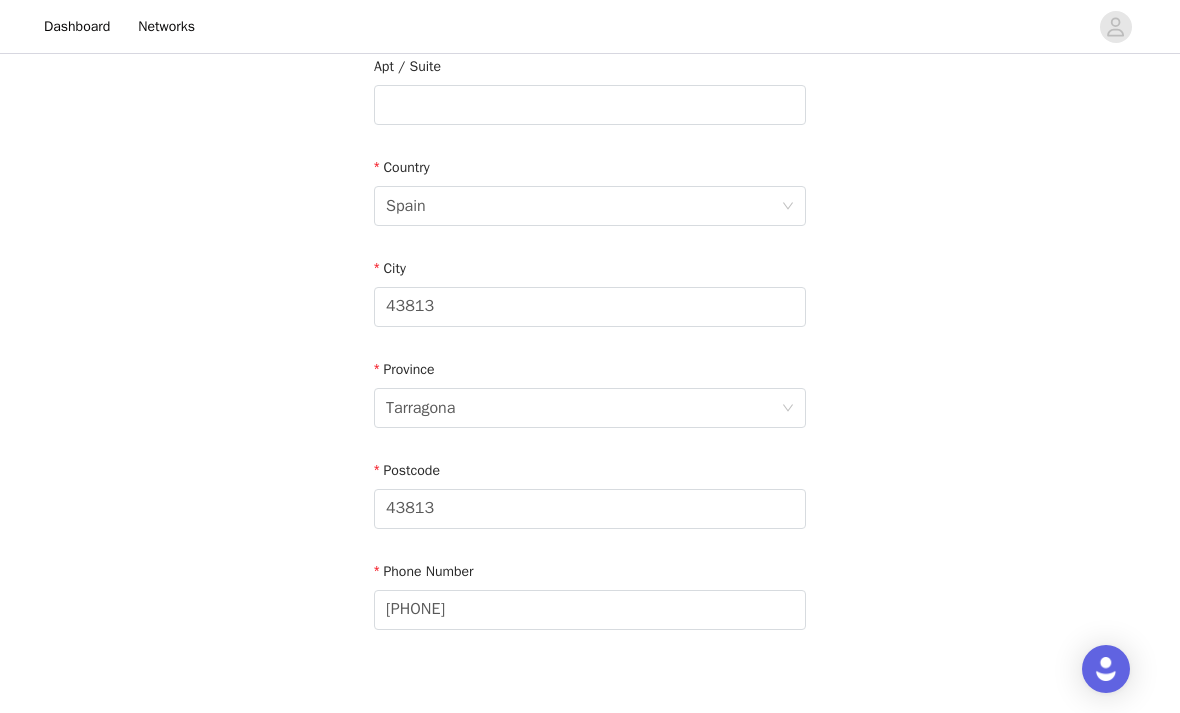 scroll, scrollTop: 586, scrollLeft: 0, axis: vertical 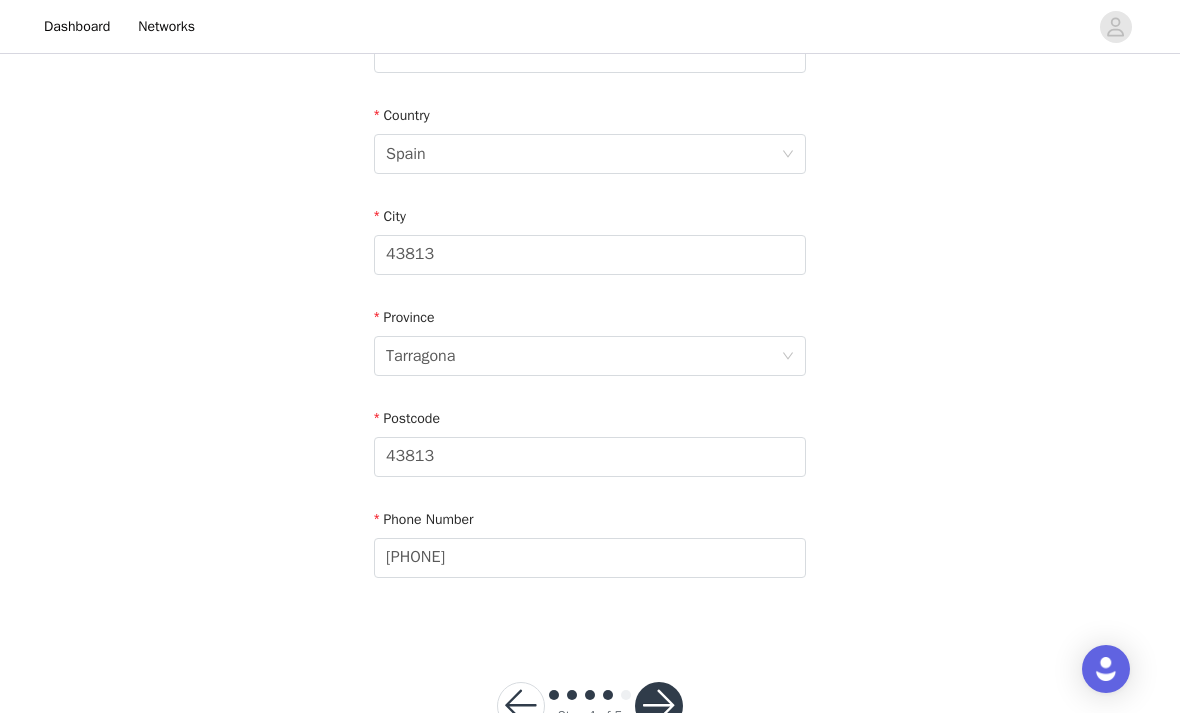 type on "Nicolakinghorn@gmail.com" 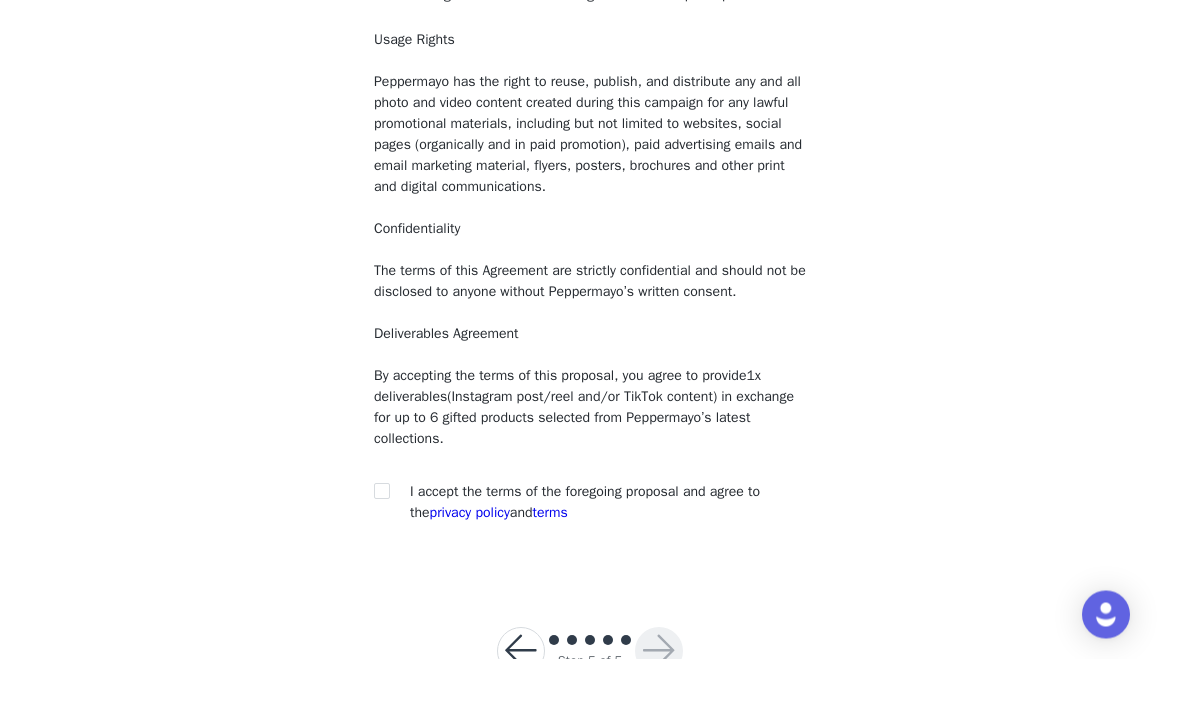 scroll, scrollTop: 147, scrollLeft: 0, axis: vertical 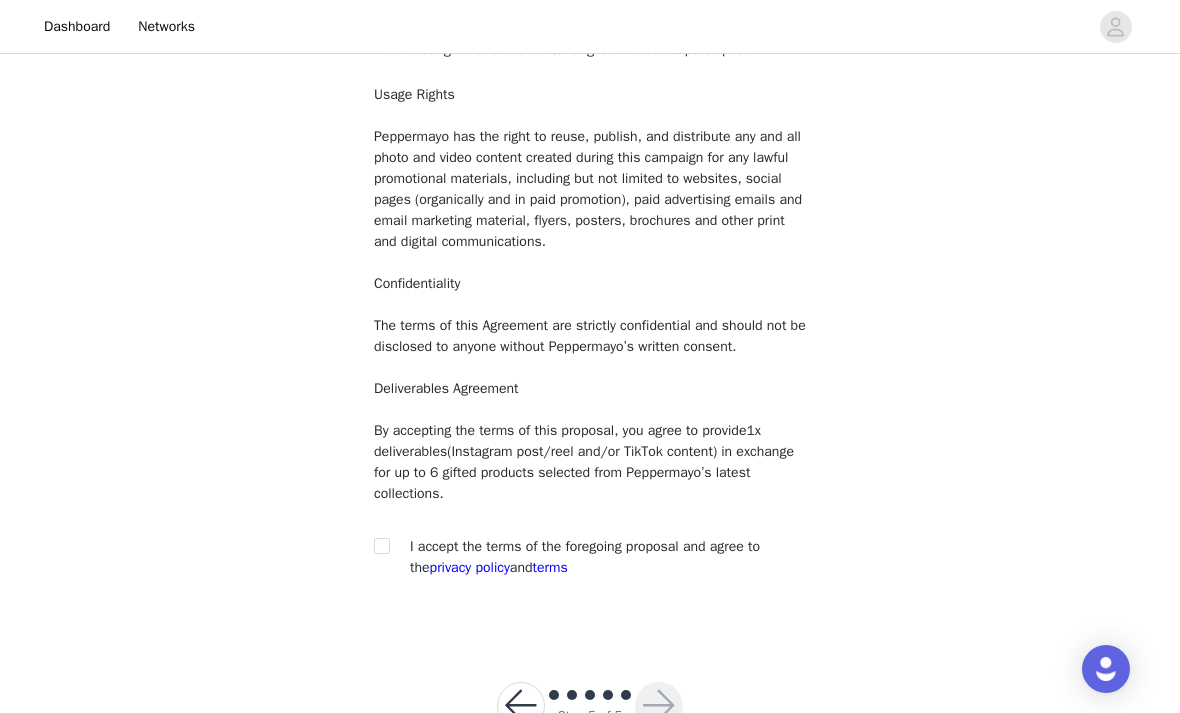 click at bounding box center (381, 545) 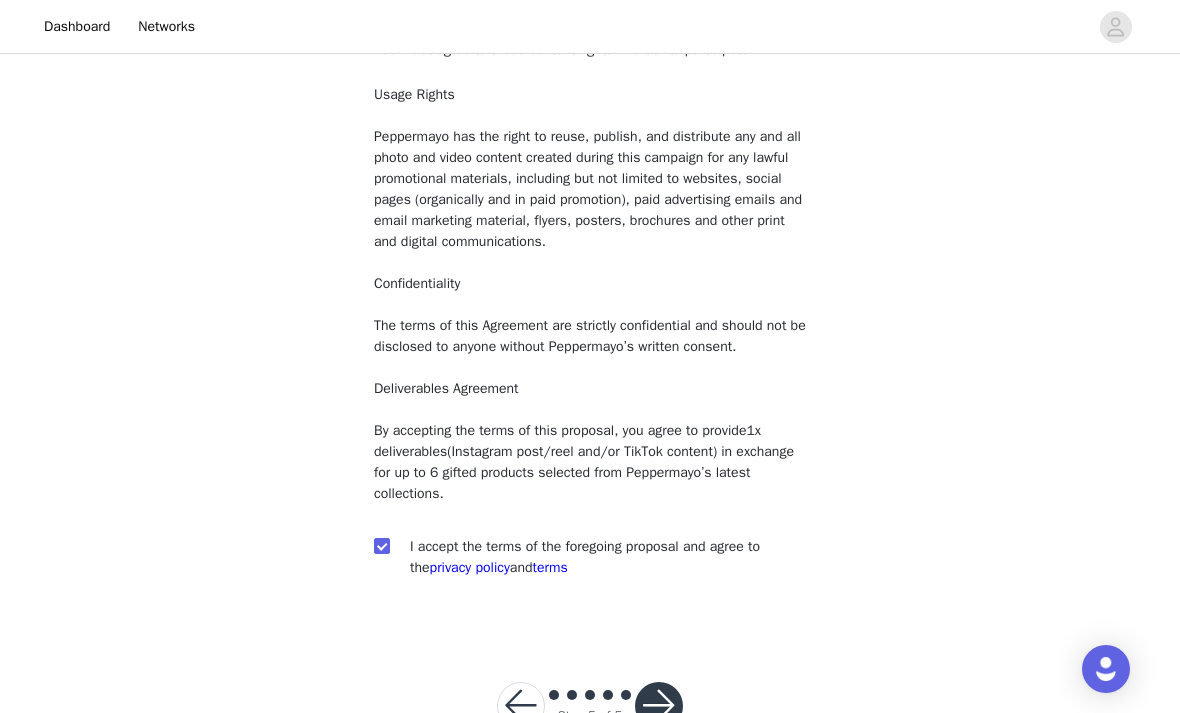 click at bounding box center (659, 706) 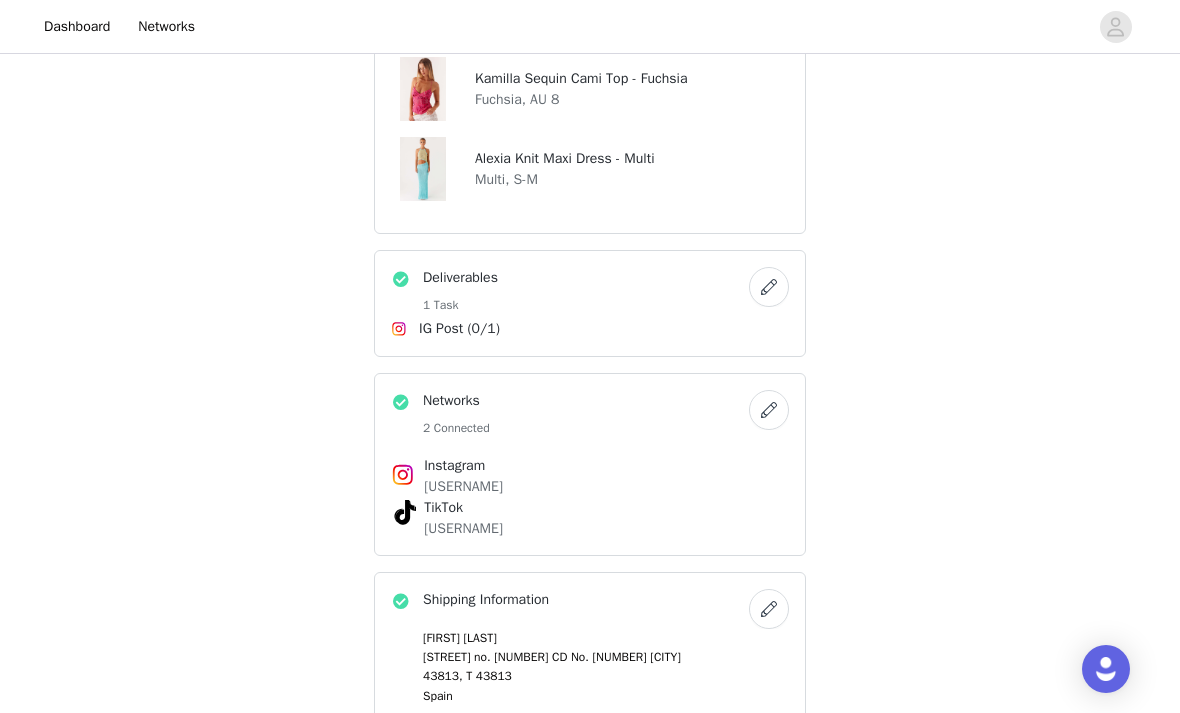 scroll, scrollTop: 1015, scrollLeft: 0, axis: vertical 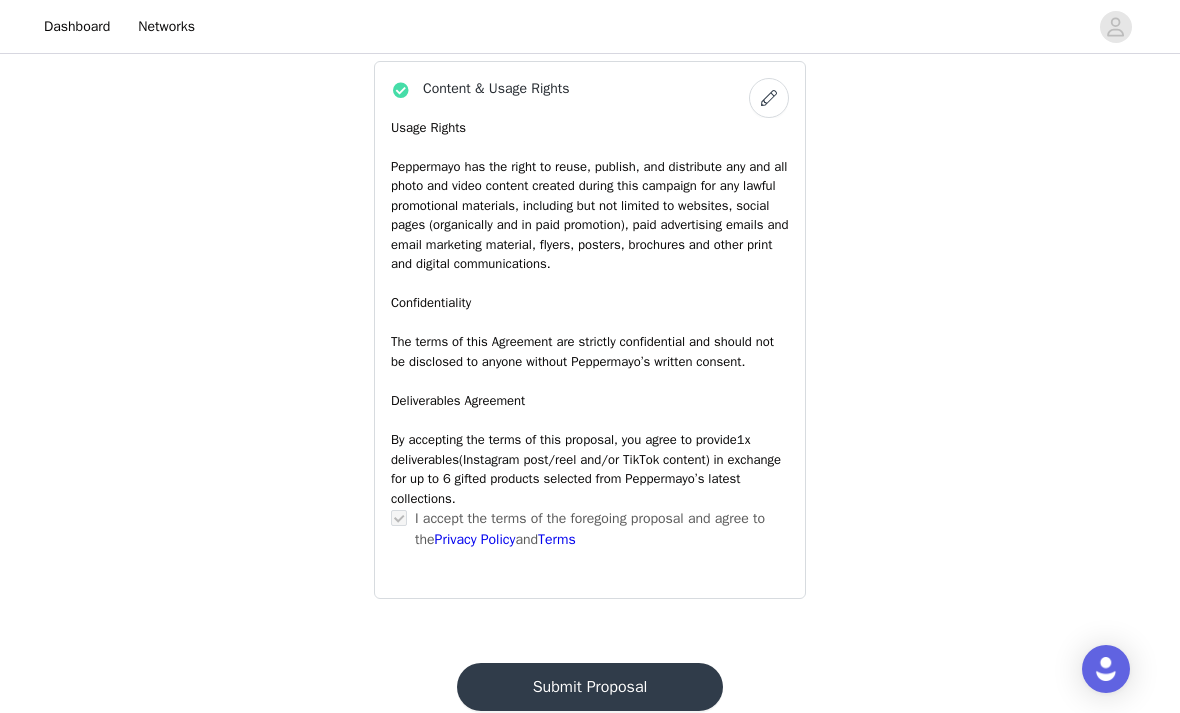 click on "Submit Proposal" at bounding box center (590, 687) 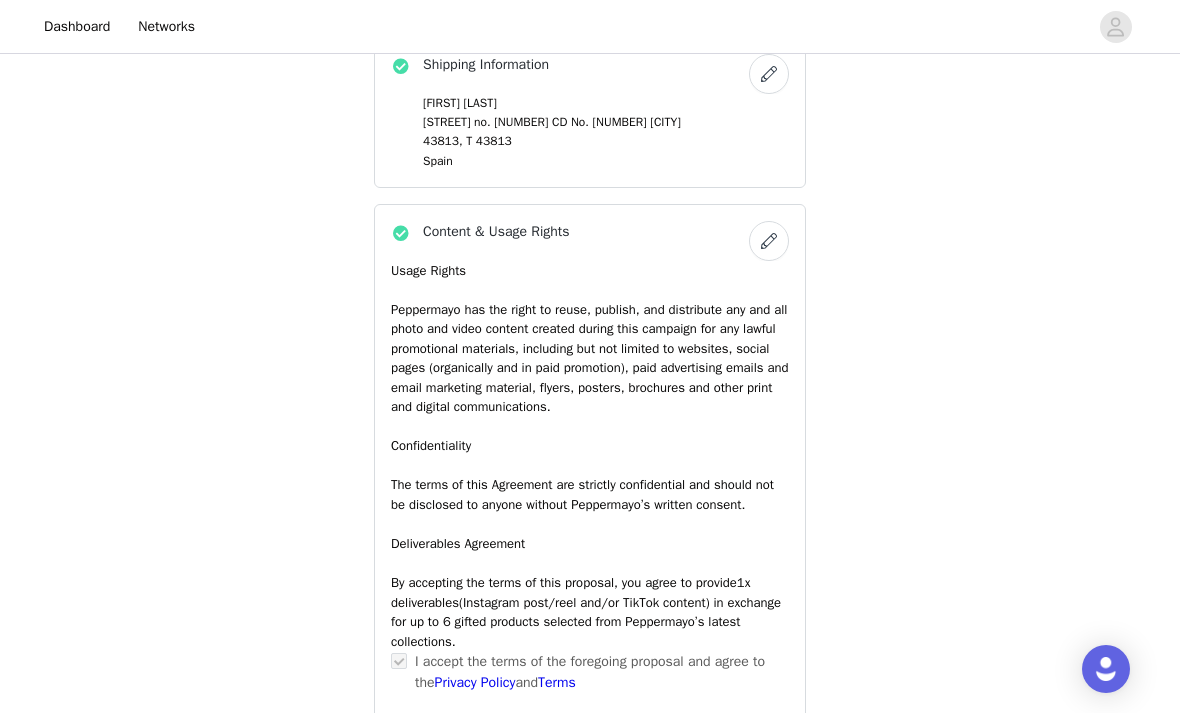 scroll, scrollTop: 0, scrollLeft: 0, axis: both 